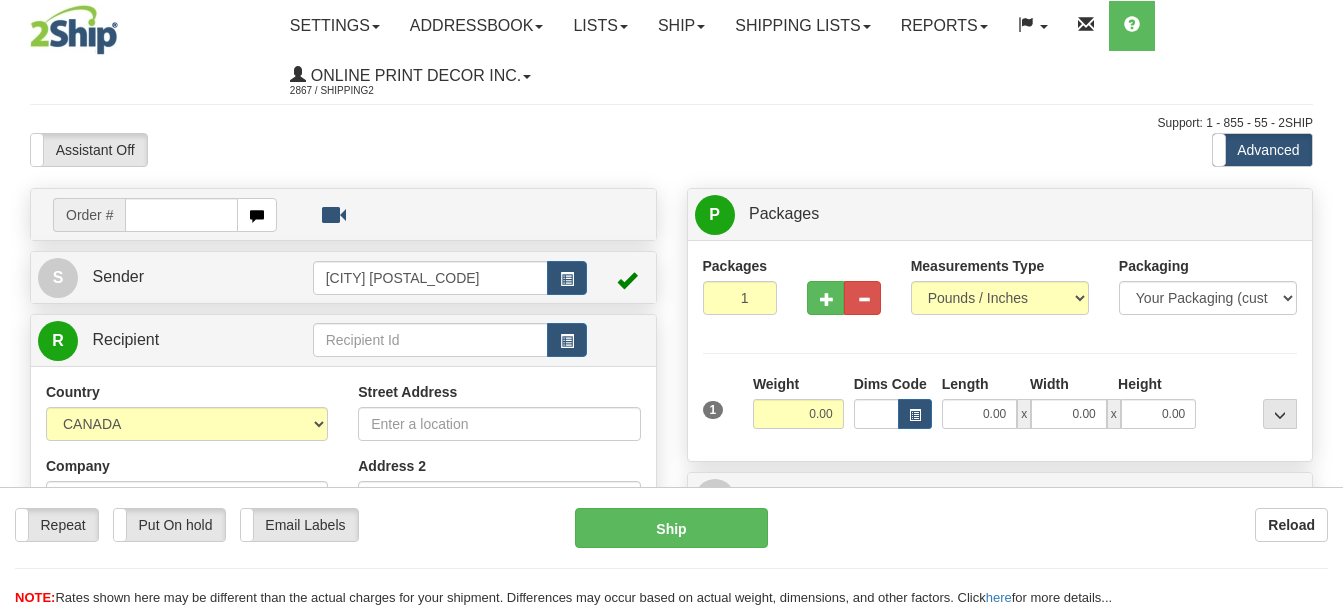 scroll, scrollTop: 0, scrollLeft: 0, axis: both 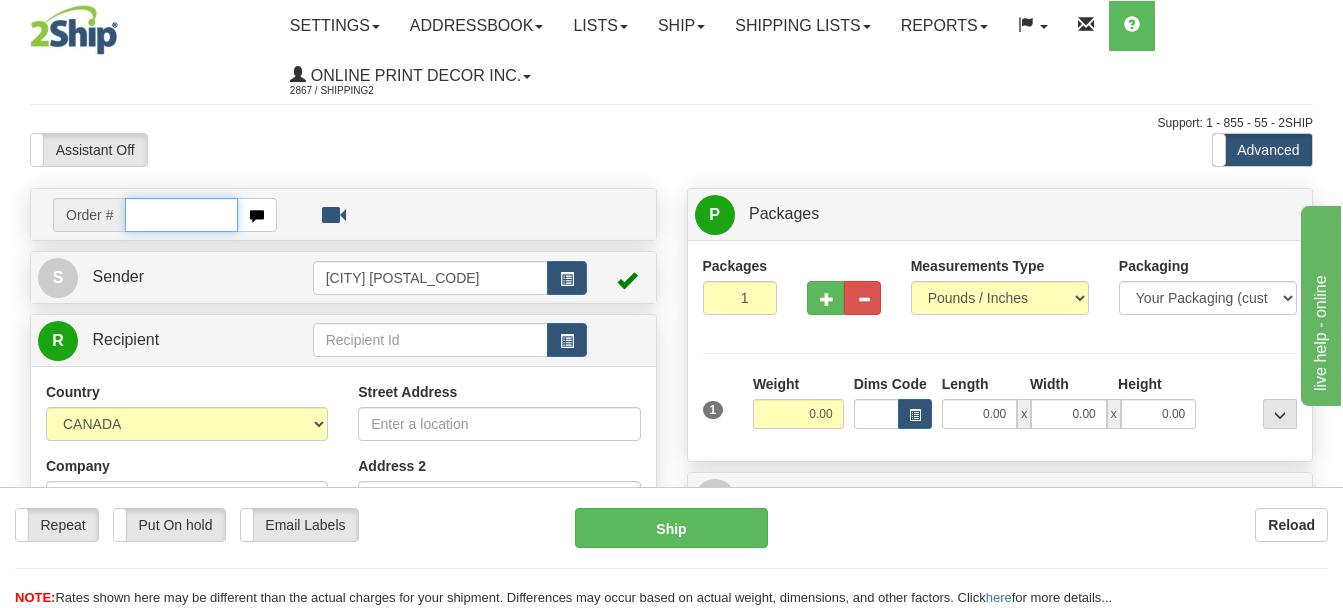 click at bounding box center (181, 215) 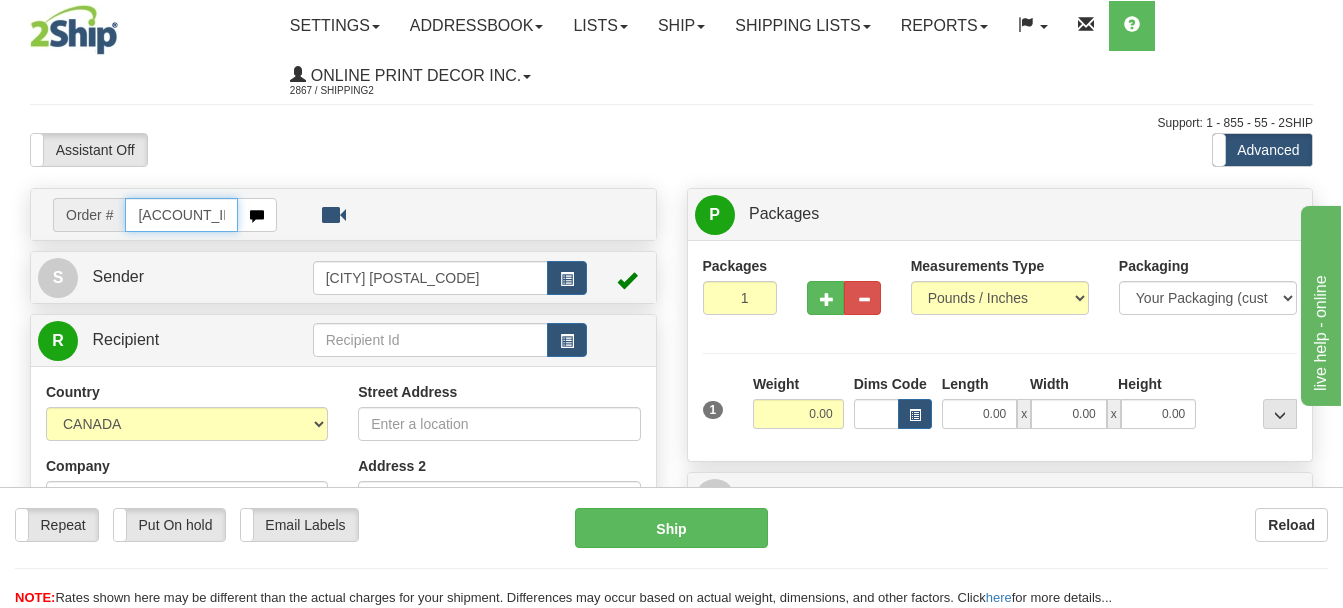 type on "ca-417873" 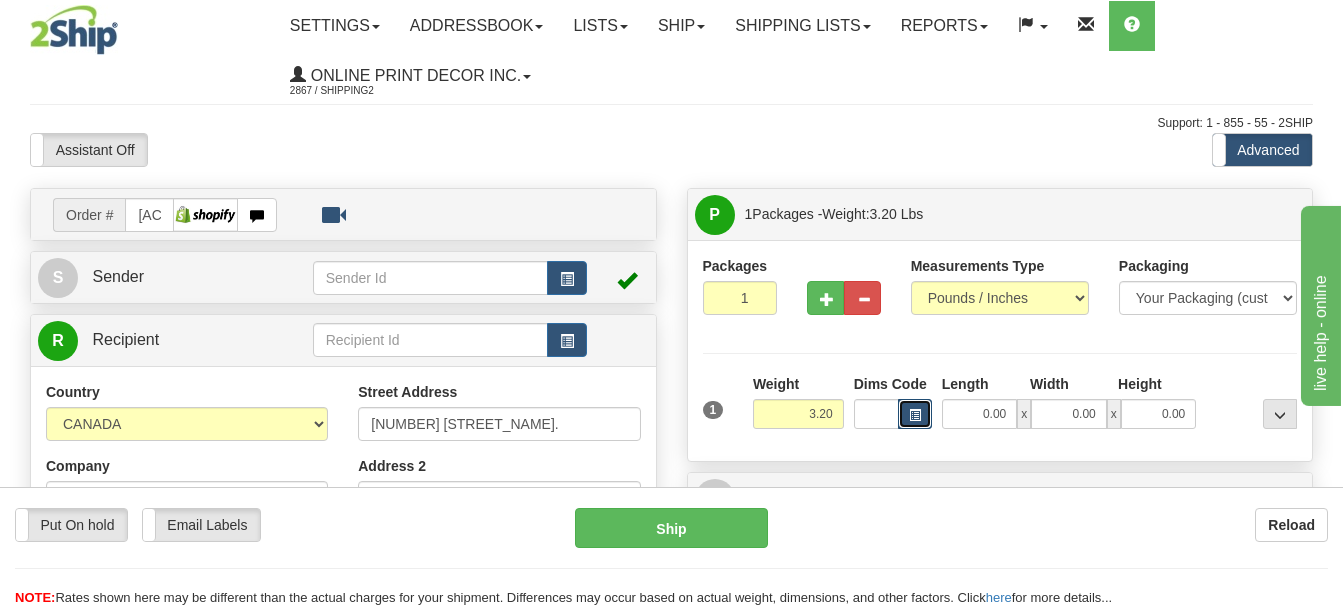 click at bounding box center [915, 415] 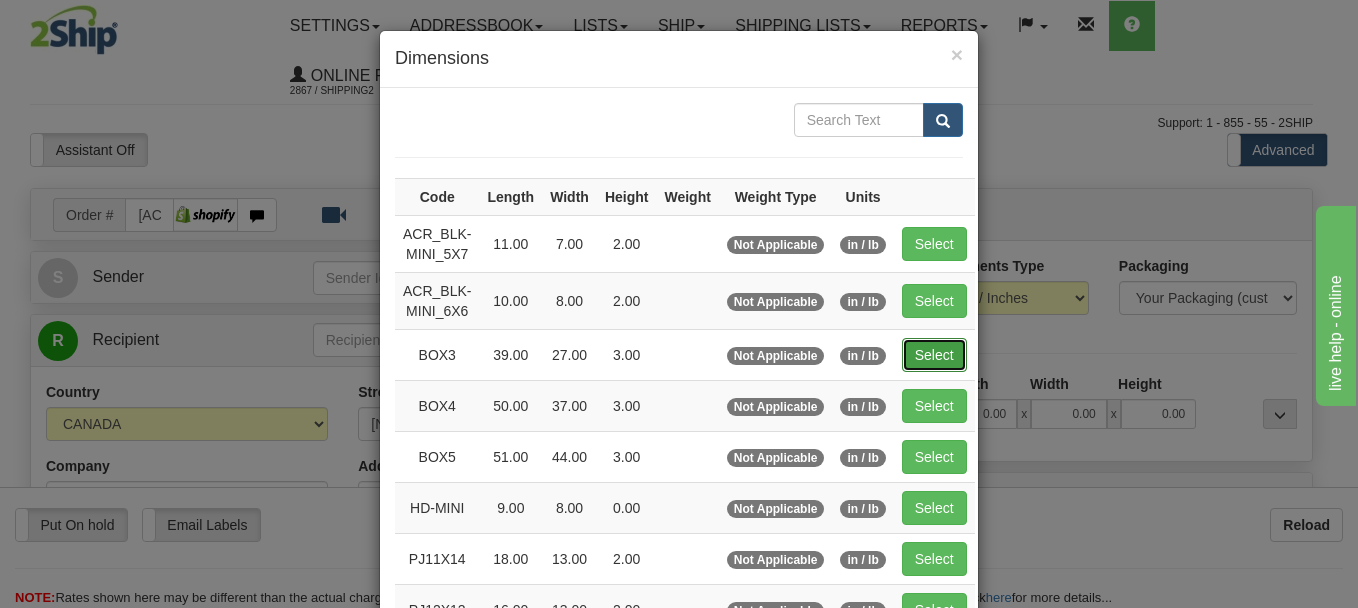 click on "Select" at bounding box center [934, 355] 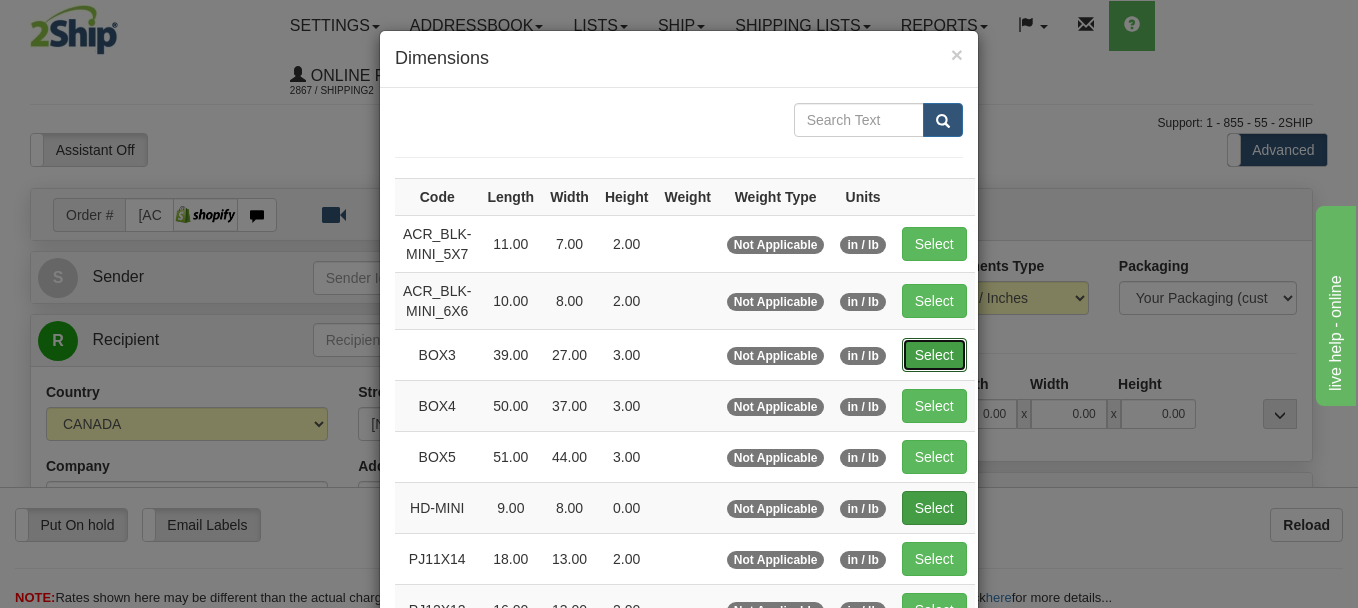 type on "39.00" 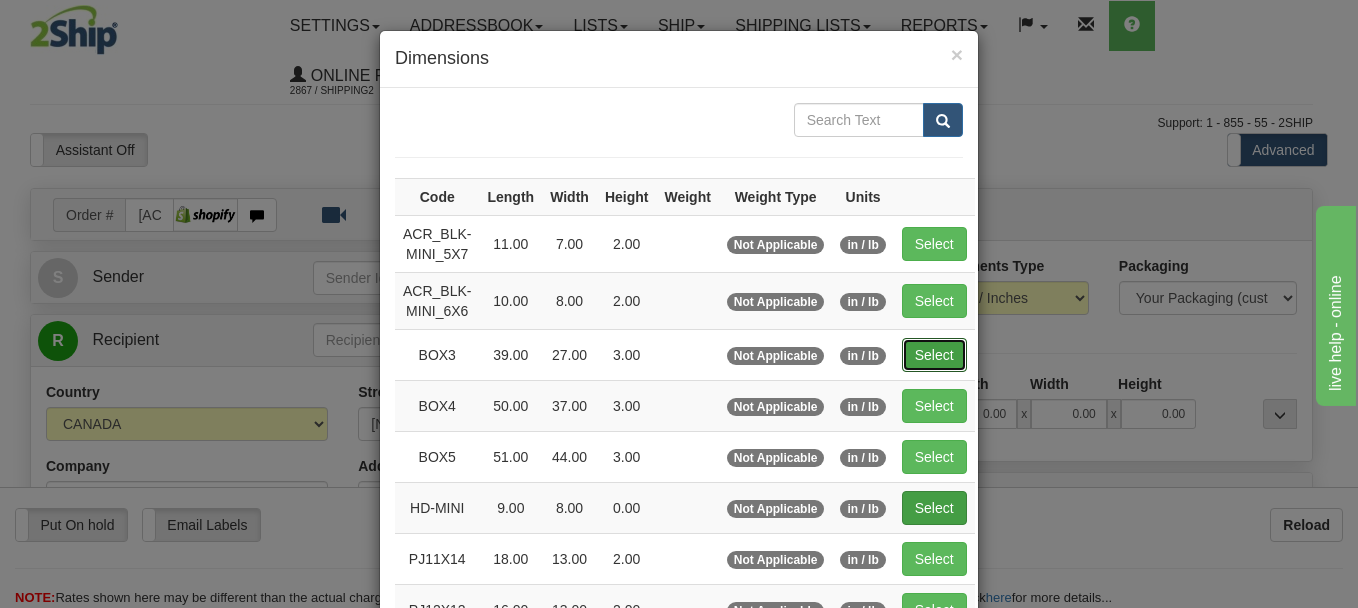 type on "27.00" 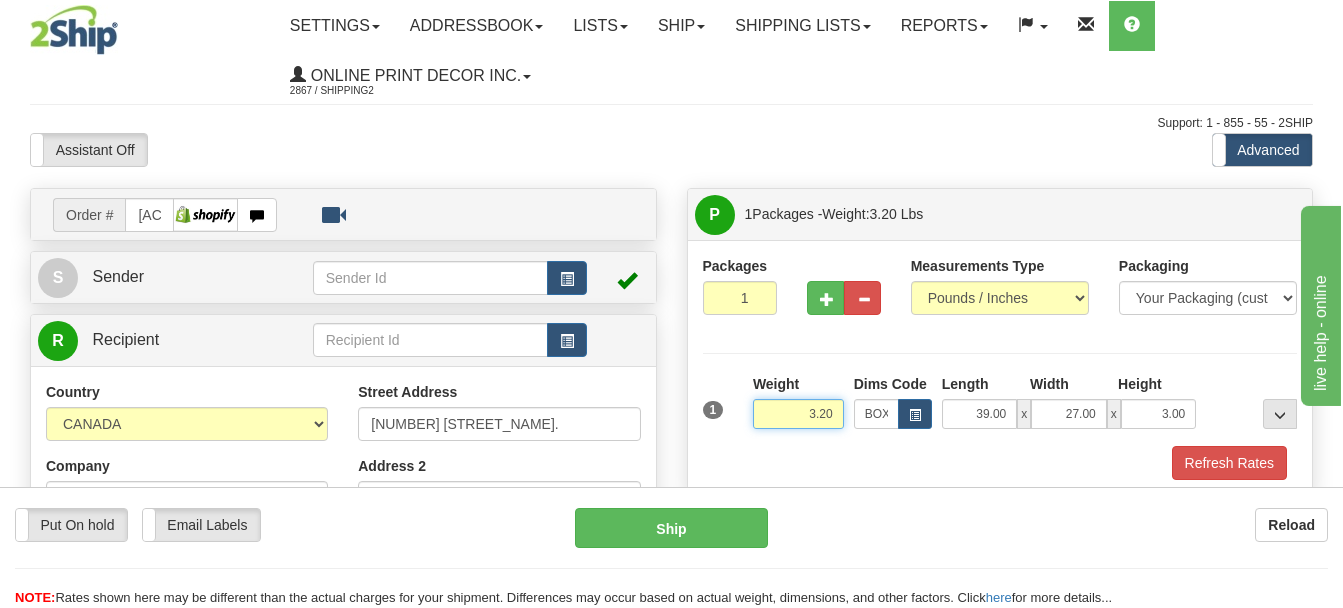 drag, startPoint x: 836, startPoint y: 409, endPoint x: 779, endPoint y: 441, distance: 65.36819 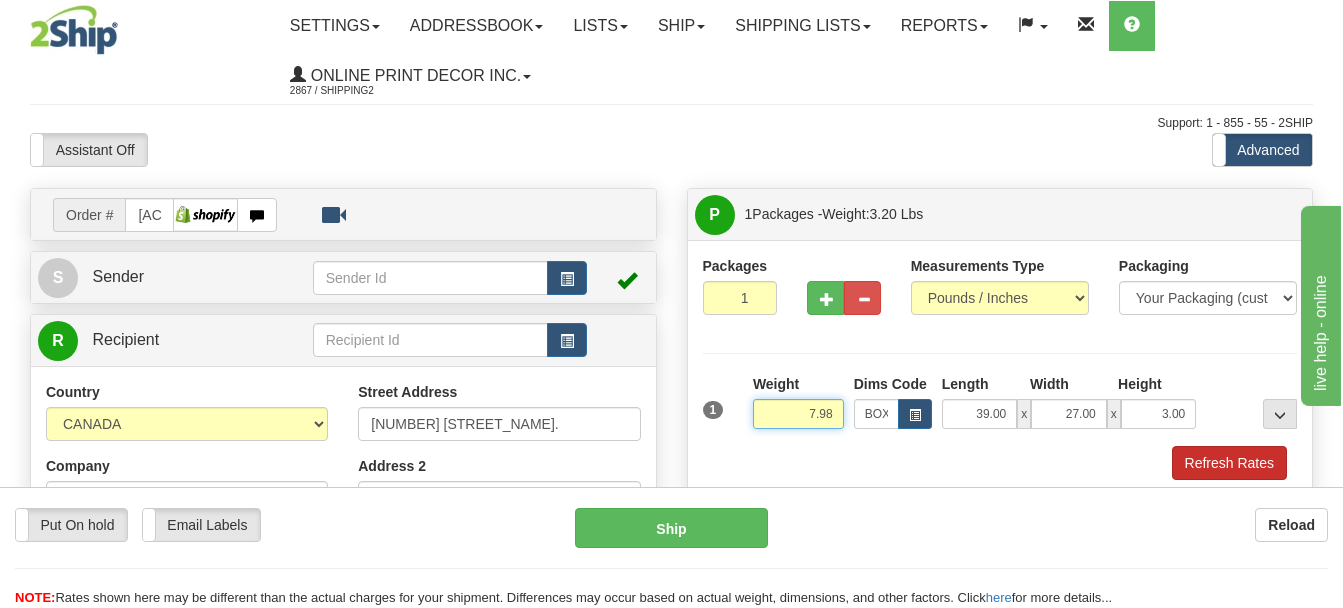 type on "7.98" 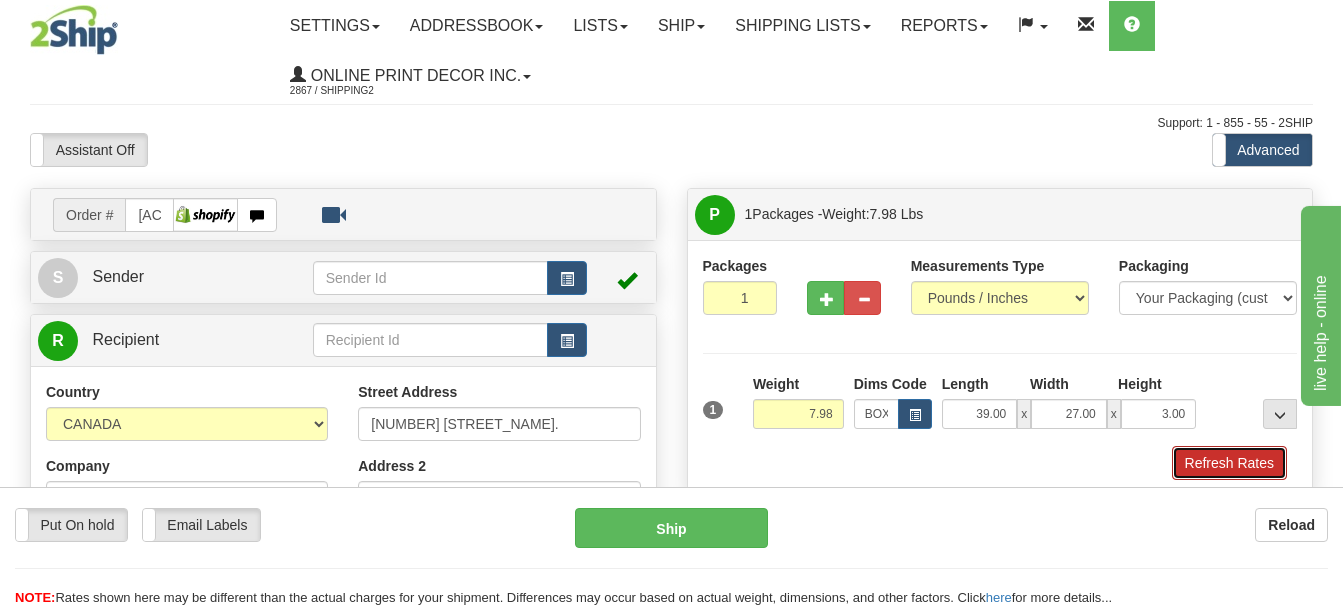 click on "Refresh Rates" at bounding box center [1229, 463] 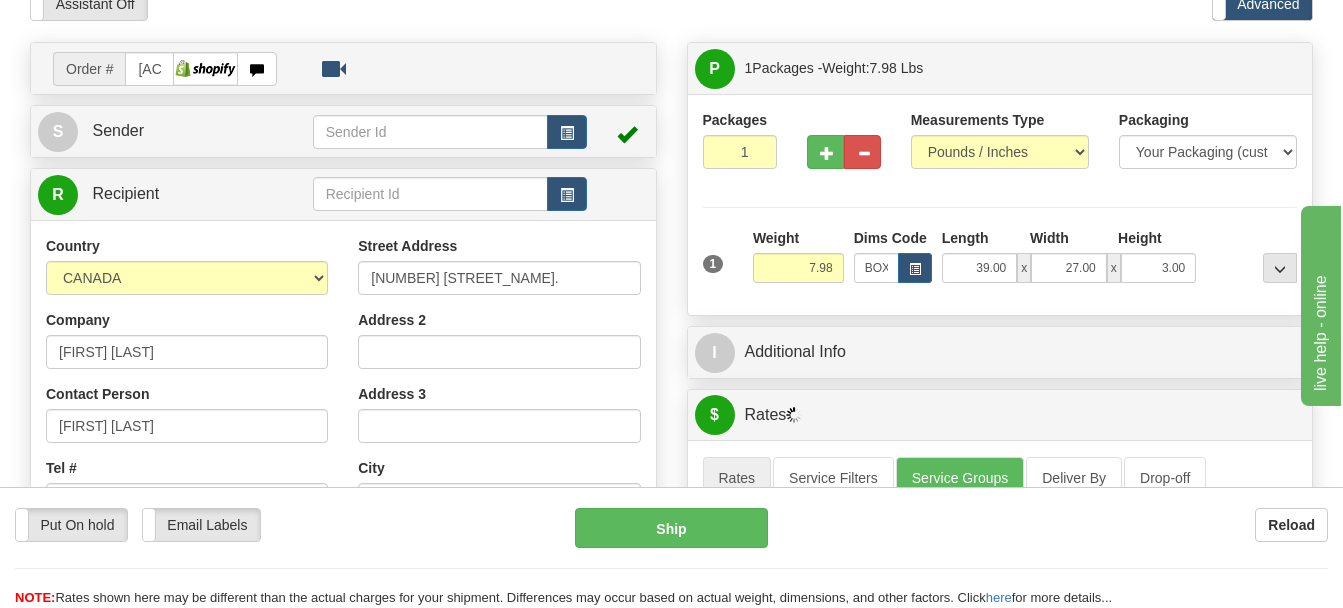 scroll, scrollTop: 281, scrollLeft: 0, axis: vertical 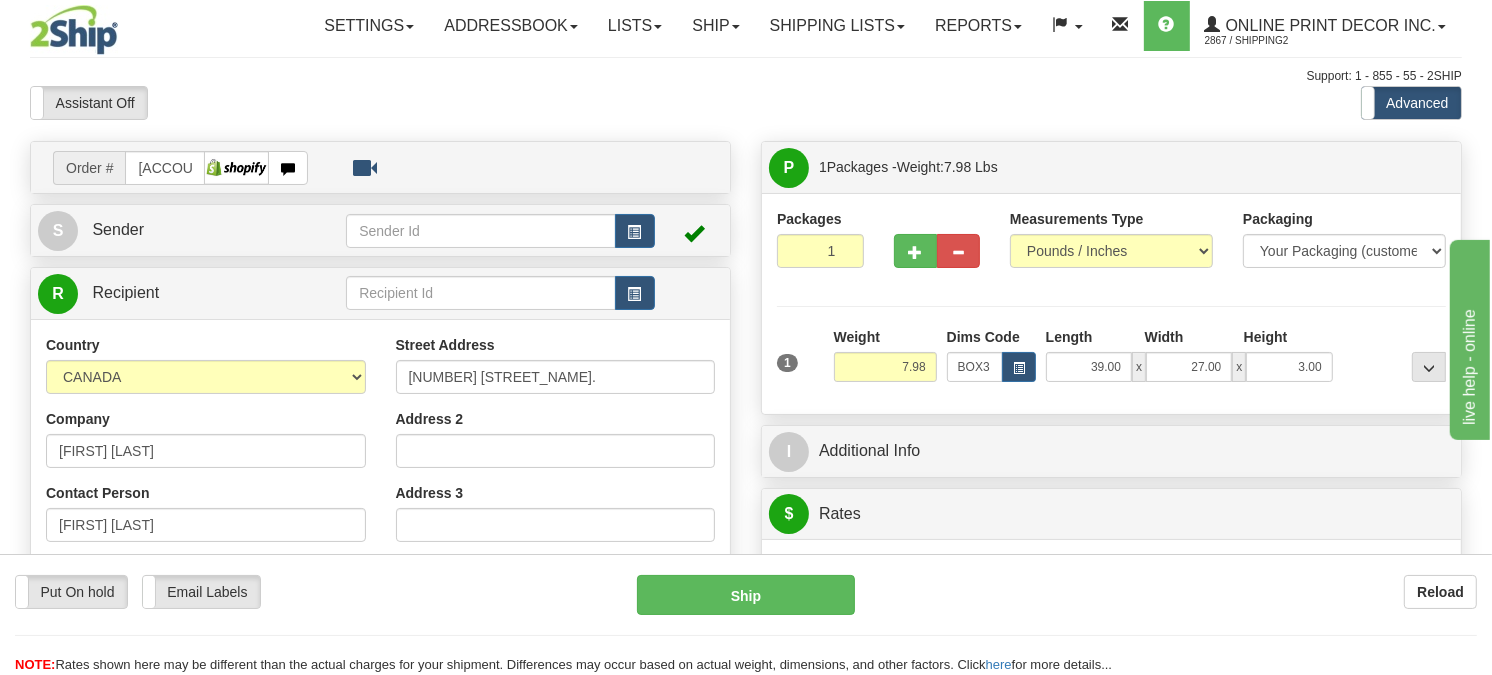 drag, startPoint x: 1145, startPoint y: 4, endPoint x: 1025, endPoint y: 78, distance: 140.98227 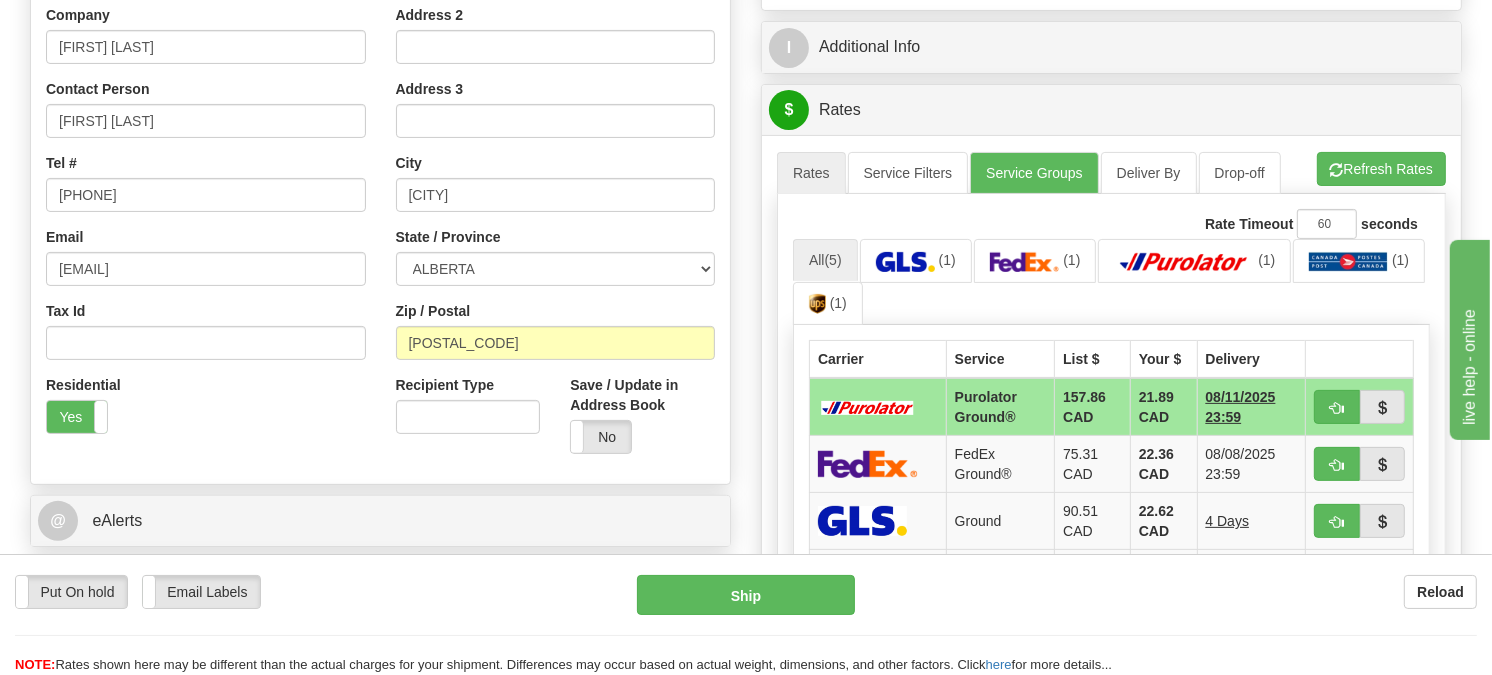 scroll, scrollTop: 480, scrollLeft: 0, axis: vertical 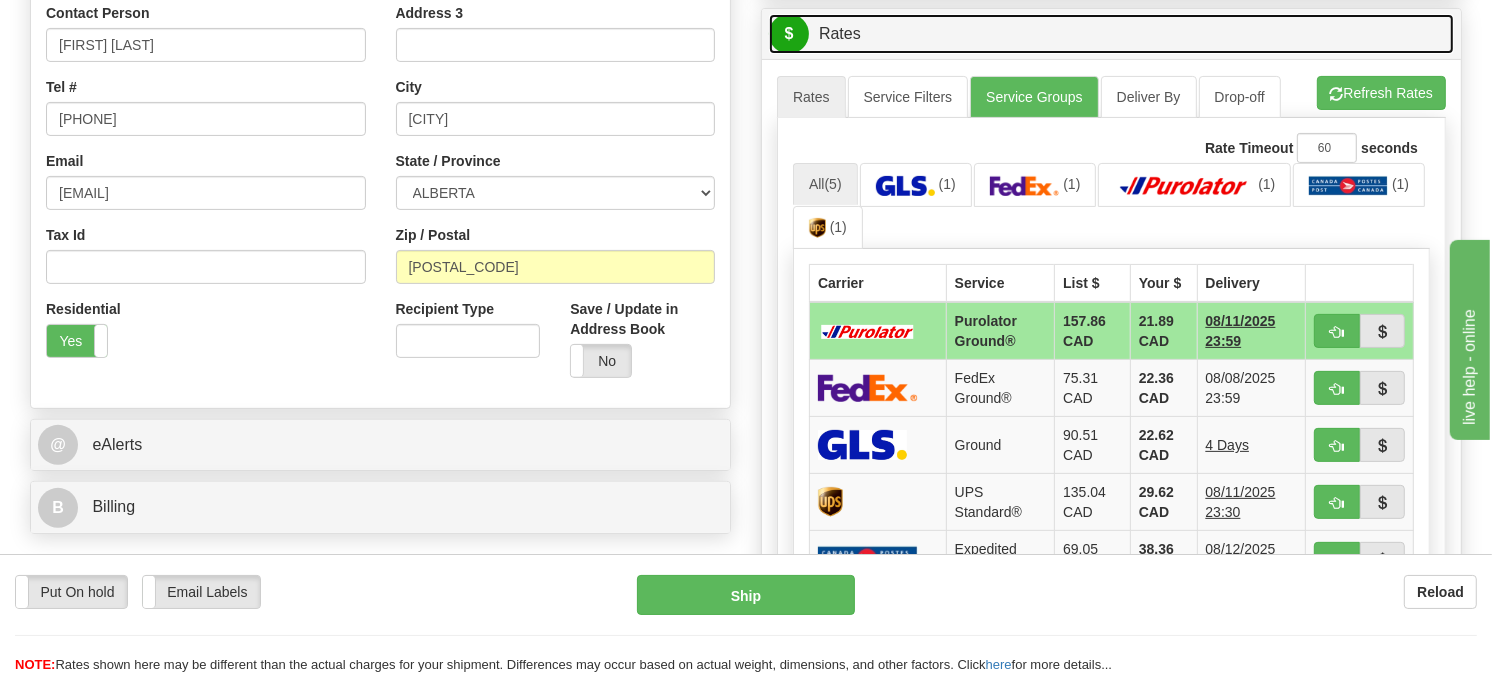 click on "$ Rates" at bounding box center (1111, 34) 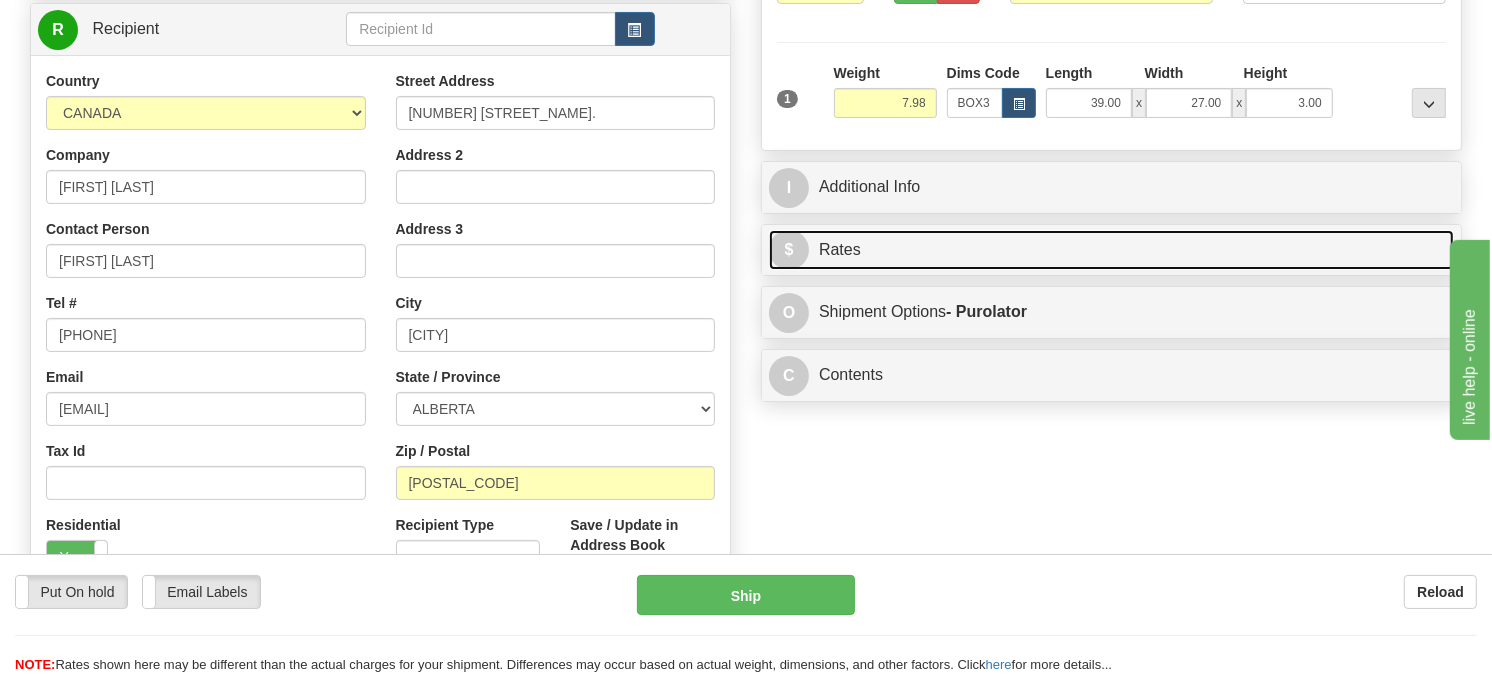 scroll, scrollTop: 257, scrollLeft: 0, axis: vertical 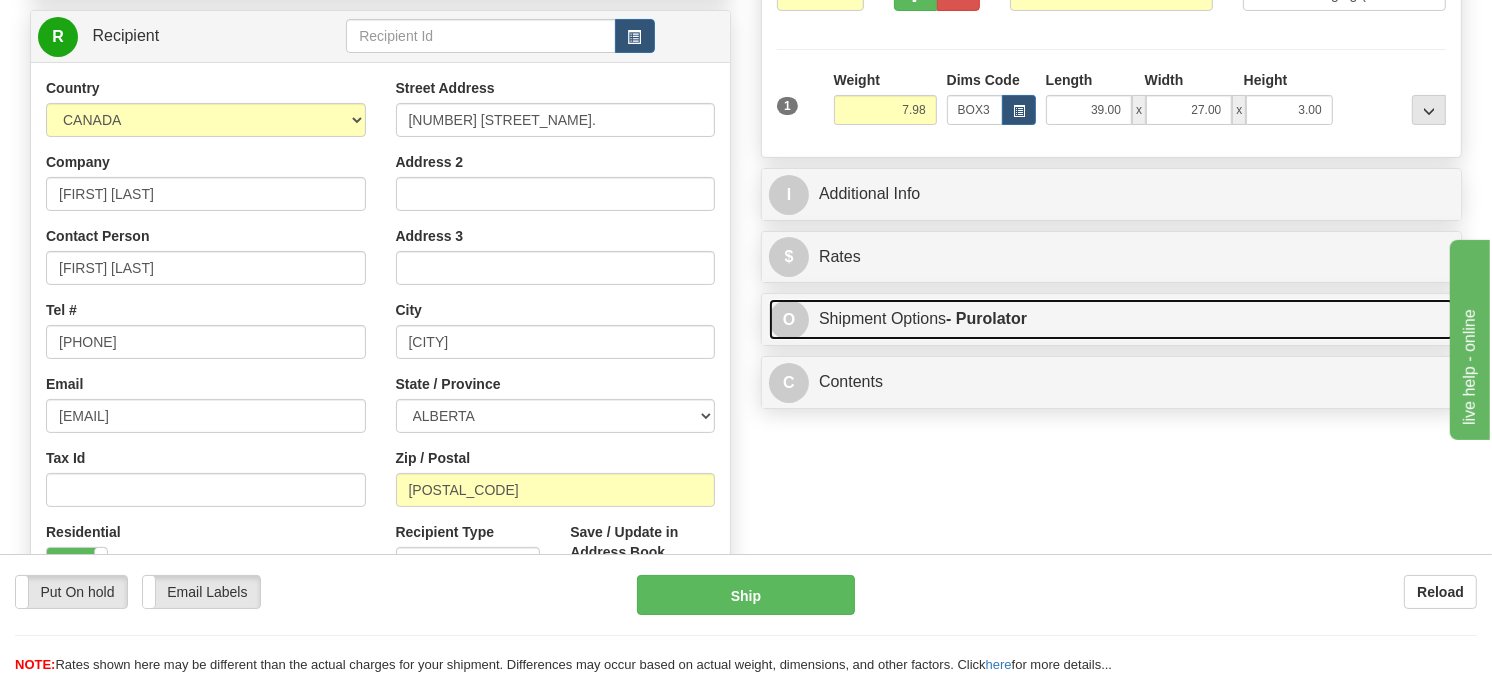 click on "O Shipment Options
- Purolator" at bounding box center (1111, 319) 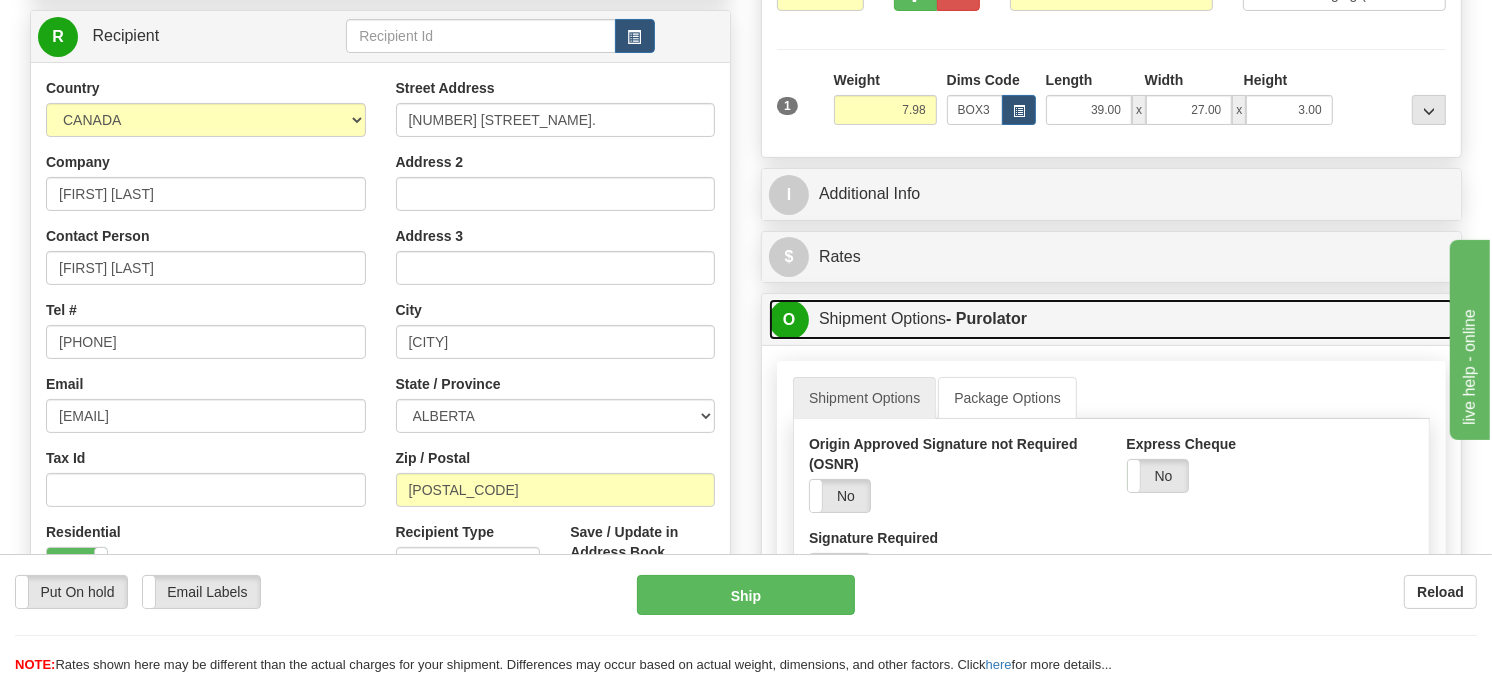 click on "O Shipment Options
- Purolator" at bounding box center (1111, 319) 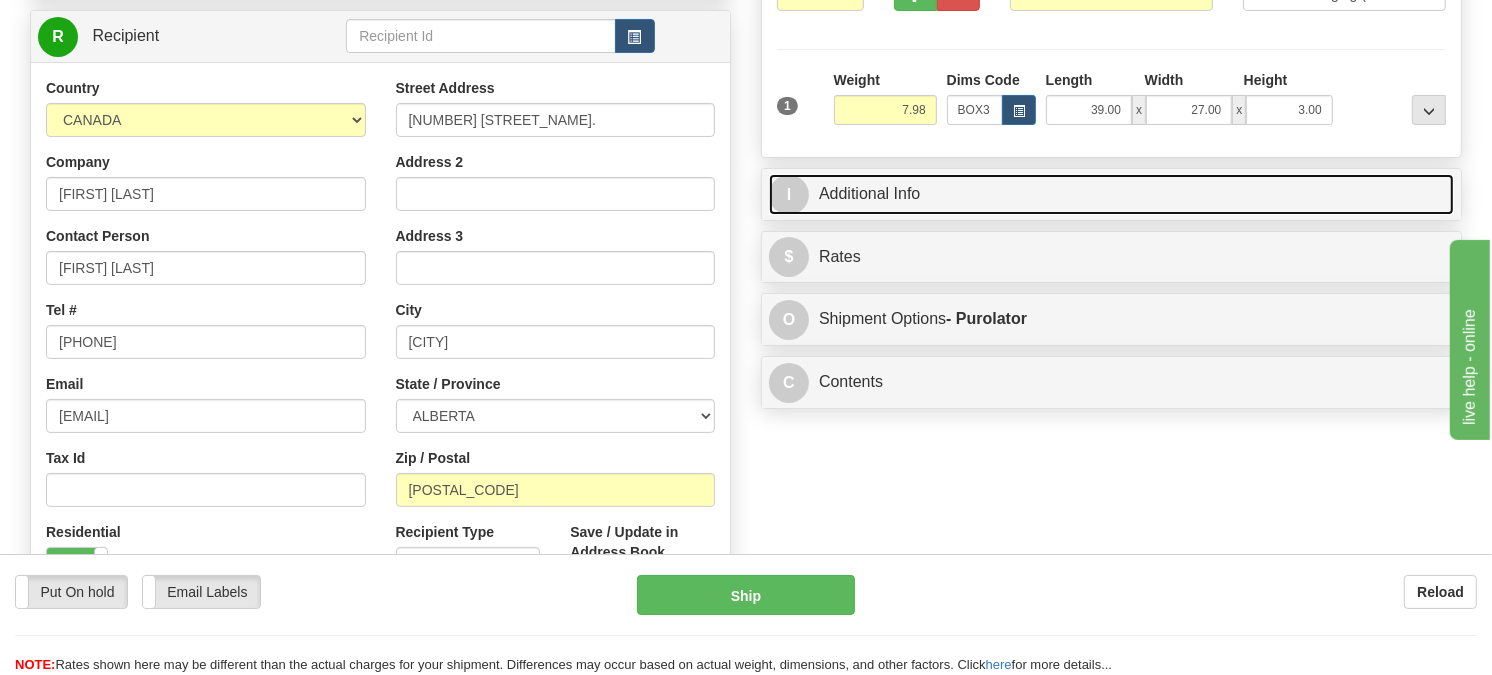 click on "I Additional Info" at bounding box center [1111, 194] 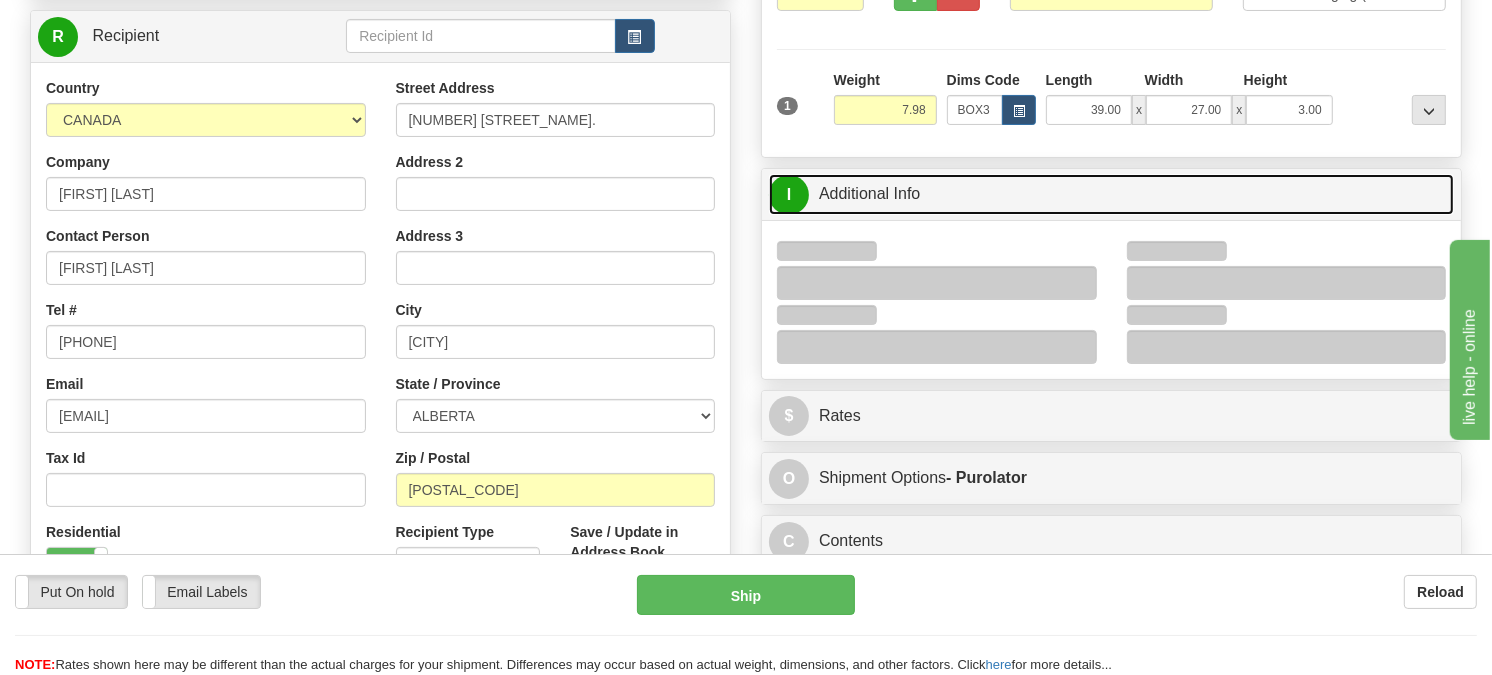 click on "I Additional Info" at bounding box center (1111, 194) 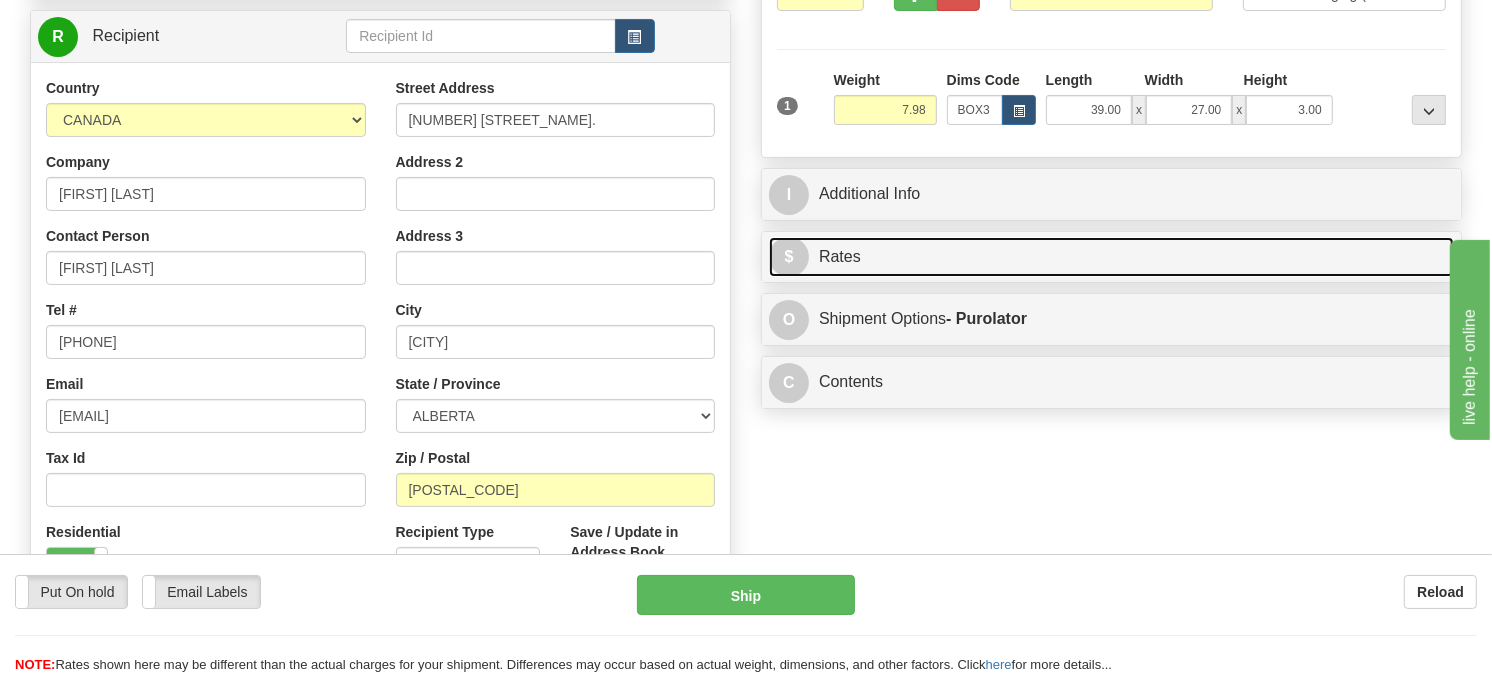 click on "$ Rates" at bounding box center [1111, 257] 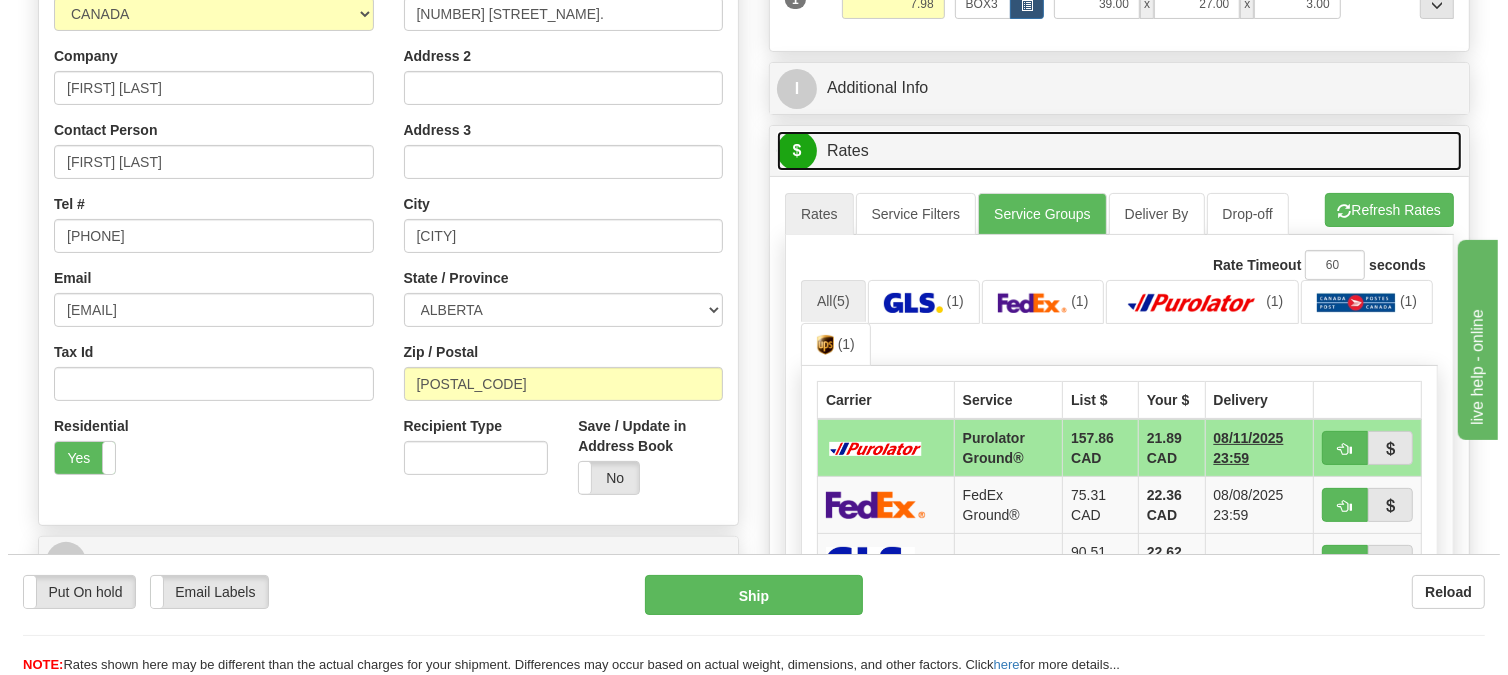 scroll, scrollTop: 480, scrollLeft: 0, axis: vertical 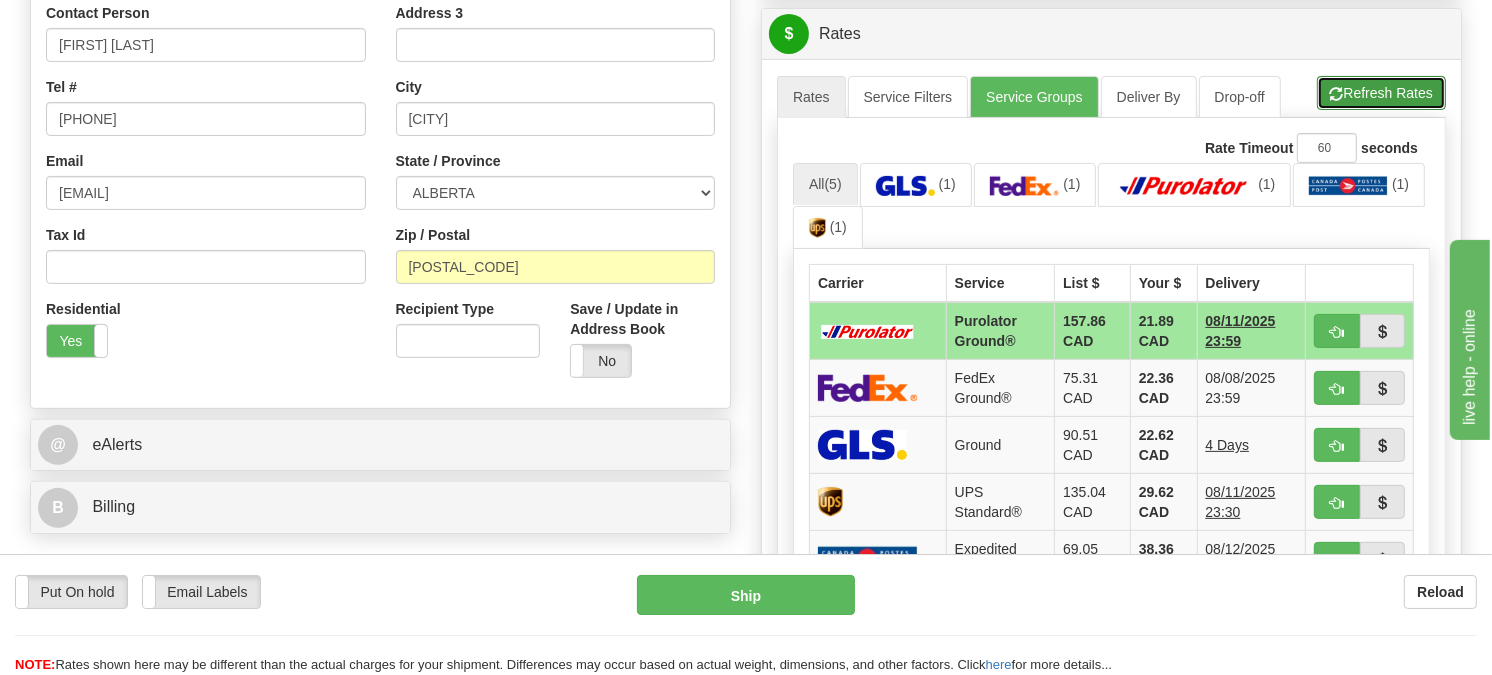 click on "Refresh Rates" at bounding box center [1381, 93] 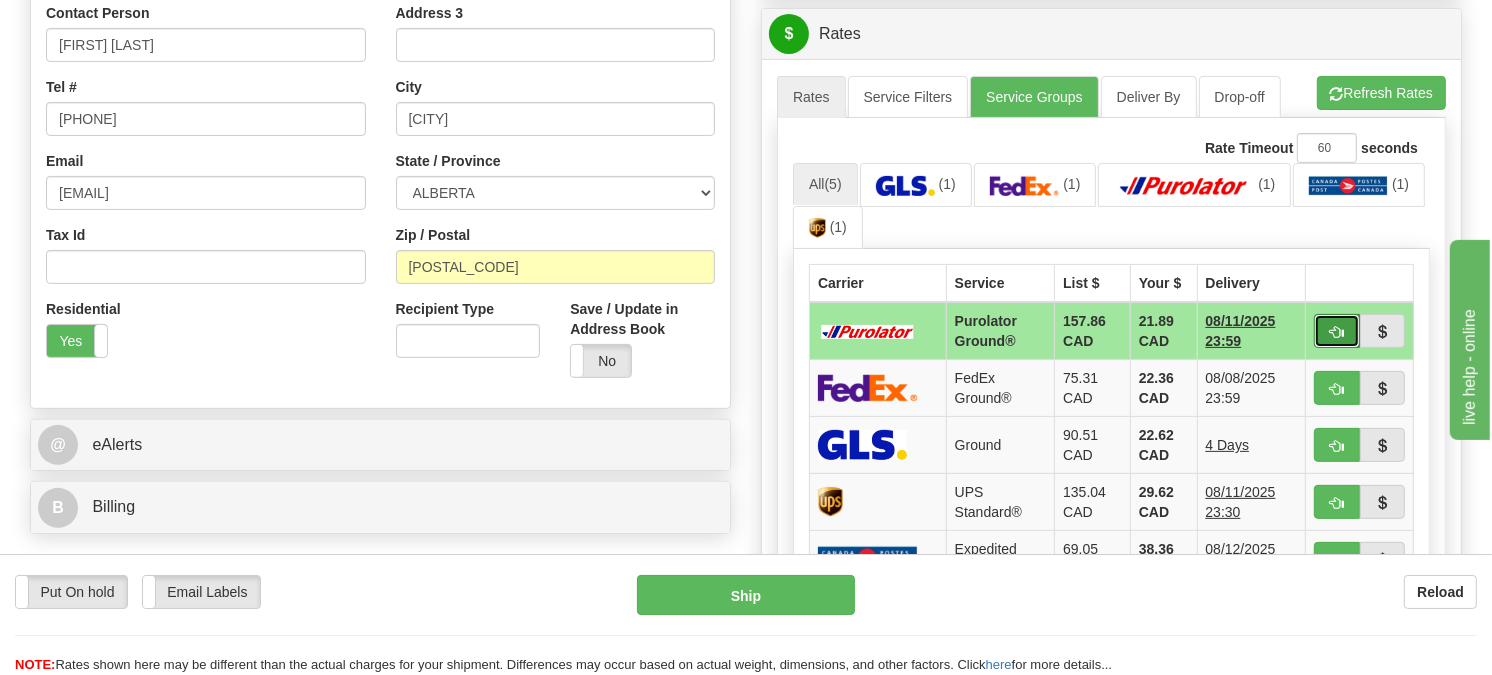 click at bounding box center [1337, 331] 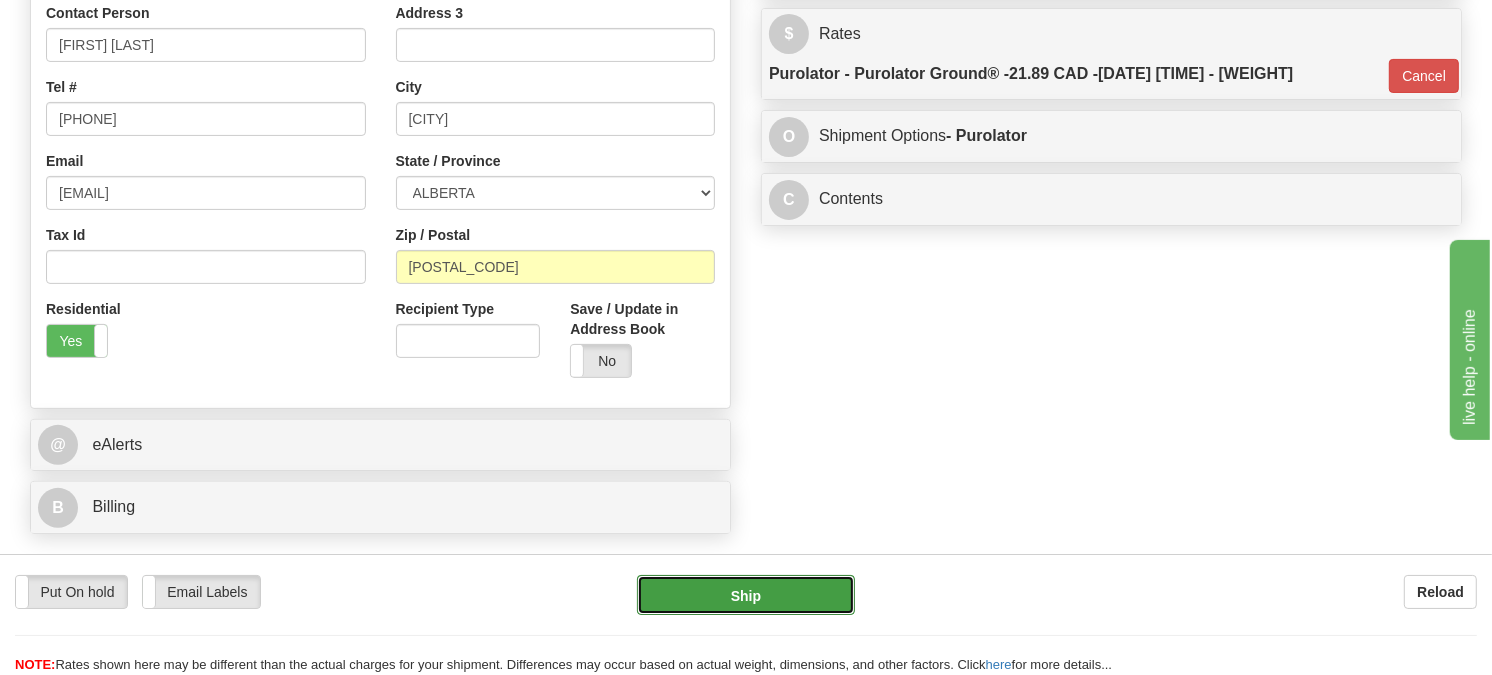 click on "Ship" at bounding box center [746, 595] 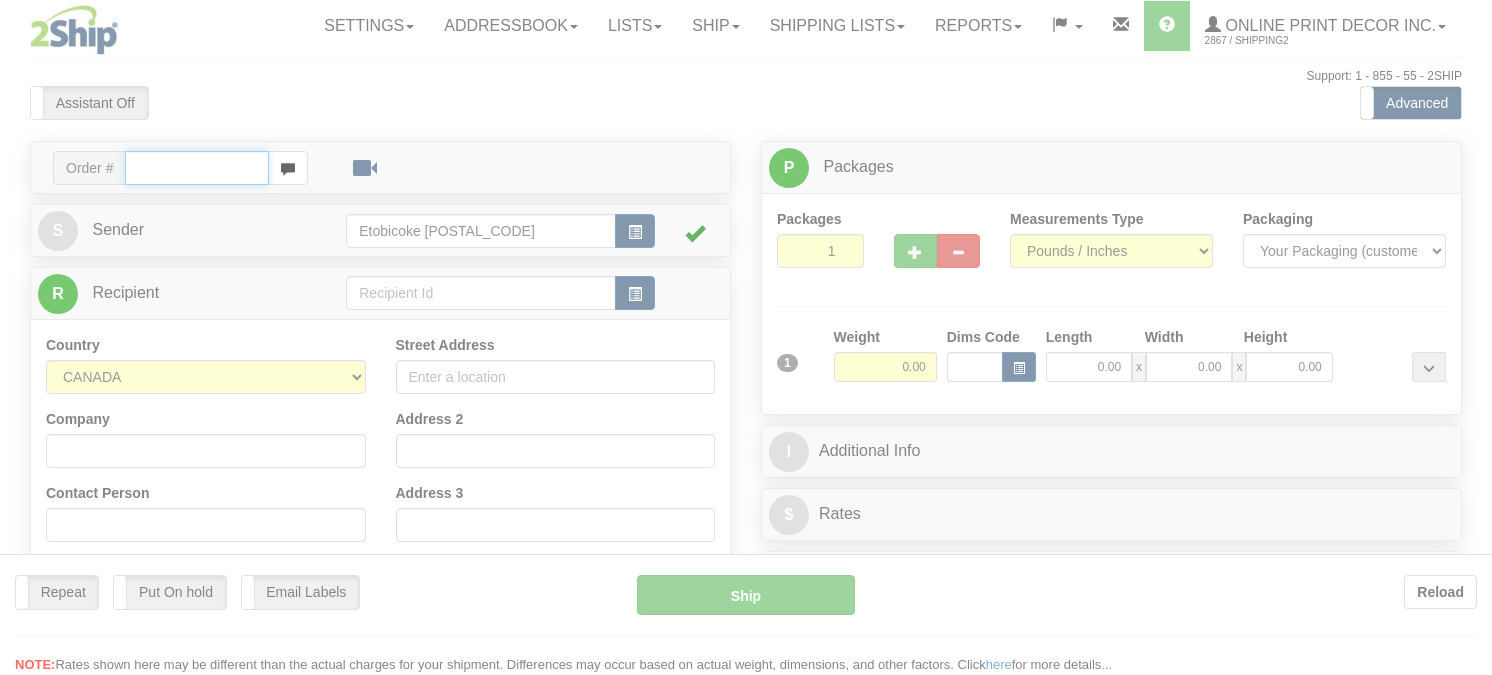 scroll, scrollTop: 0, scrollLeft: 0, axis: both 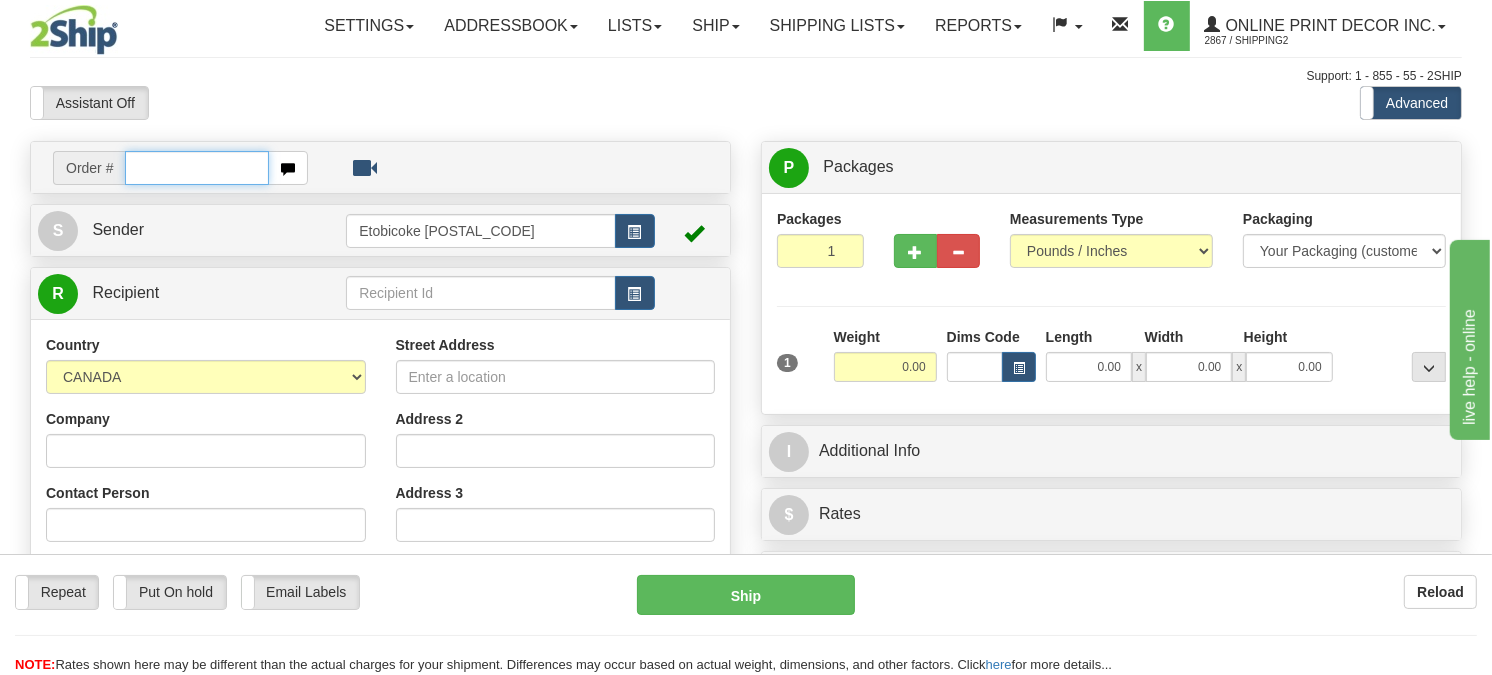 click at bounding box center [197, 168] 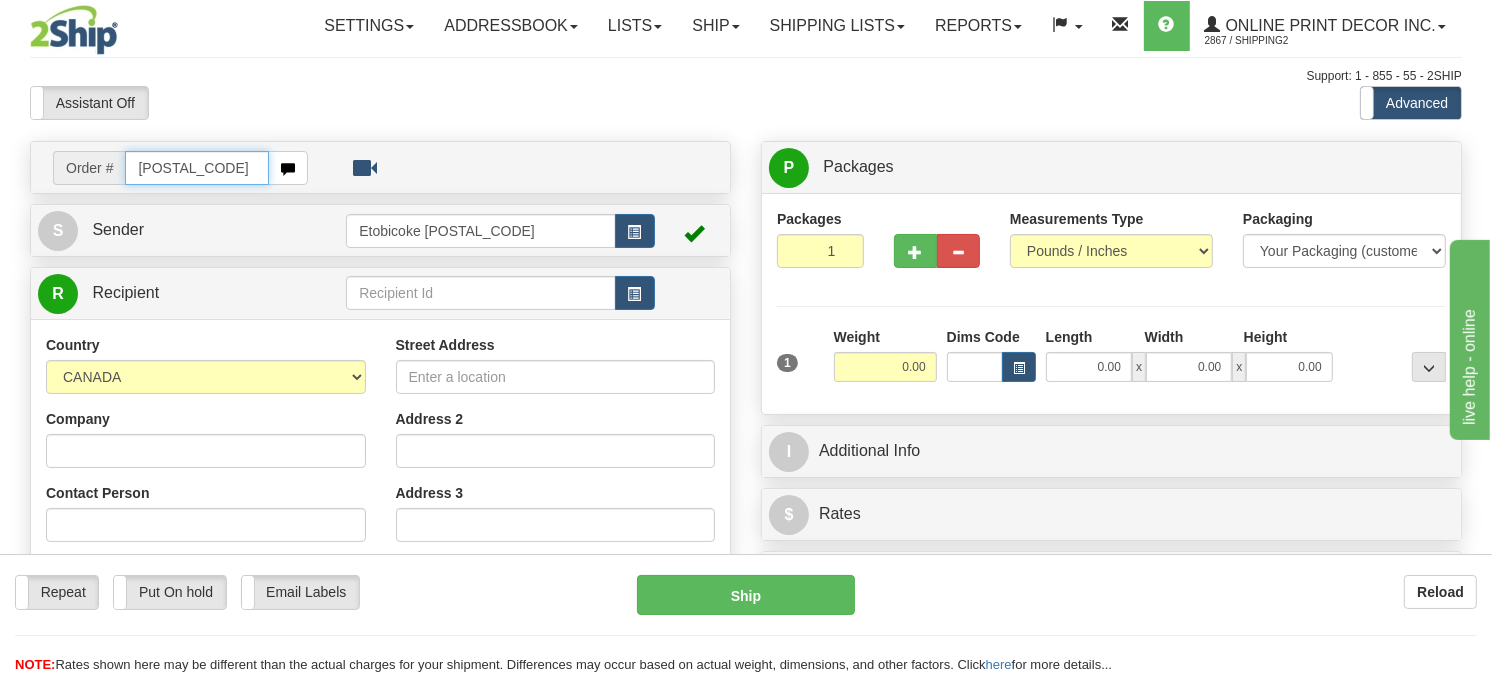type on "ca-417873" 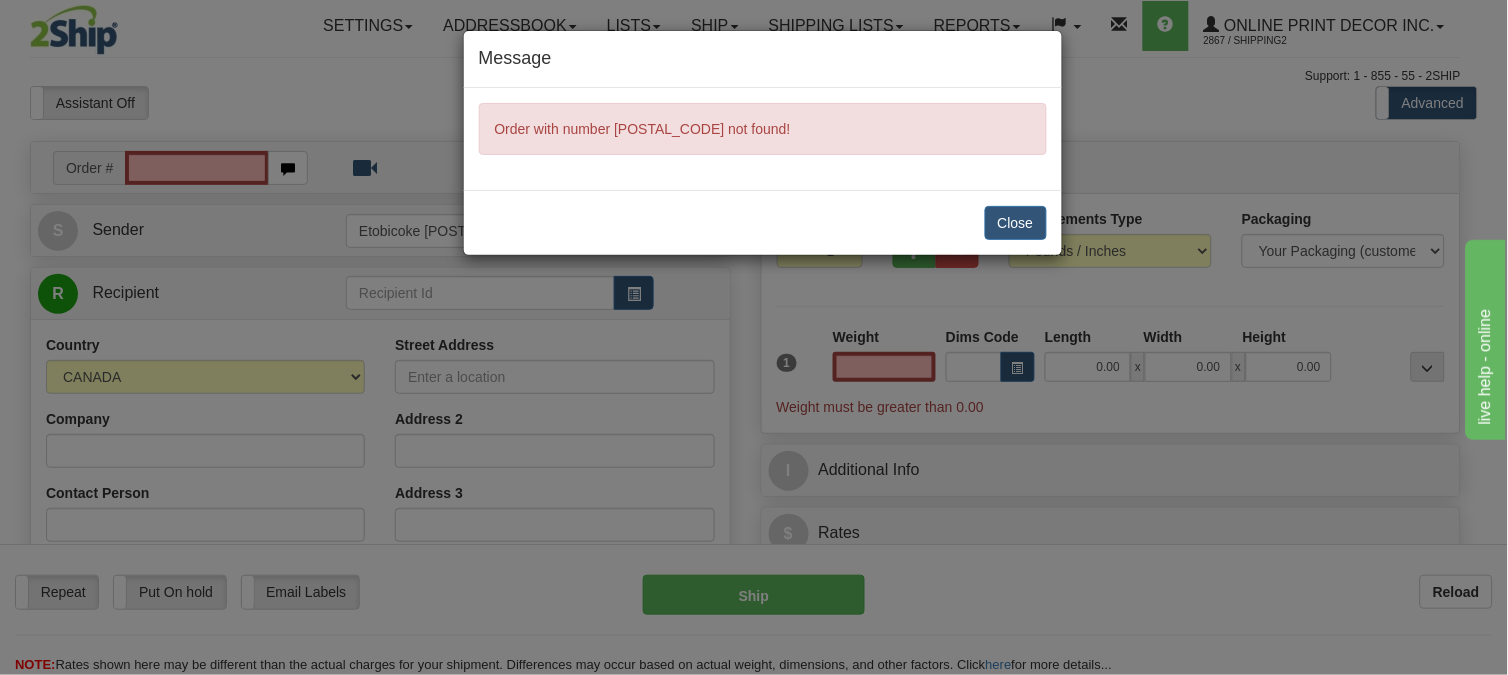 type on "0.00" 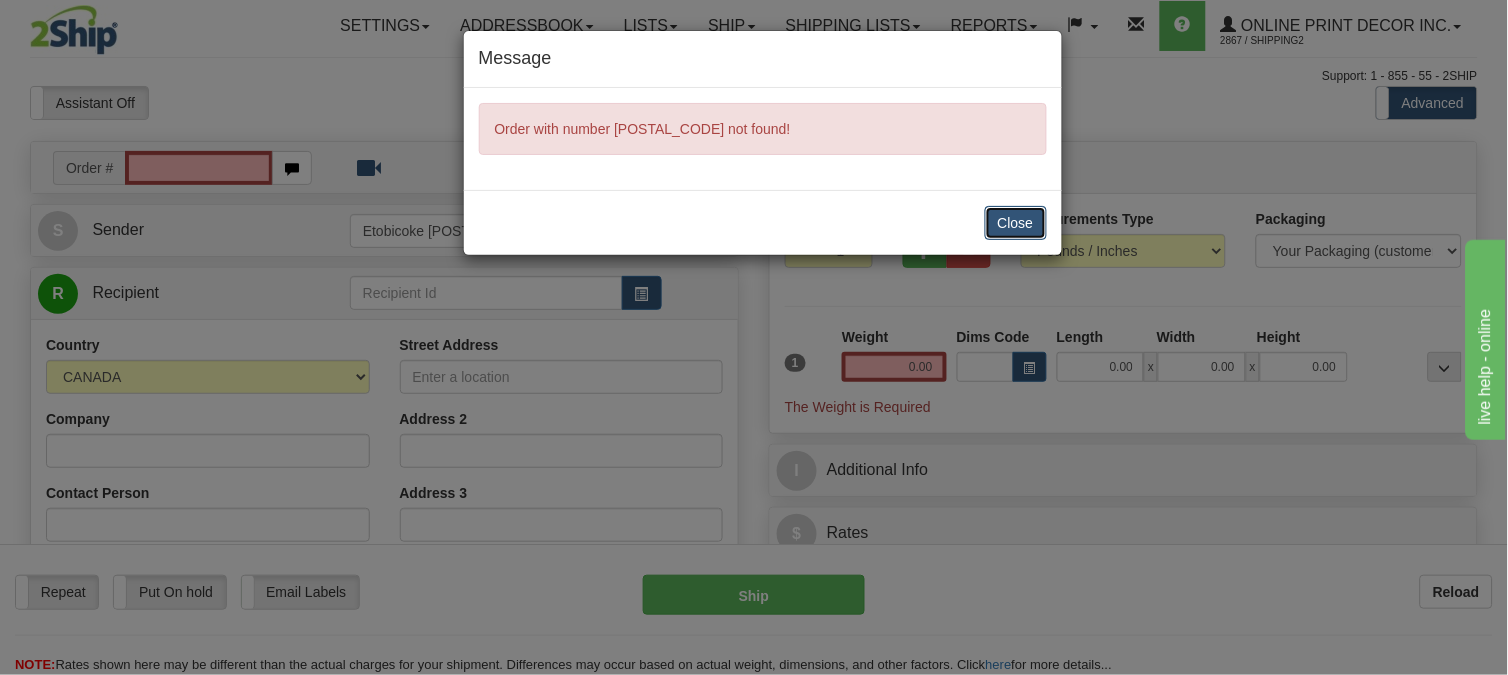 click on "Close" at bounding box center (1016, 223) 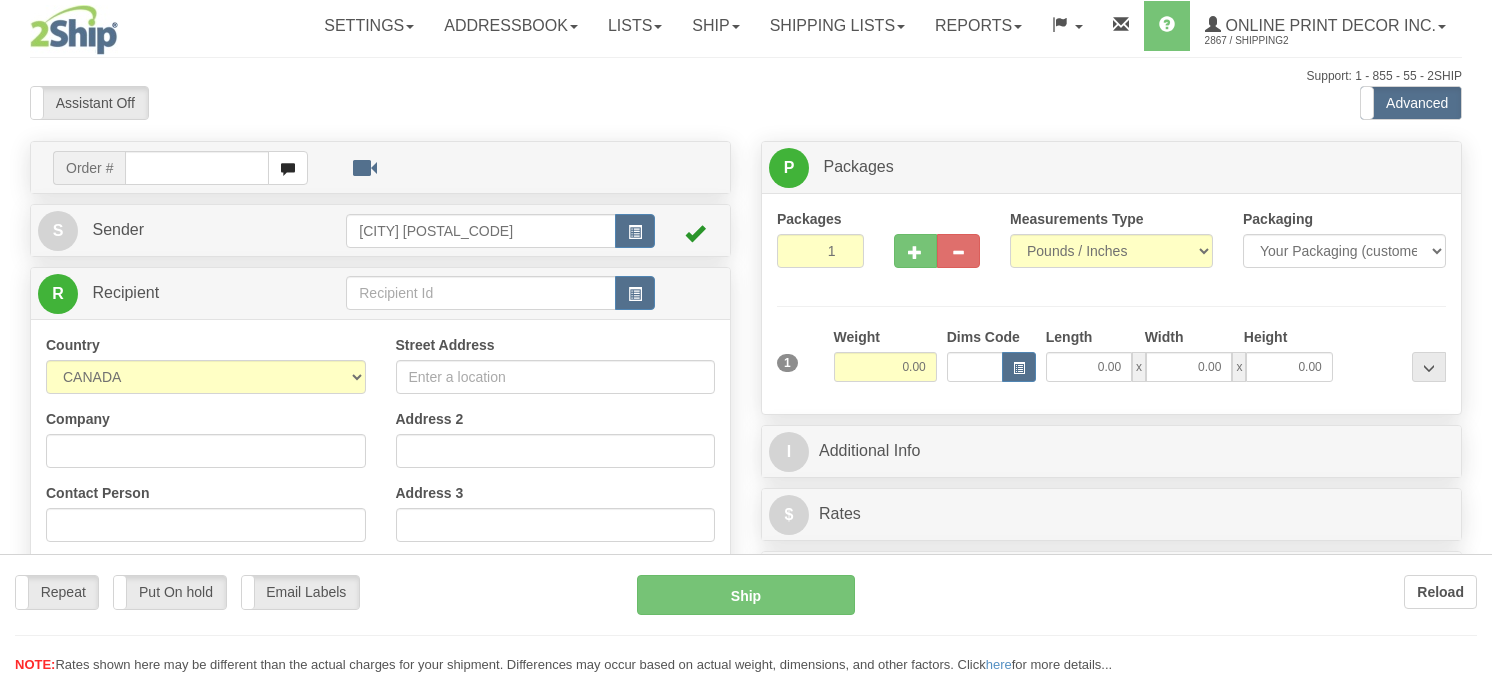 scroll, scrollTop: 0, scrollLeft: 0, axis: both 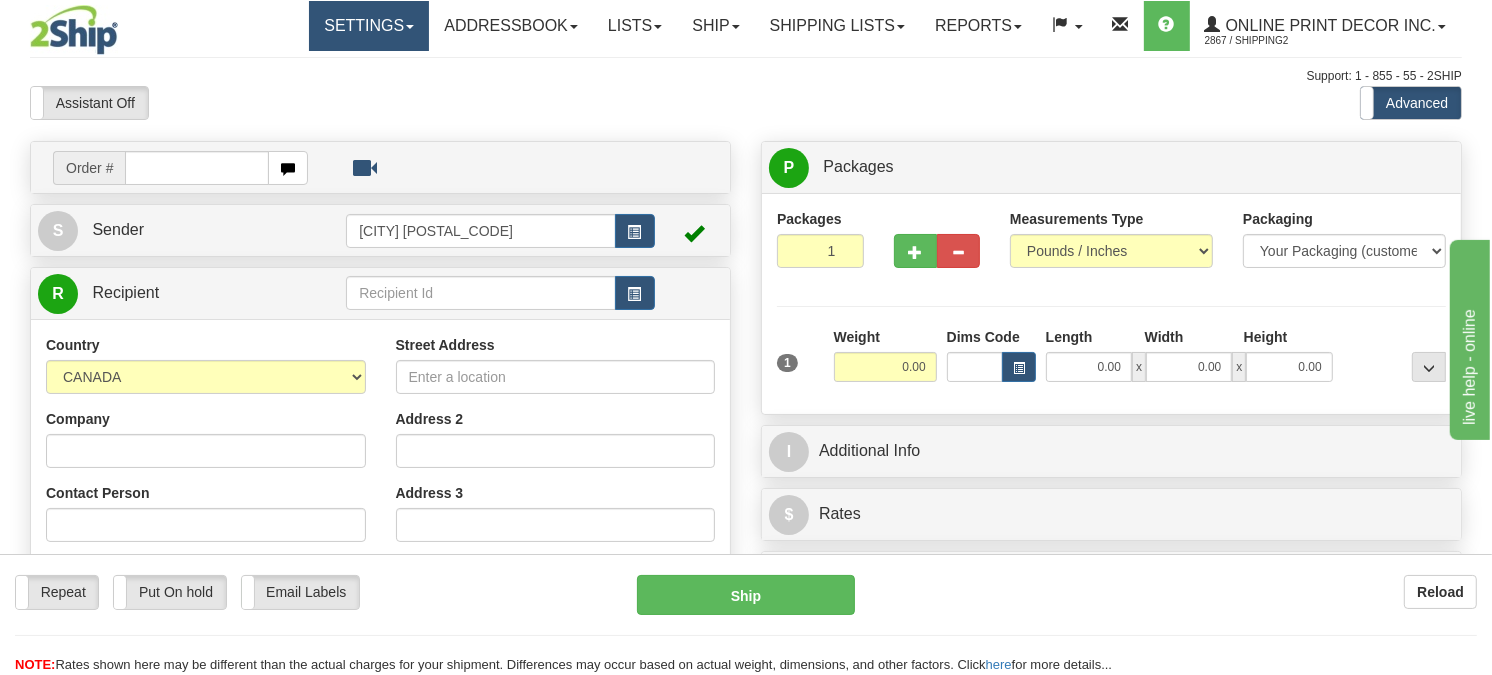 click on "Settings" at bounding box center [369, 26] 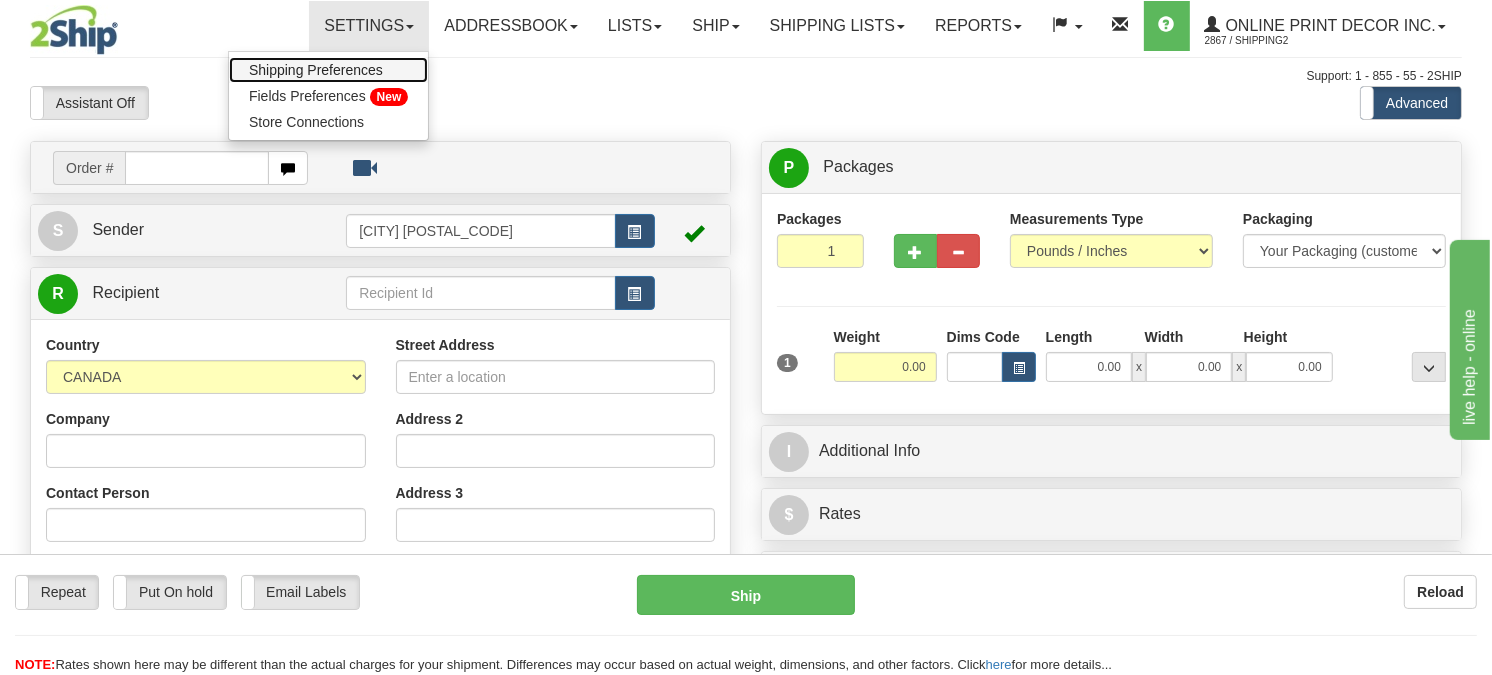 click on "Shipping Preferences" at bounding box center (316, 70) 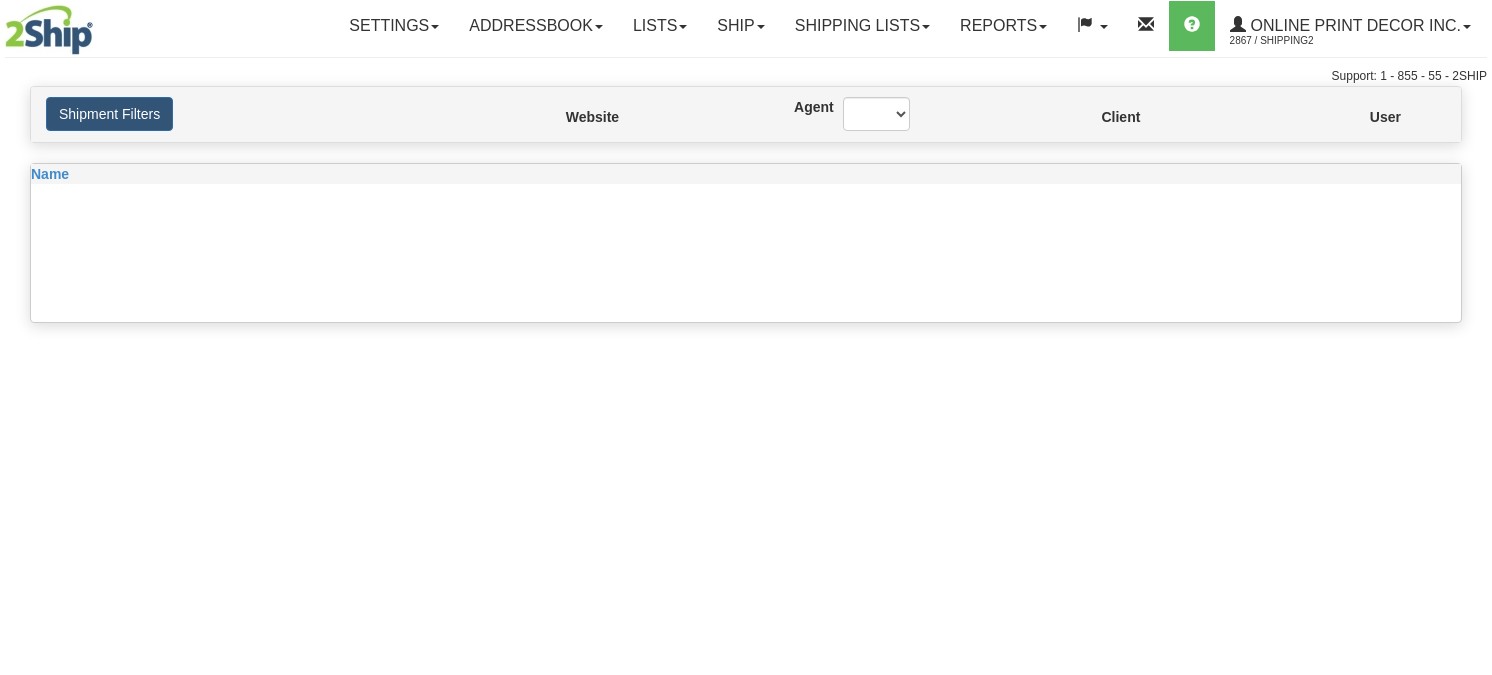 scroll, scrollTop: 0, scrollLeft: 0, axis: both 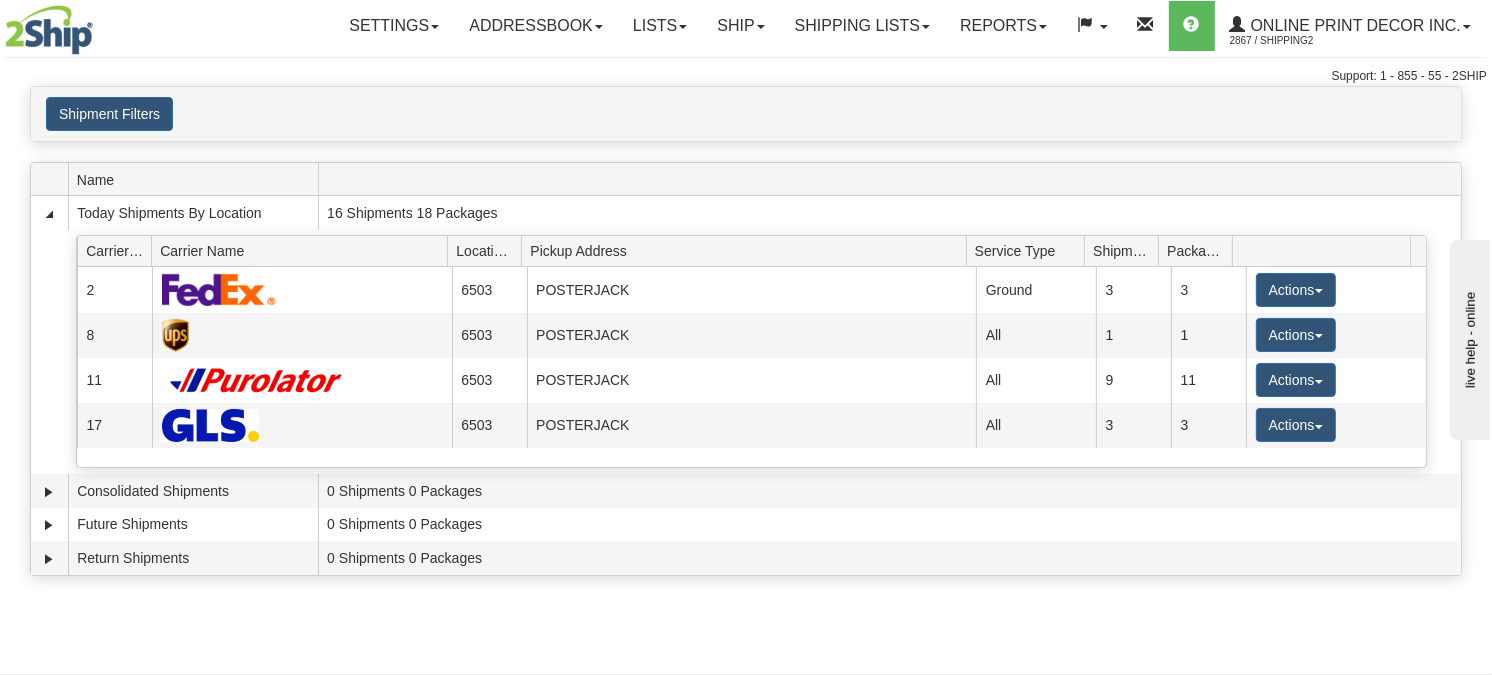 click on "Settings
Shipping Preferences
Fields Preferences
New
Store Connections
Addressbook
Recipients New" at bounding box center (877, 26) 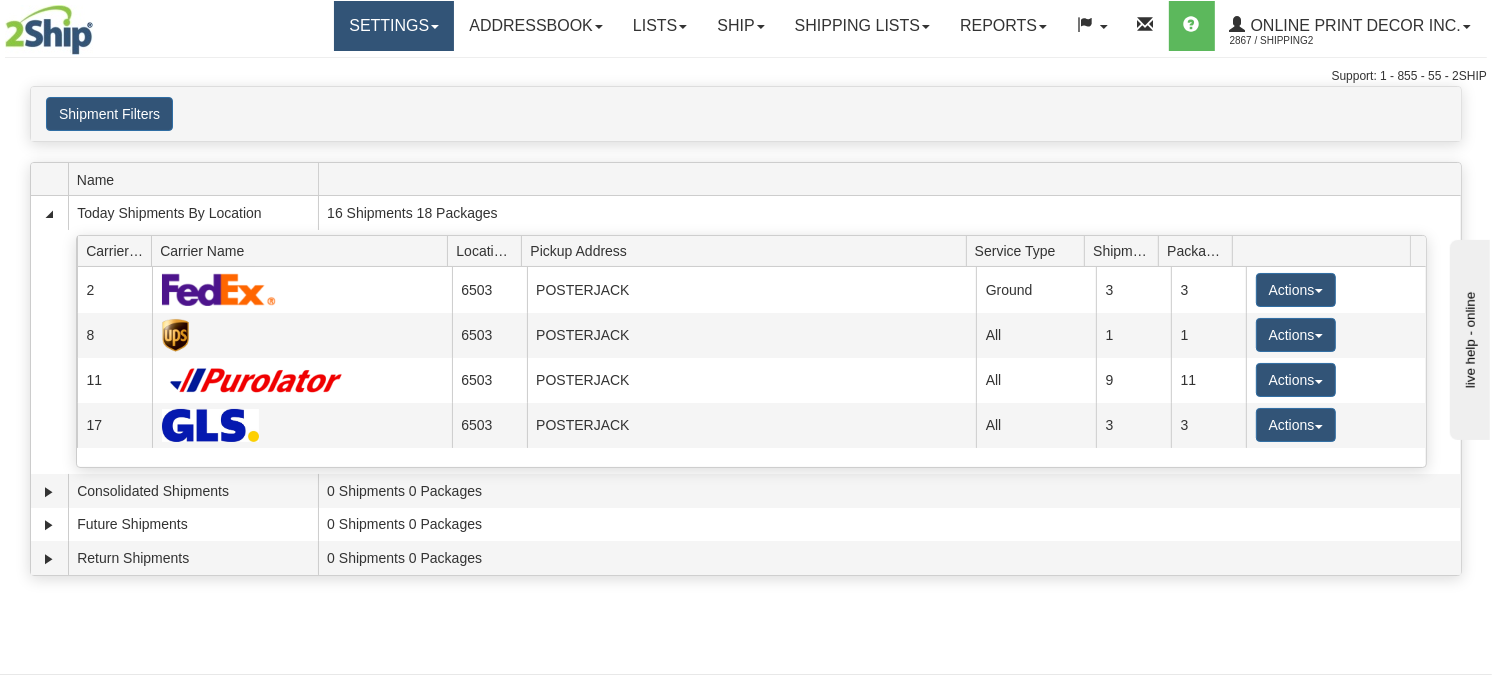 click on "Settings" at bounding box center [394, 26] 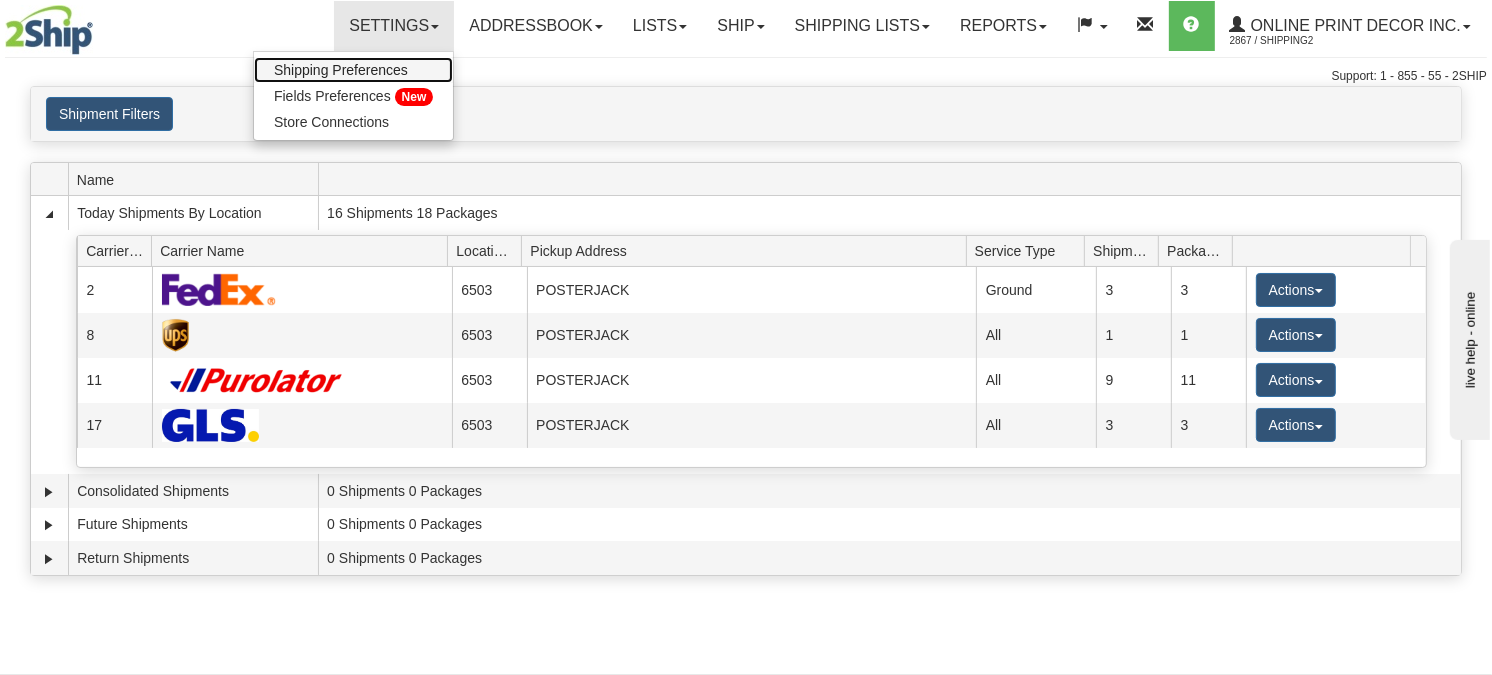 click on "Shipping Preferences" at bounding box center (353, 70) 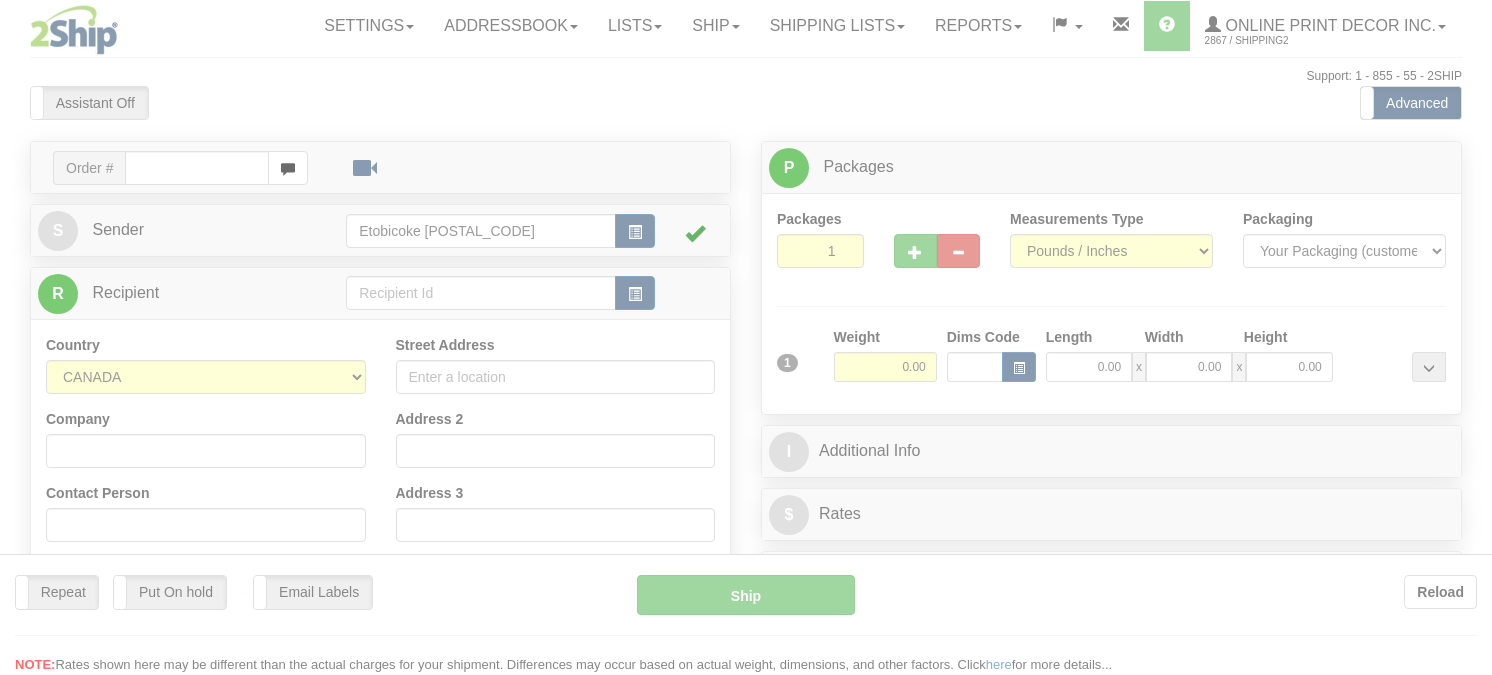scroll, scrollTop: 0, scrollLeft: 0, axis: both 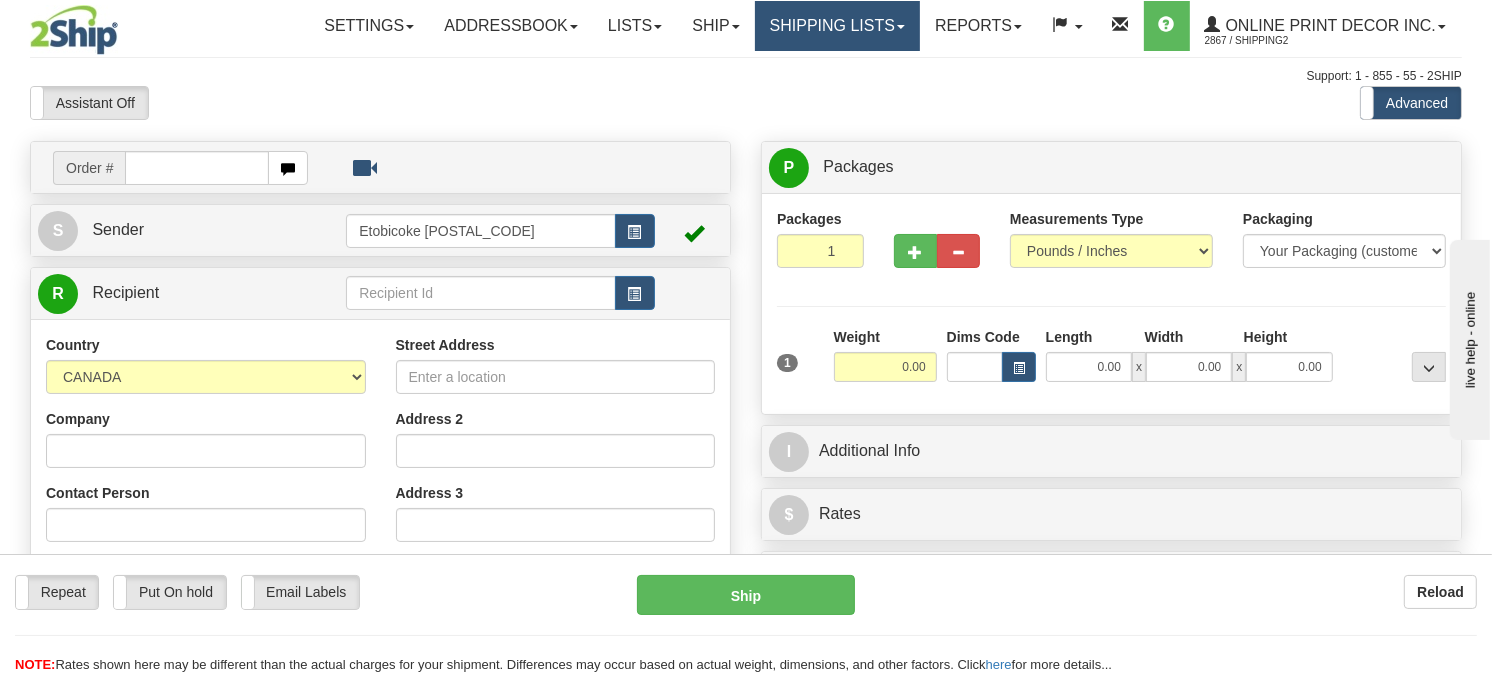 click on "Shipping lists" at bounding box center [837, 26] 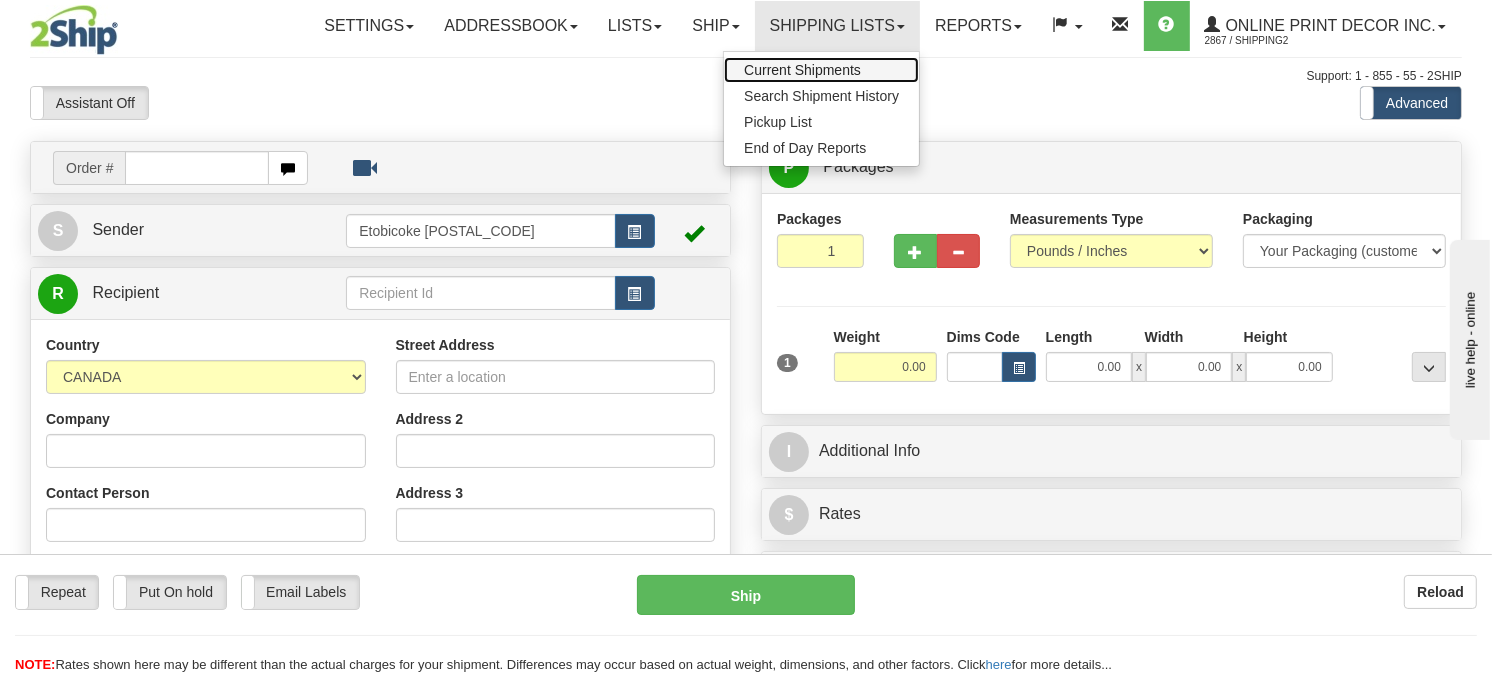click on "Current Shipments" at bounding box center [821, 70] 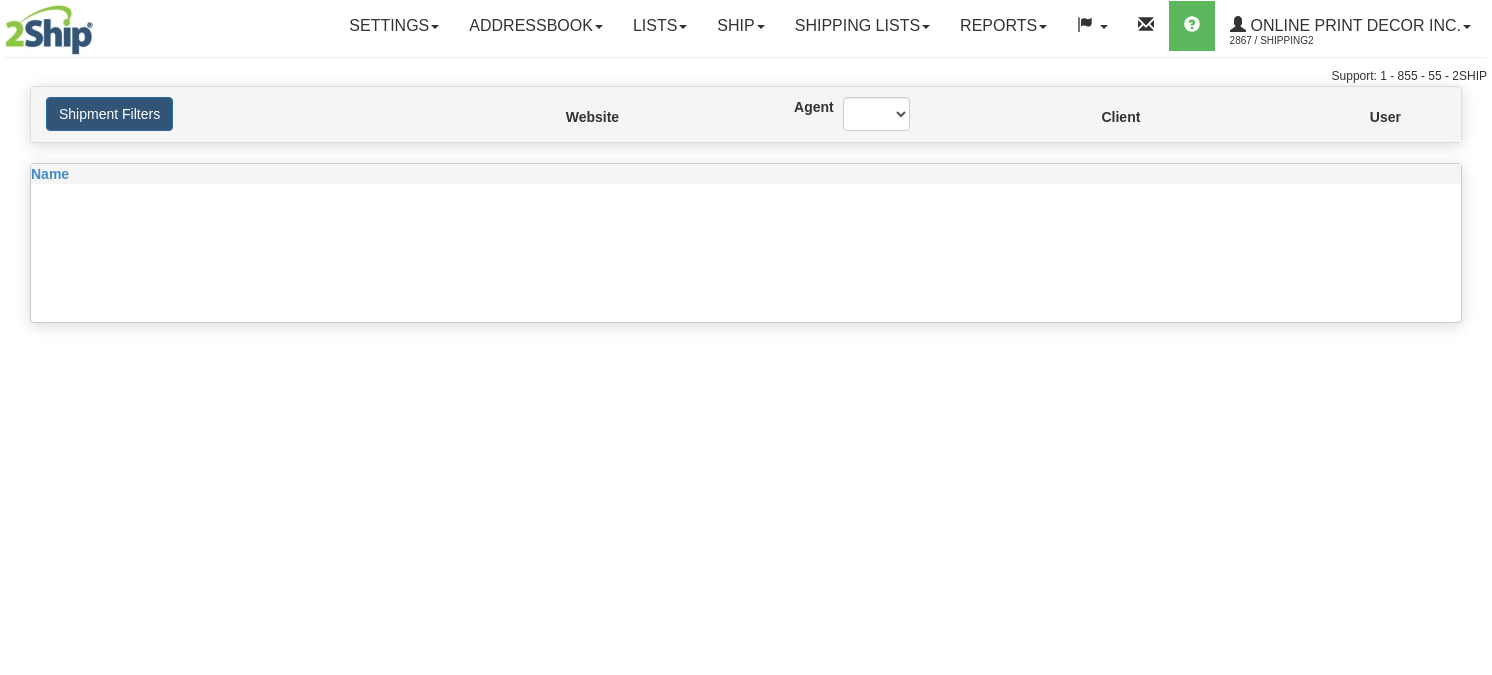 scroll, scrollTop: 0, scrollLeft: 0, axis: both 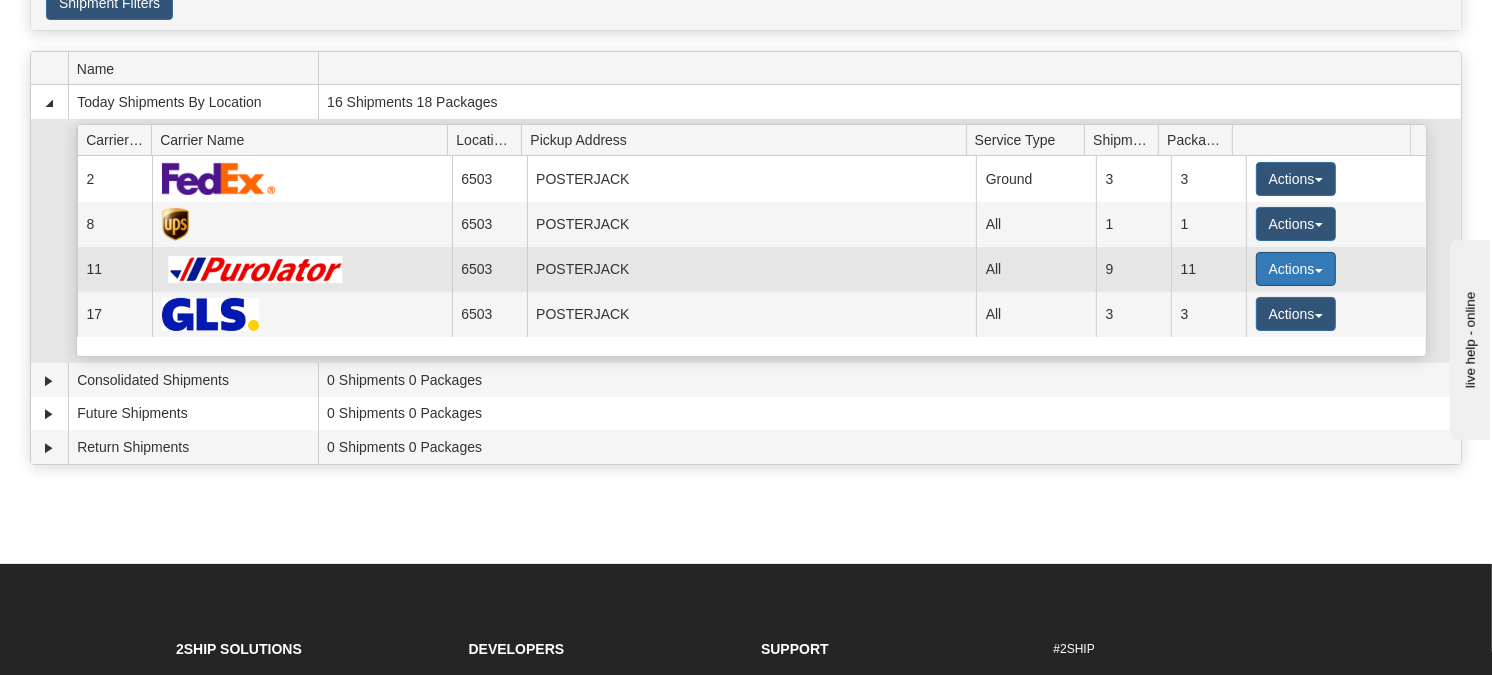 click on "Actions" at bounding box center (1296, 269) 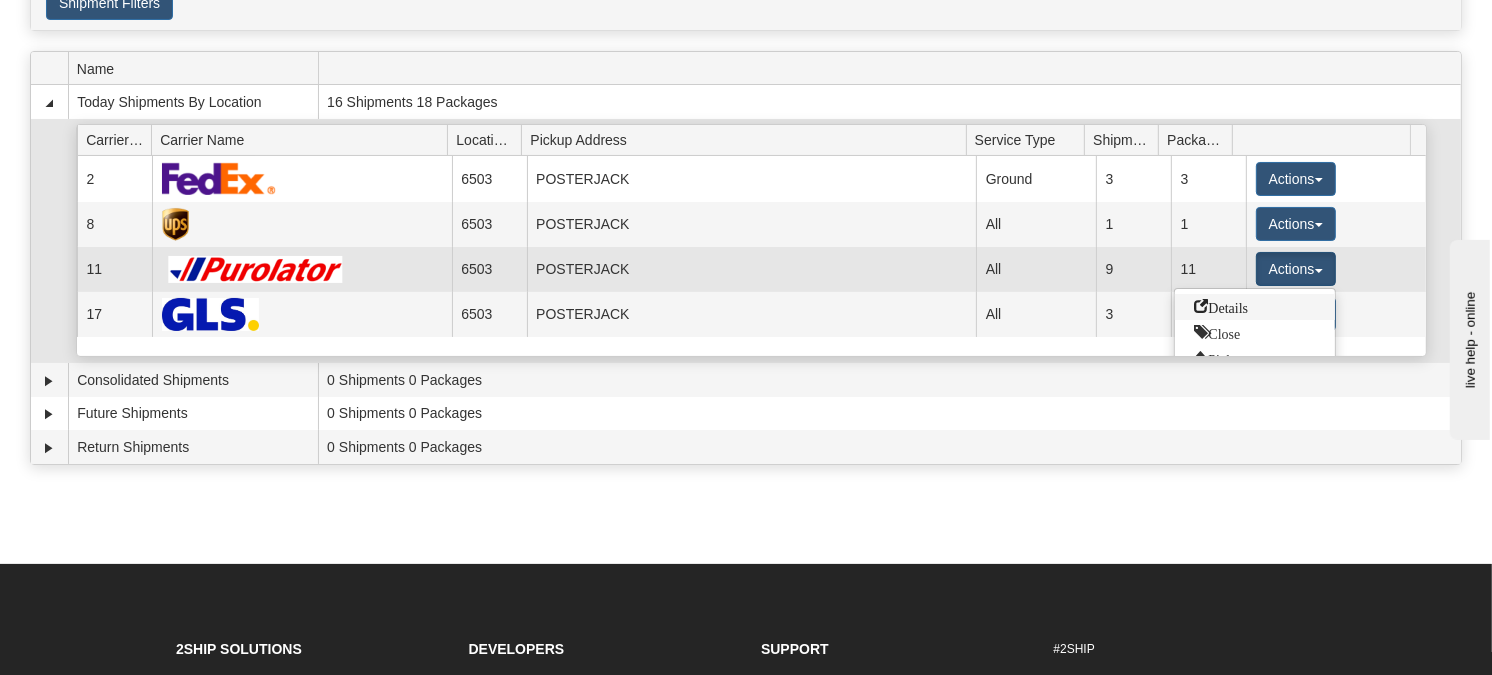 click on "Details" at bounding box center [1222, 306] 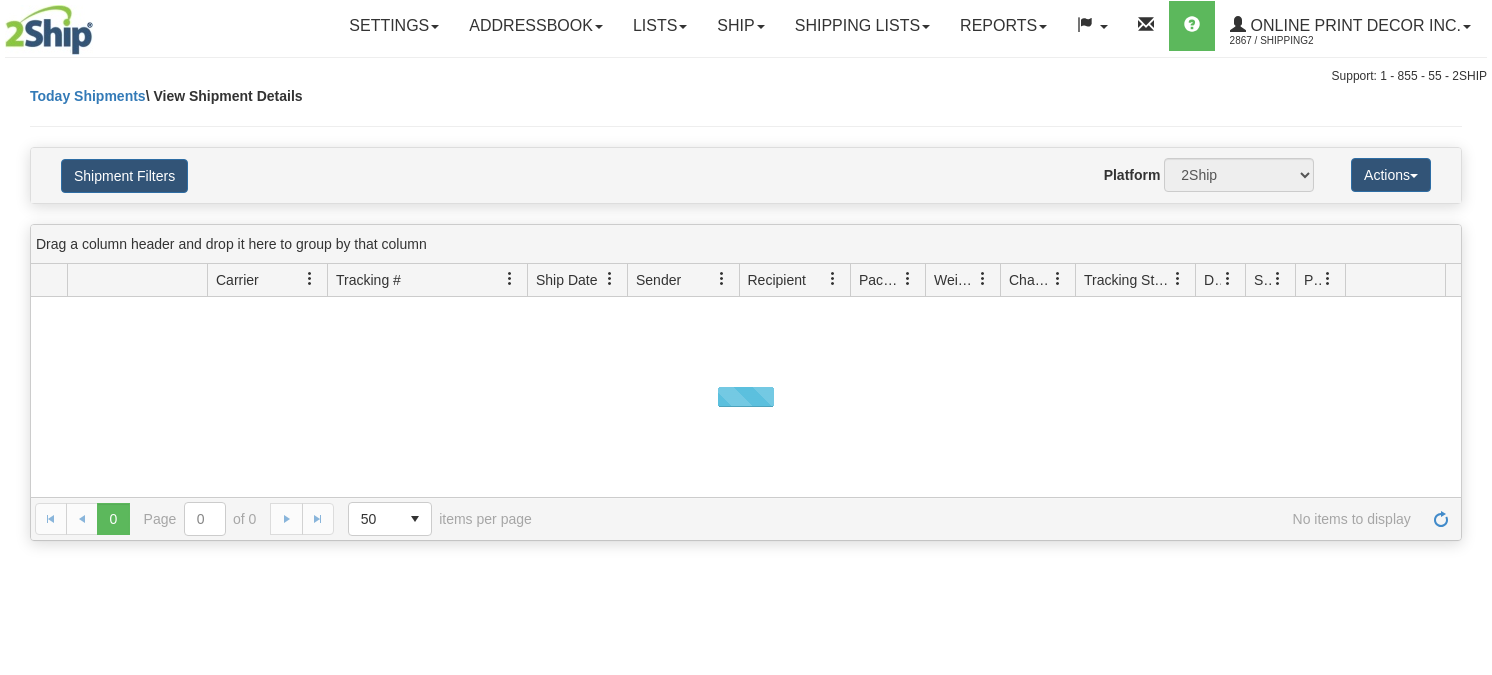 scroll, scrollTop: 0, scrollLeft: 0, axis: both 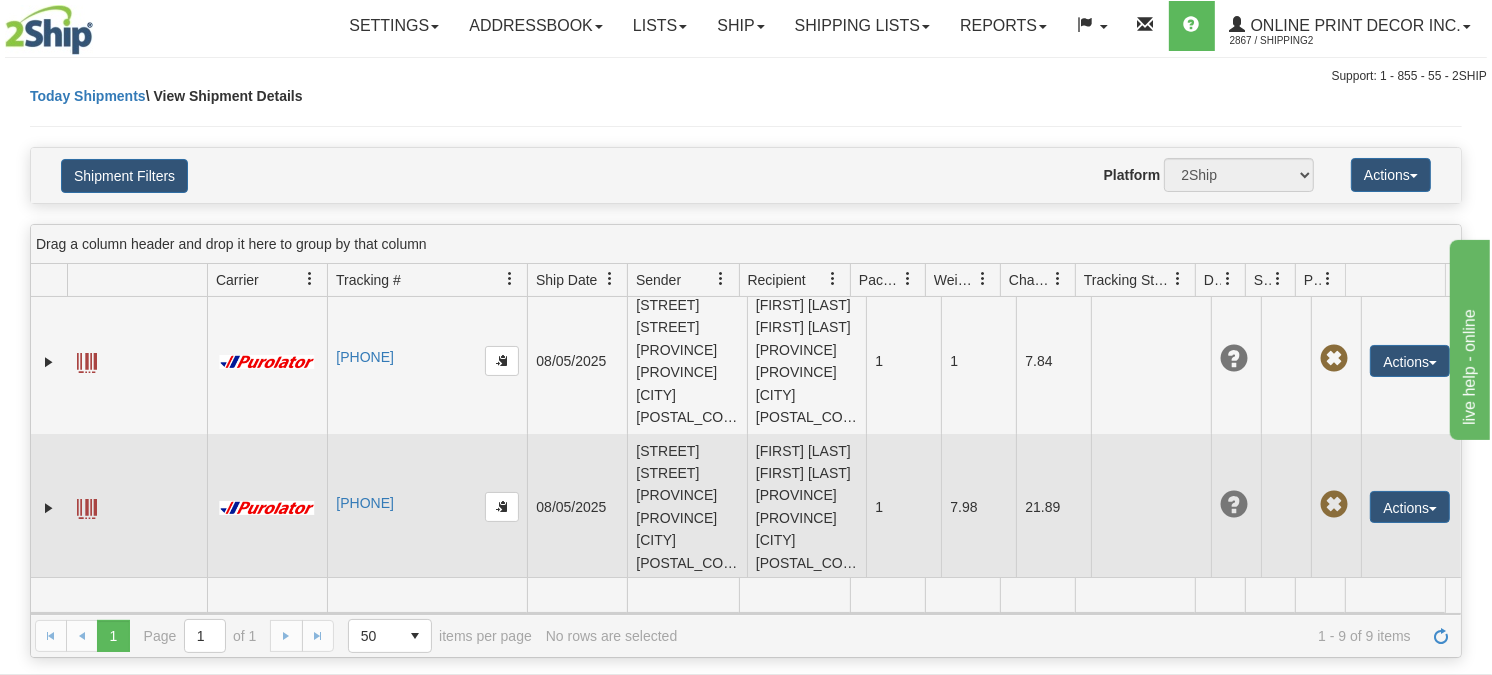 click at bounding box center [87, 509] 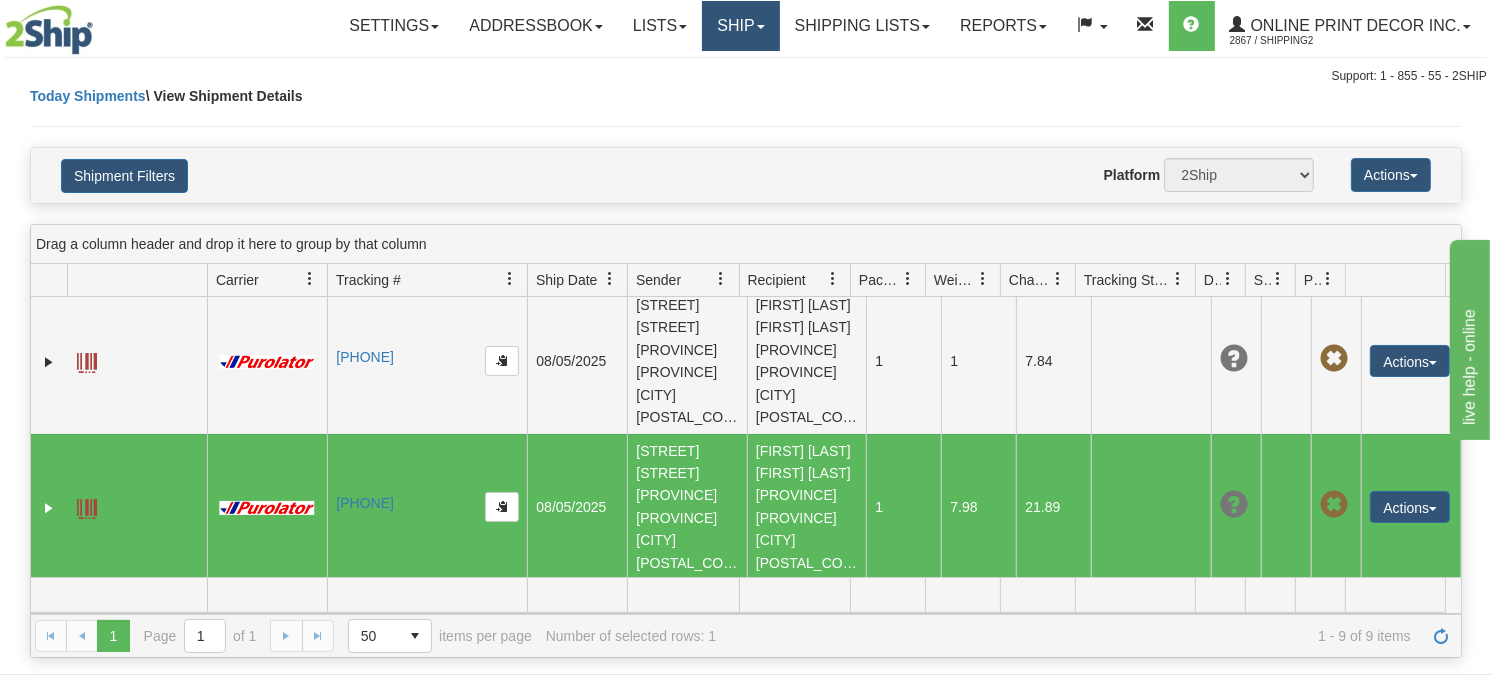 click on "Ship" at bounding box center [740, 26] 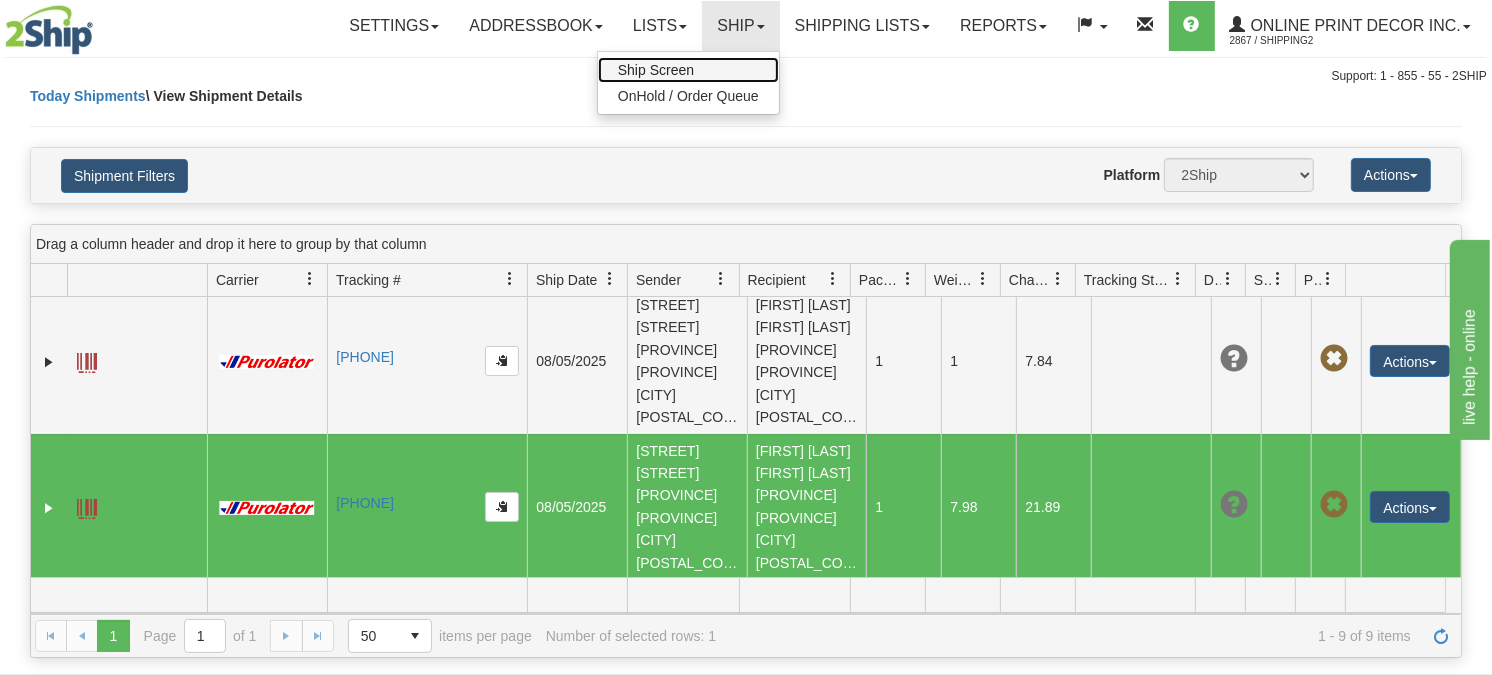 click on "Ship Screen" at bounding box center [688, 70] 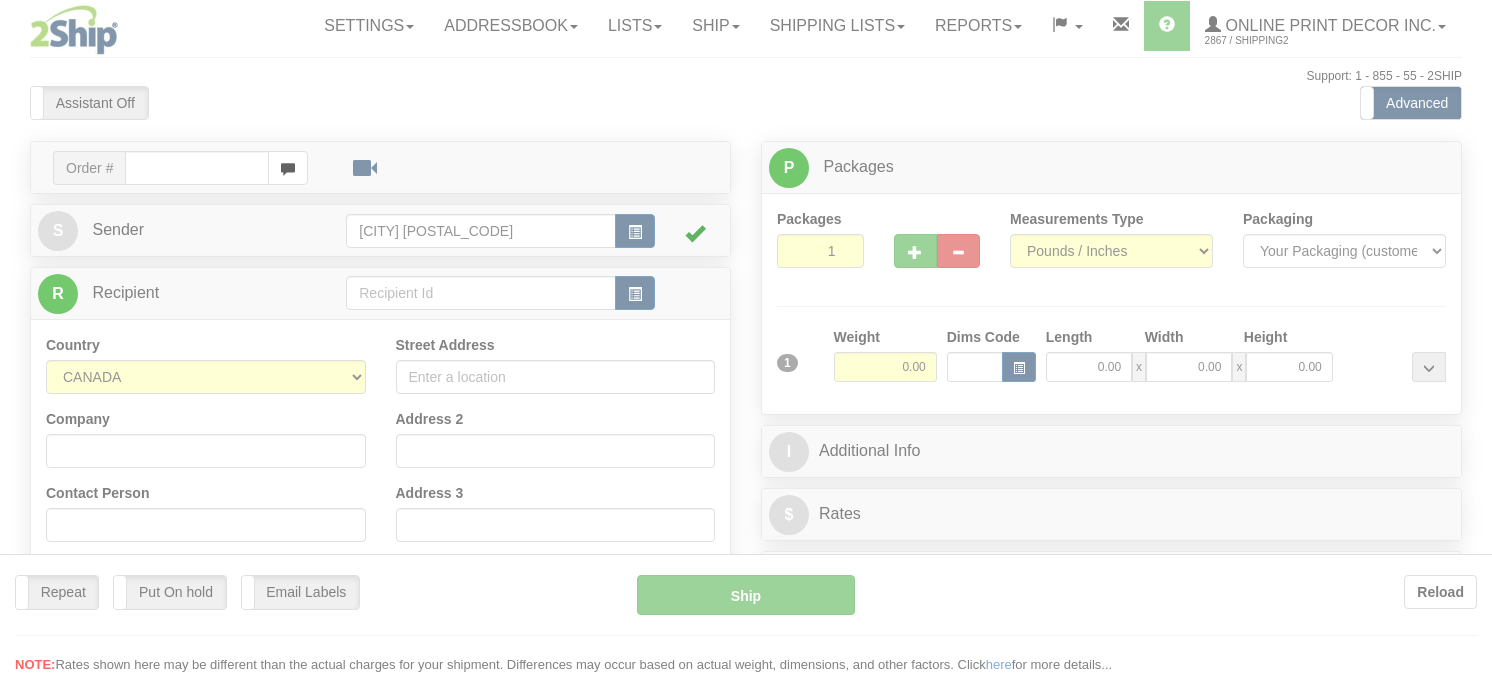 scroll, scrollTop: 0, scrollLeft: 0, axis: both 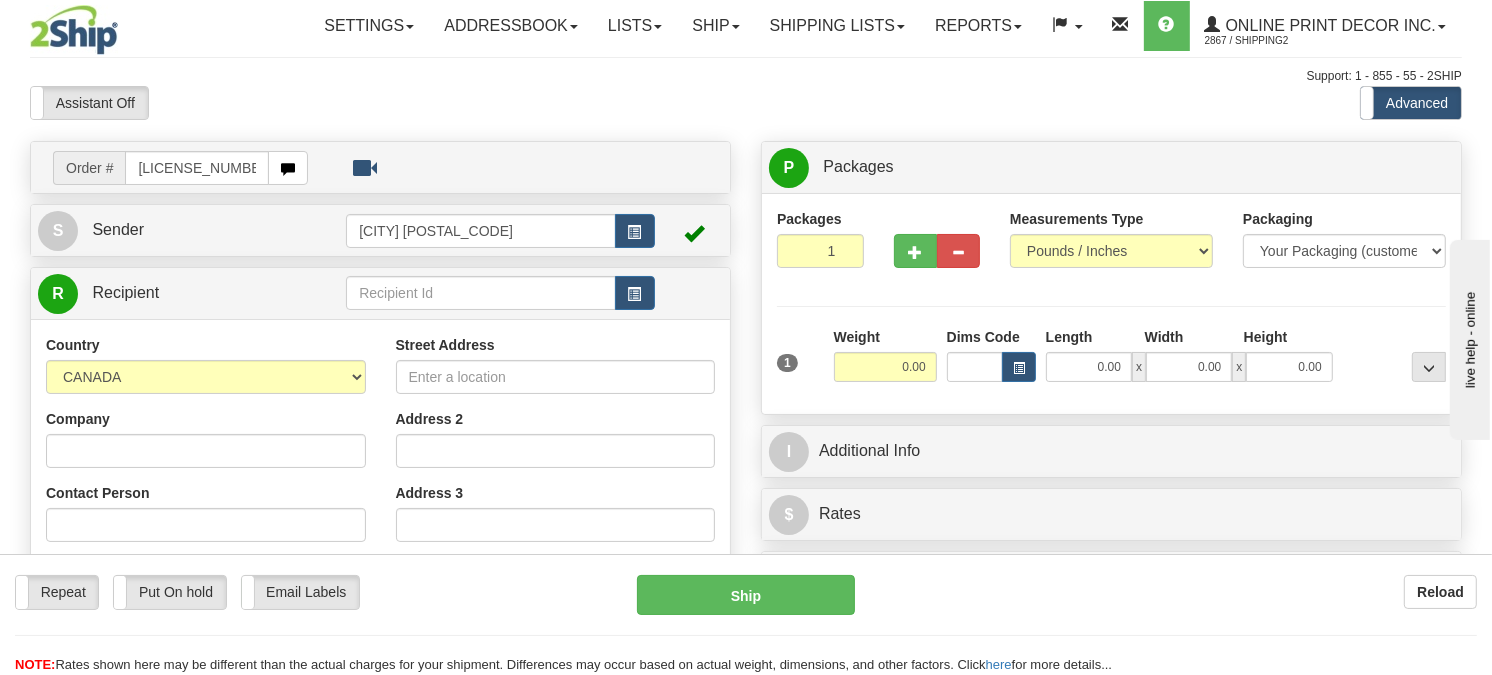 type on "[LICENSE_NUMBER]" 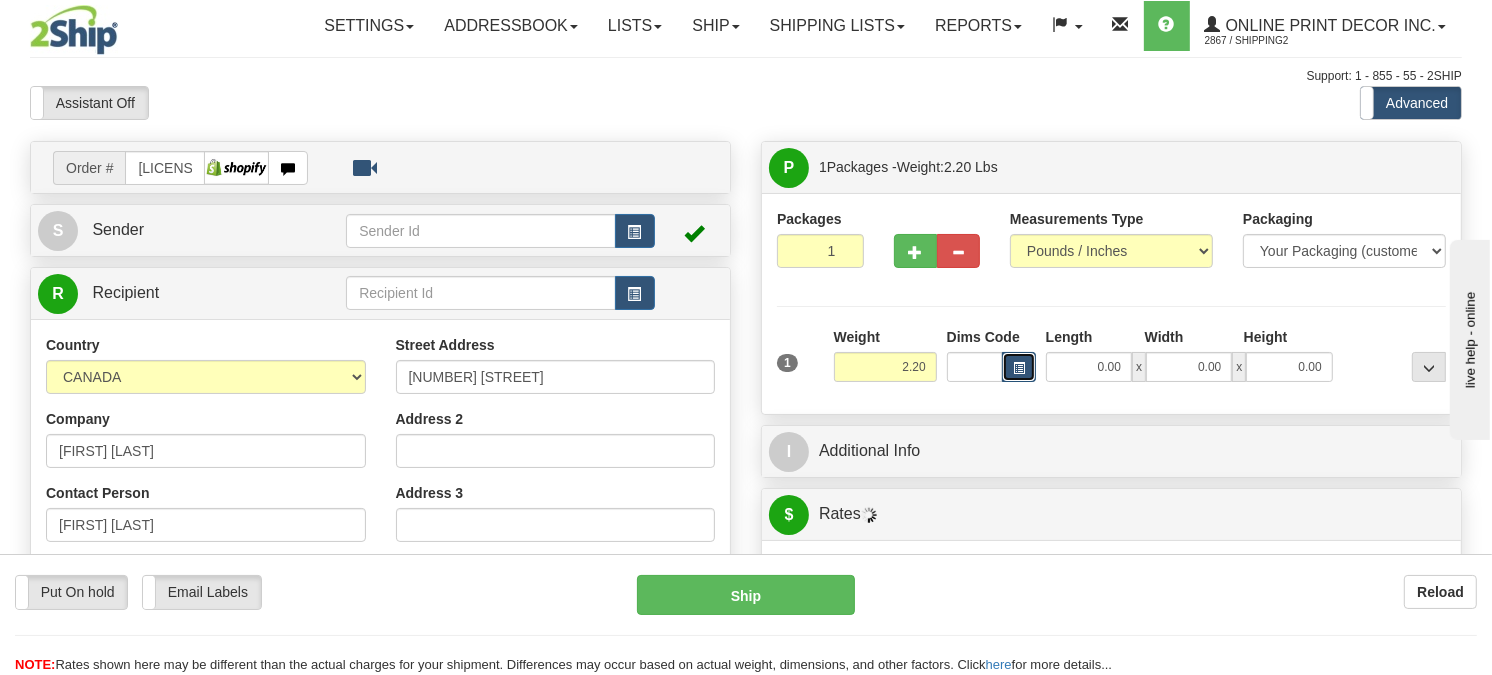 click at bounding box center [1019, 368] 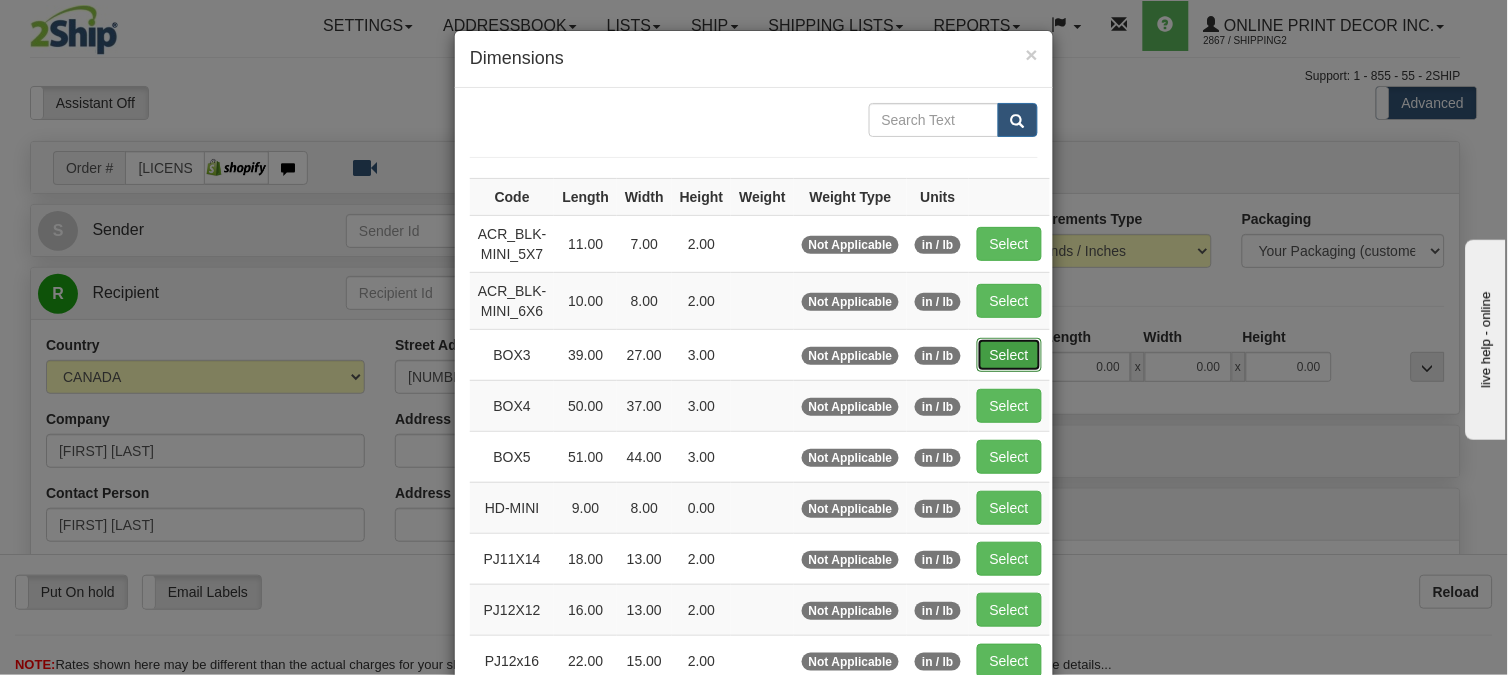 click on "Select" at bounding box center [1009, 355] 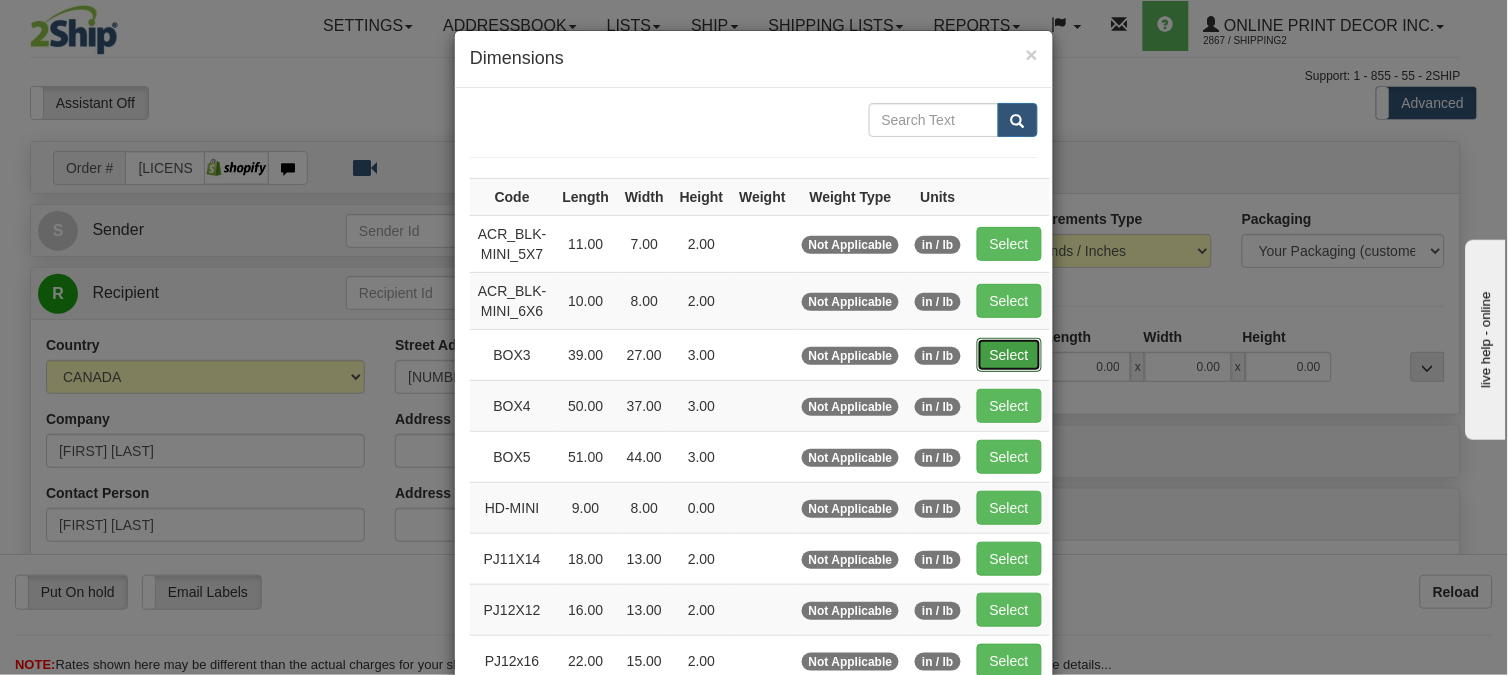 type on "39.00" 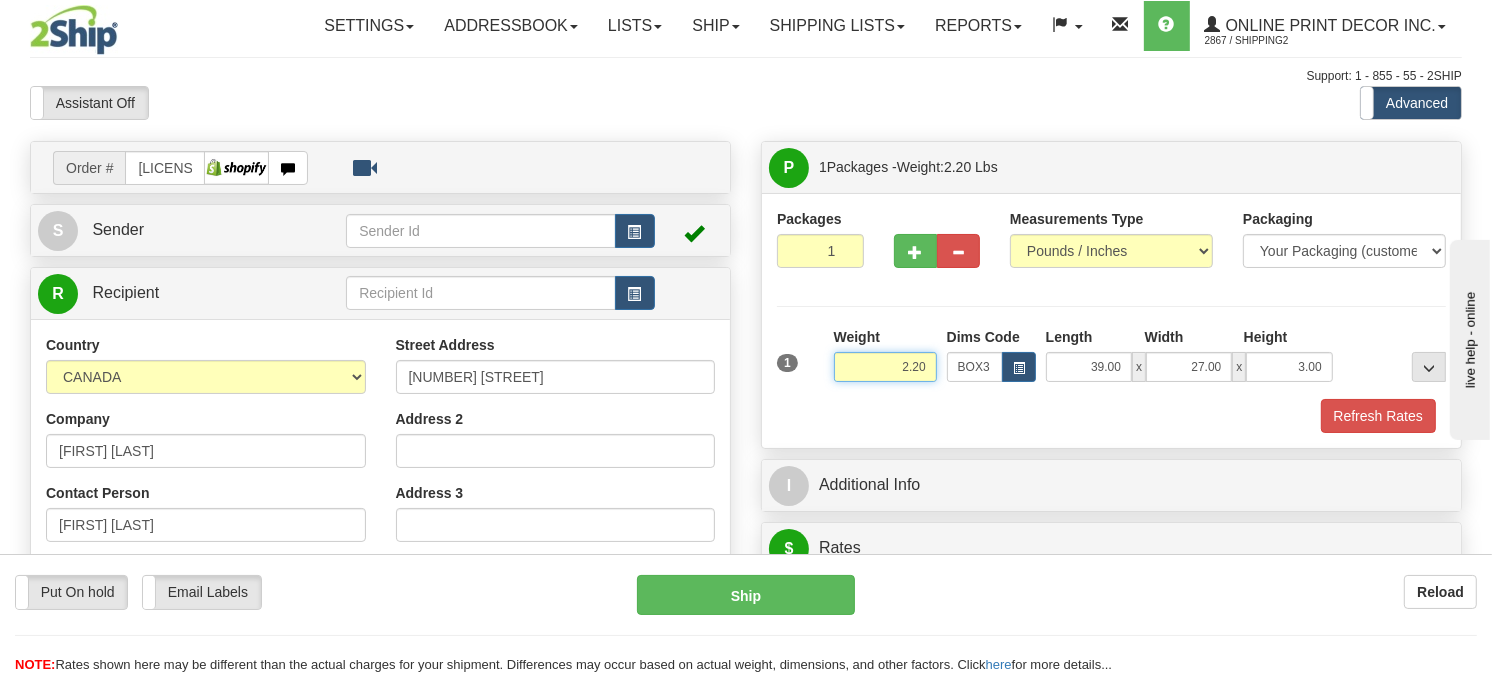 drag, startPoint x: 932, startPoint y: 422, endPoint x: 818, endPoint y: 425, distance: 114.03947 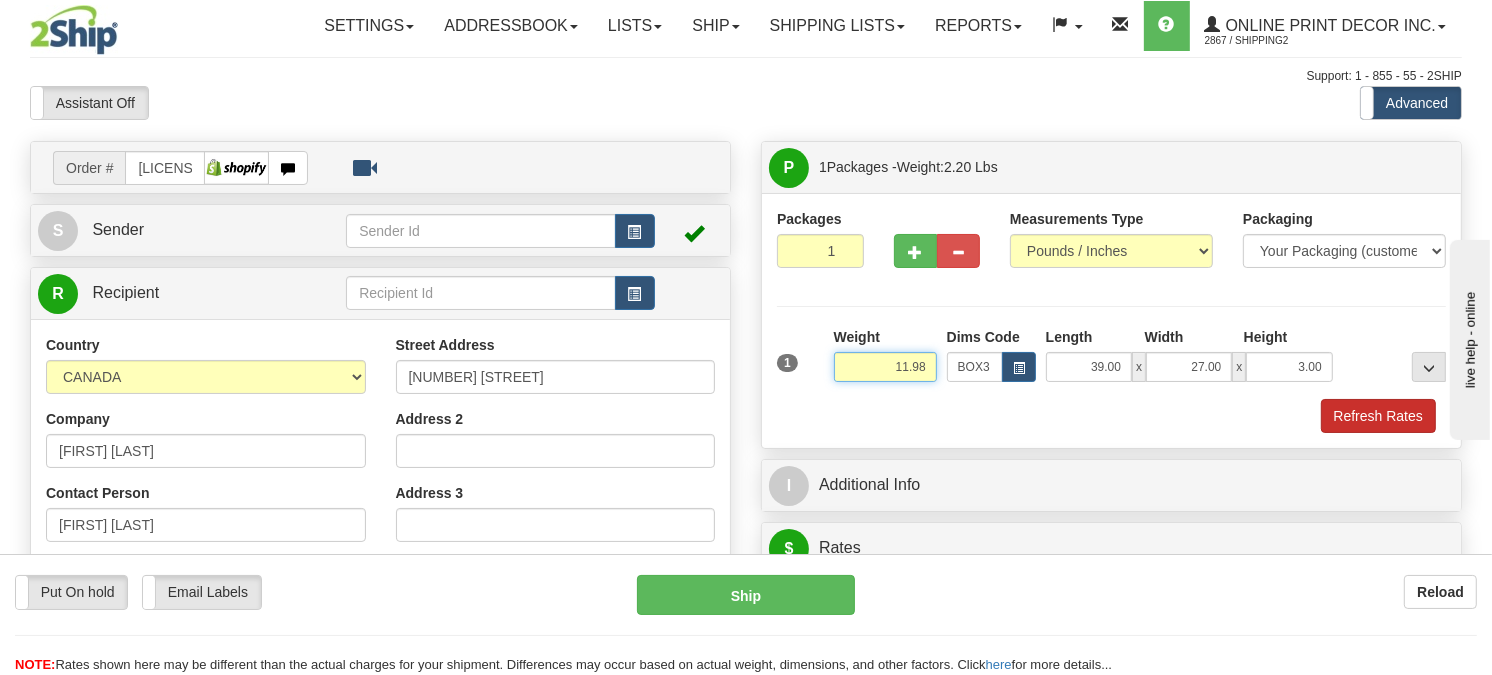 type on "11.98" 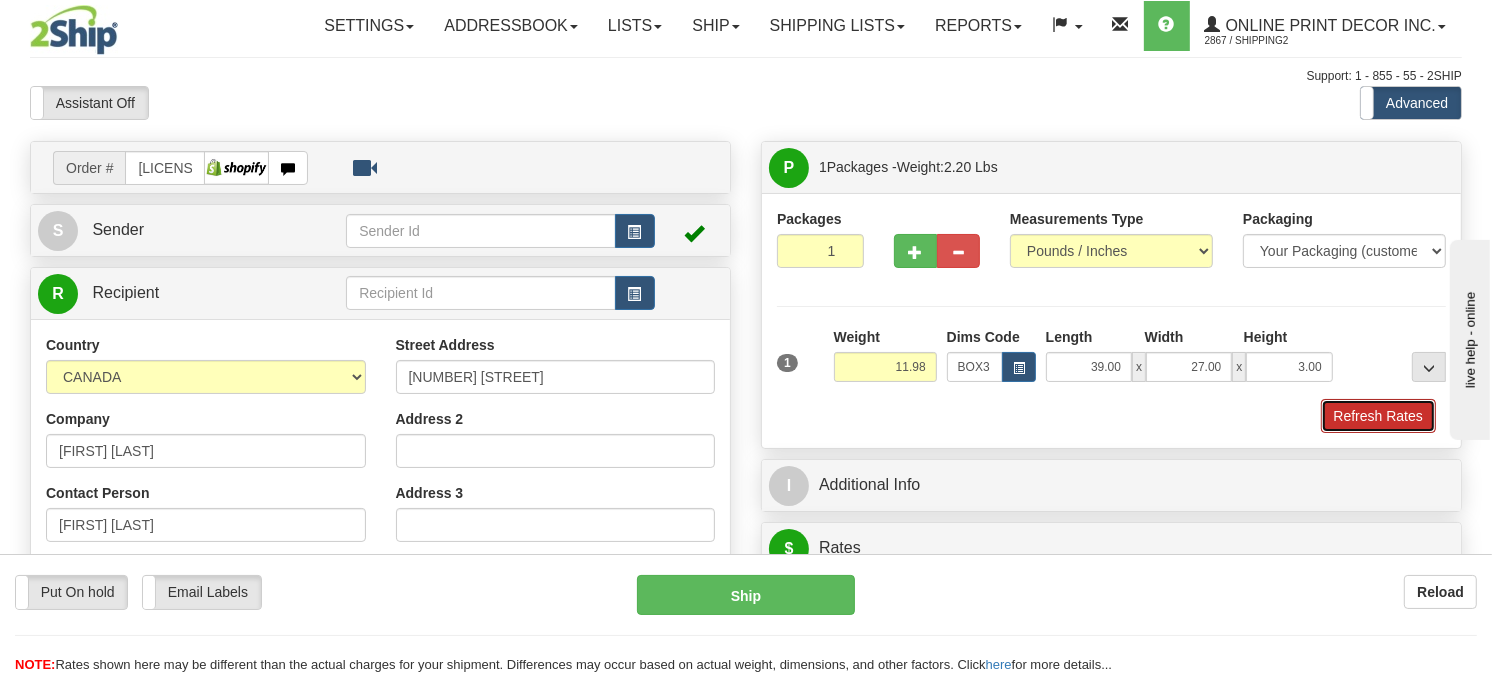 click on "Refresh Rates" at bounding box center (1378, 416) 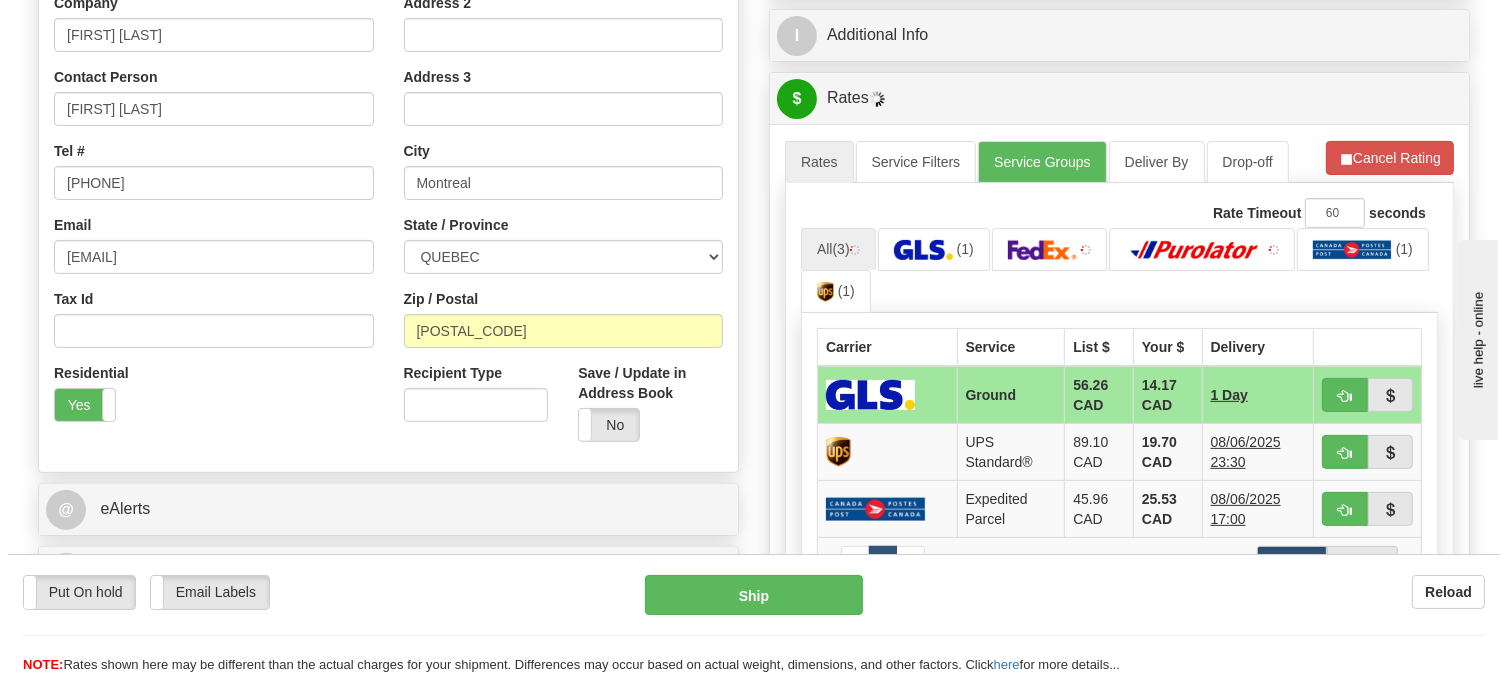 scroll, scrollTop: 555, scrollLeft: 0, axis: vertical 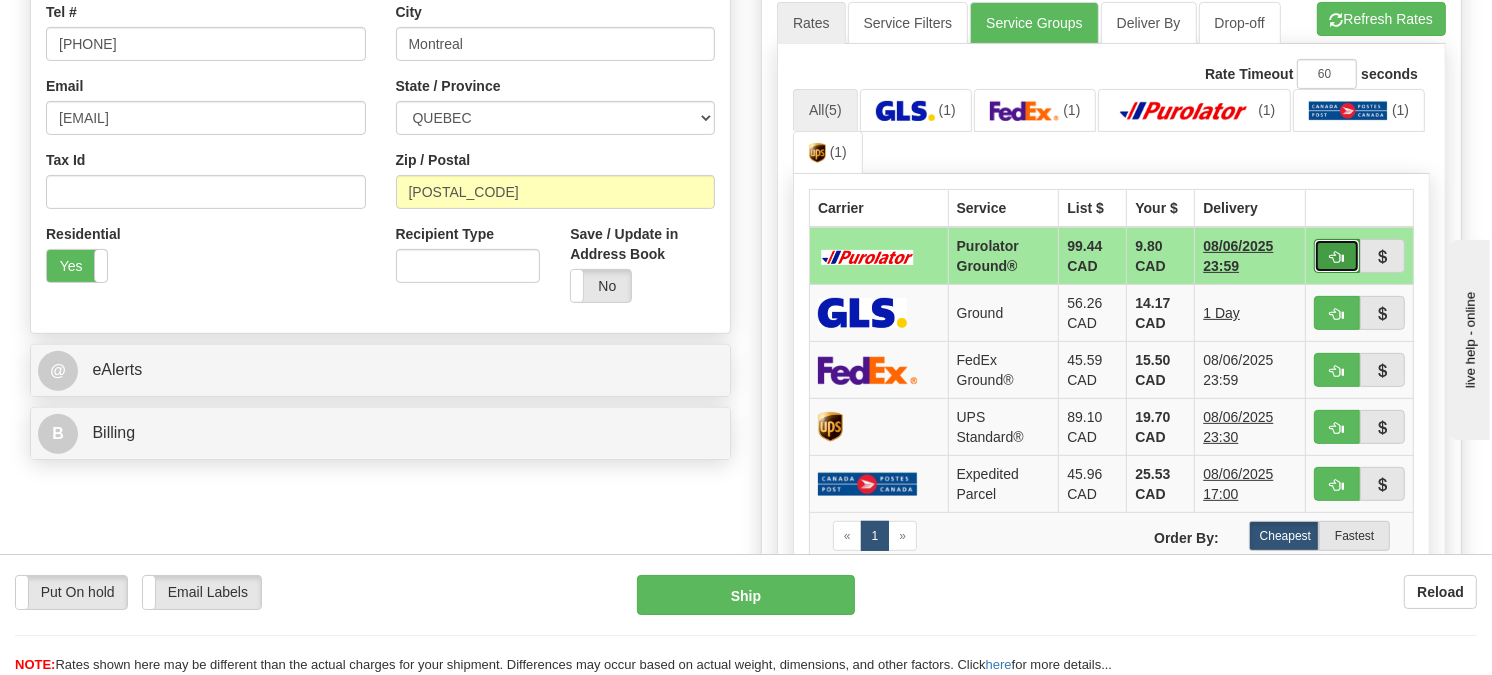 click at bounding box center (1337, 257) 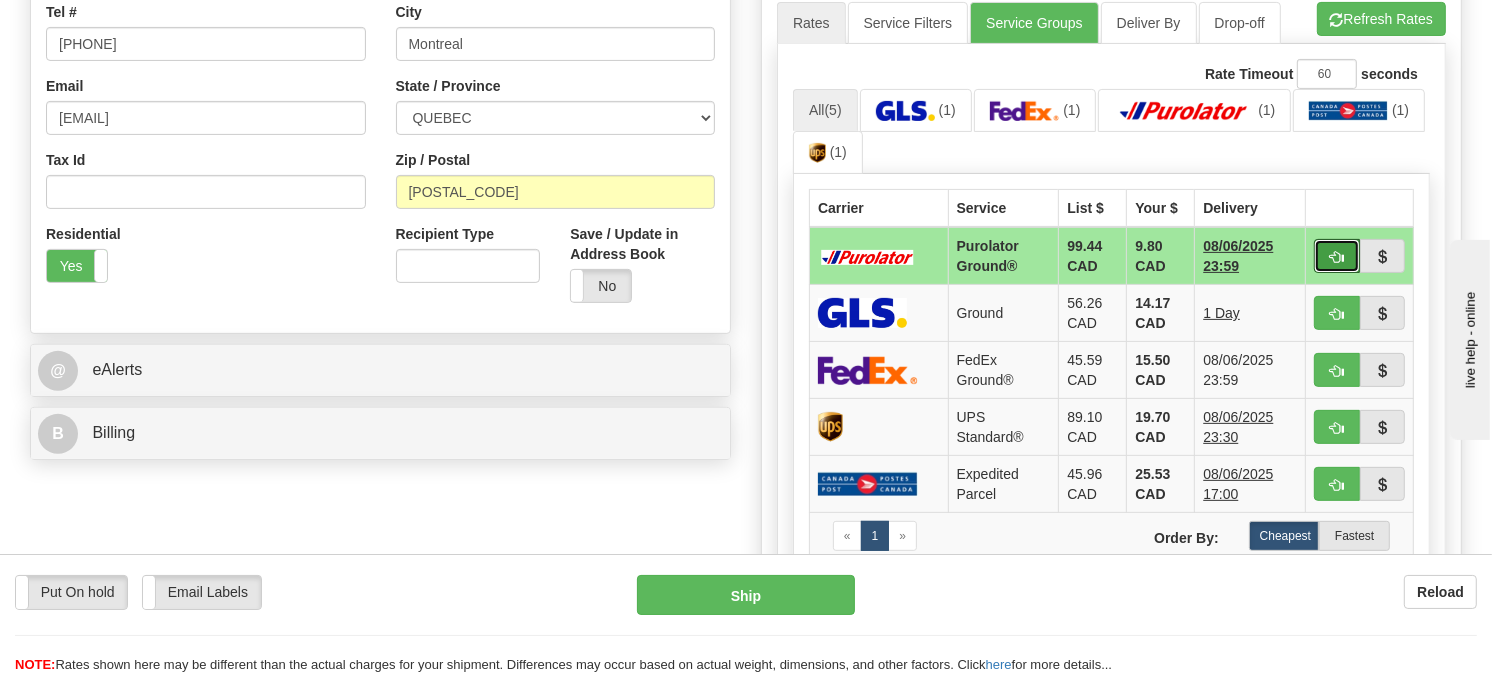 type on "260" 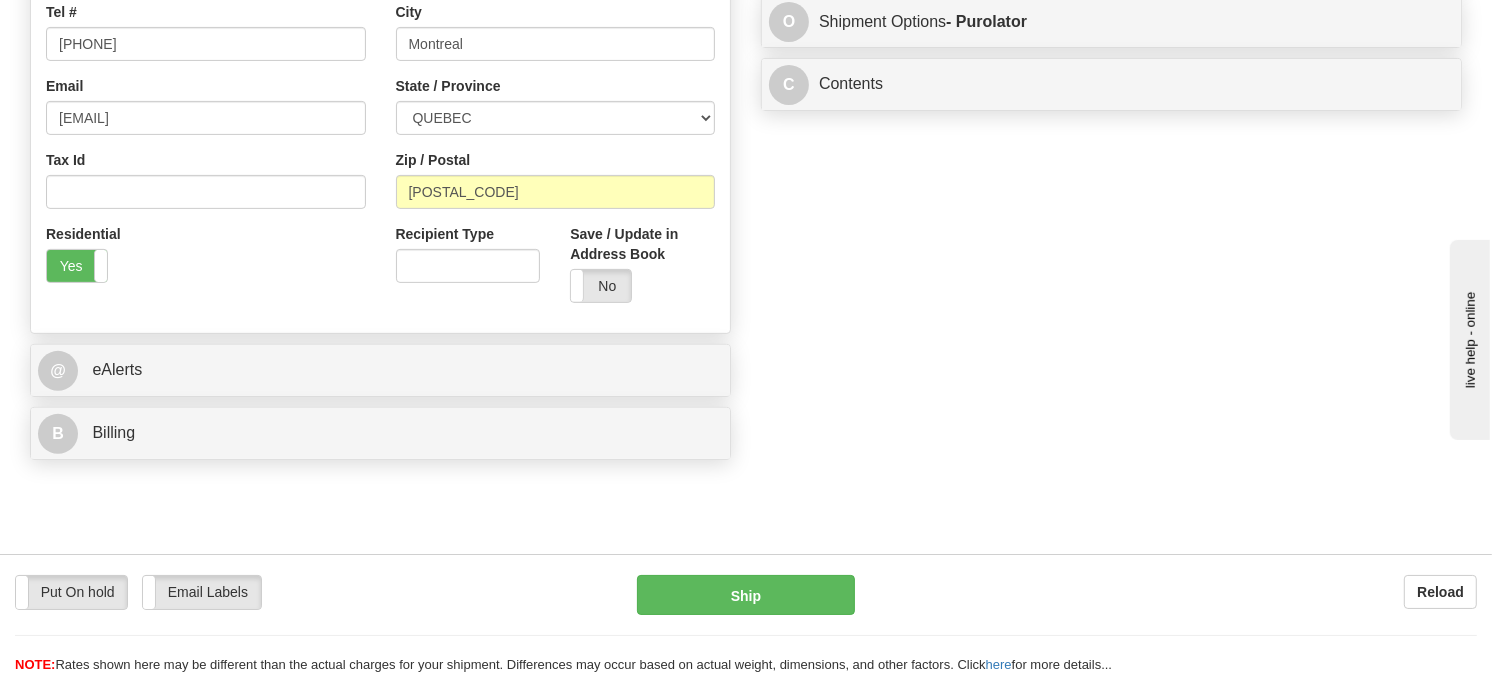 click on "Put On hold Put On hold
Email Labels Email Labels
Edit
Reload
Ship" at bounding box center (746, 625) 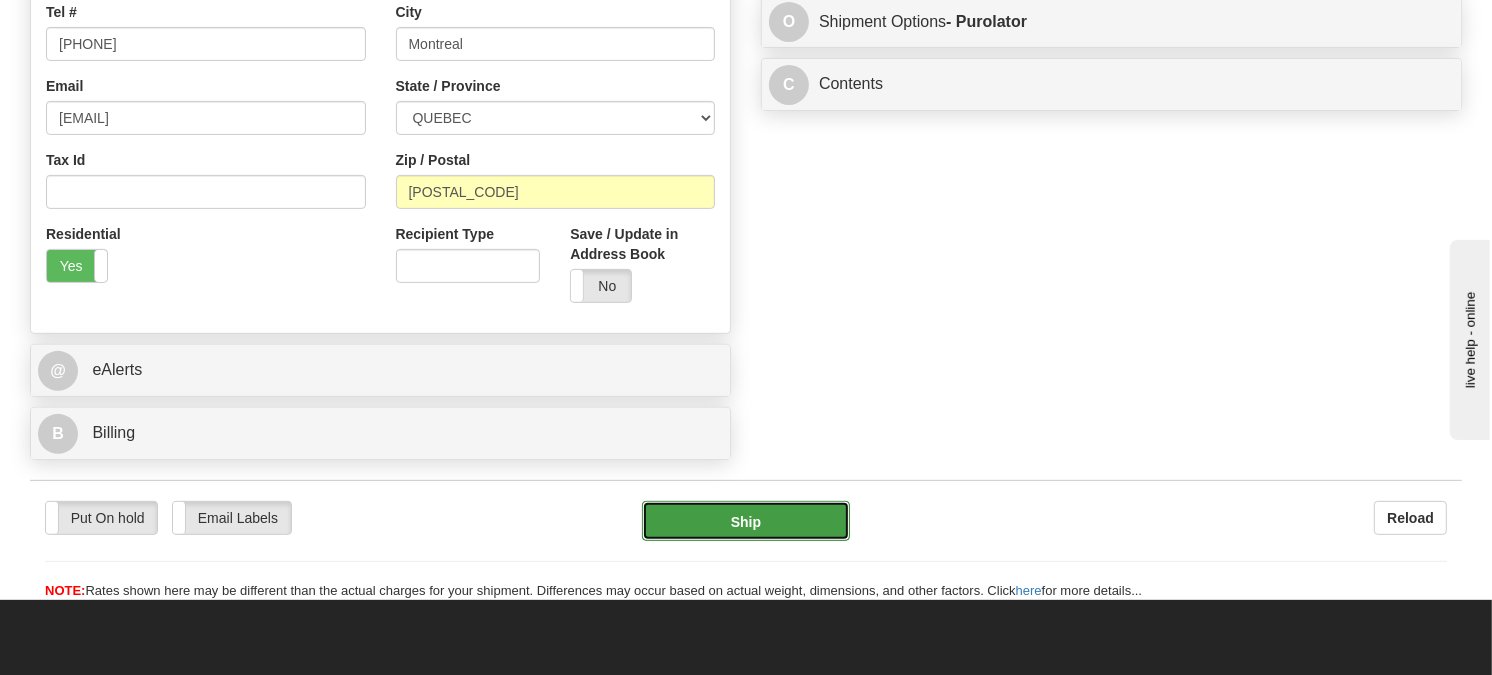 click on "Ship" at bounding box center [746, 521] 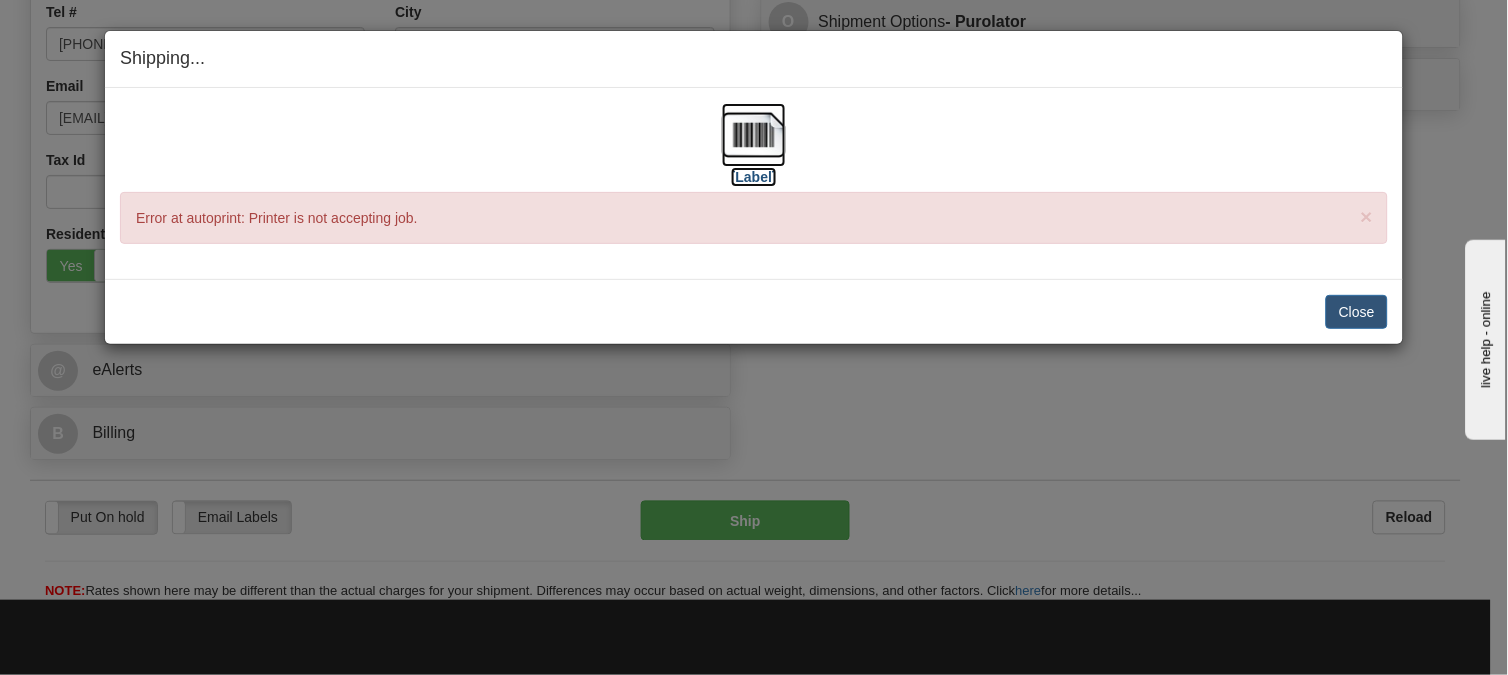 click at bounding box center [754, 135] 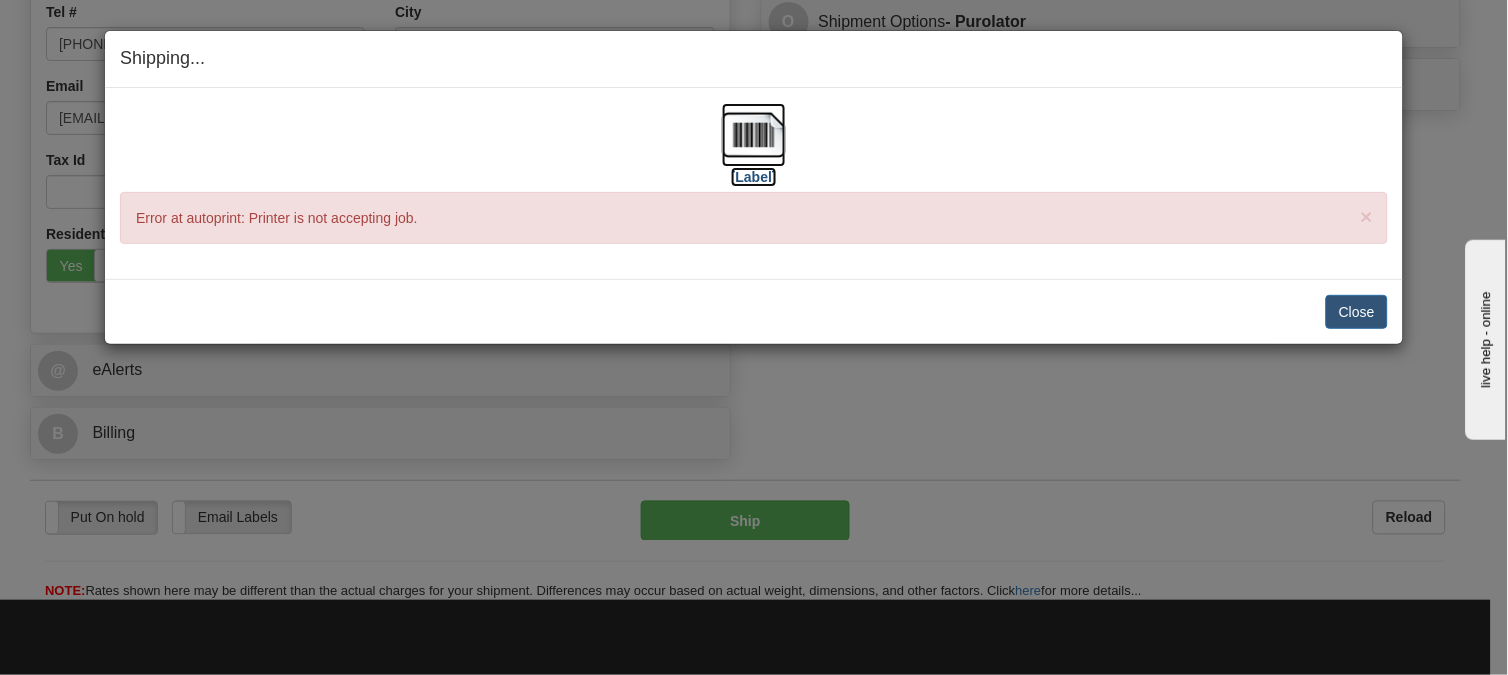 click at bounding box center [754, 135] 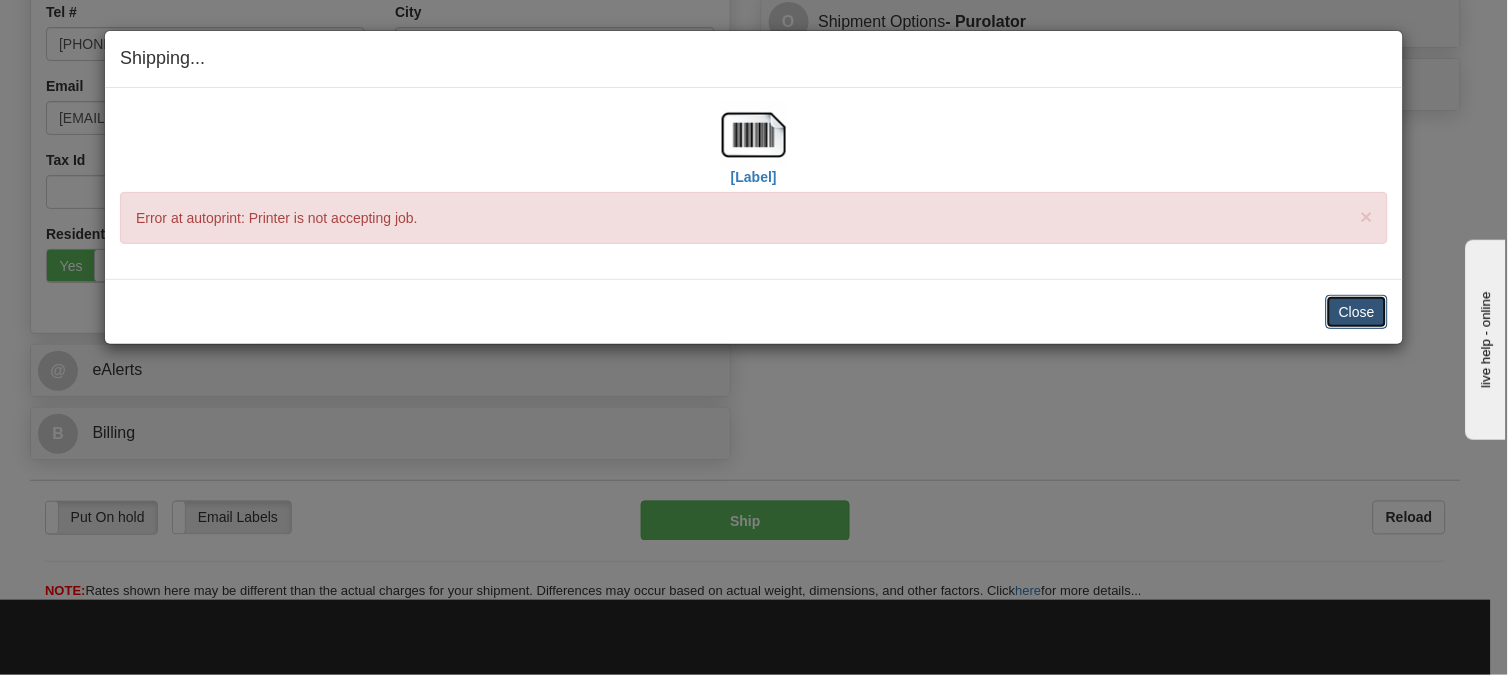 click on "Close" at bounding box center [1357, 312] 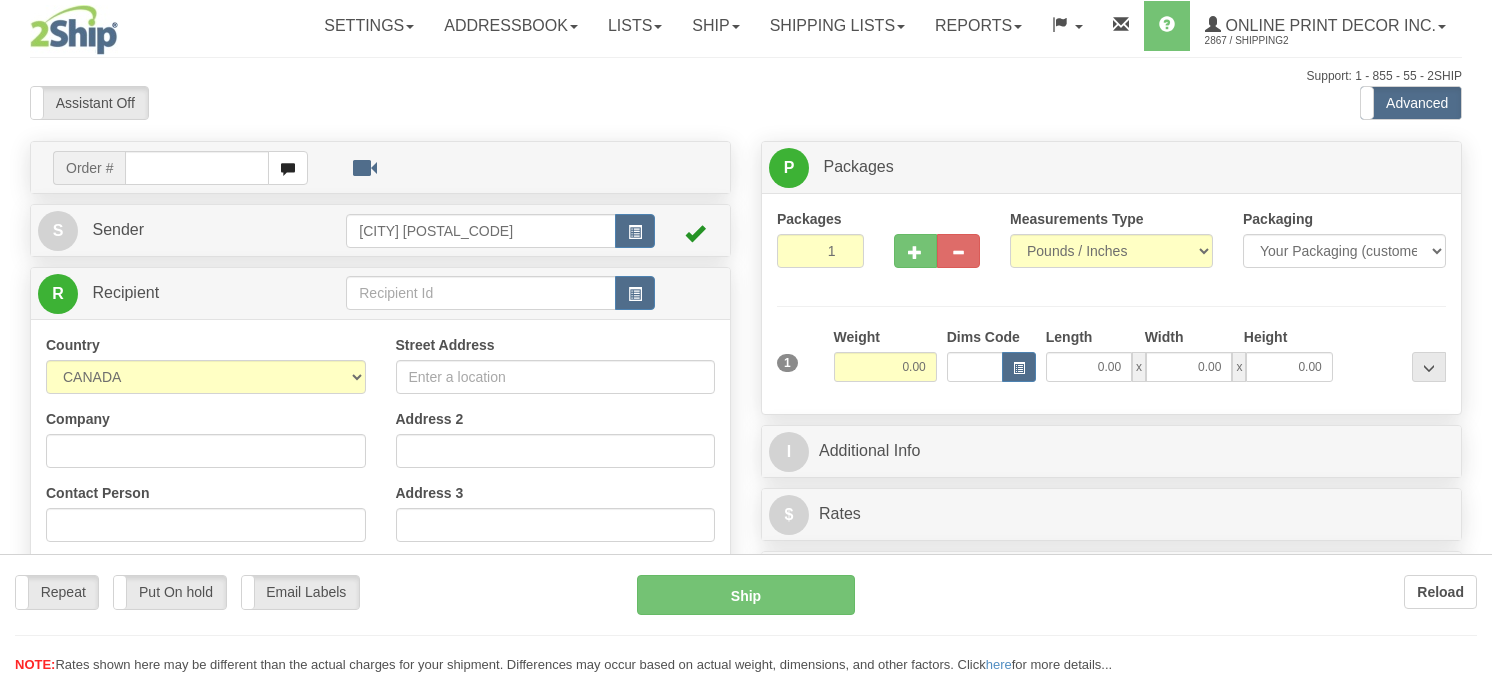 scroll, scrollTop: 0, scrollLeft: 0, axis: both 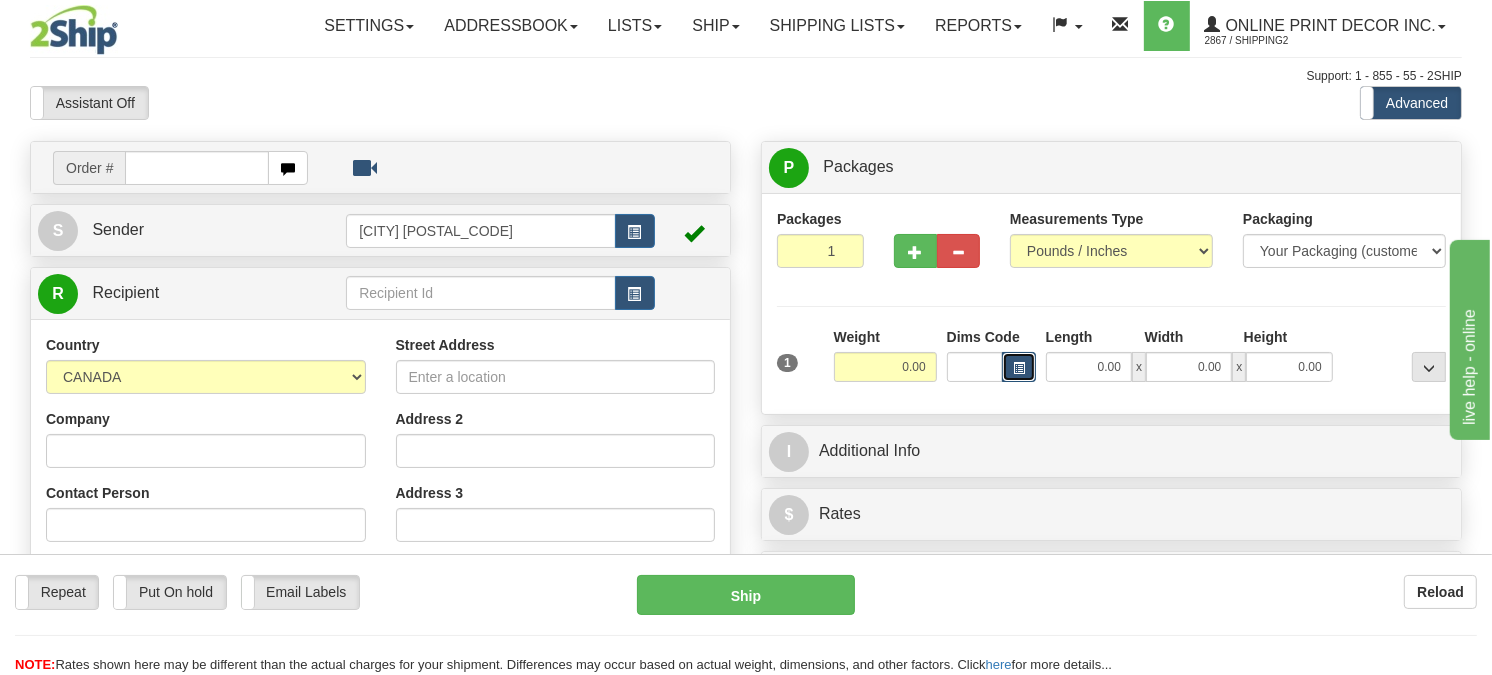 click at bounding box center (1019, 367) 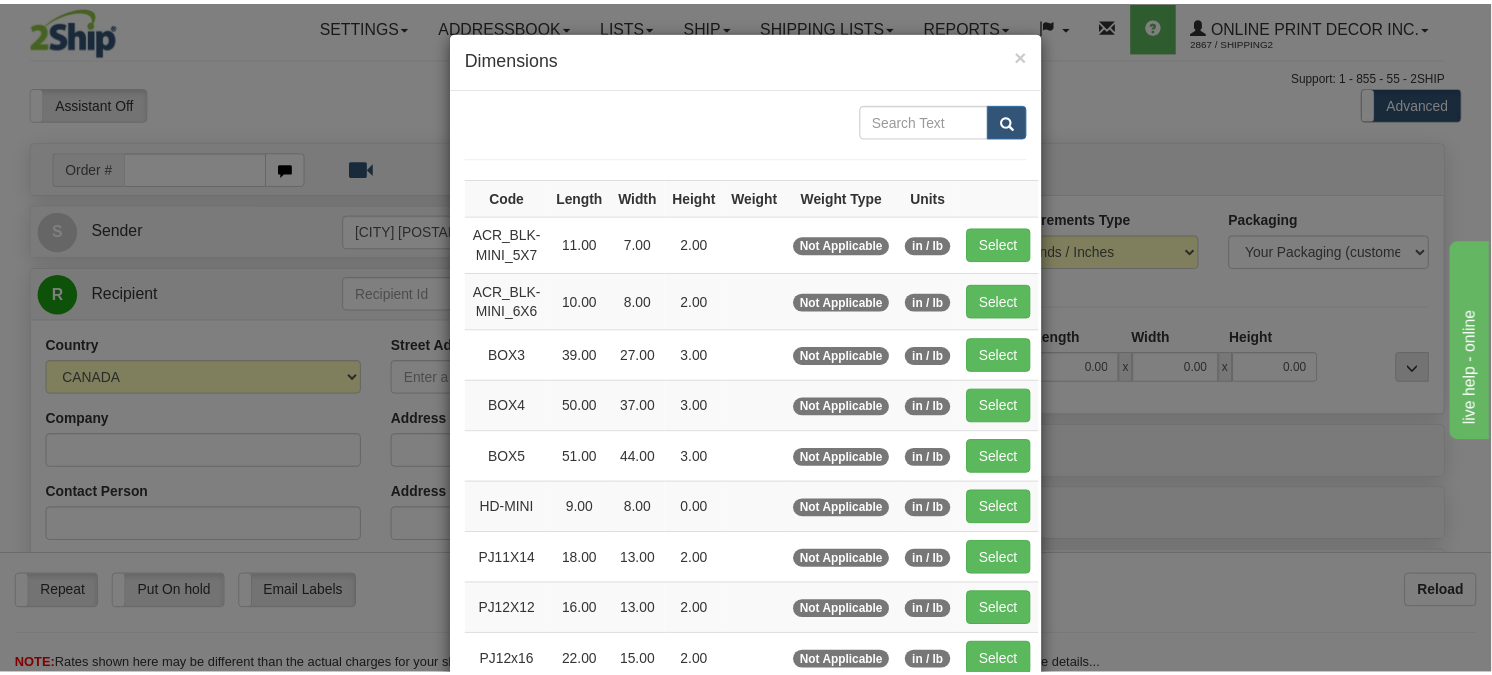 scroll, scrollTop: 111, scrollLeft: 0, axis: vertical 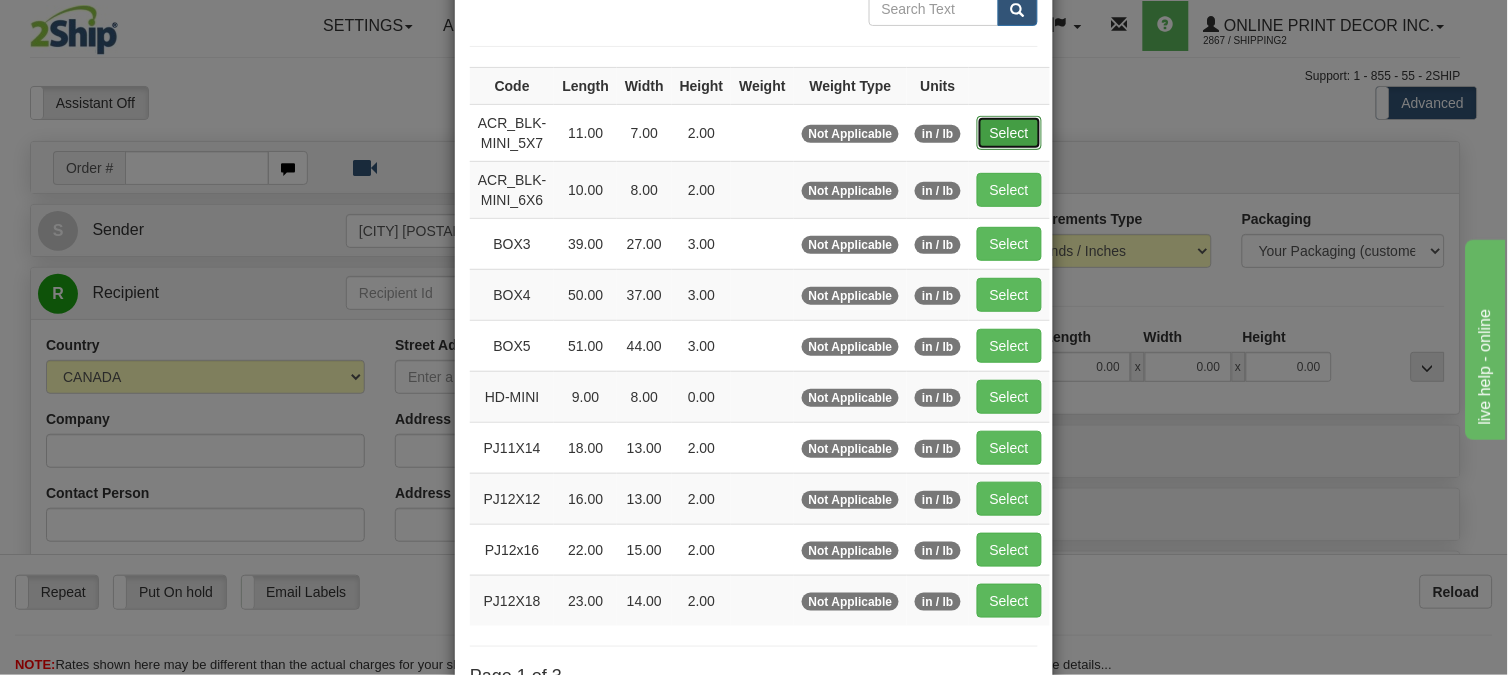 click on "Select" at bounding box center (1009, 133) 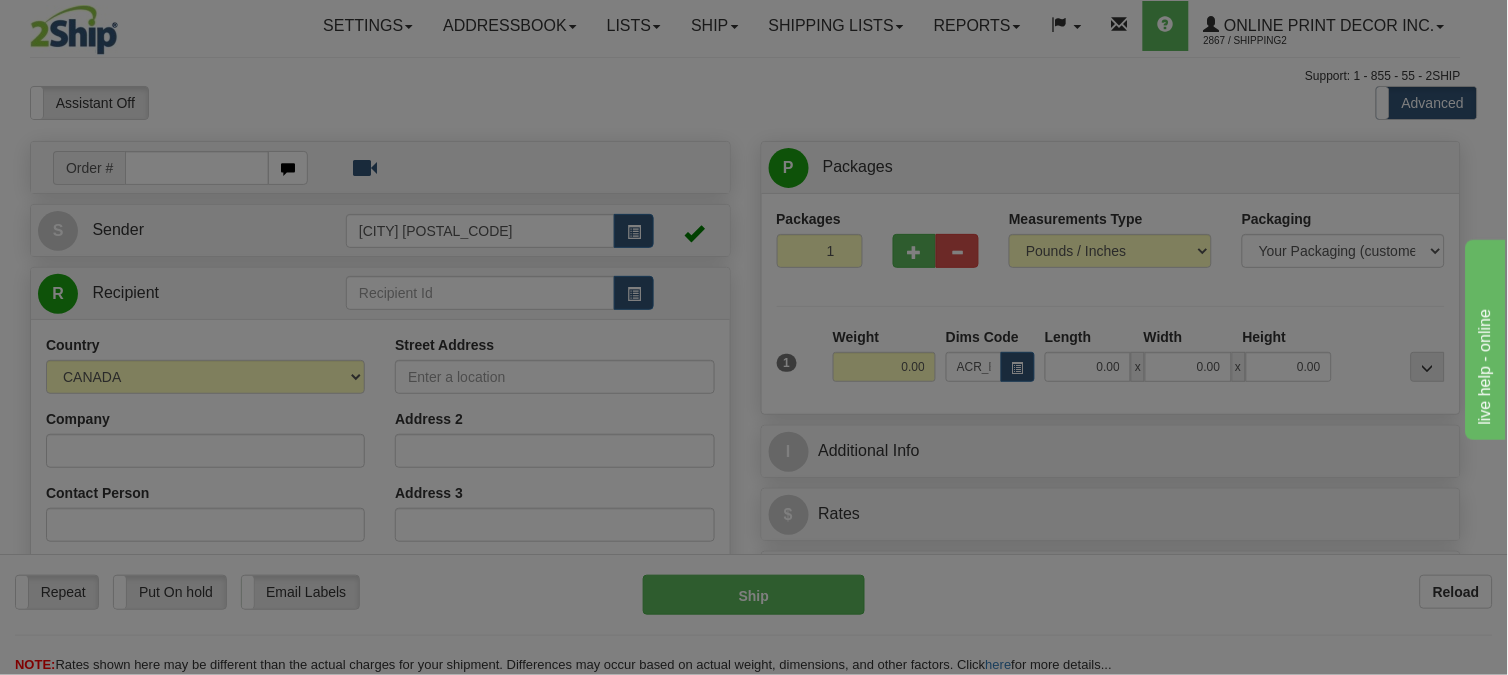 type on "11.00" 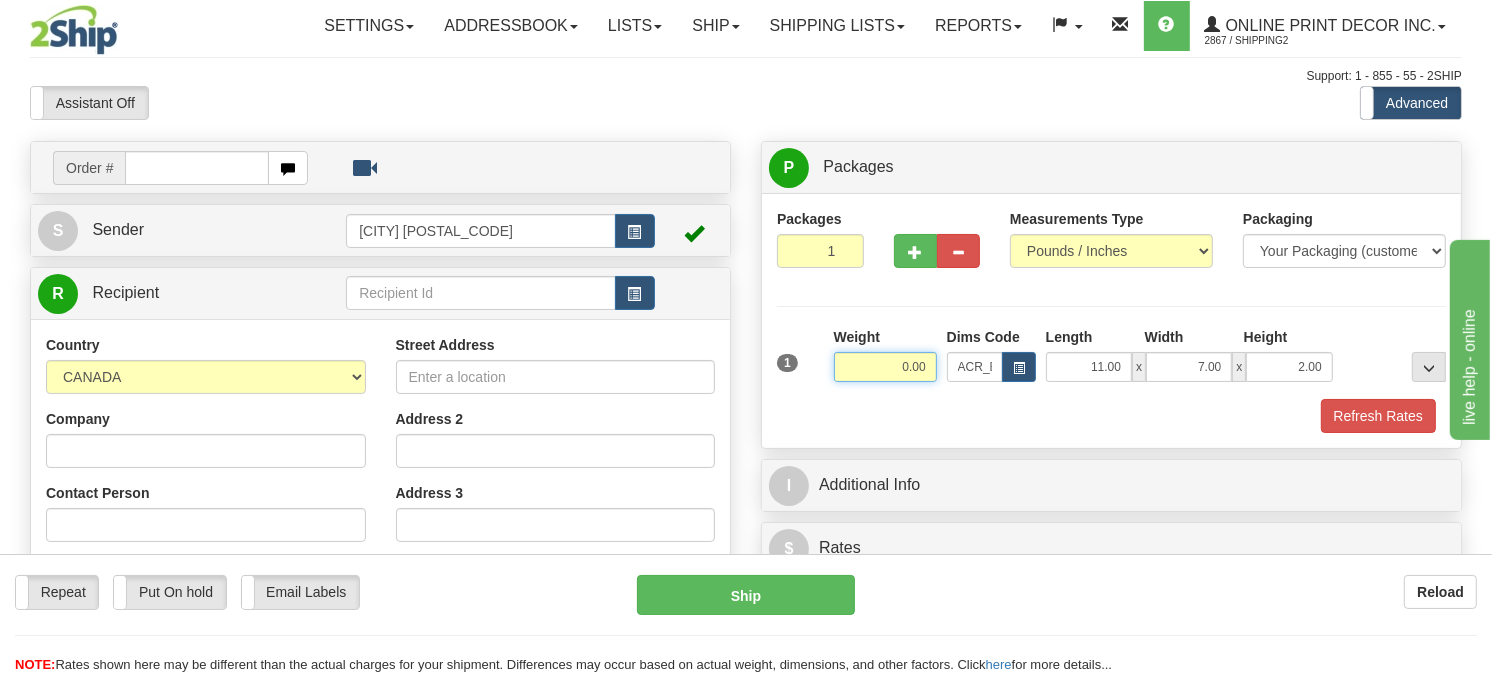 drag, startPoint x: 927, startPoint y: 408, endPoint x: 784, endPoint y: 434, distance: 145.34442 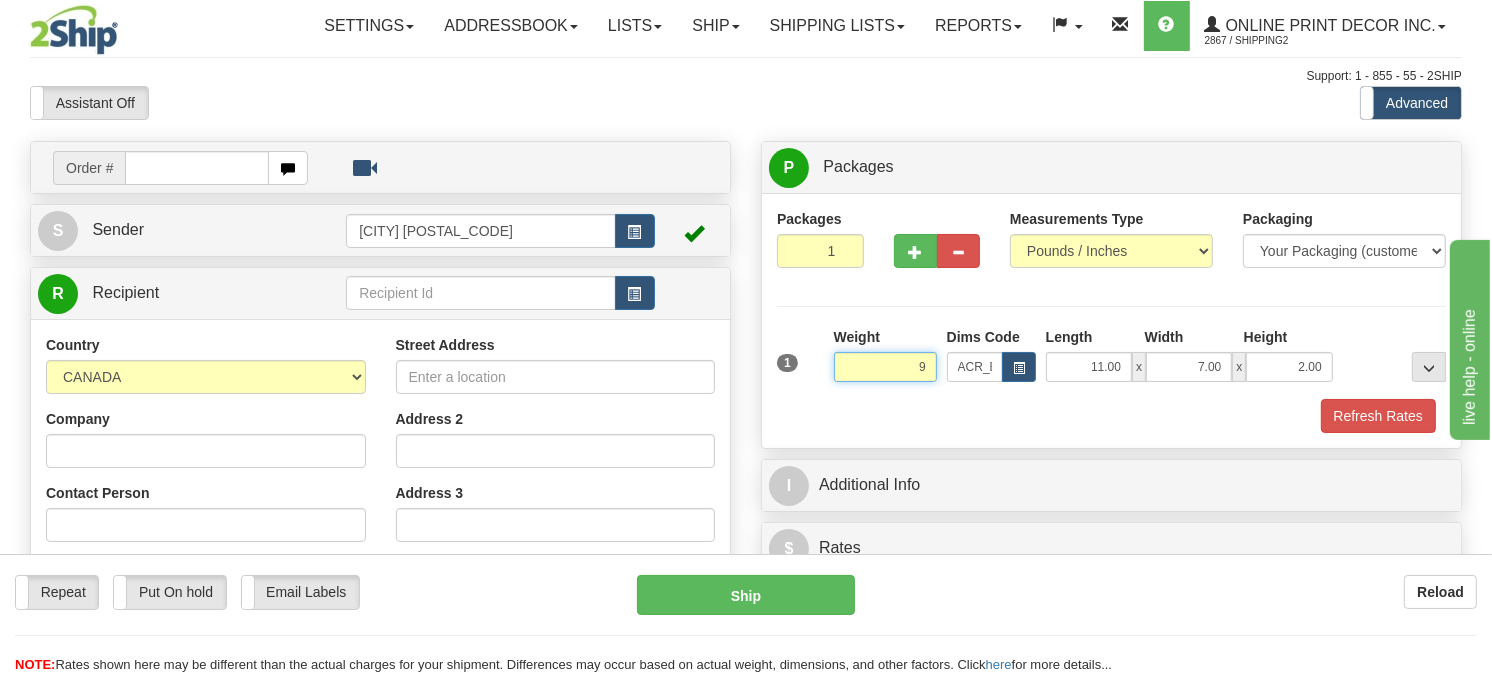 type on "97" 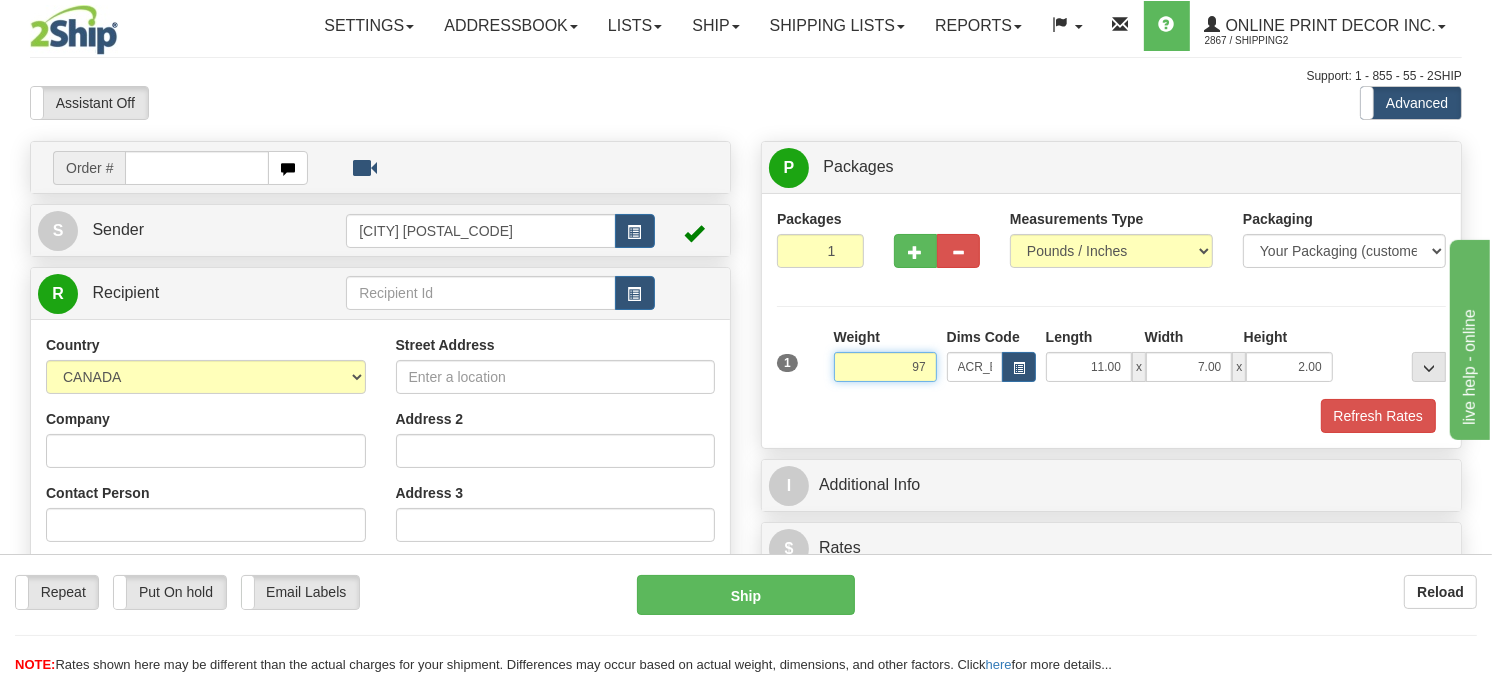 drag, startPoint x: 927, startPoint y: 414, endPoint x: 782, endPoint y: 422, distance: 145.22052 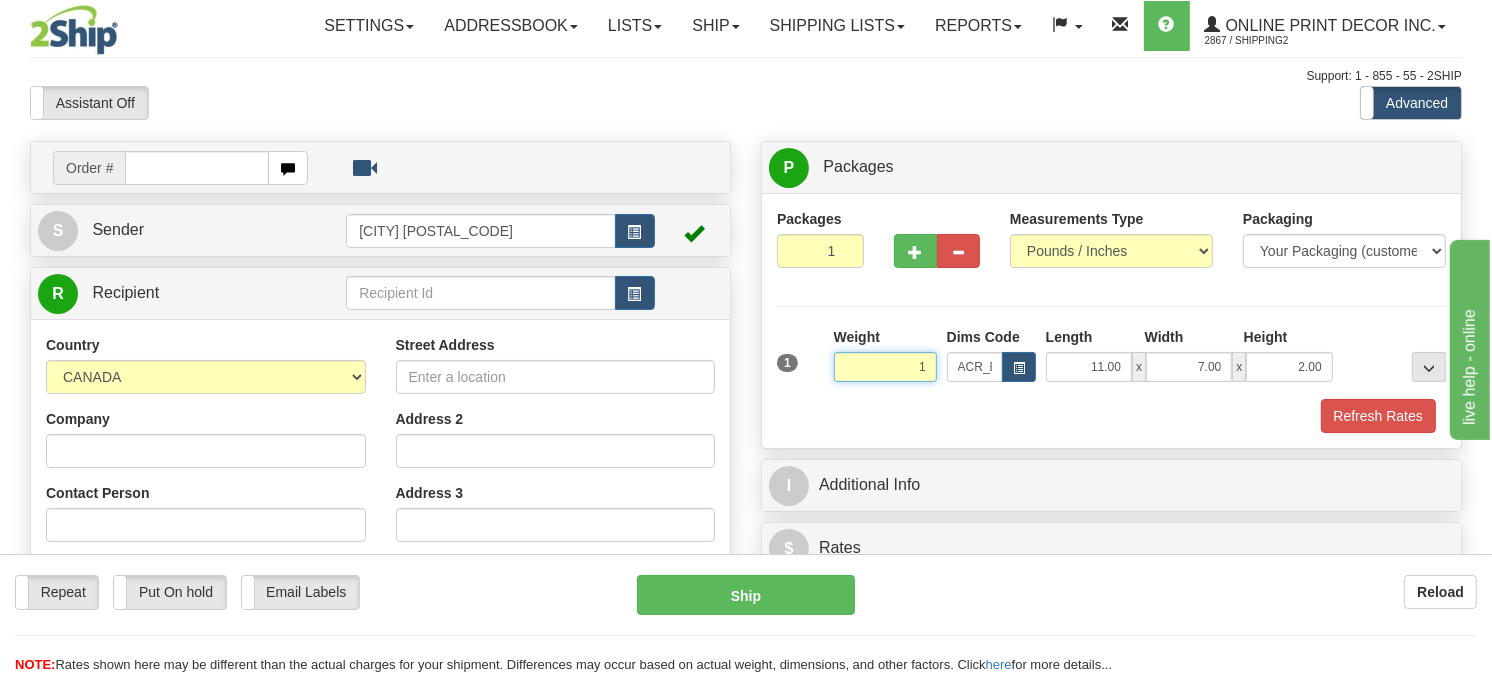 click on "Delete" at bounding box center (0, 0) 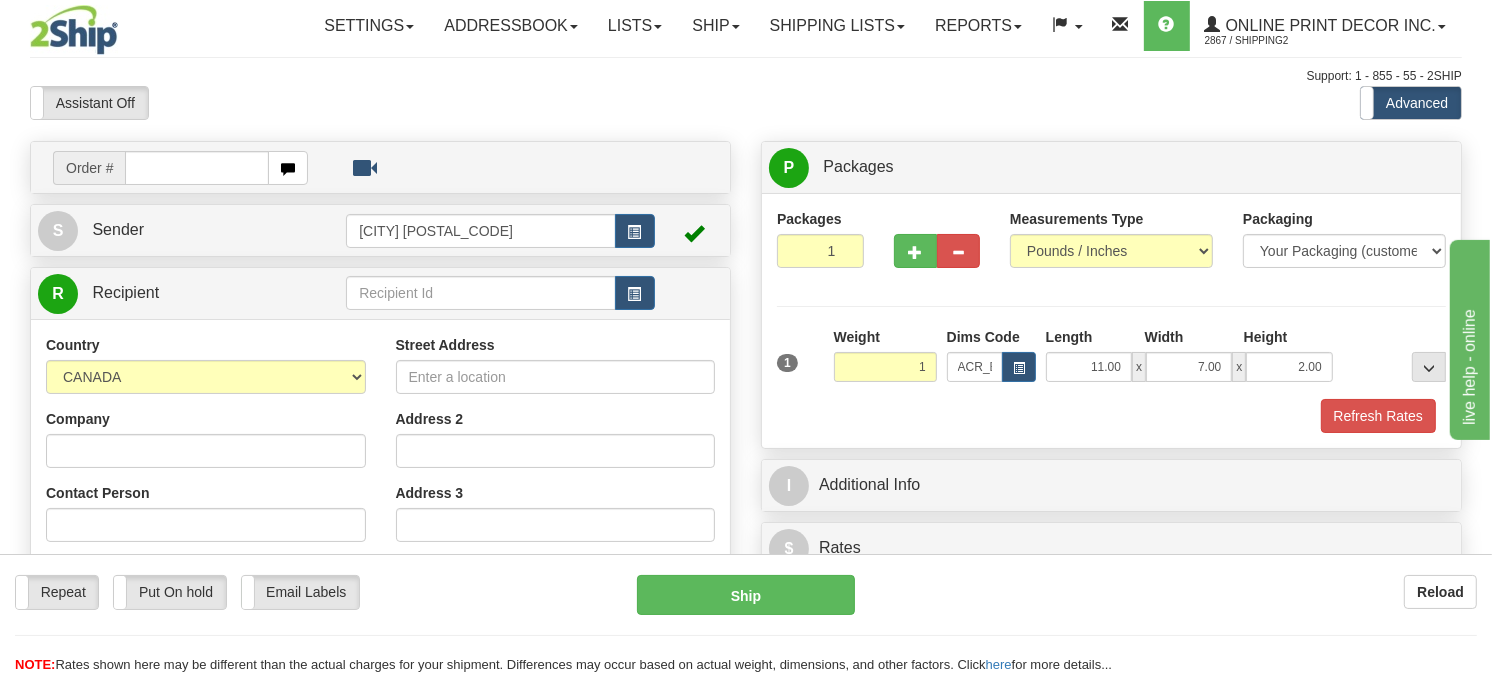 type on "1.00" 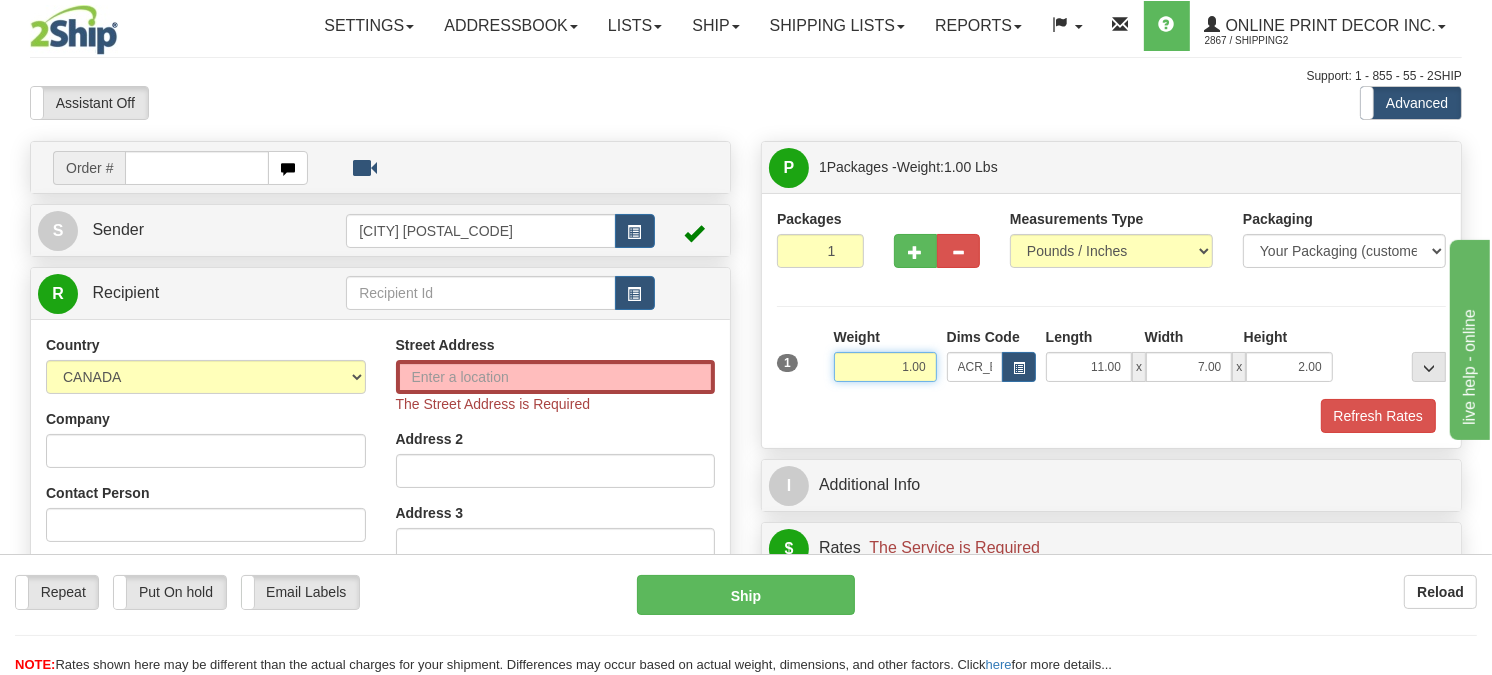 drag, startPoint x: 841, startPoint y: 415, endPoint x: 790, endPoint y: 415, distance: 51 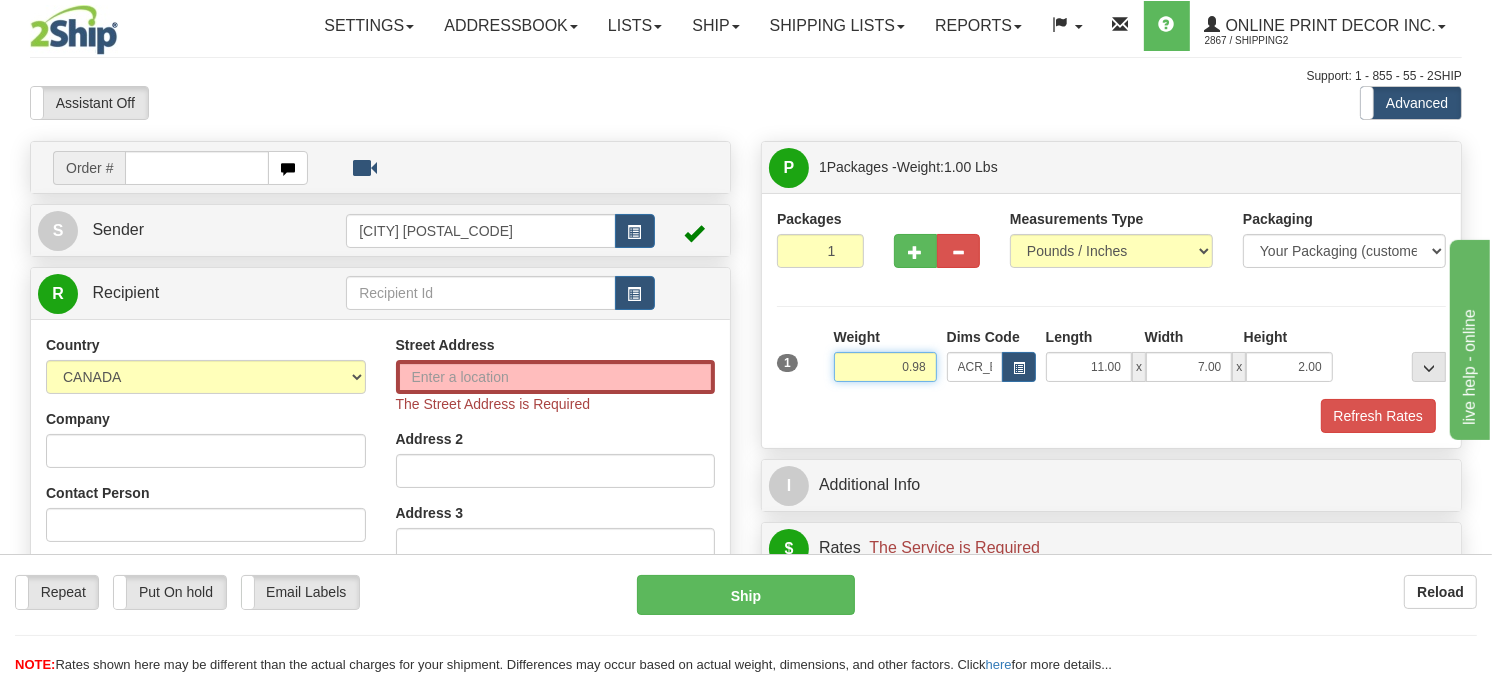 type on "0.98" 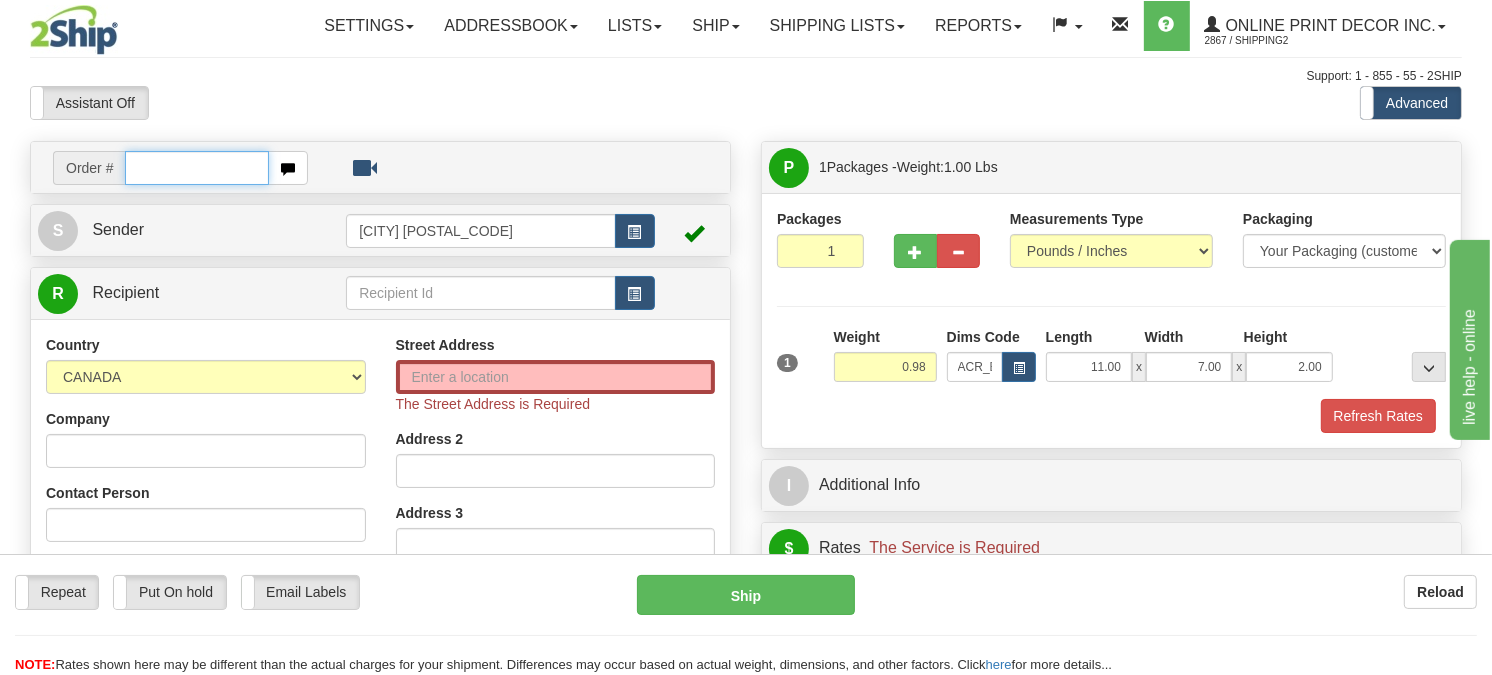 click at bounding box center (197, 168) 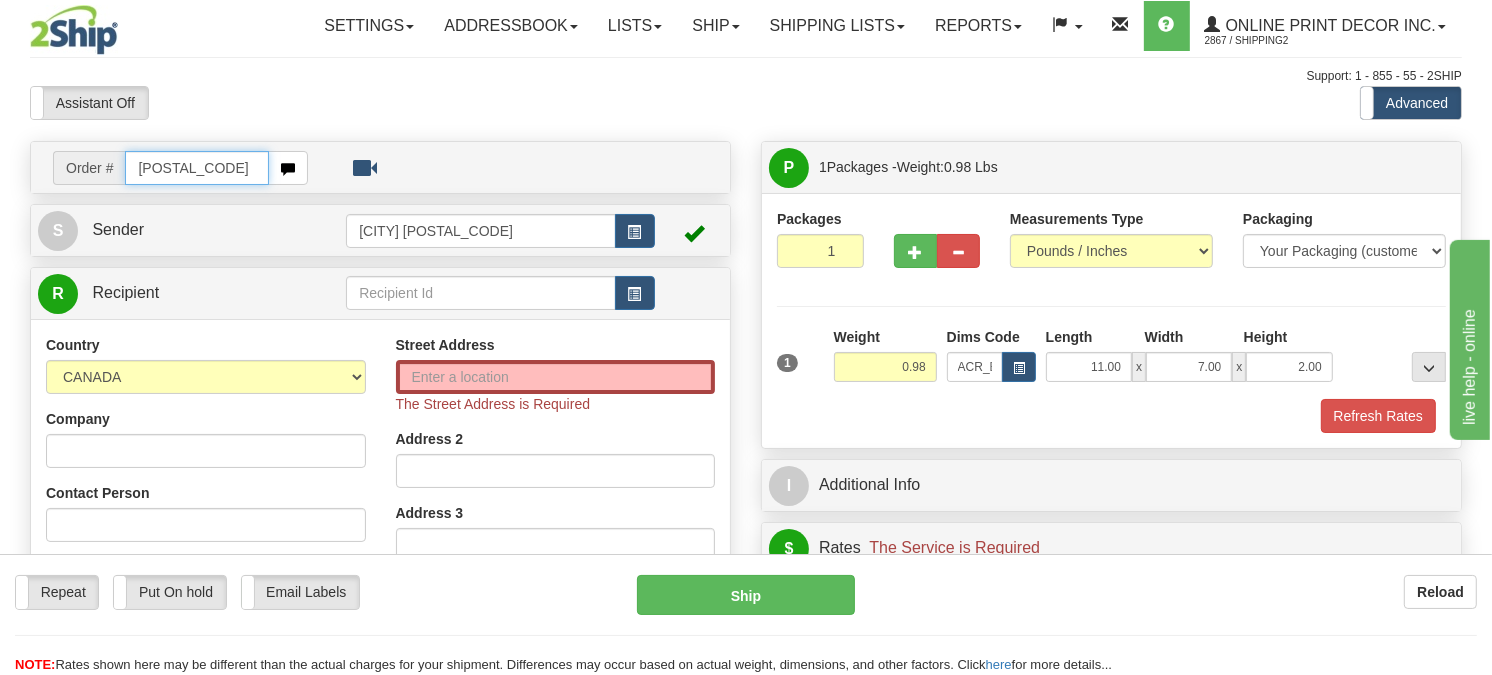 type on "[POSTAL_CODE]" 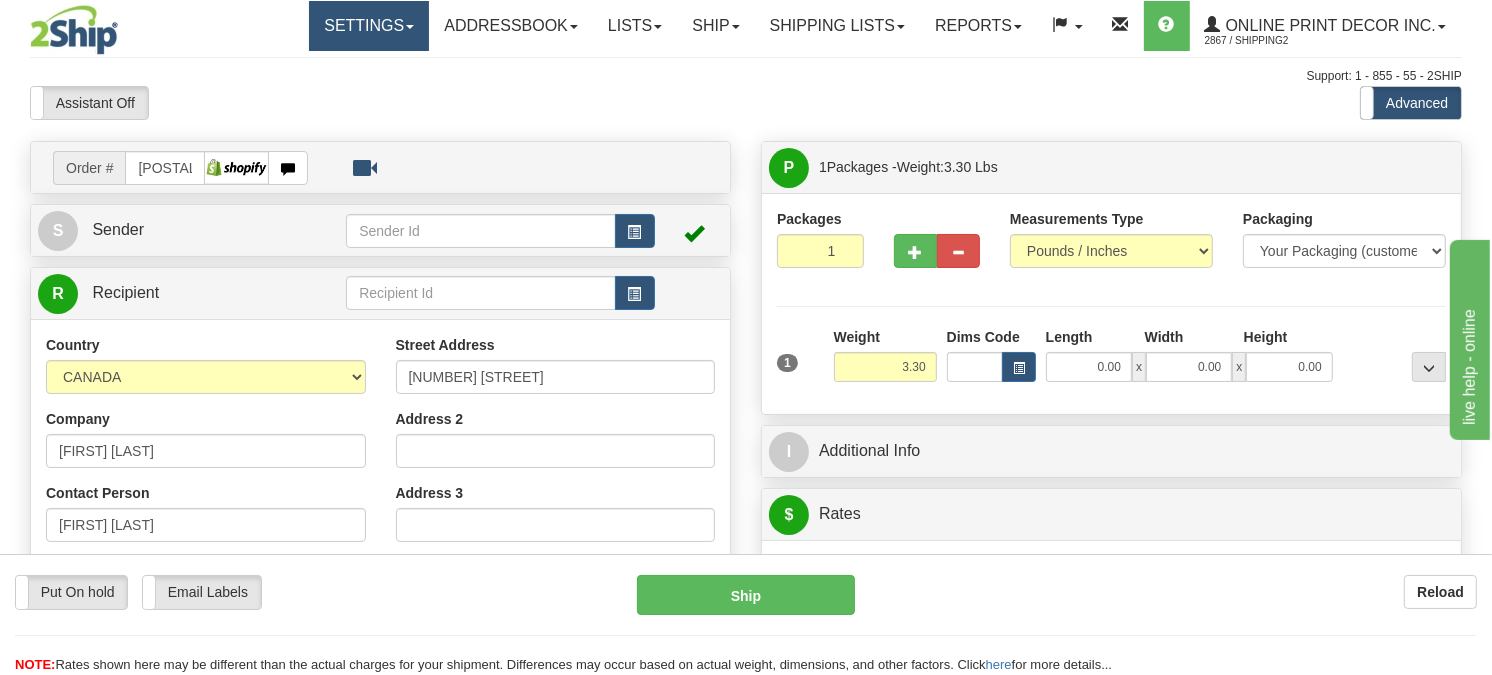 click on "Settings" at bounding box center [369, 26] 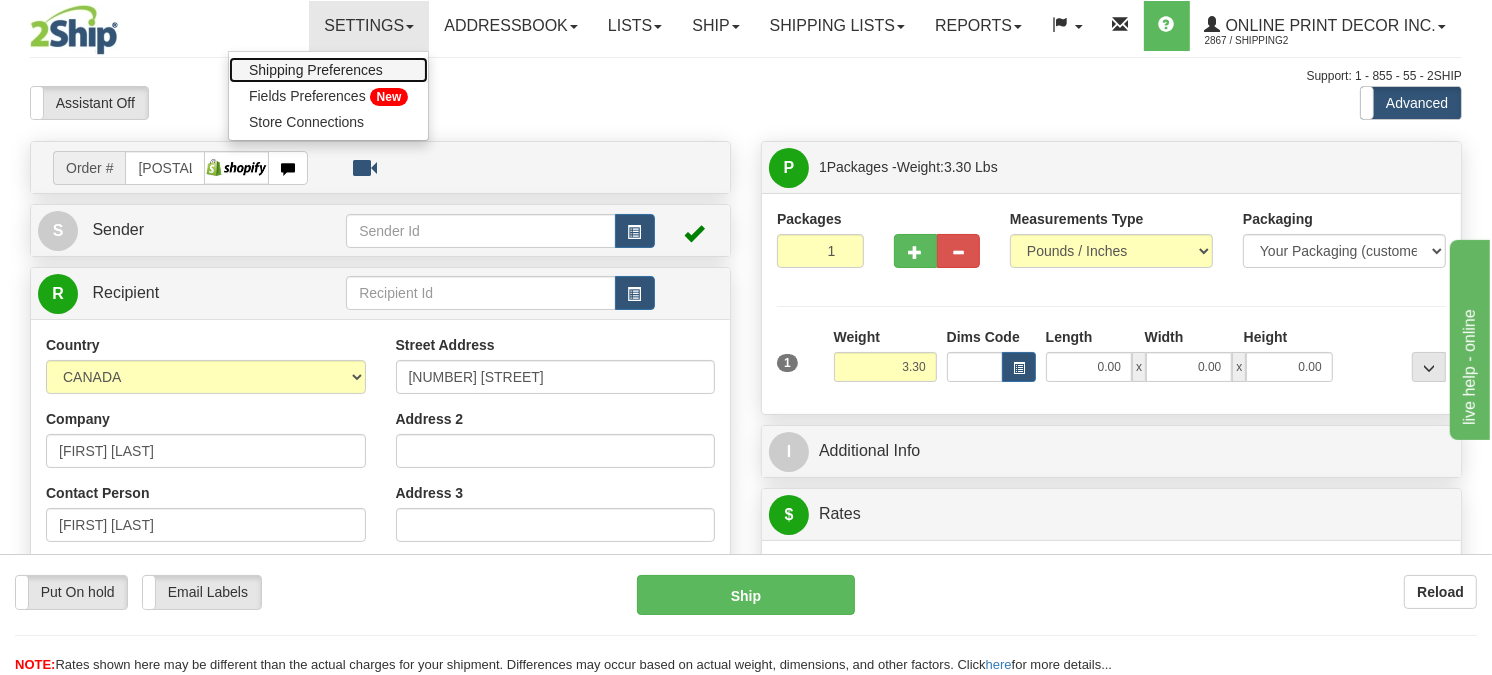 click on "Shipping Preferences" at bounding box center (316, 70) 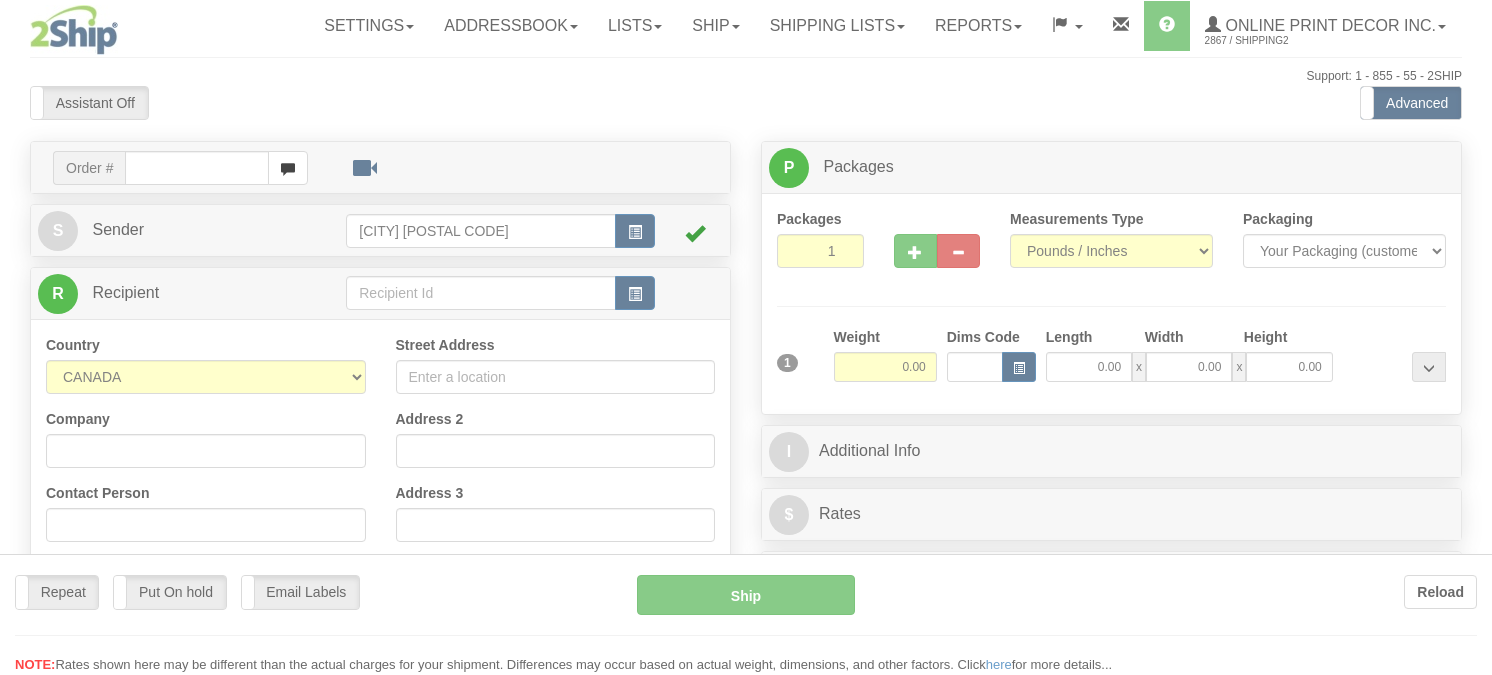 scroll, scrollTop: 0, scrollLeft: 0, axis: both 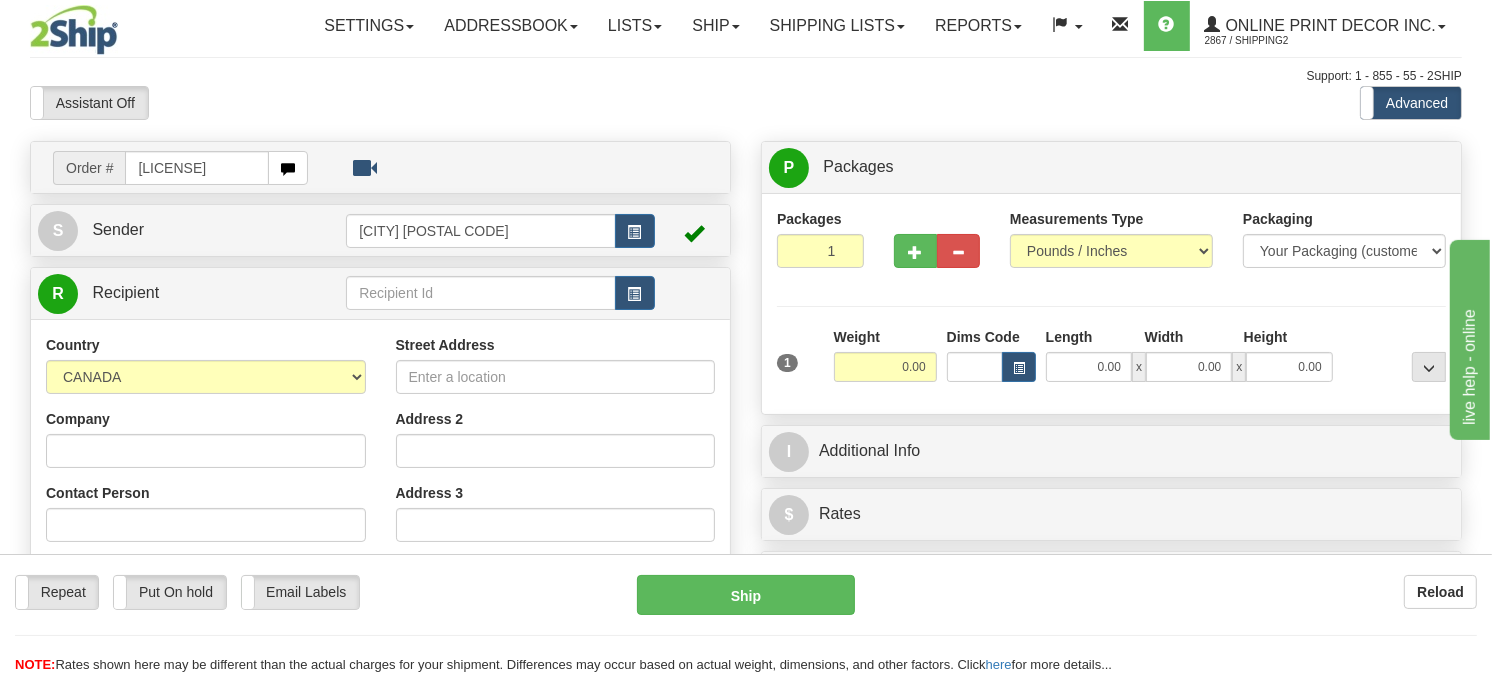 type on "[LICENSE]" 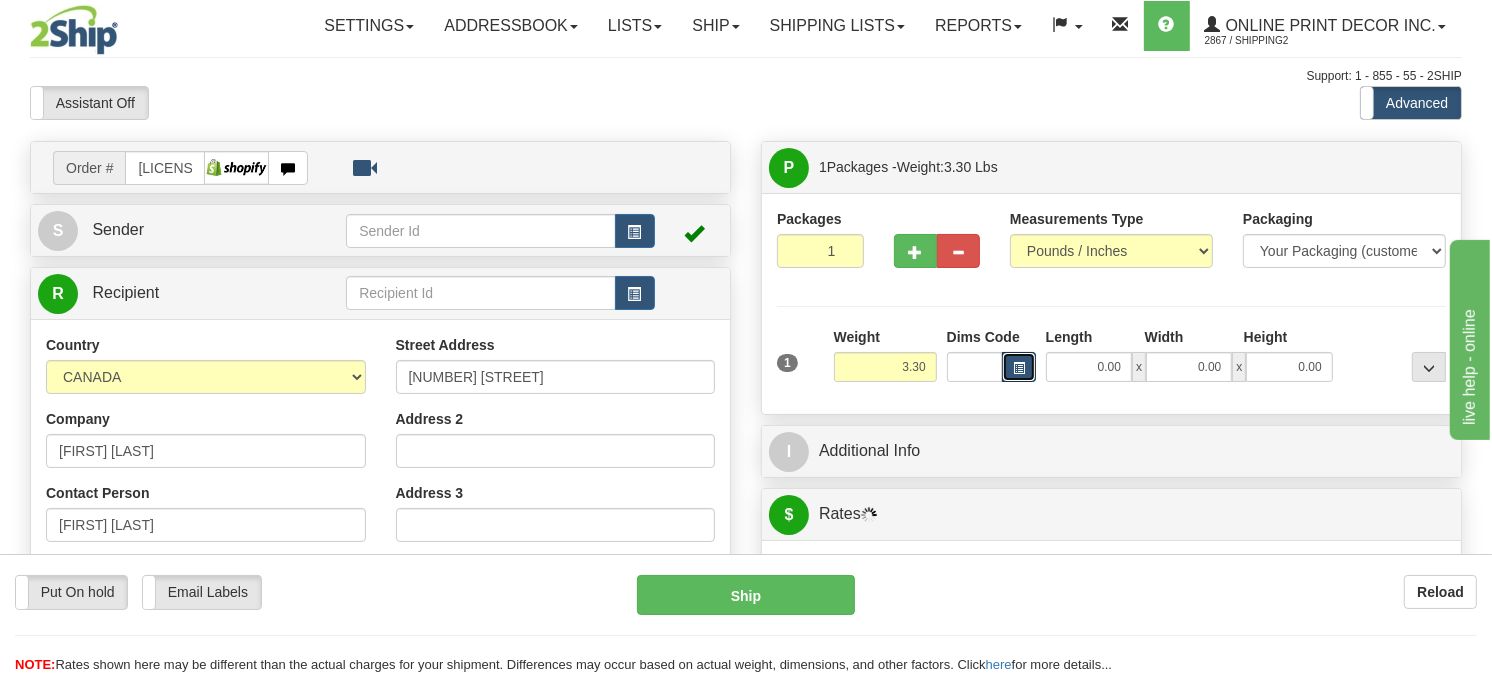 click at bounding box center (1019, 368) 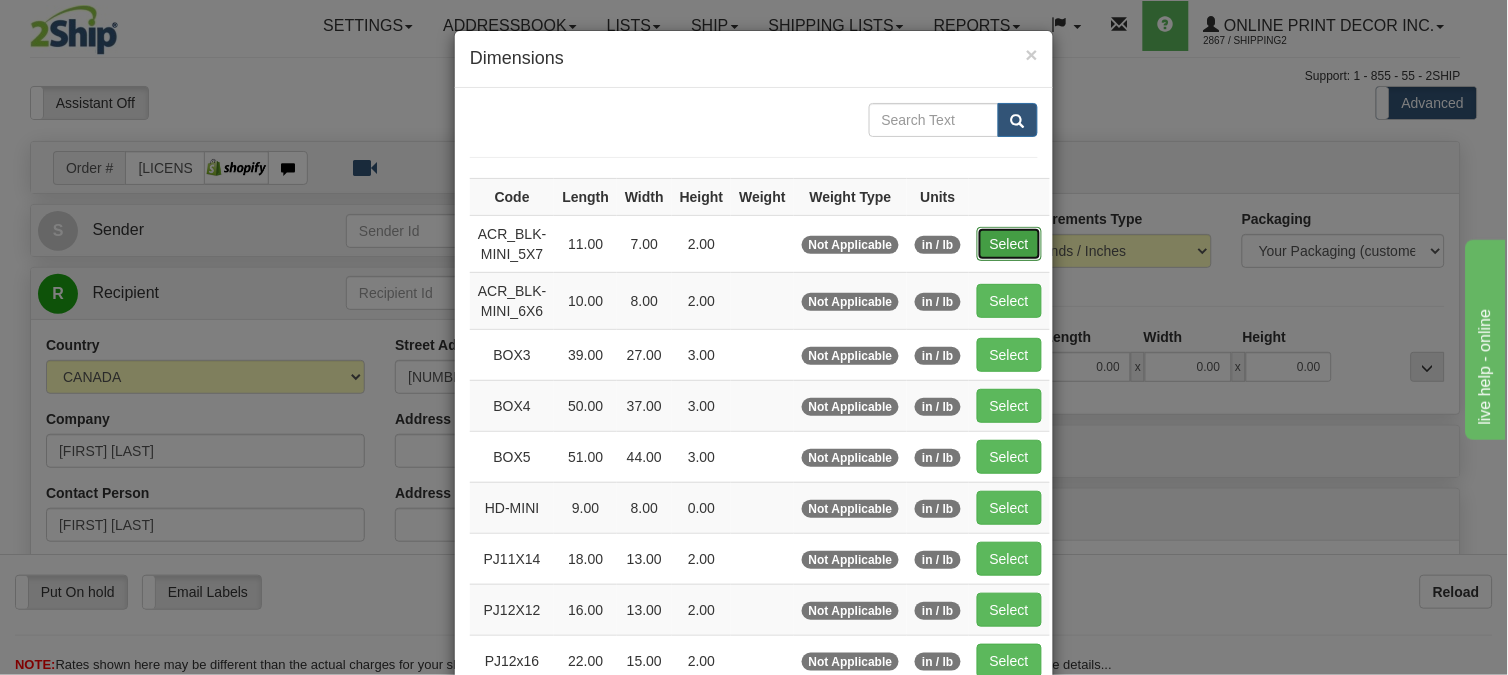 click on "Select" at bounding box center [1009, 244] 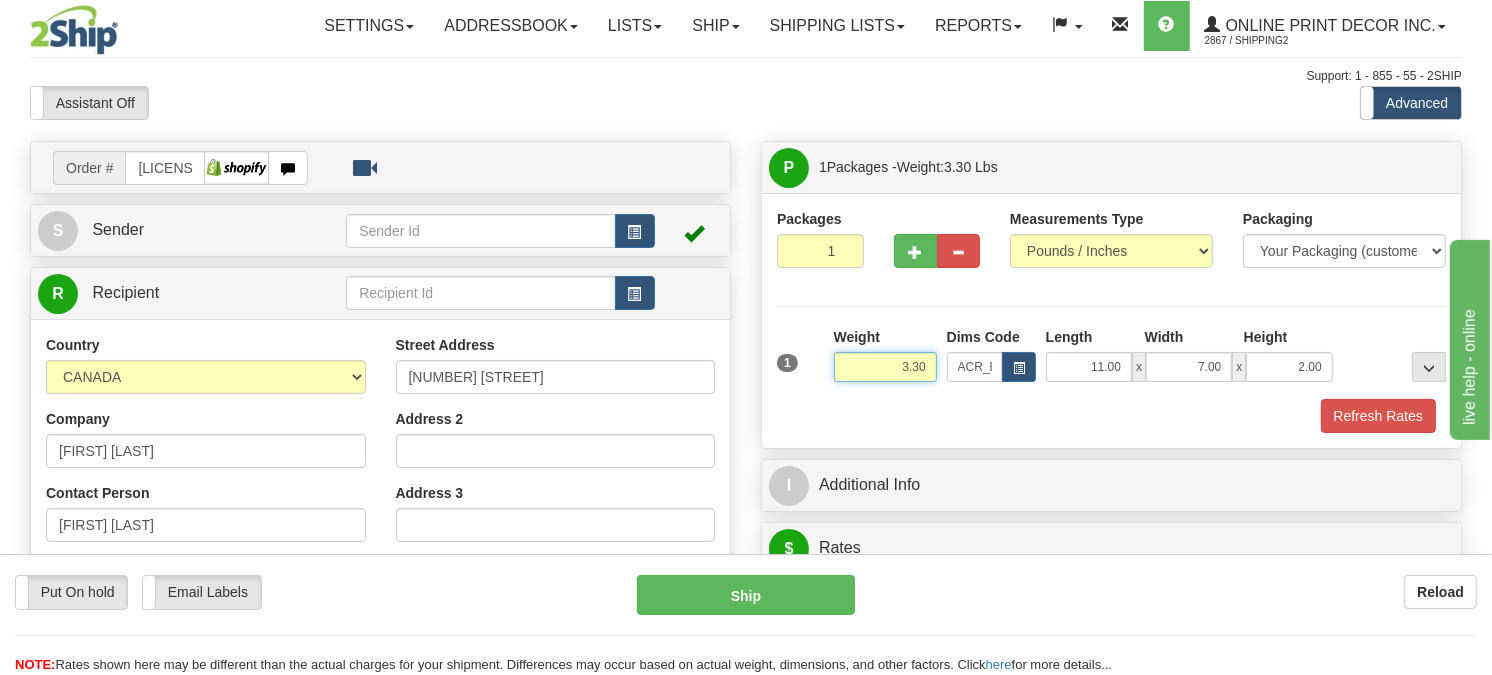 drag, startPoint x: 927, startPoint y: 414, endPoint x: 820, endPoint y: 416, distance: 107.01869 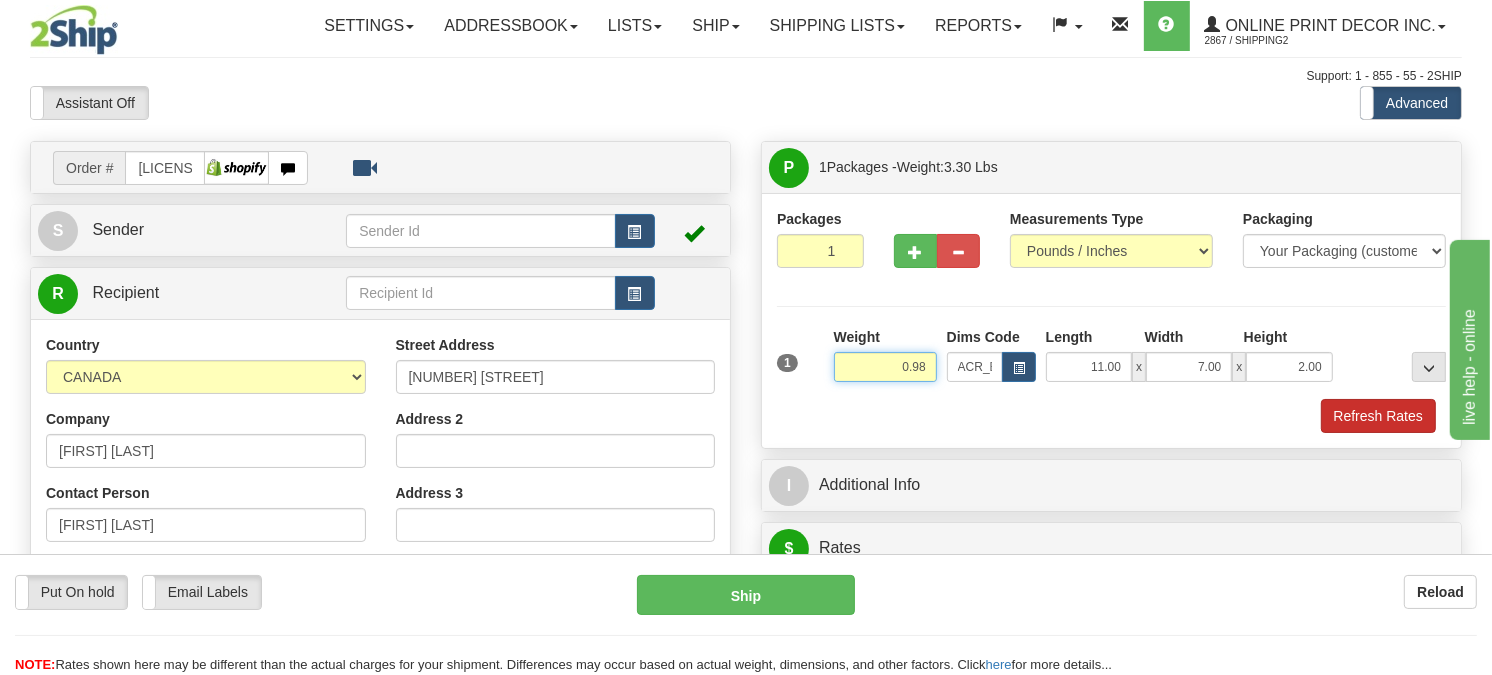 type on "0.98" 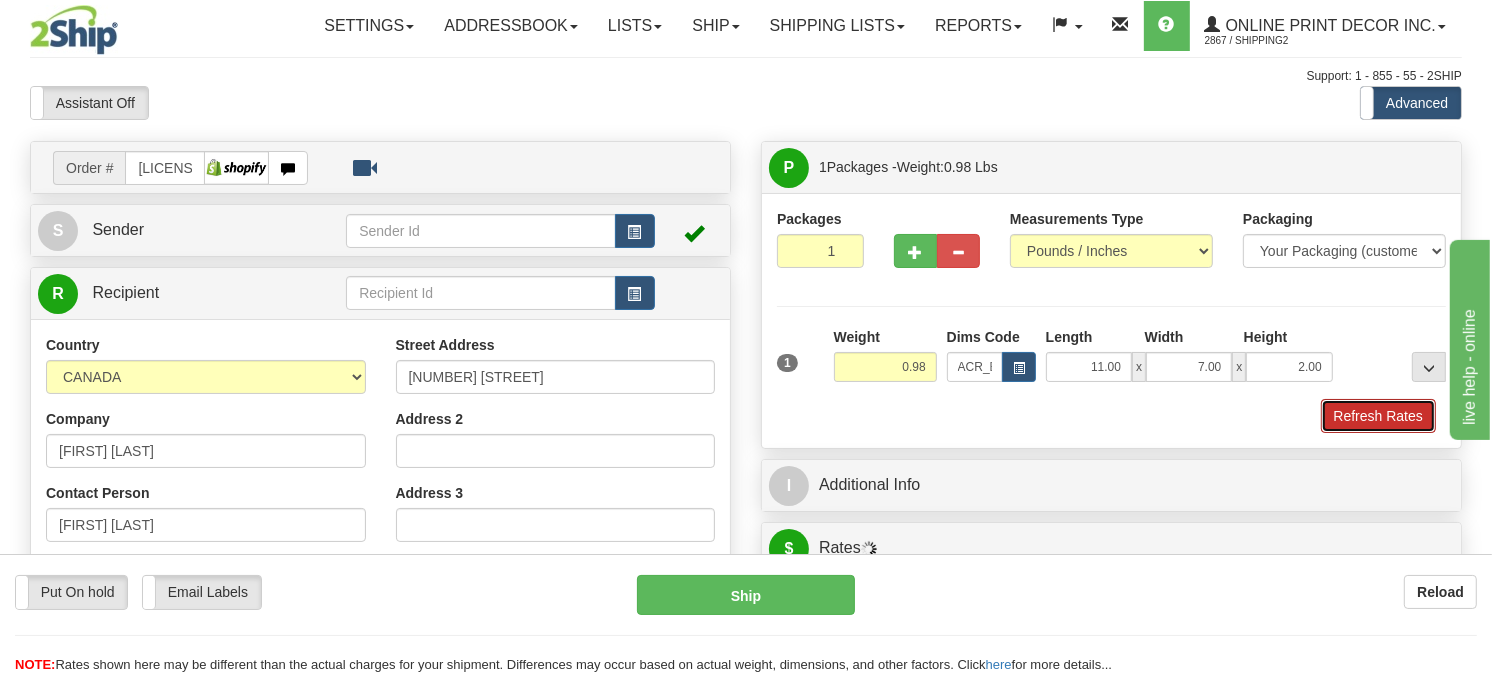 click on "Refresh Rates" at bounding box center (1378, 416) 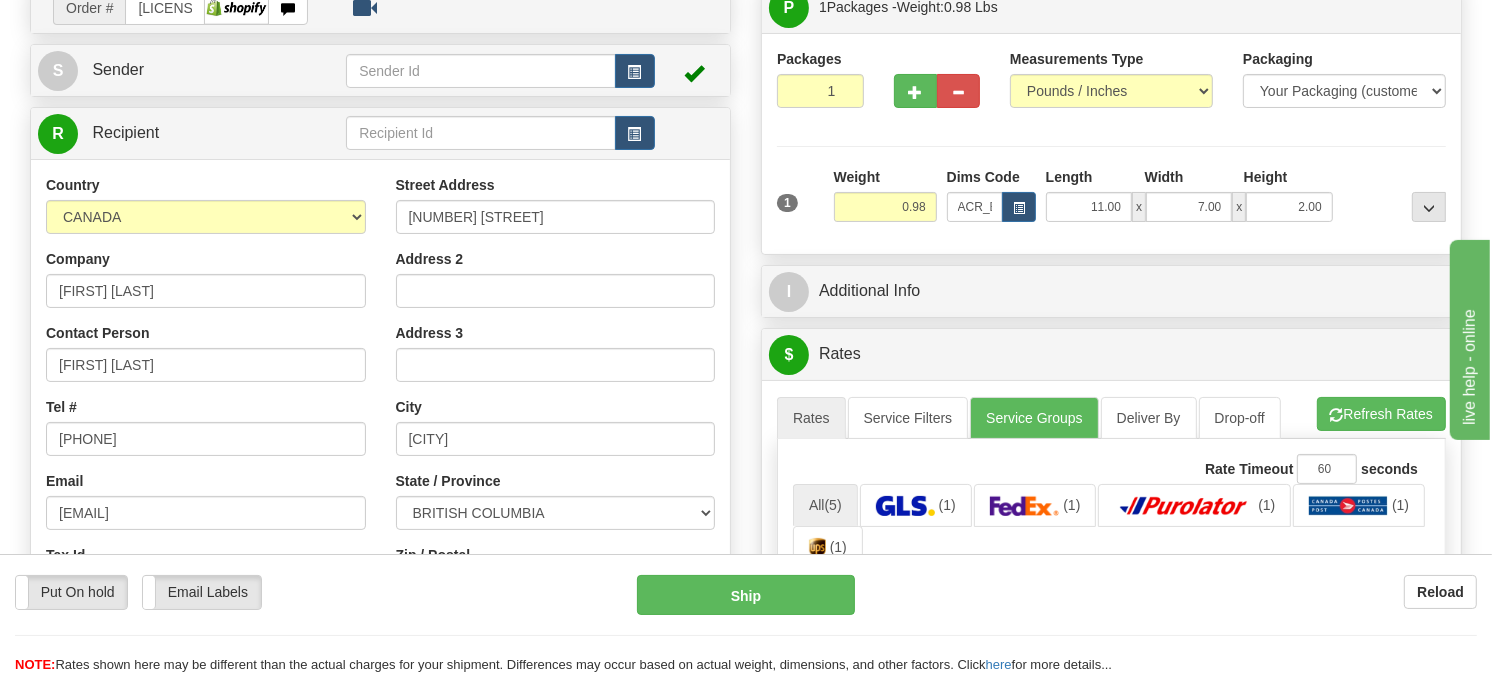 scroll, scrollTop: 181, scrollLeft: 0, axis: vertical 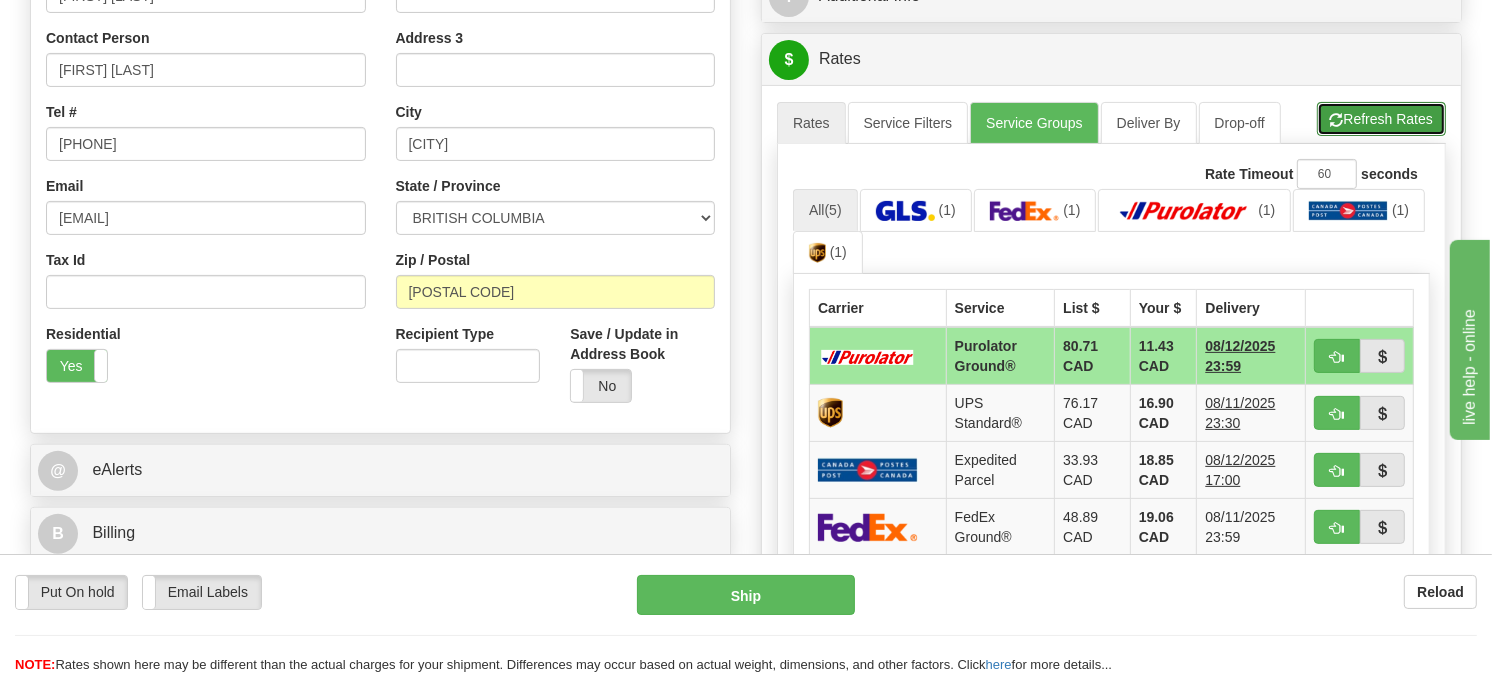 click on "Refresh Rates" at bounding box center (1381, 119) 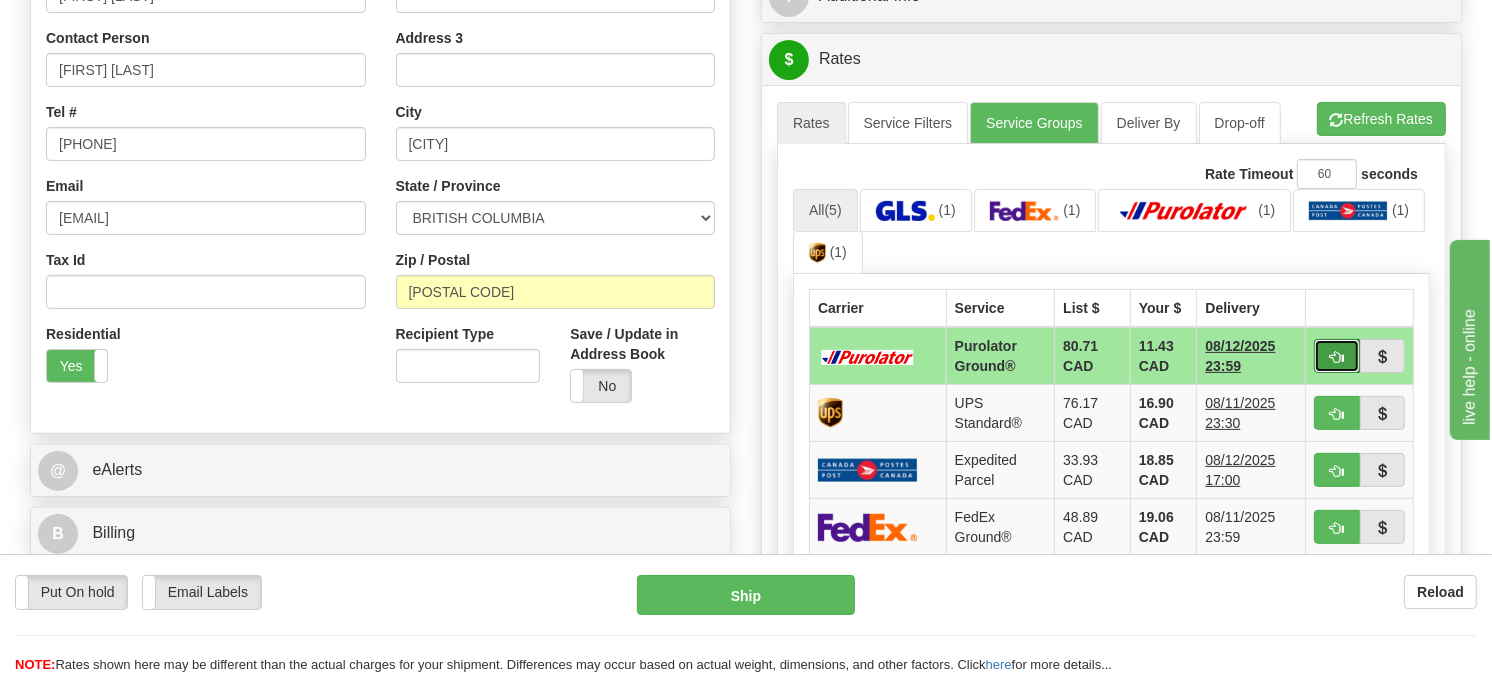 click at bounding box center [1337, 356] 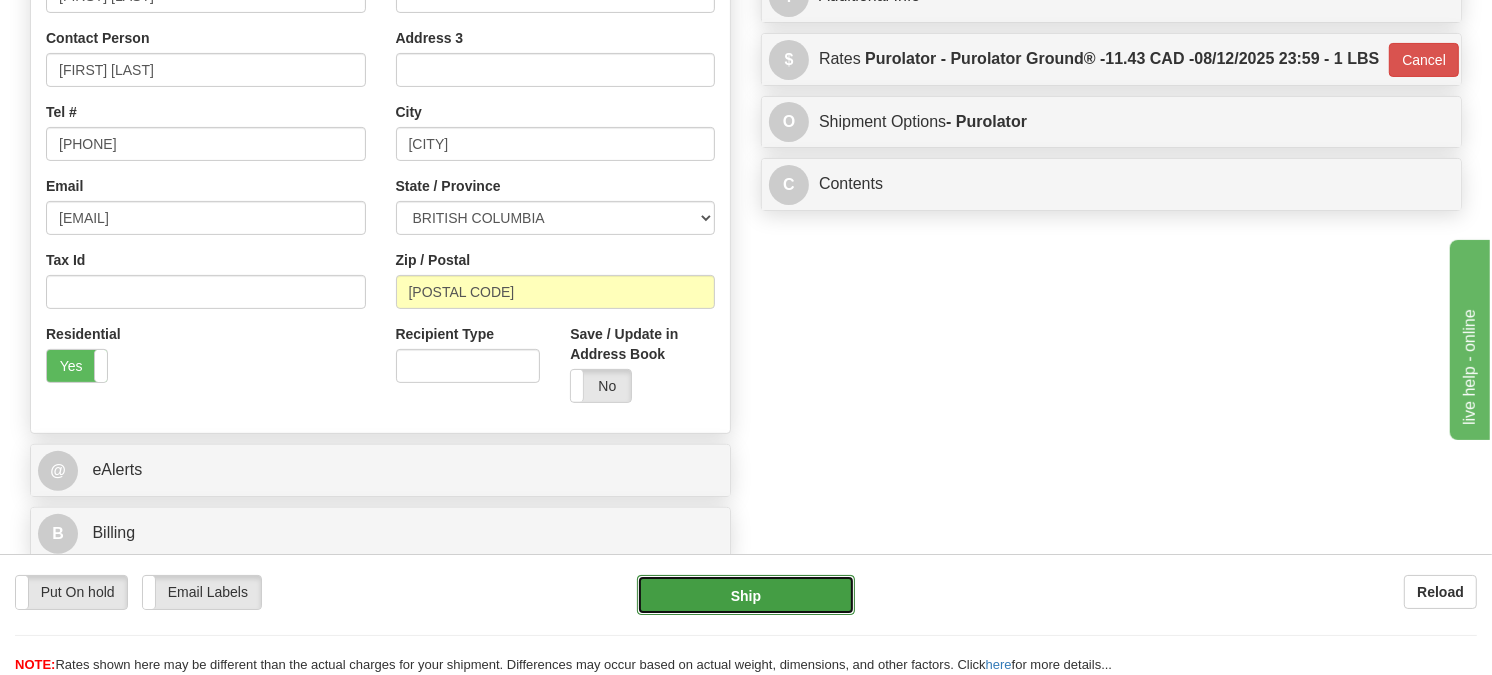 click on "Ship" at bounding box center (746, 595) 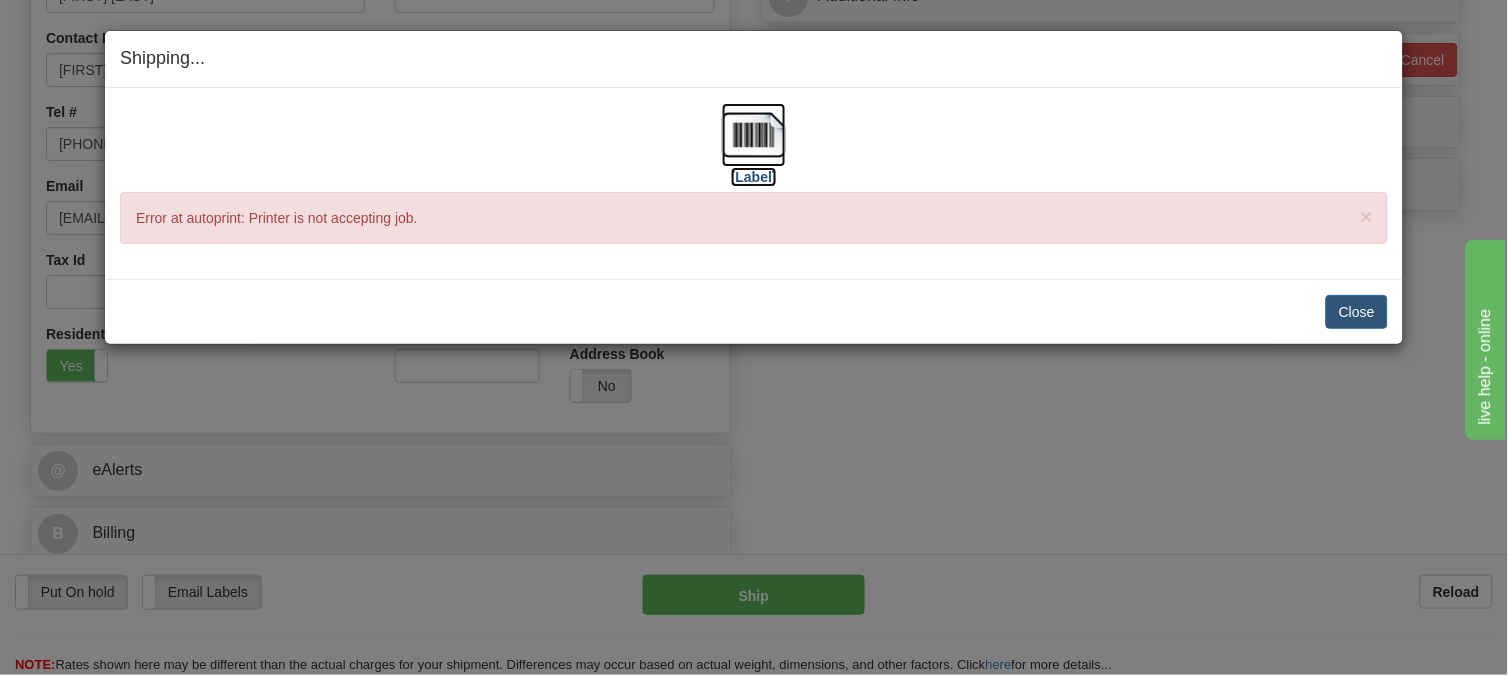 click at bounding box center [754, 135] 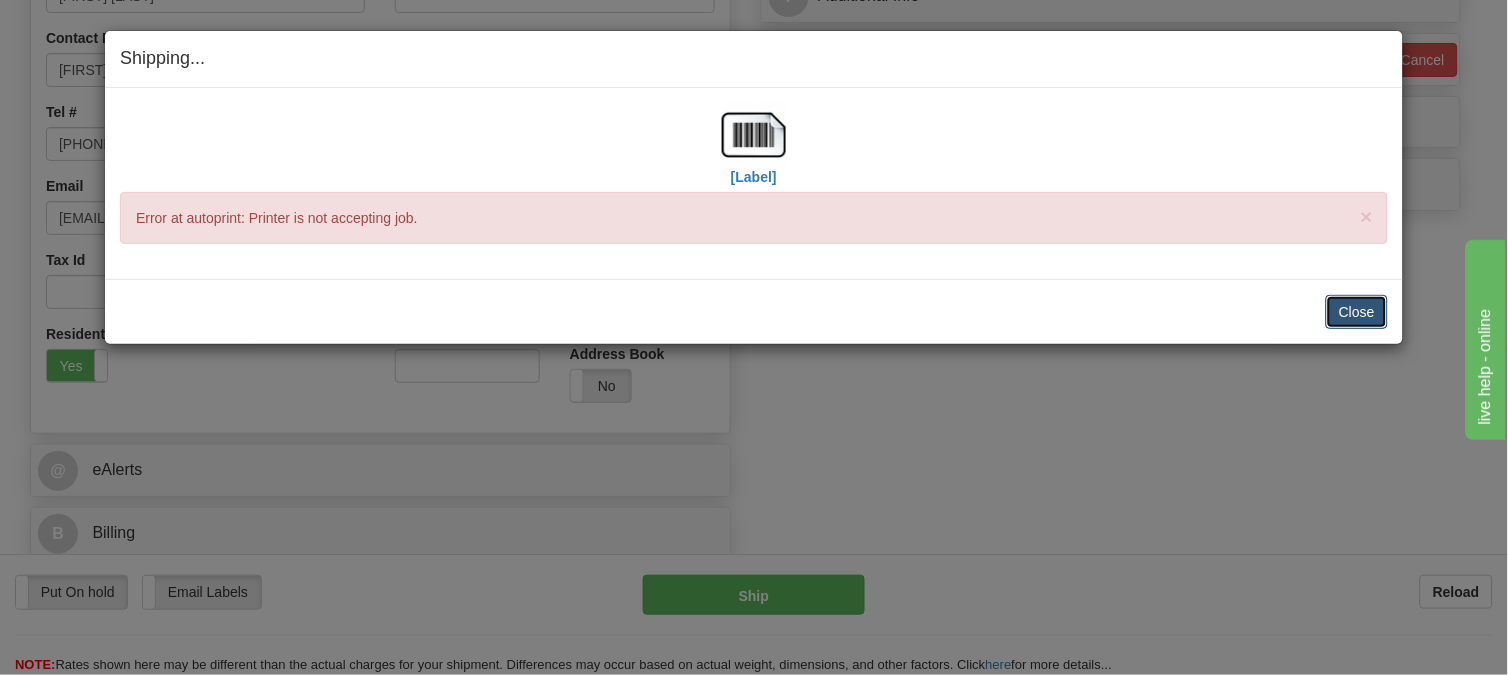 click on "Close" at bounding box center (1357, 312) 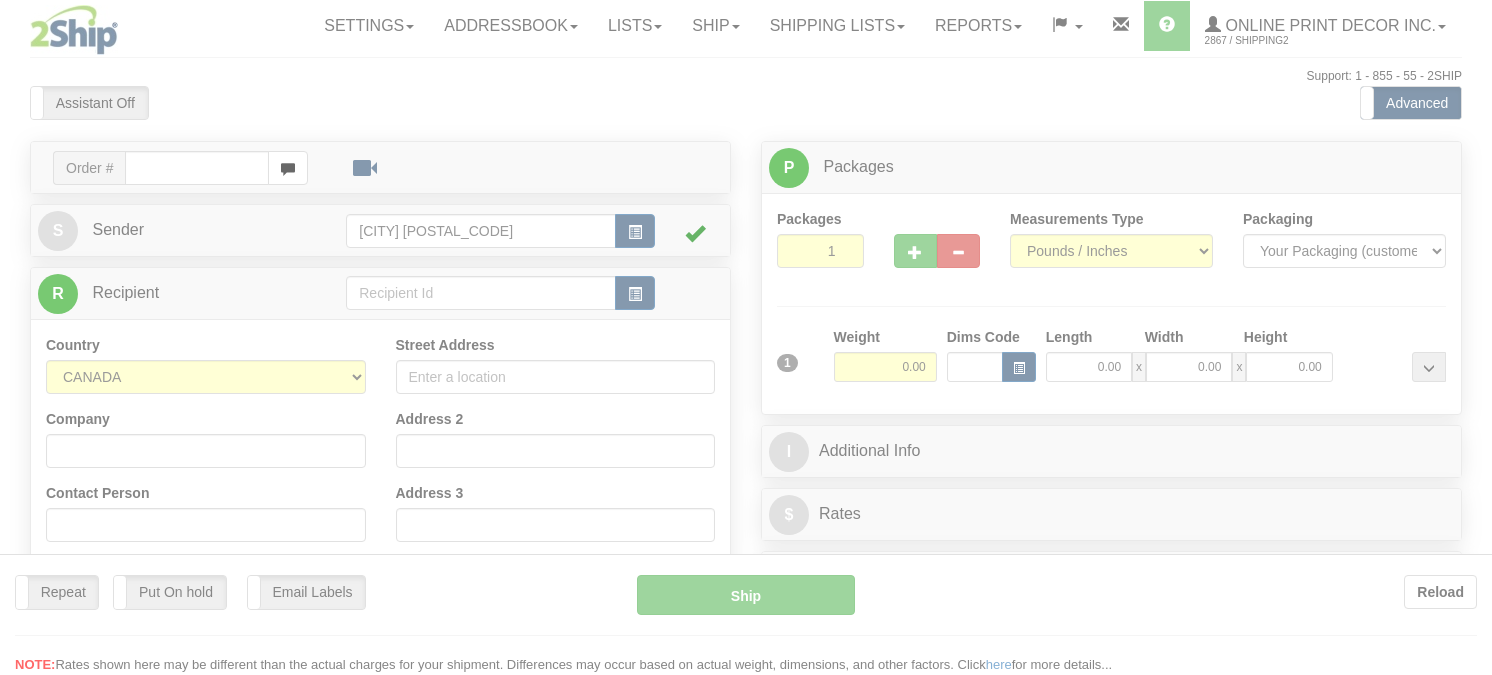 scroll, scrollTop: 0, scrollLeft: 0, axis: both 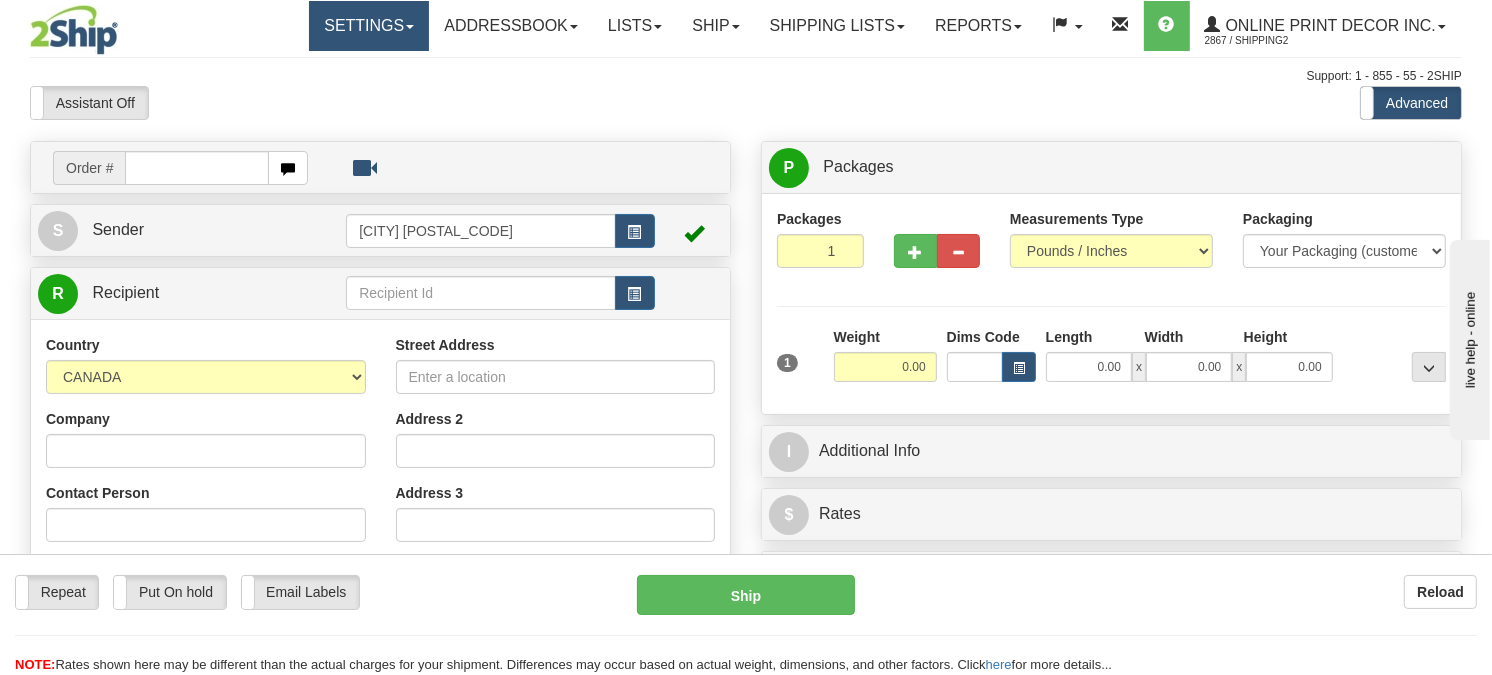 click on "Settings" at bounding box center [369, 26] 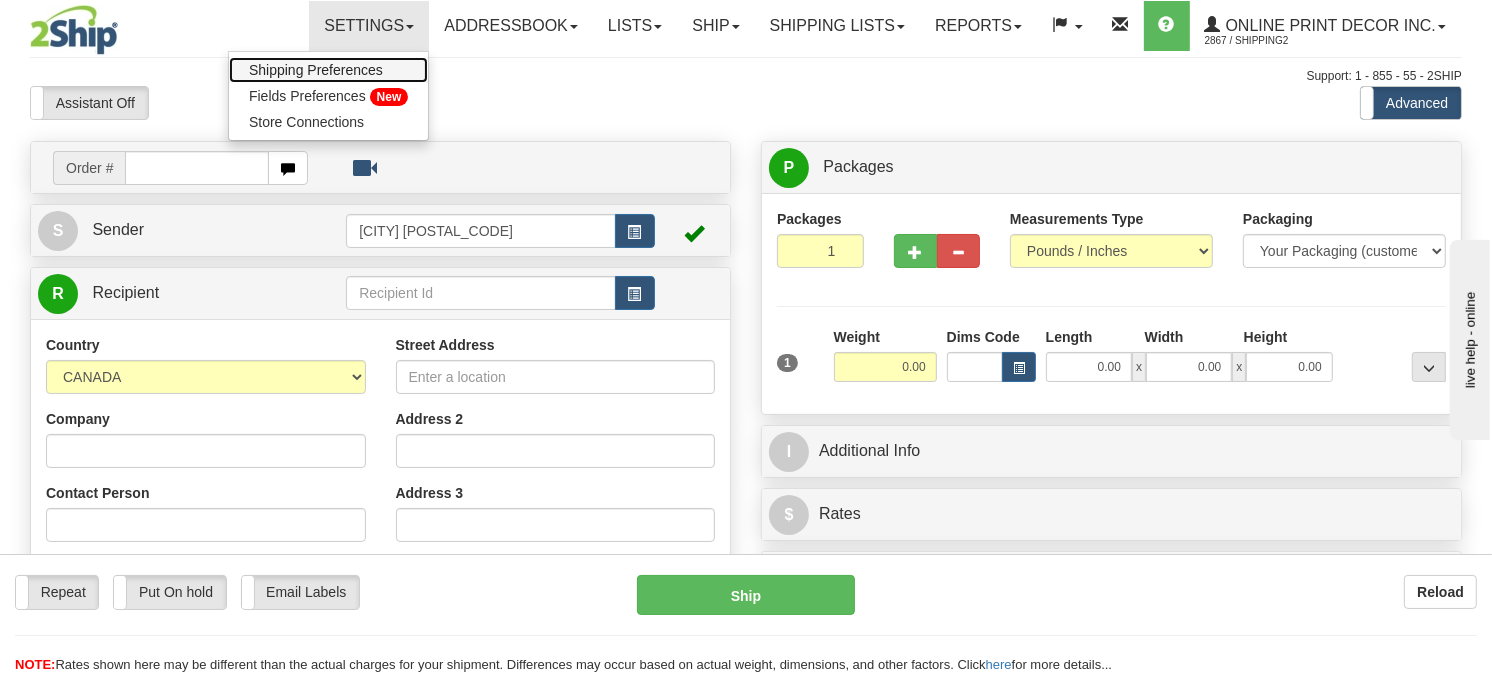 click on "Shipping Preferences" at bounding box center (316, 70) 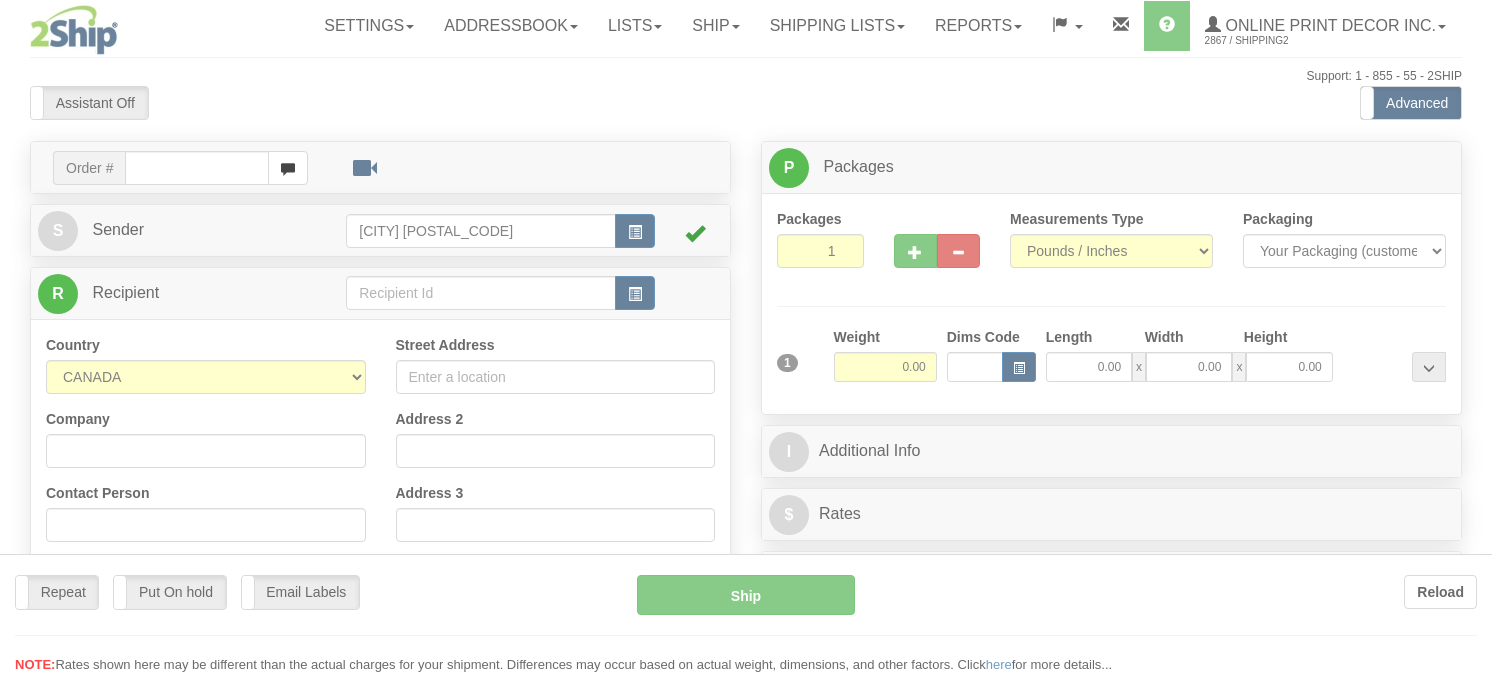 scroll, scrollTop: 0, scrollLeft: 0, axis: both 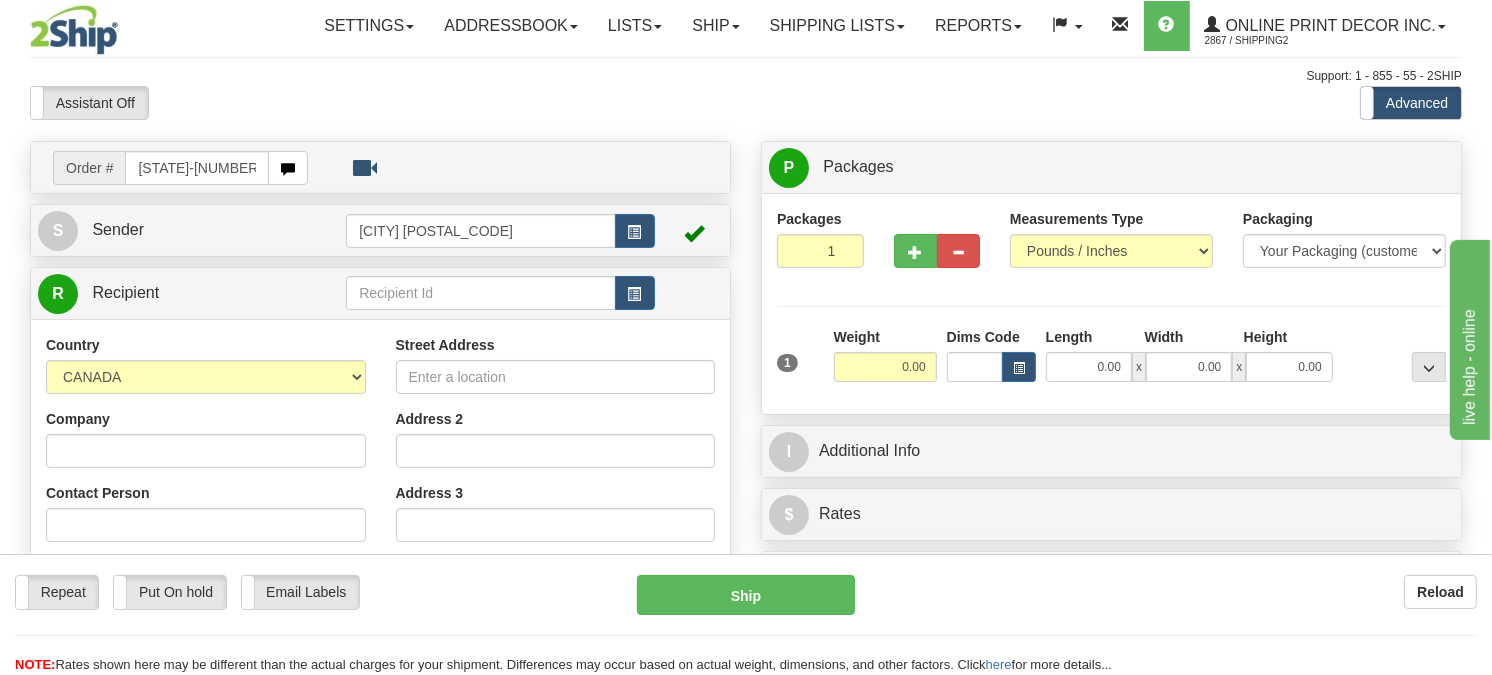 type on "[STATE]-[NUMBER]" 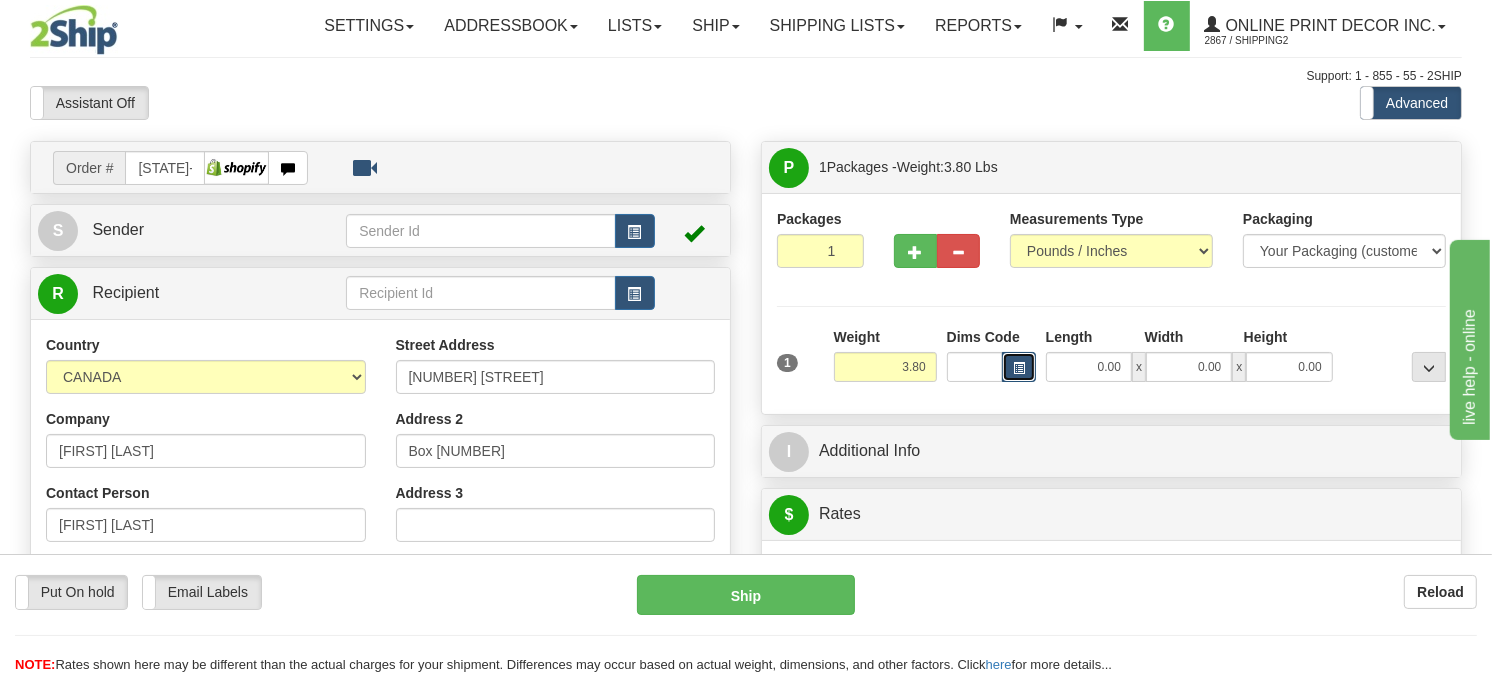 click at bounding box center (1019, 367) 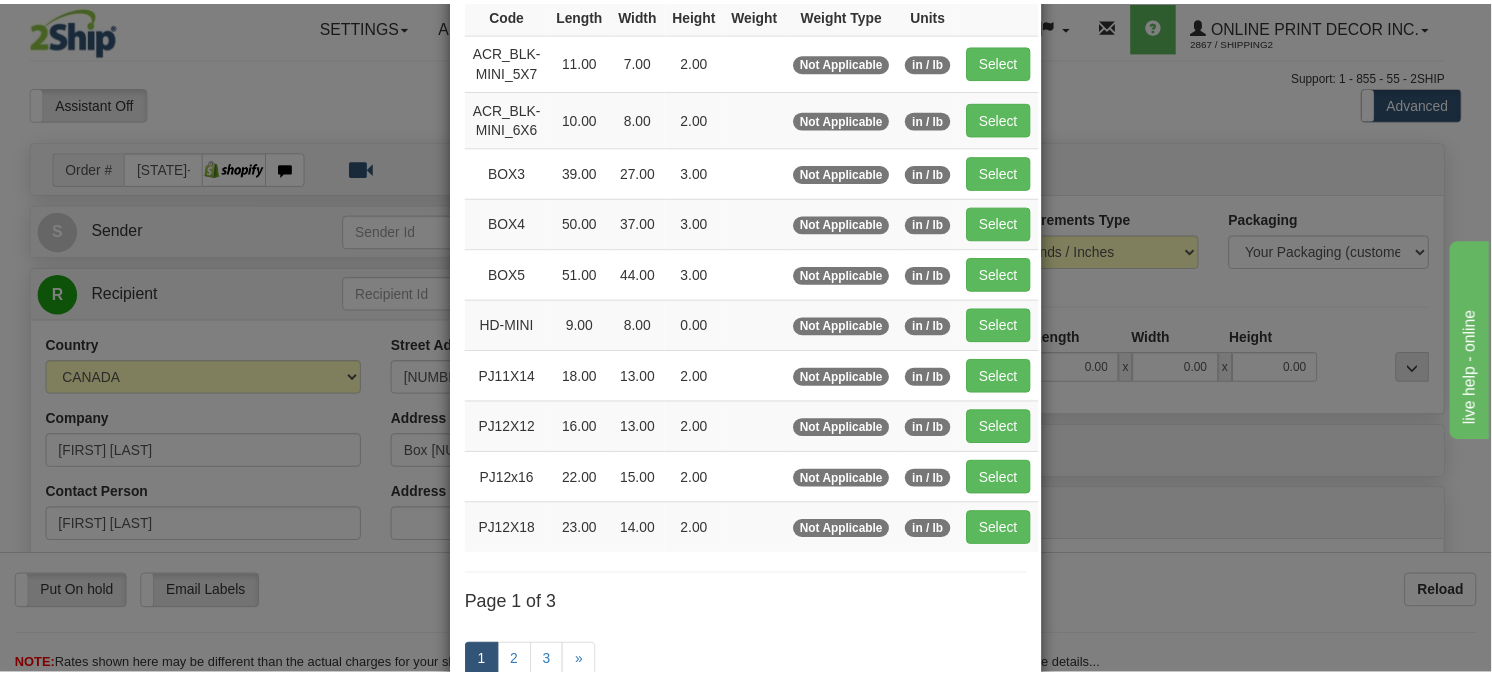 scroll, scrollTop: 222, scrollLeft: 0, axis: vertical 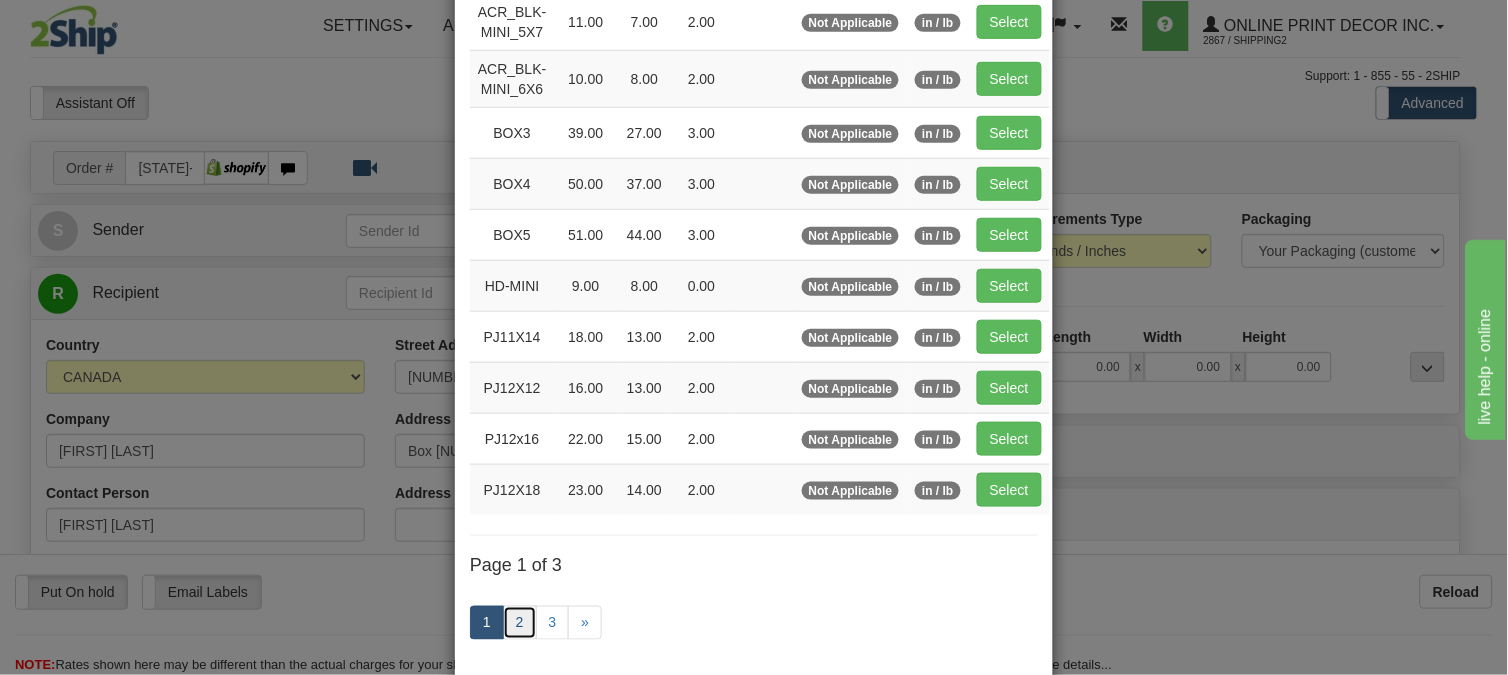 click on "2" at bounding box center (520, 623) 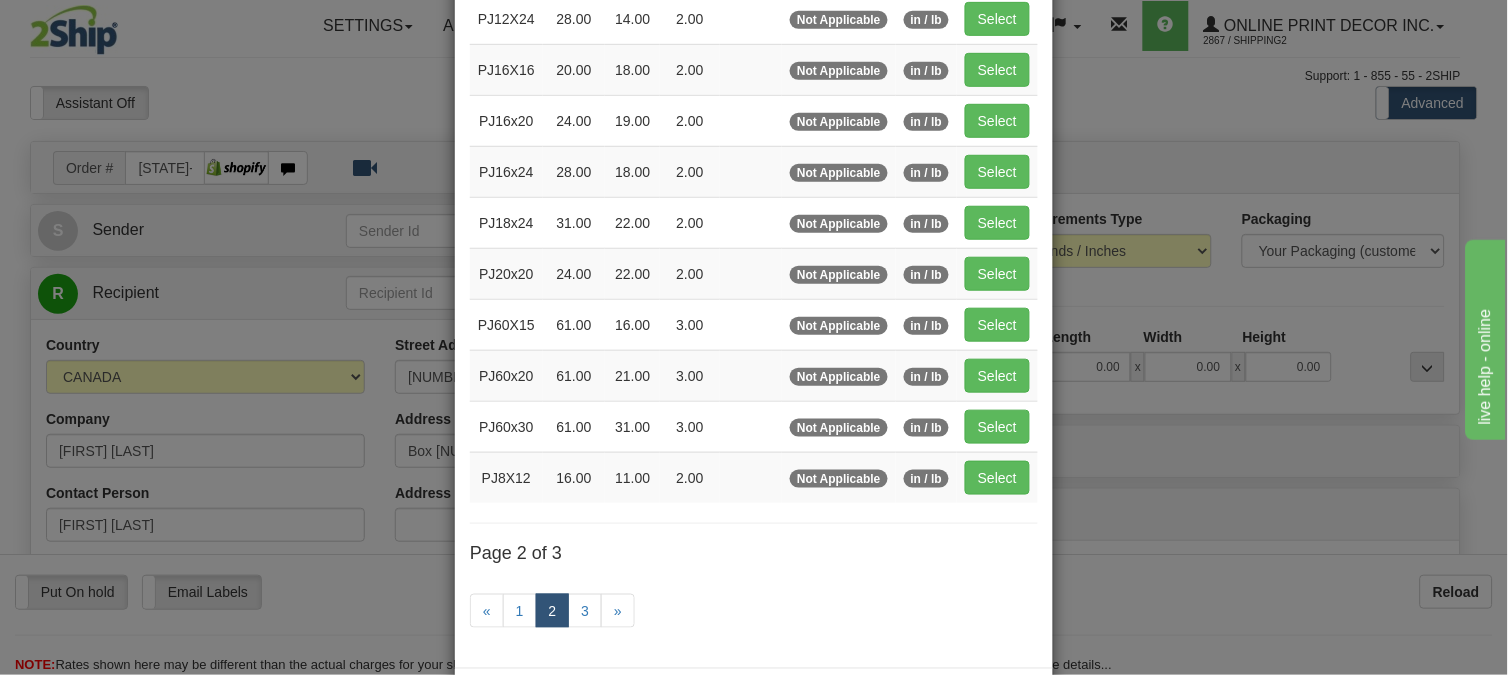 click on "Select" at bounding box center [997, 18] 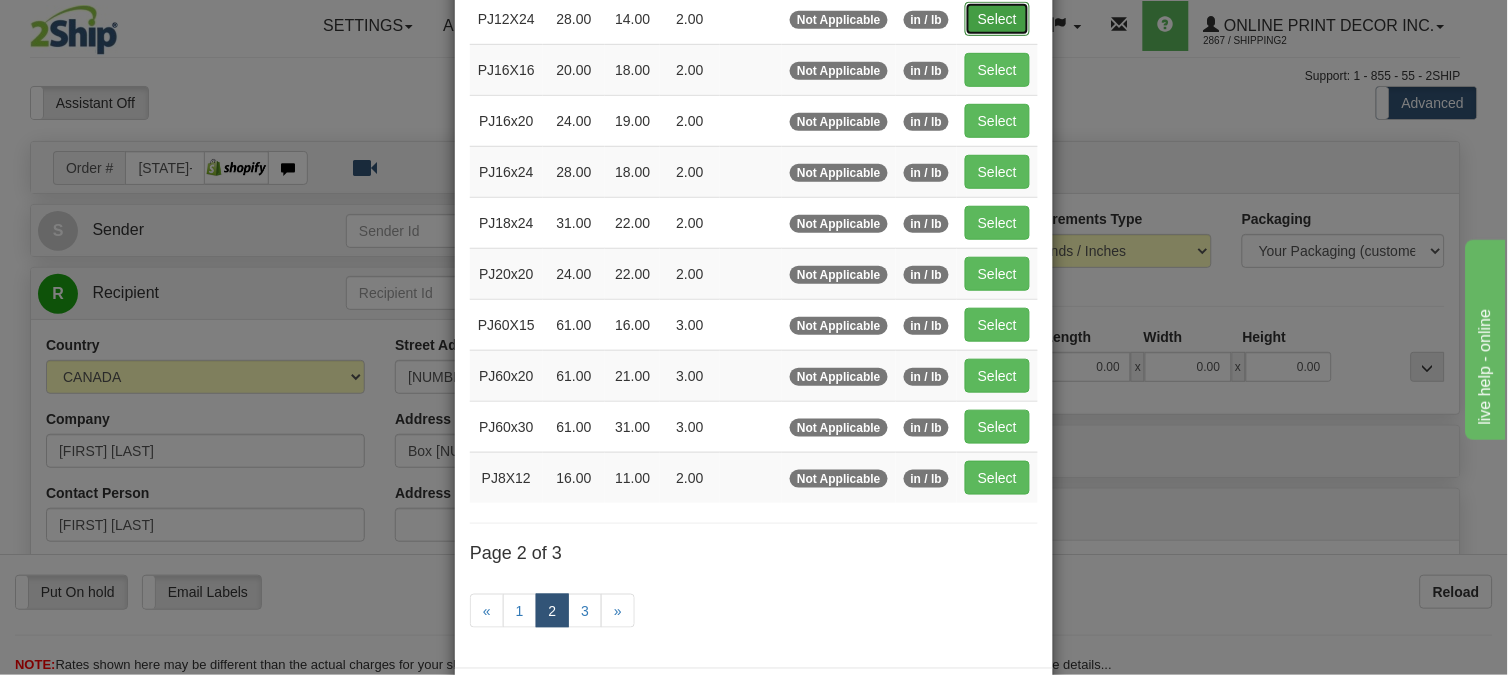 click on "Select" at bounding box center [997, 19] 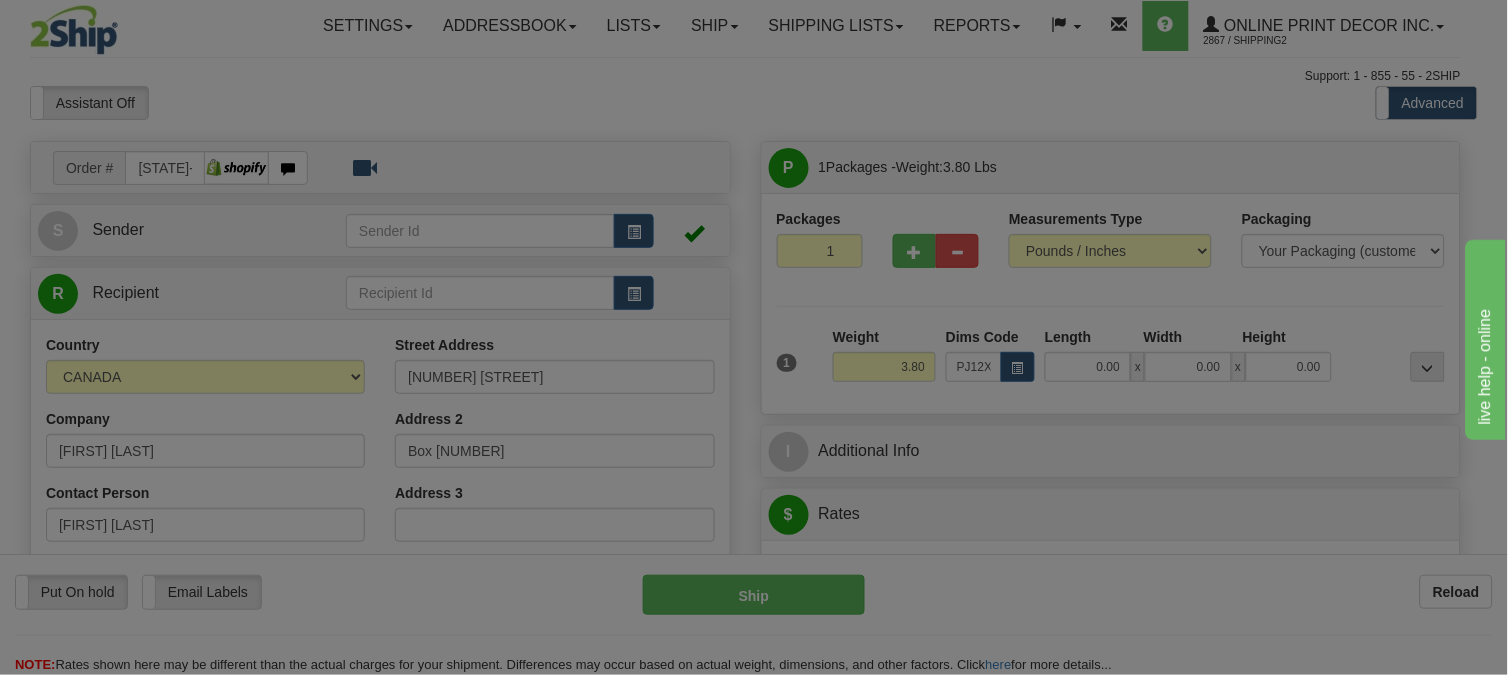 type on "28.00" 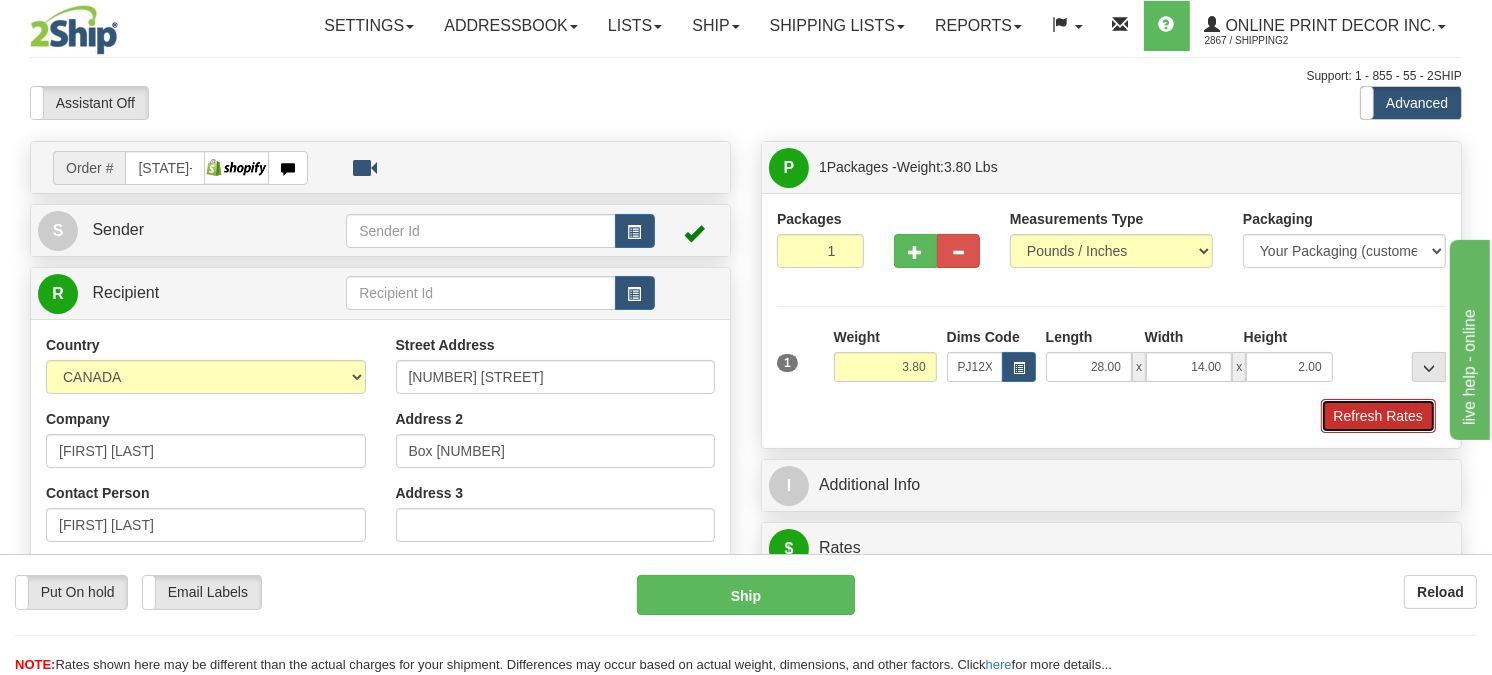 click on "Refresh Rates" at bounding box center [1378, 416] 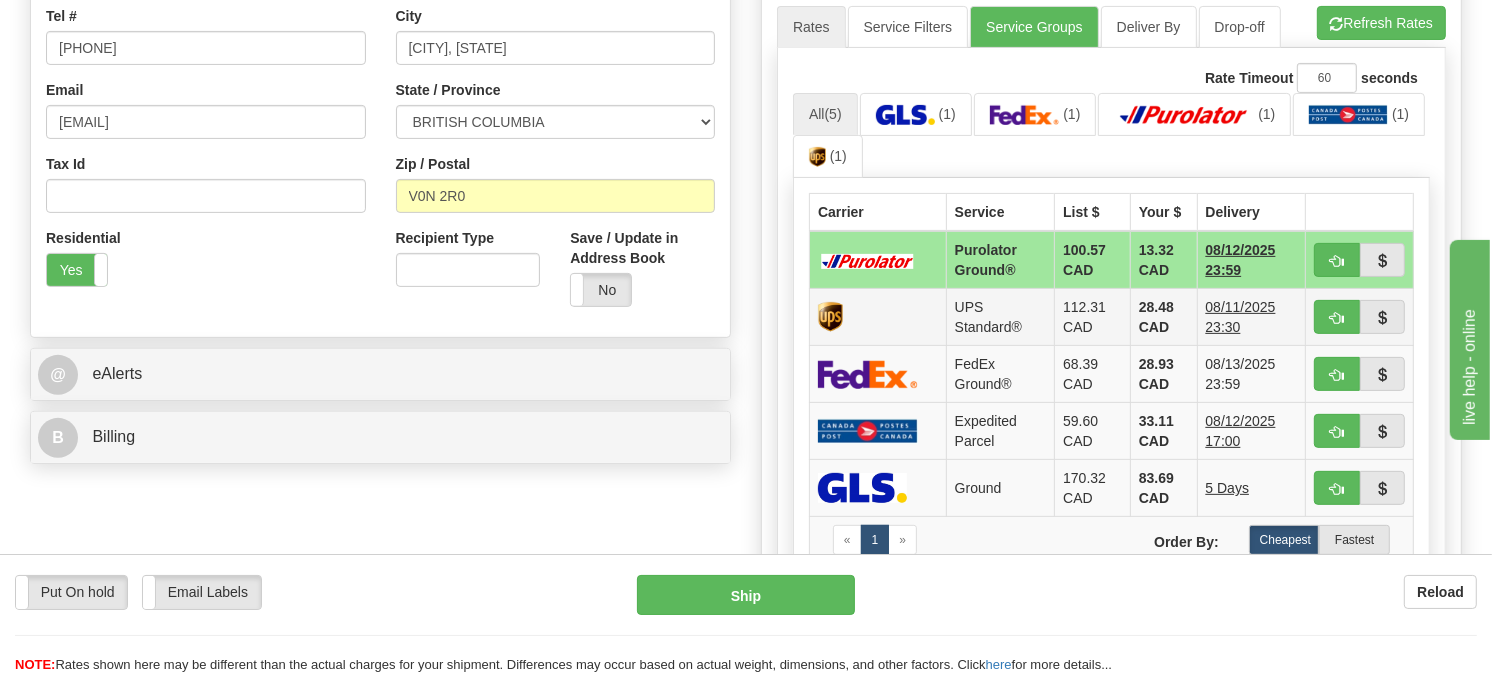 scroll, scrollTop: 555, scrollLeft: 0, axis: vertical 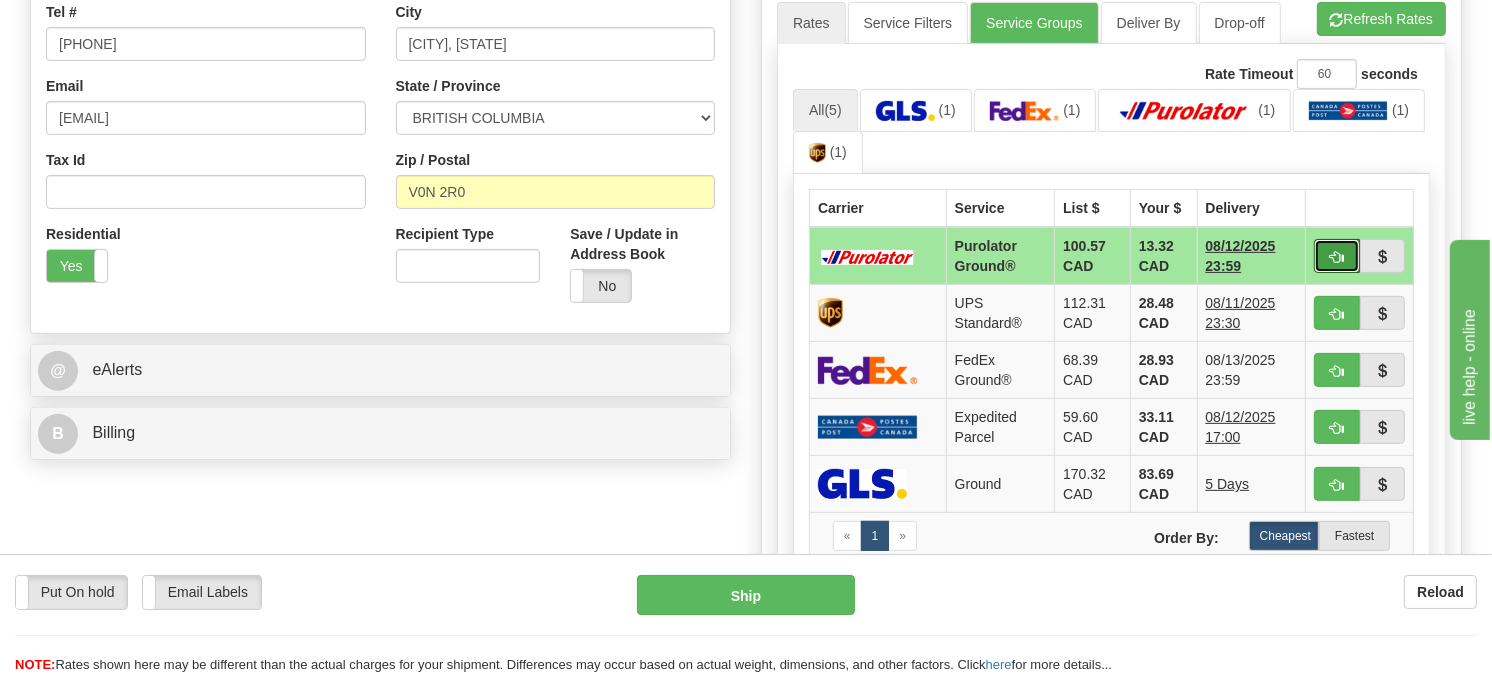 click at bounding box center [1337, 257] 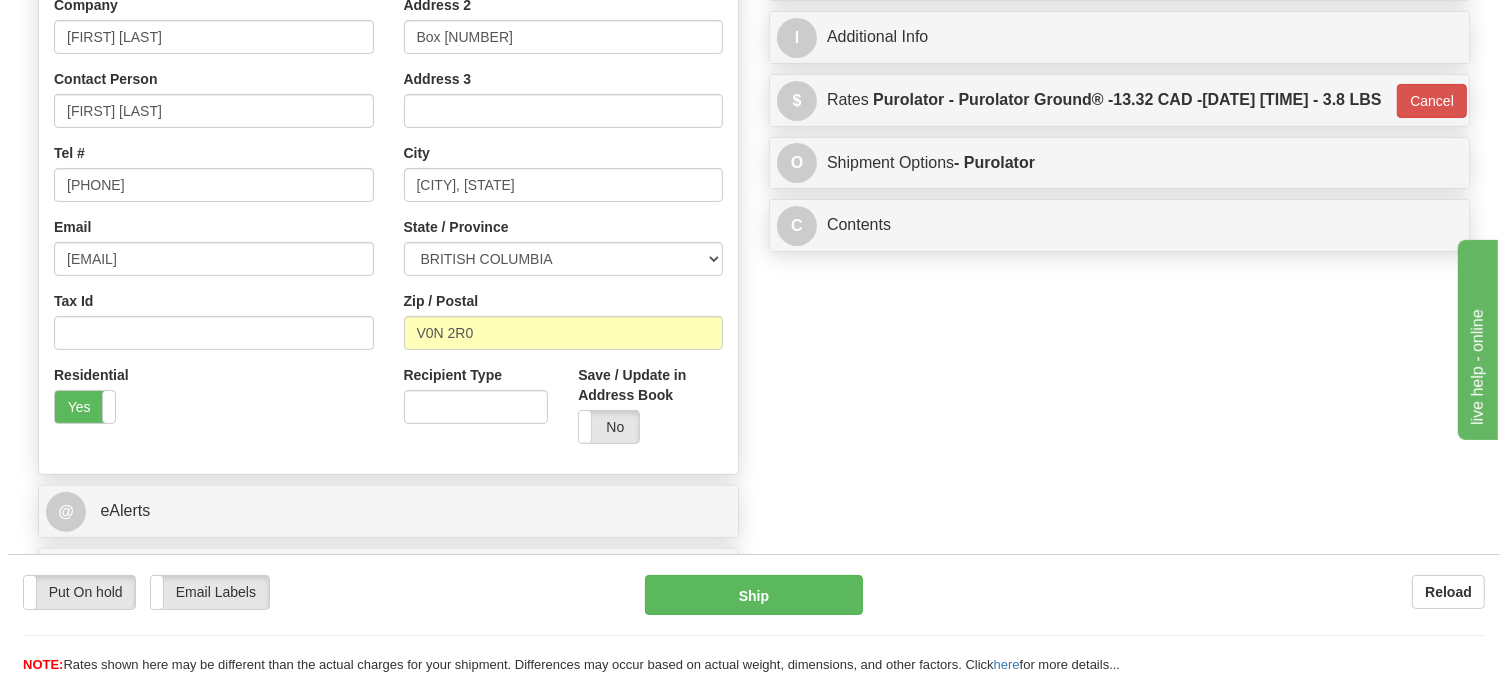 scroll, scrollTop: 222, scrollLeft: 0, axis: vertical 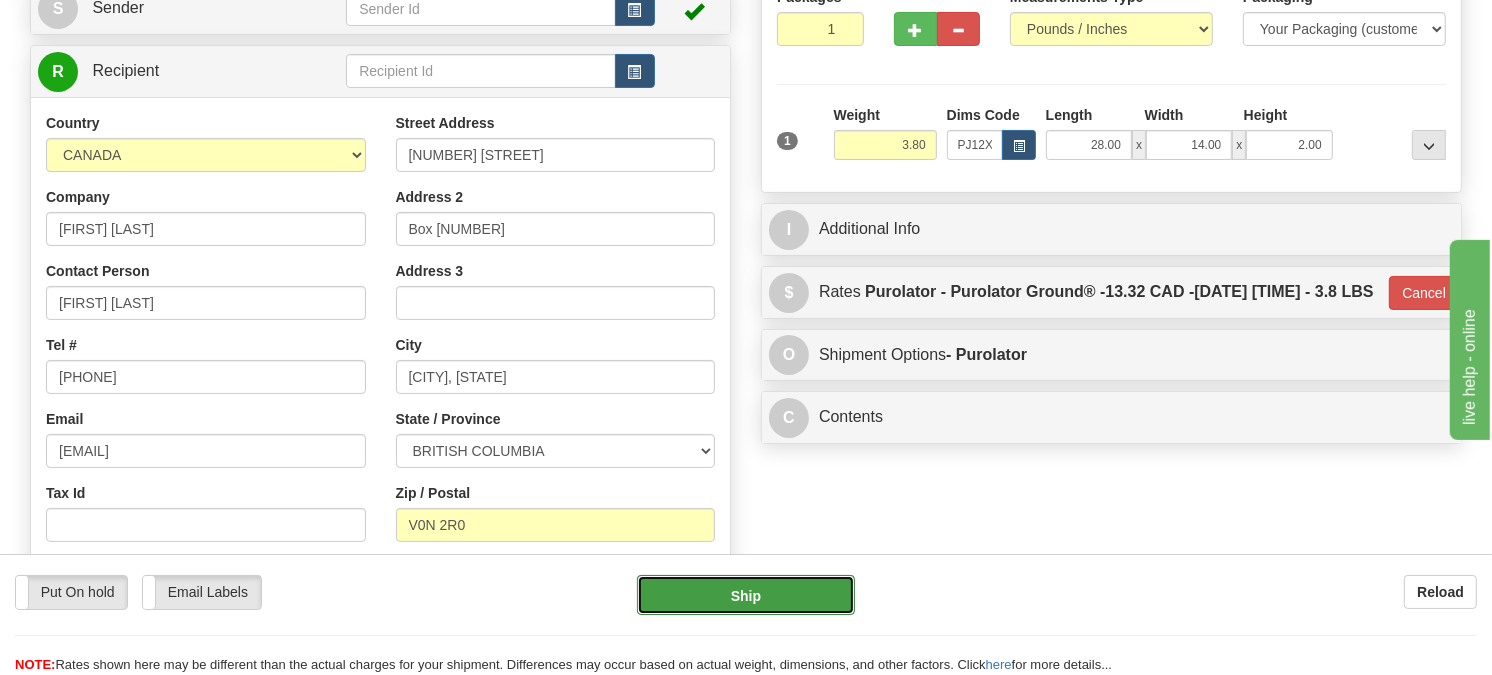click on "Ship" at bounding box center [746, 595] 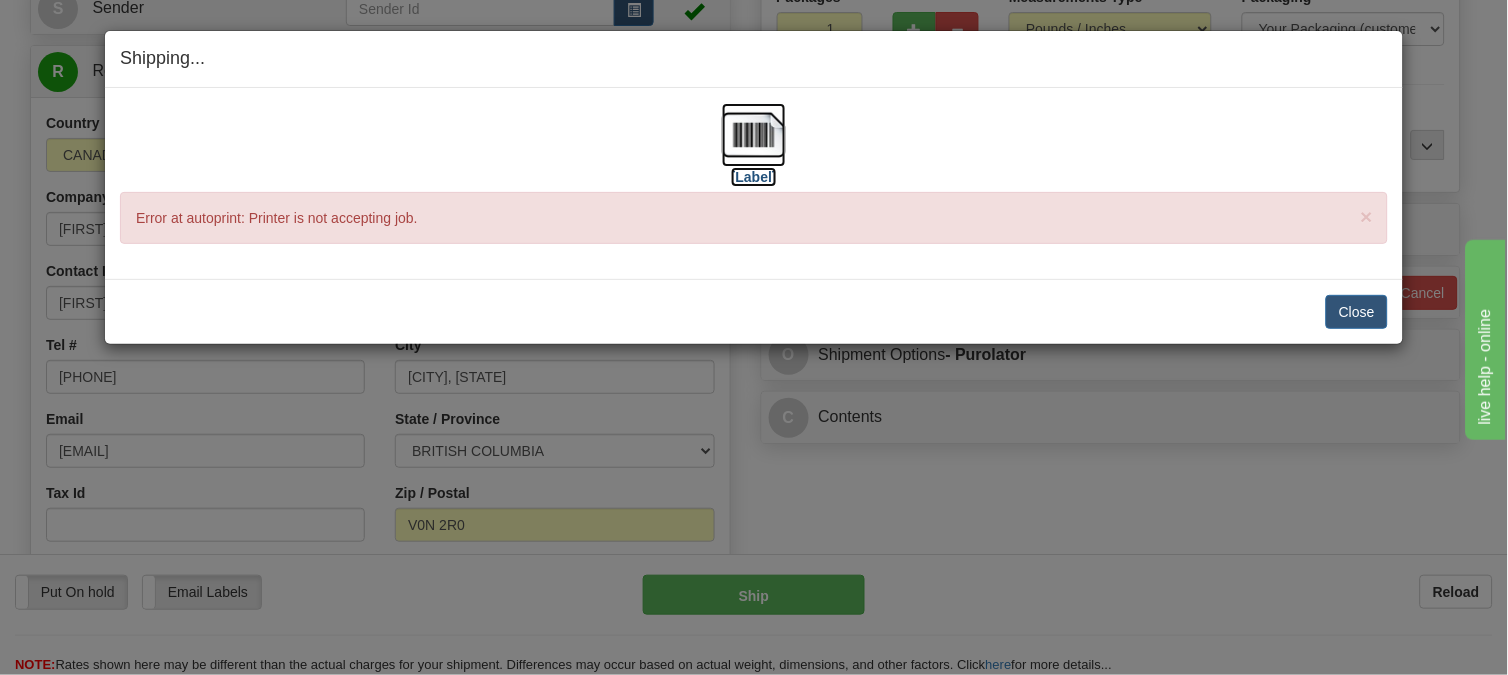 click at bounding box center (754, 135) 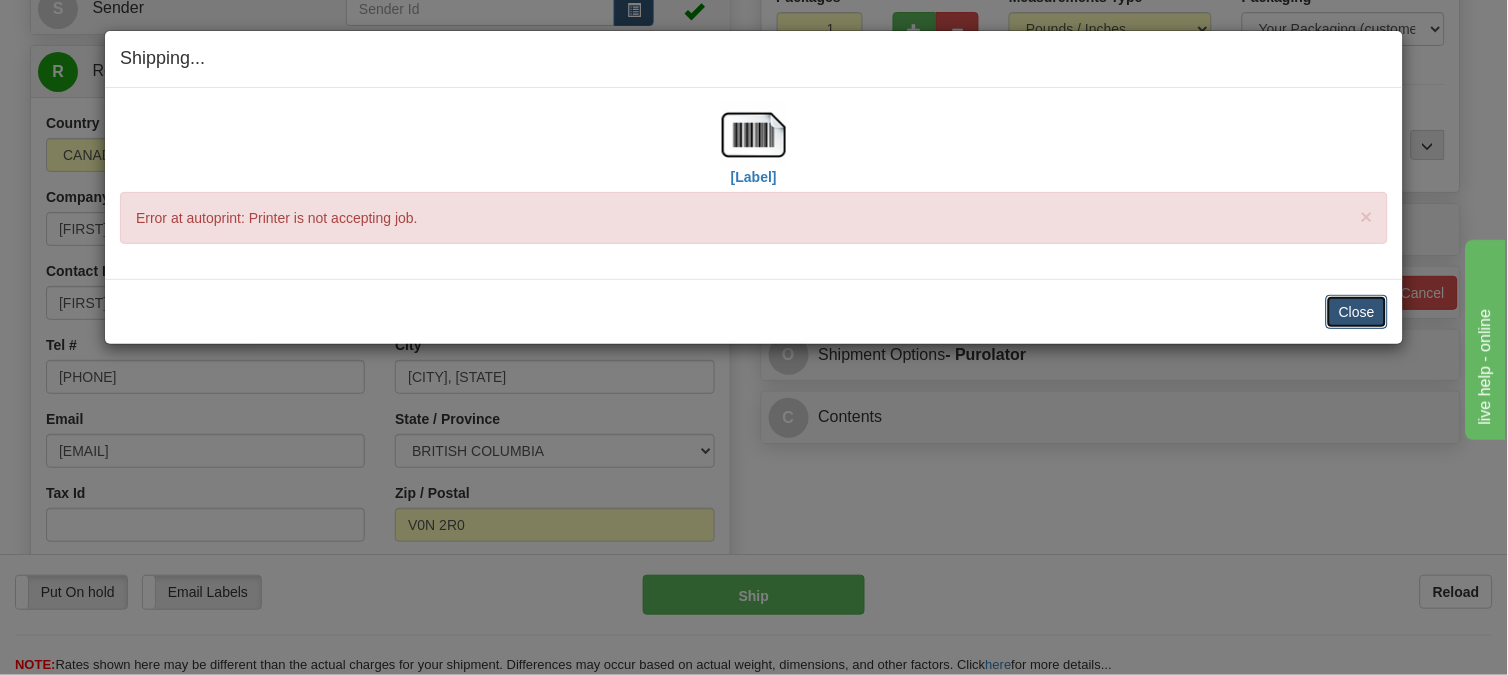 click on "Close" at bounding box center [1357, 312] 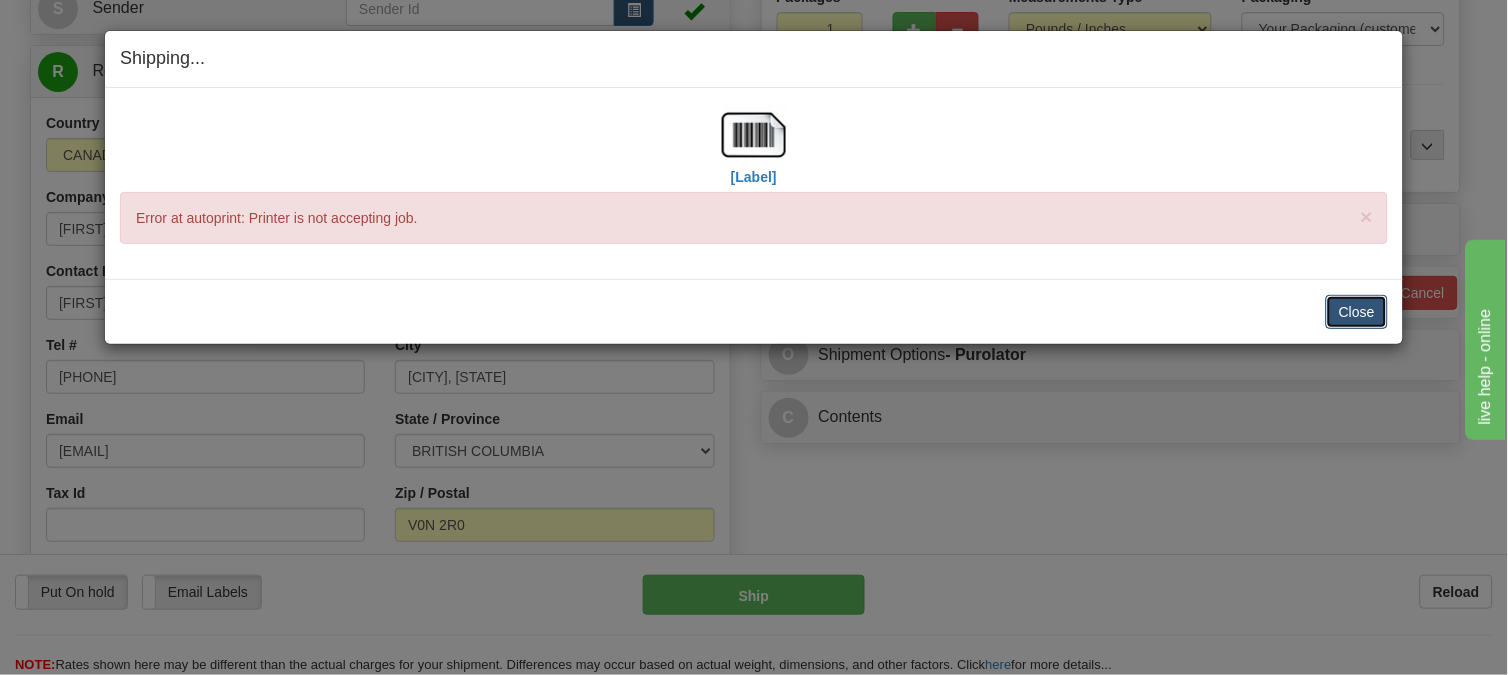 click on "Close" at bounding box center (1357, 312) 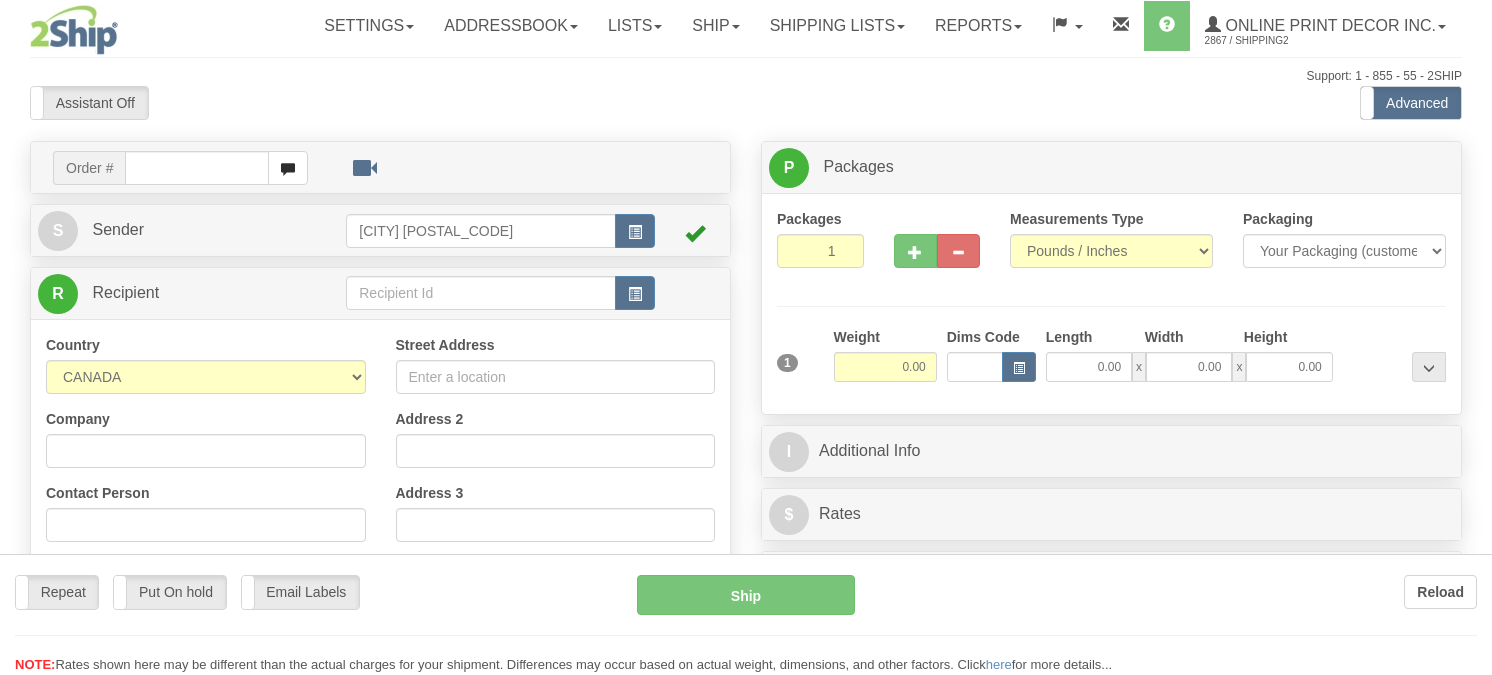 scroll, scrollTop: 0, scrollLeft: 0, axis: both 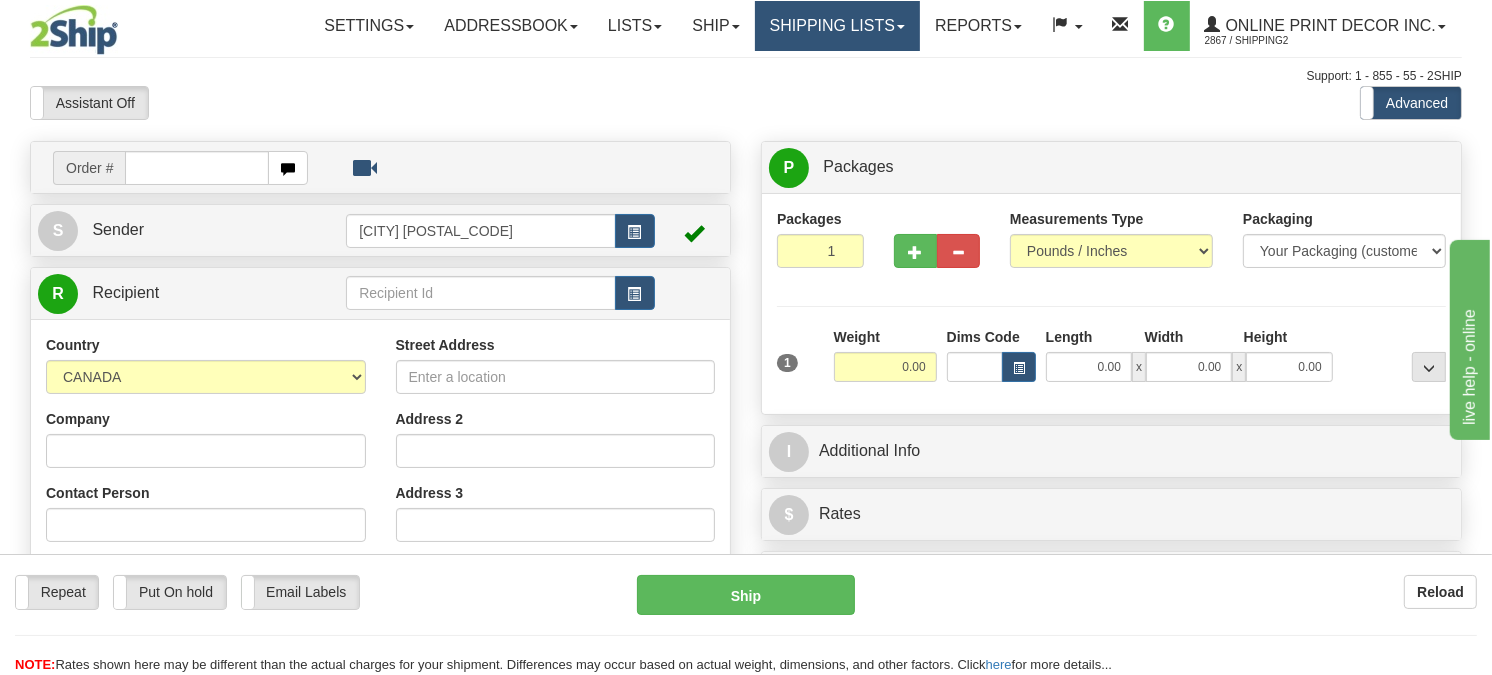 click on "Shipping lists" at bounding box center (837, 26) 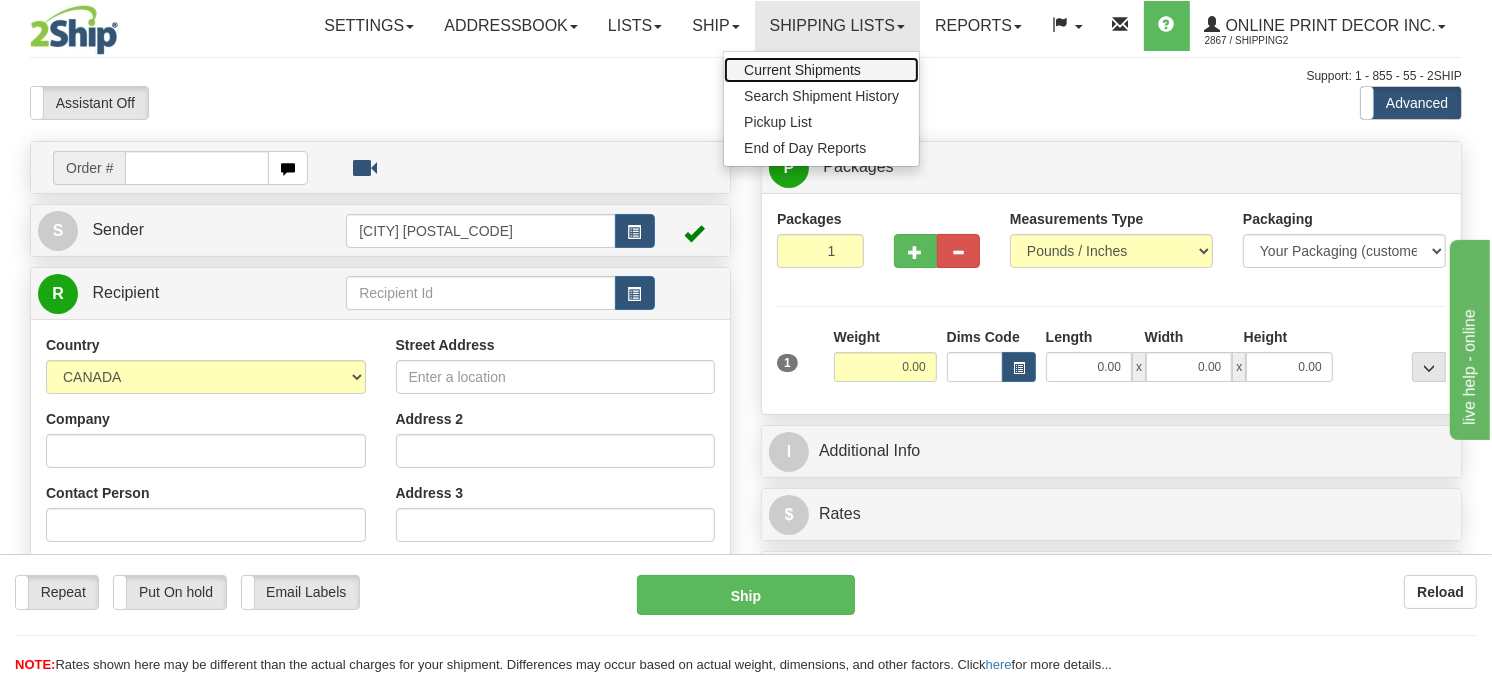click on "Current Shipments" at bounding box center (802, 70) 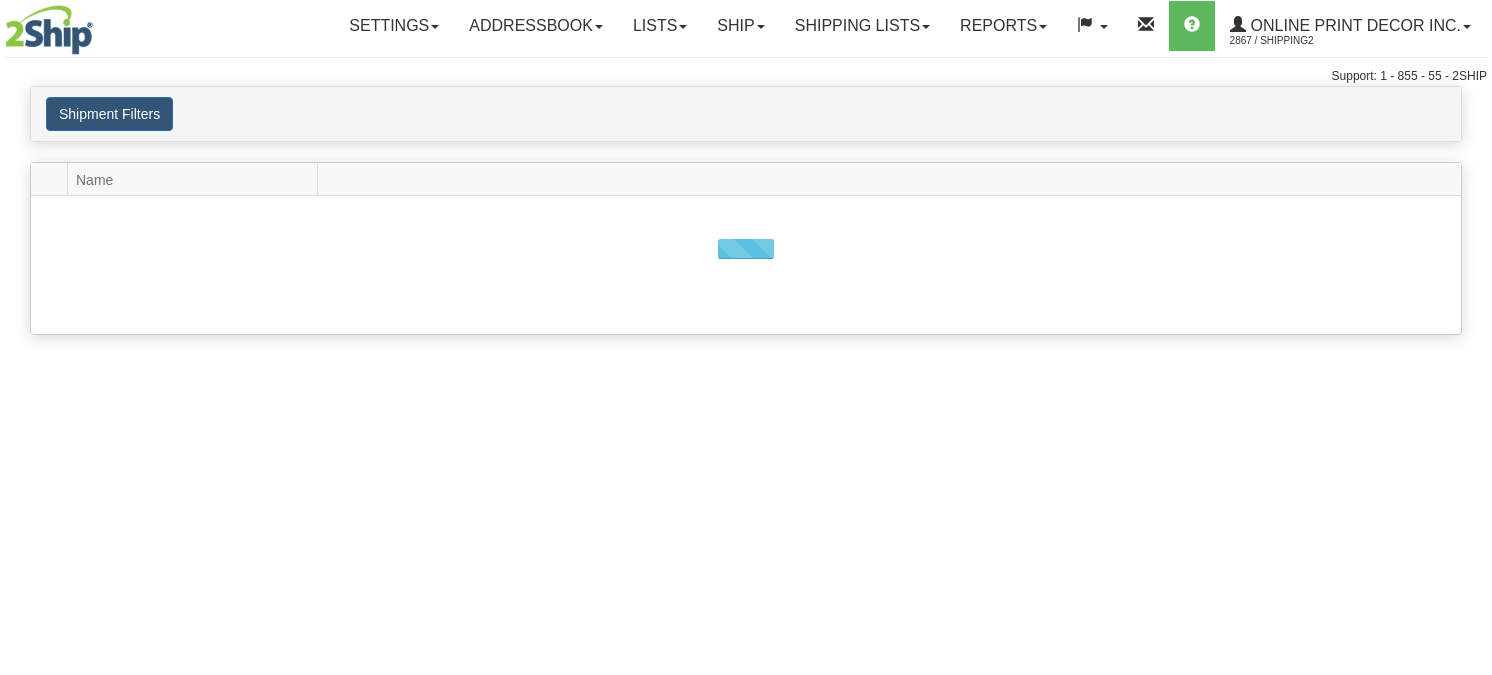 scroll, scrollTop: 0, scrollLeft: 0, axis: both 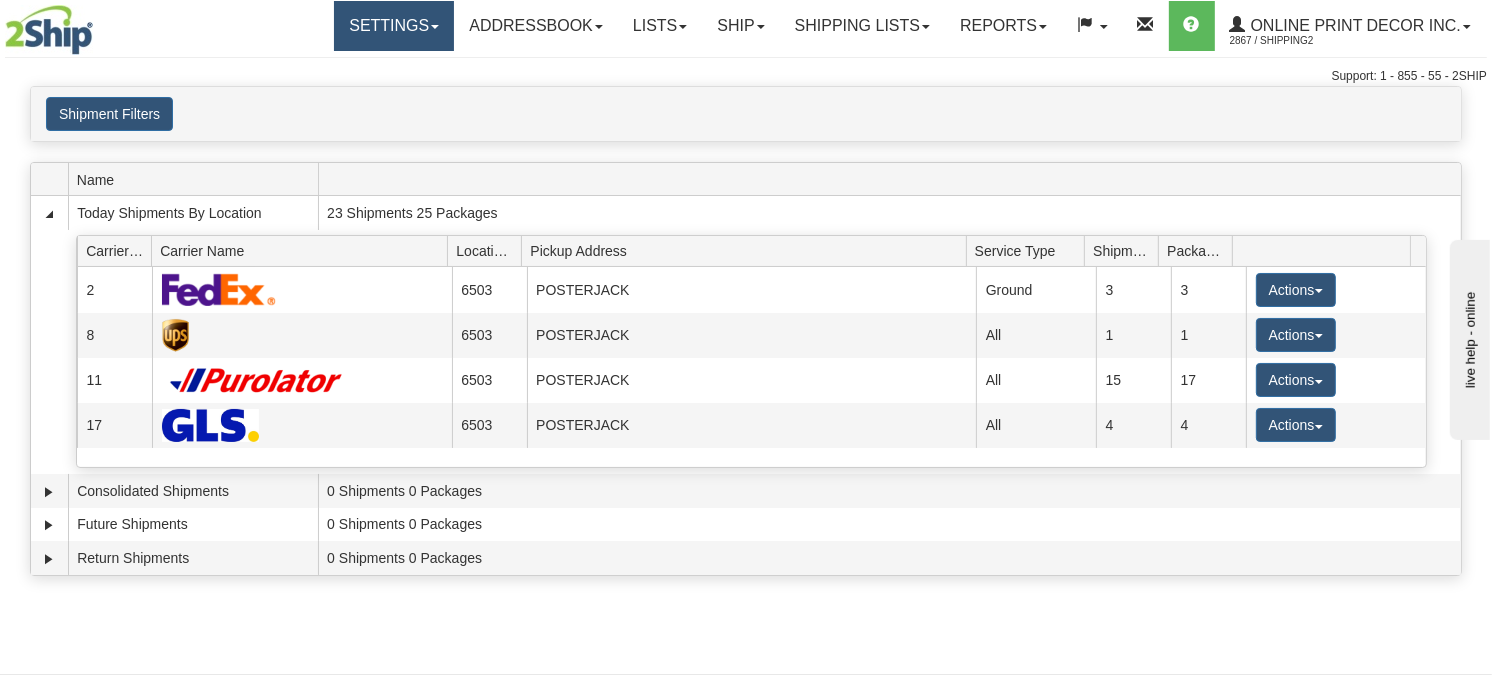 click on "Settings" at bounding box center [394, 26] 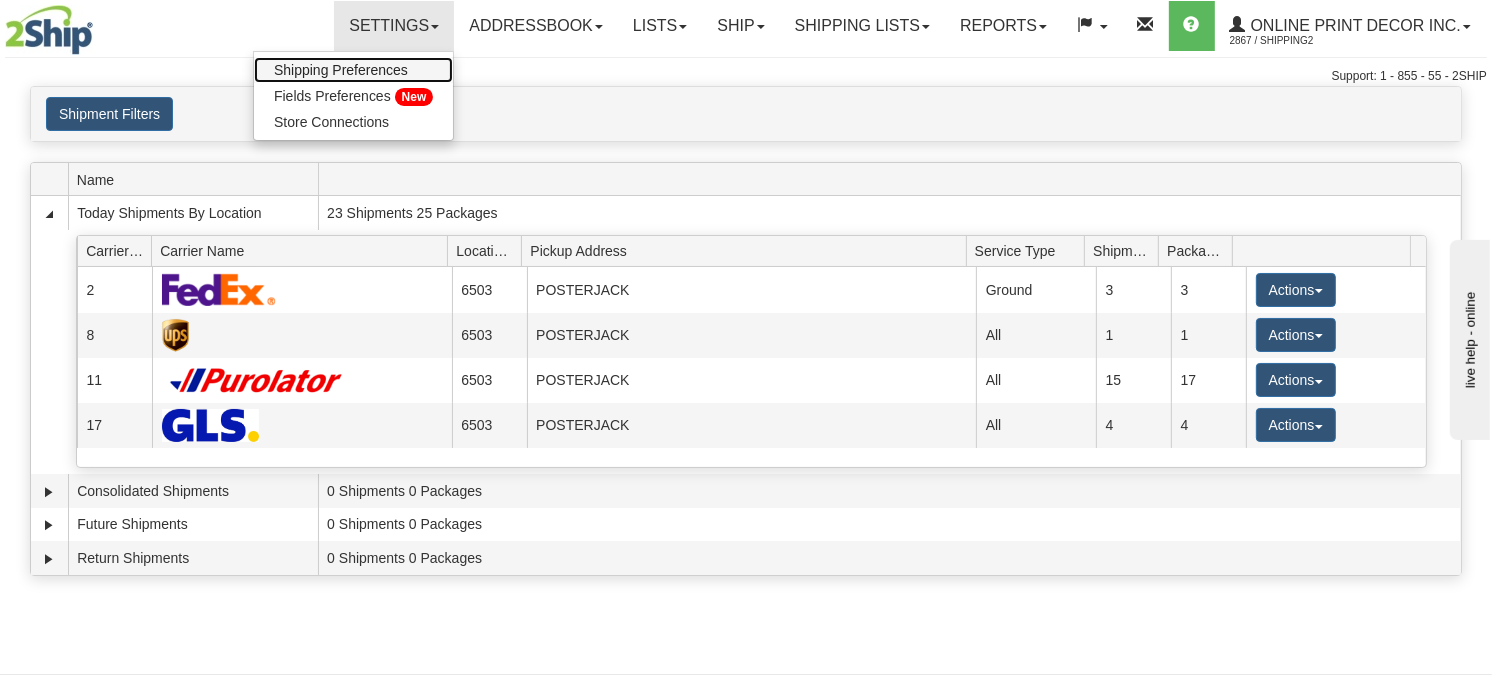 click on "Shipping Preferences" at bounding box center [341, 70] 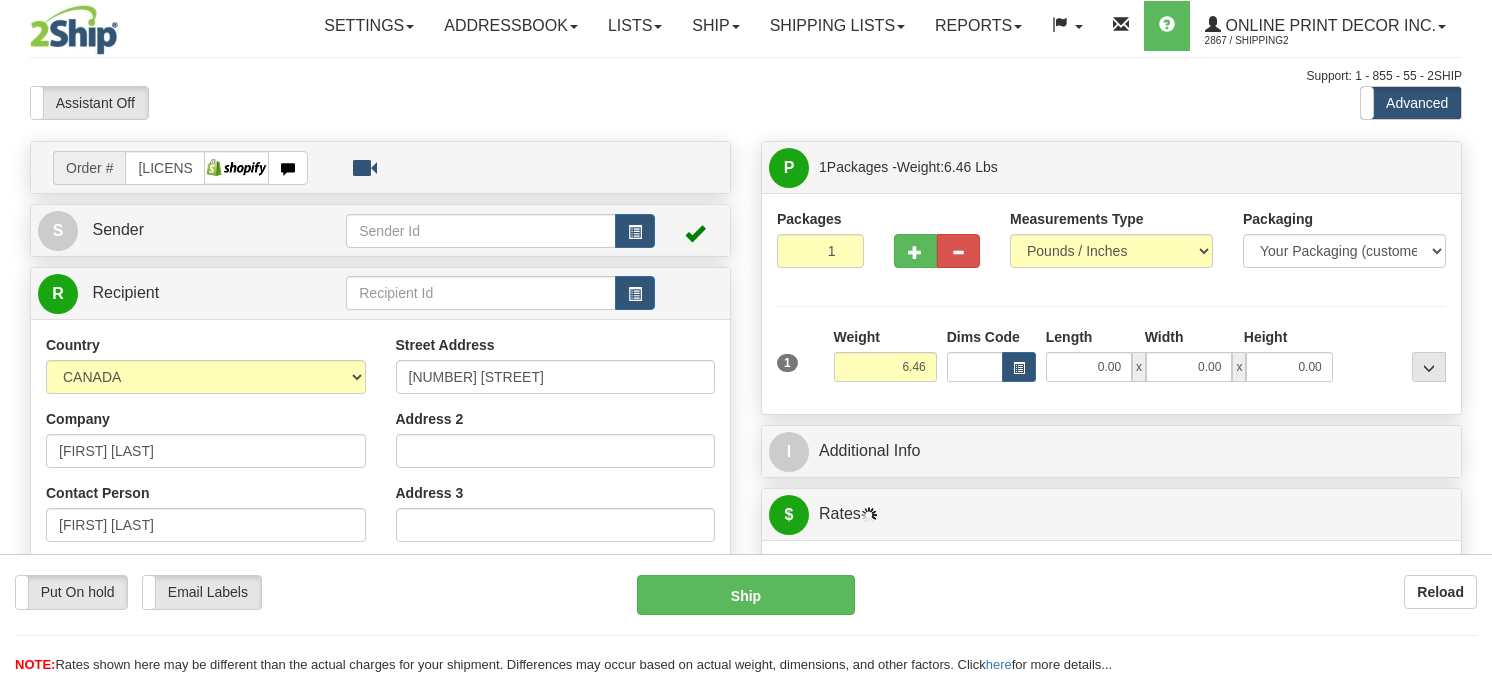 scroll, scrollTop: 0, scrollLeft: 0, axis: both 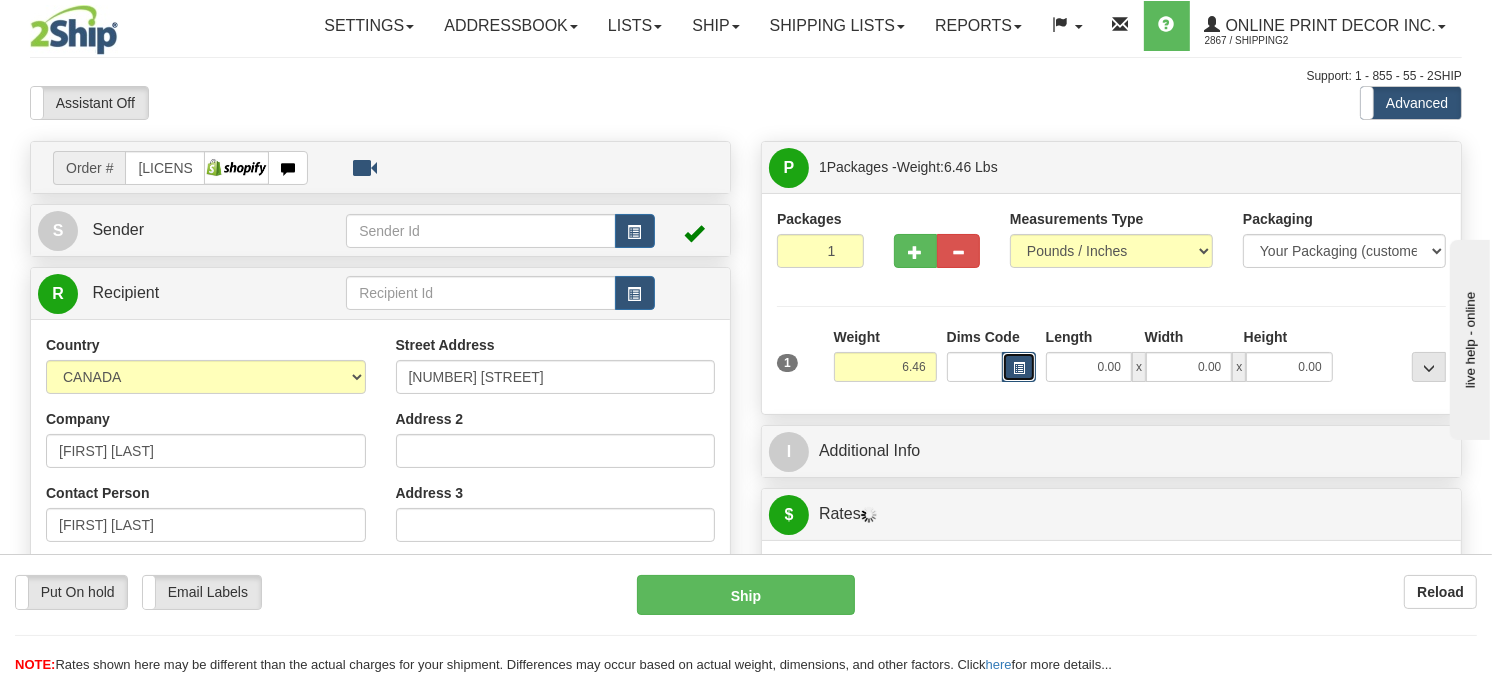 click at bounding box center [1019, 367] 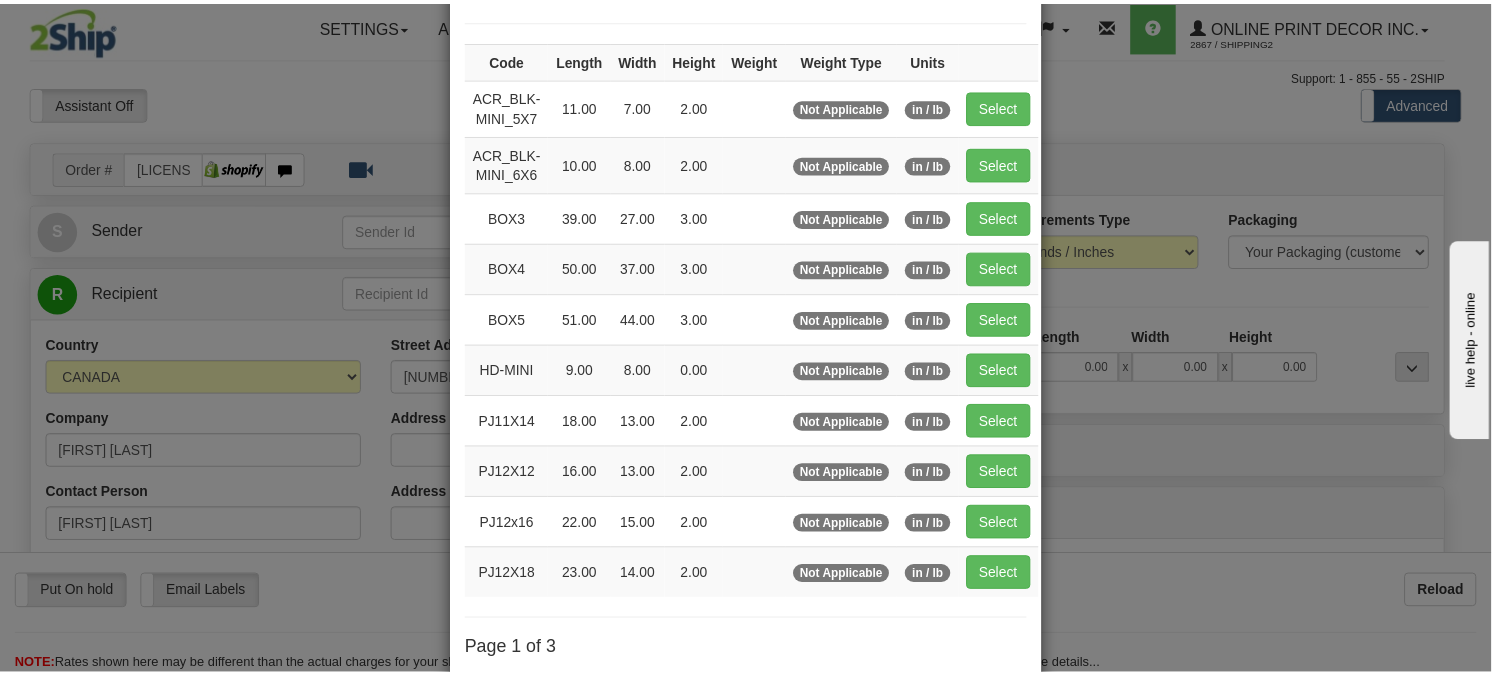 scroll, scrollTop: 326, scrollLeft: 0, axis: vertical 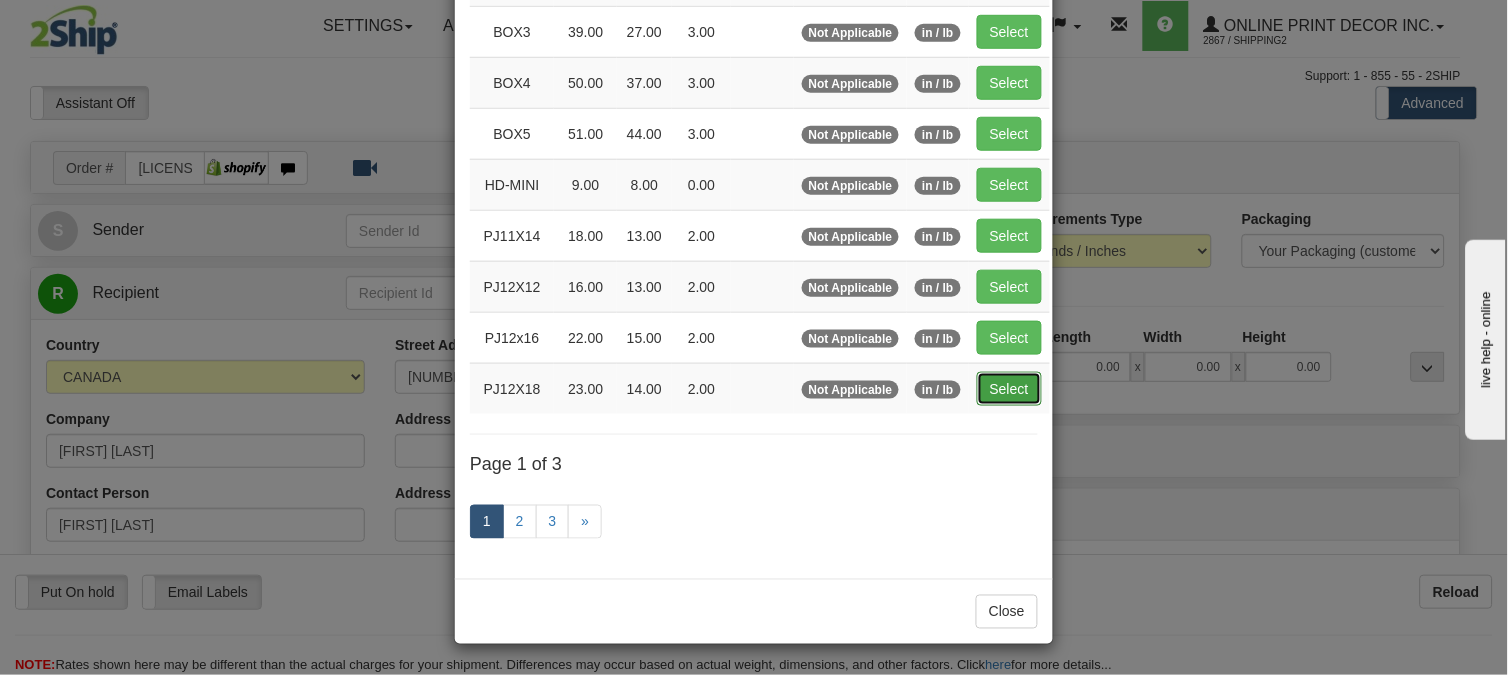 click on "Select" at bounding box center (1009, 389) 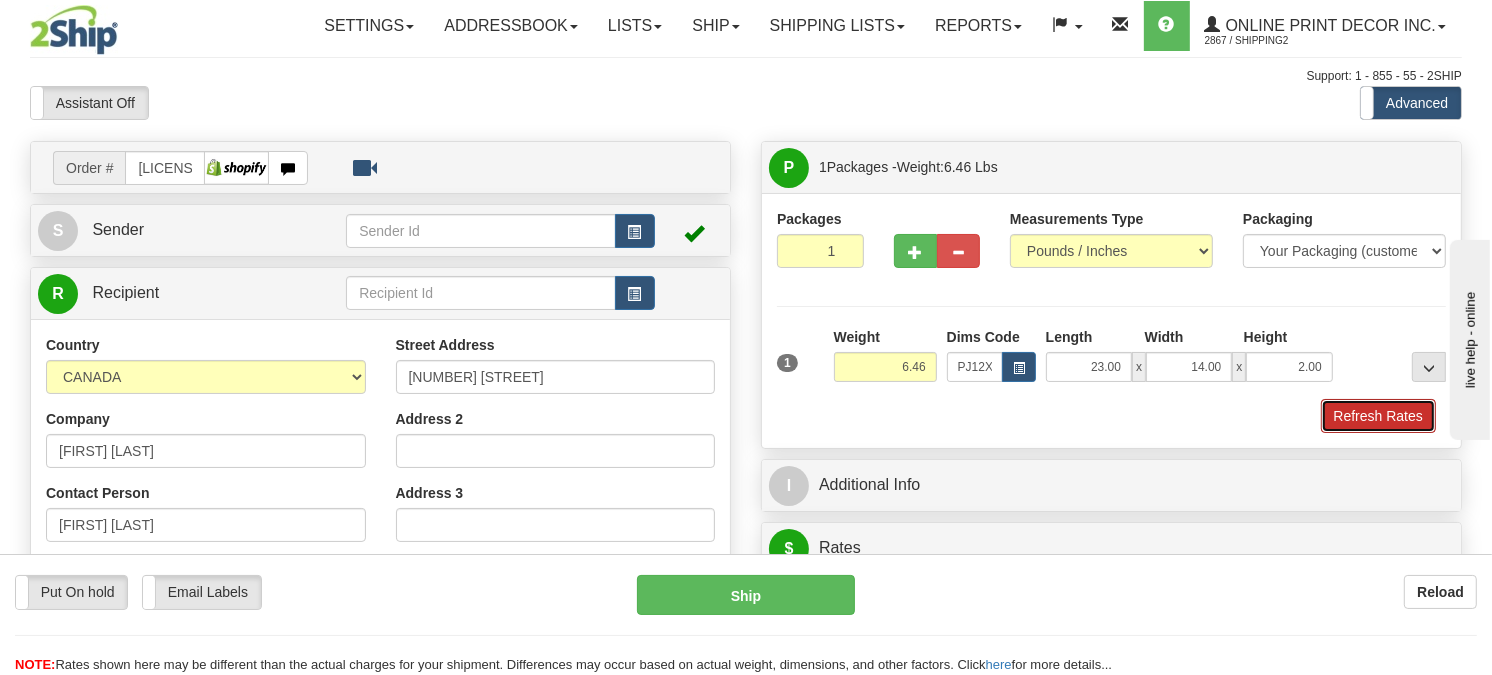 click on "Refresh Rates" at bounding box center (1378, 416) 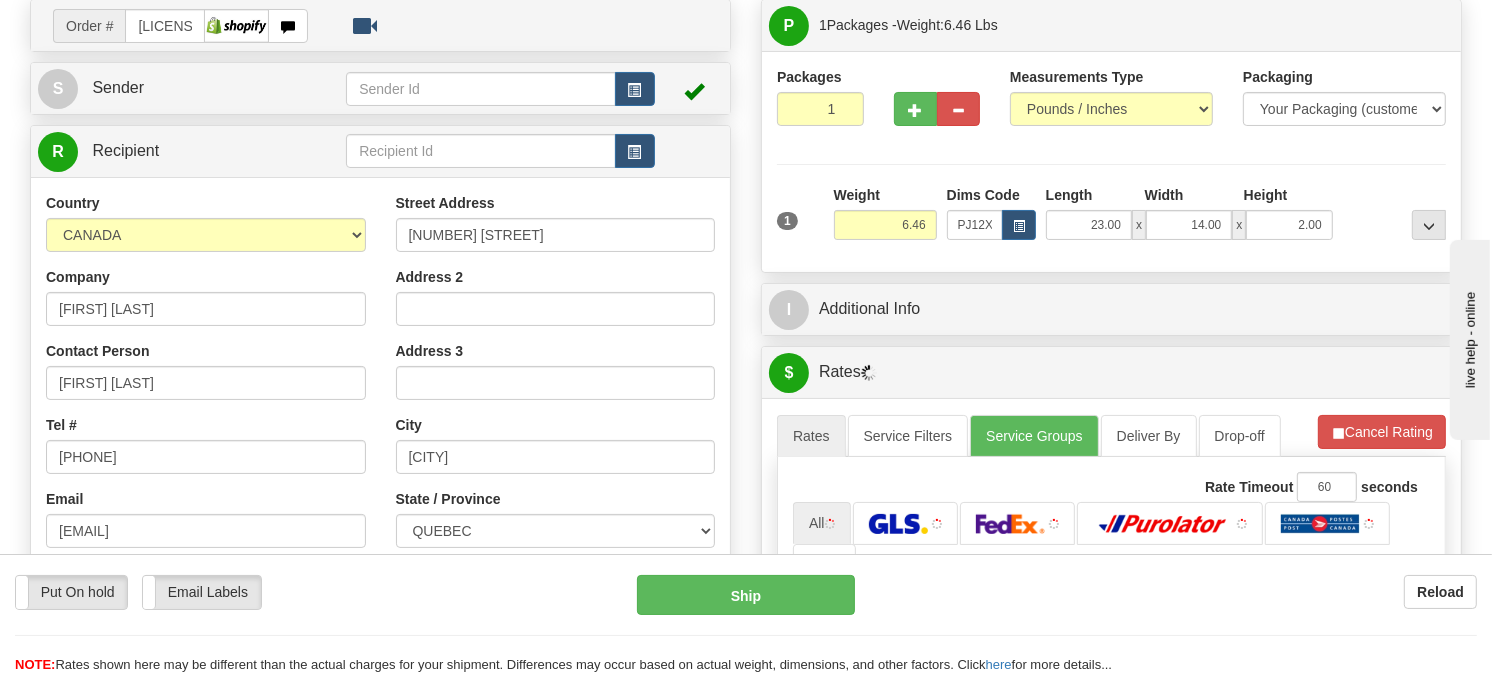 scroll, scrollTop: 175, scrollLeft: 0, axis: vertical 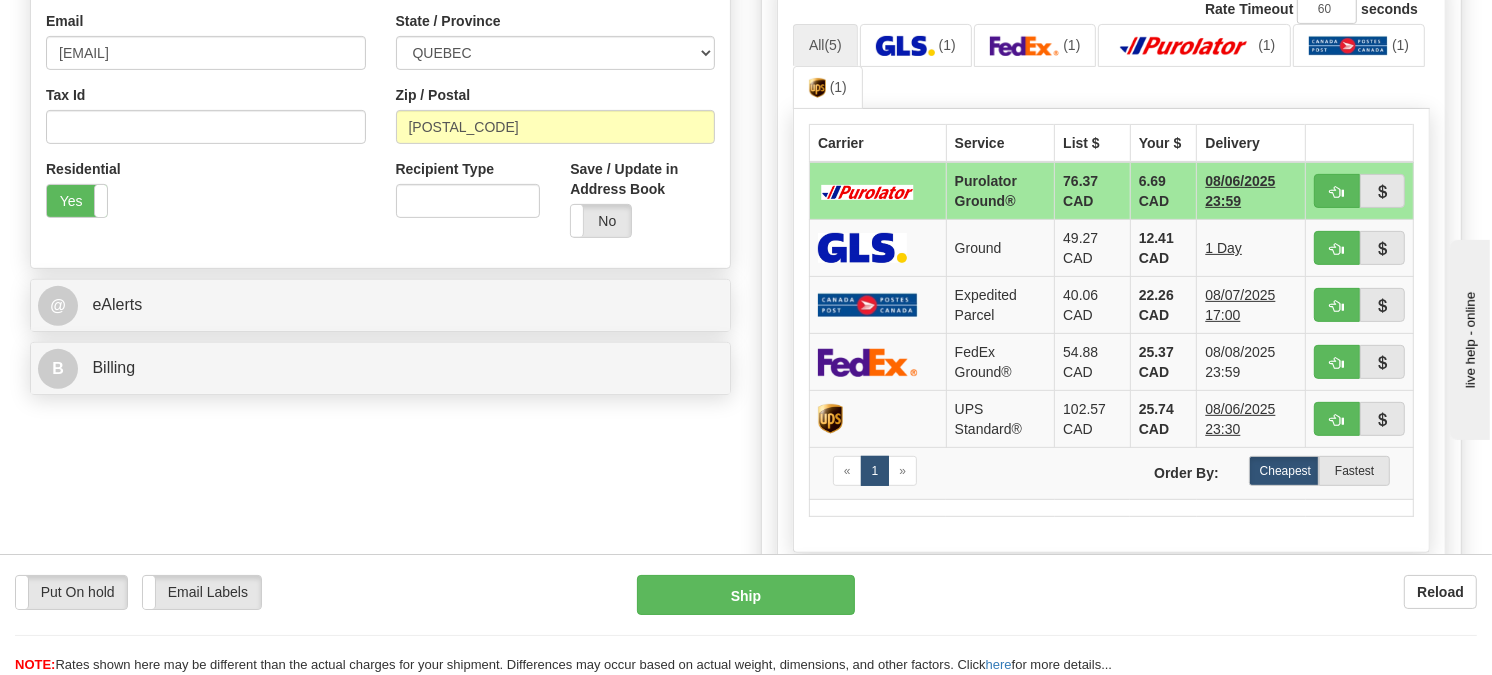 click on "Refresh Rates" at bounding box center (1381, -46) 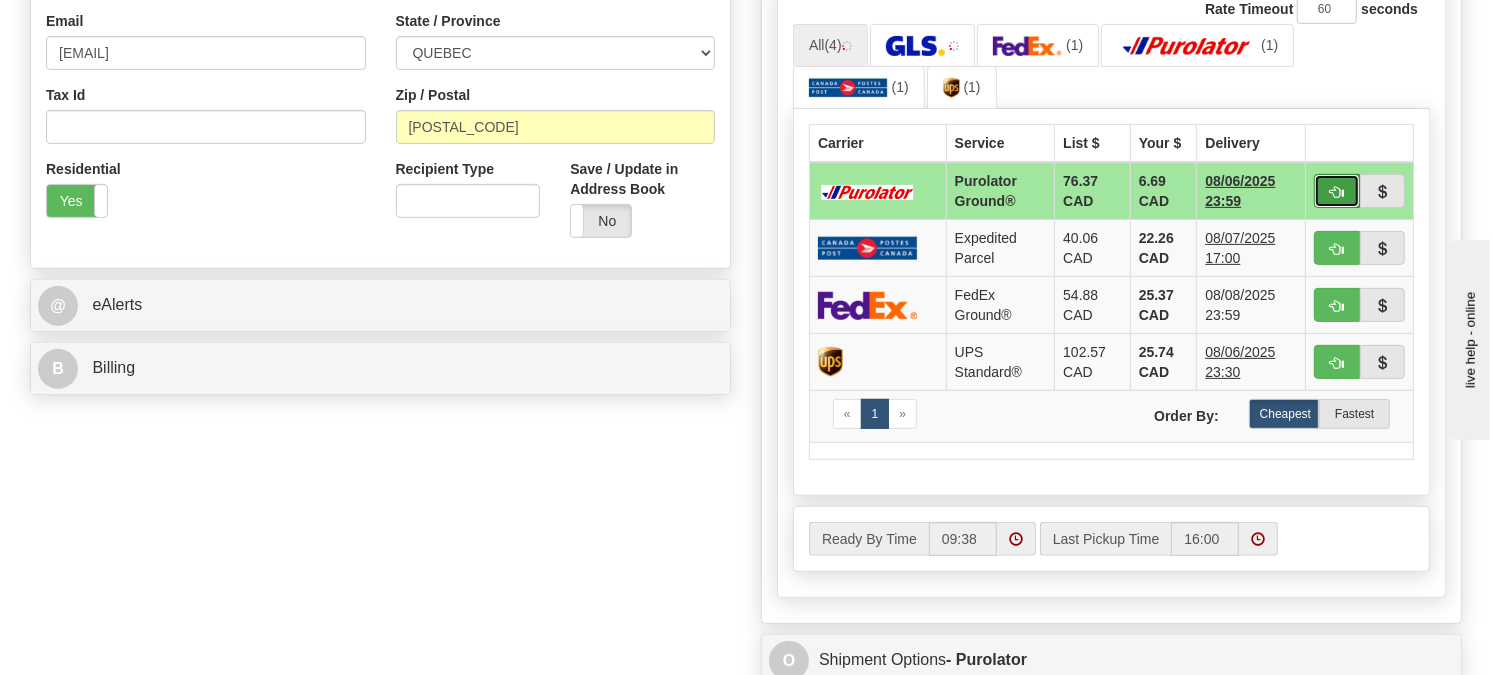 click at bounding box center [1337, 191] 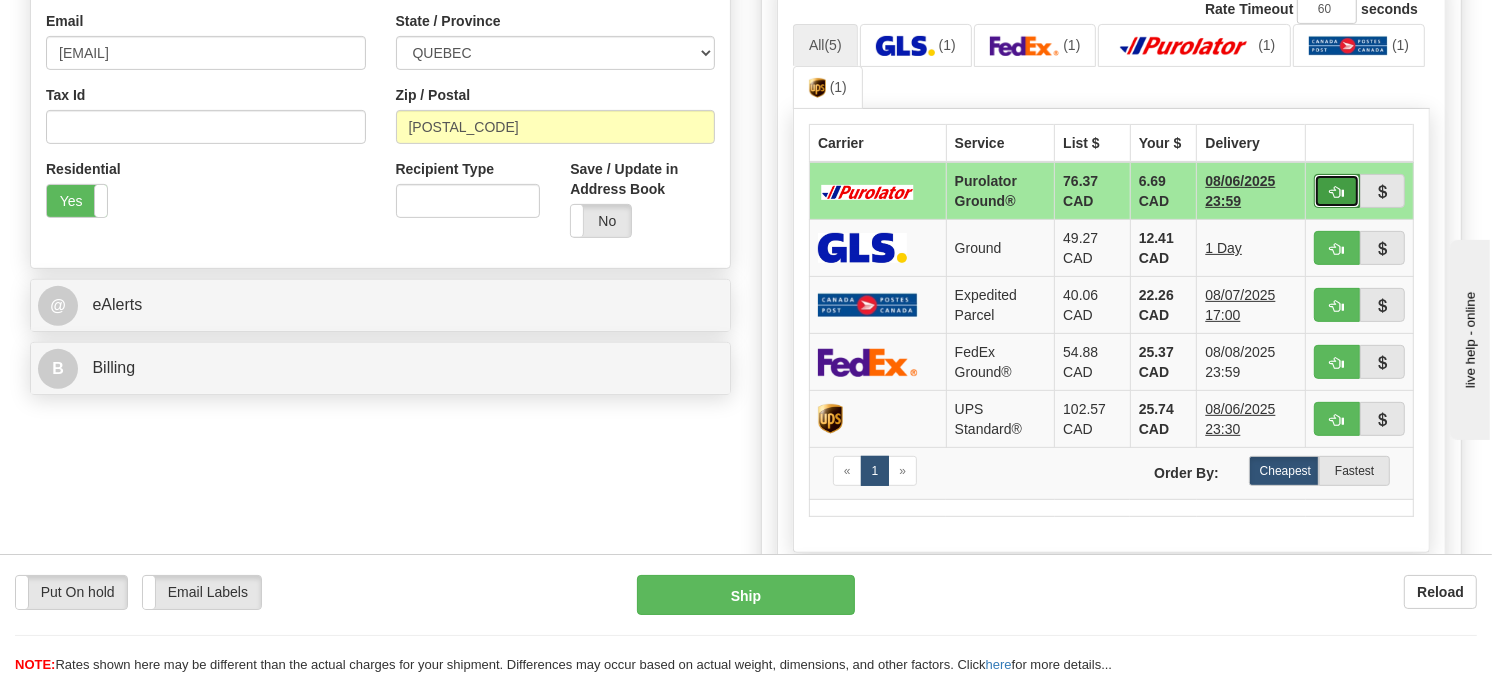 click at bounding box center [1337, 192] 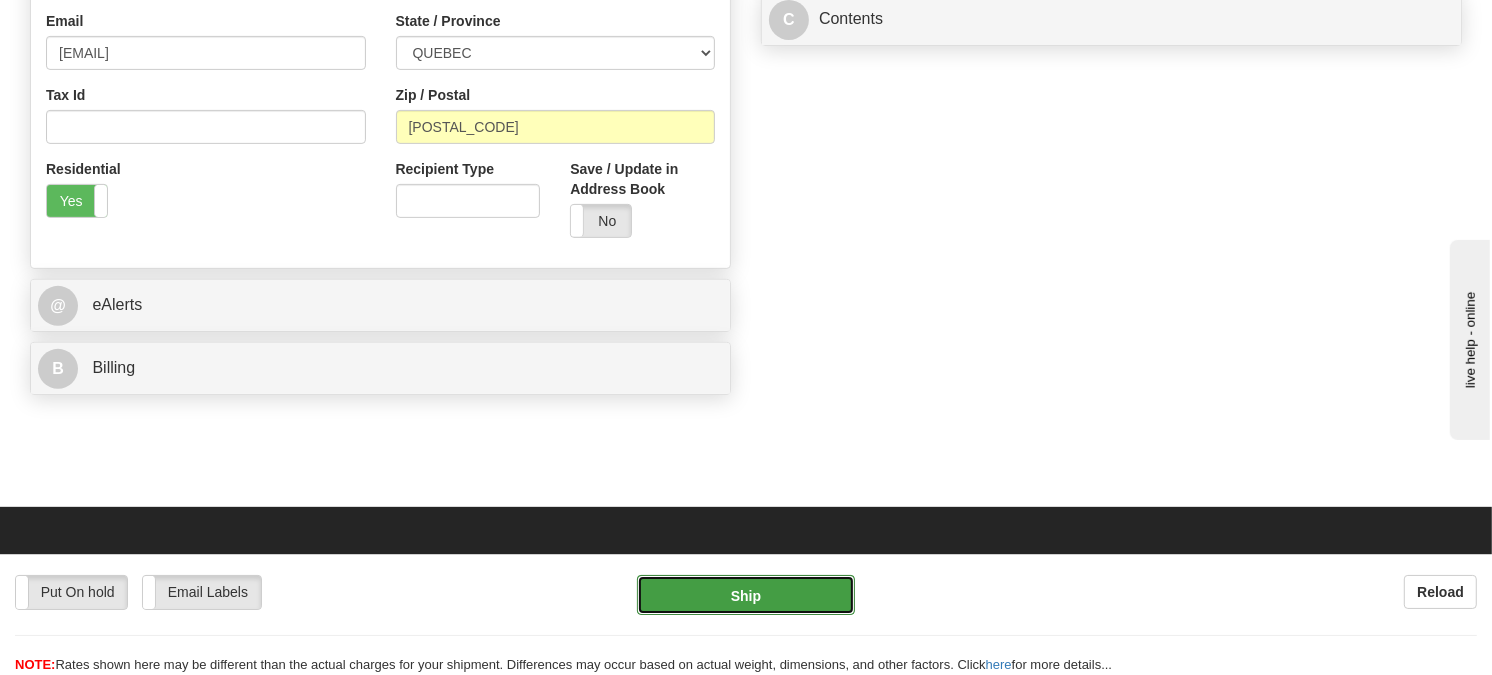 click on "Ship" at bounding box center (746, 595) 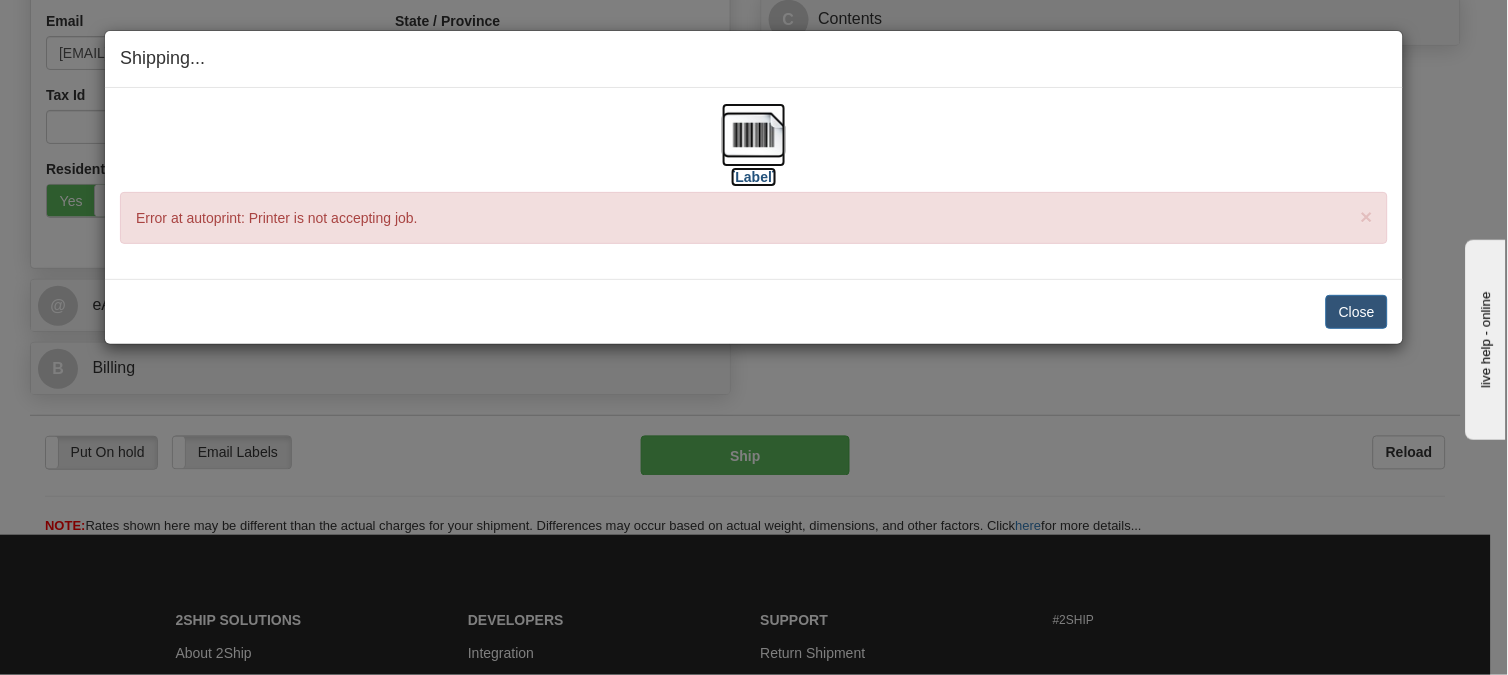 click at bounding box center [754, 135] 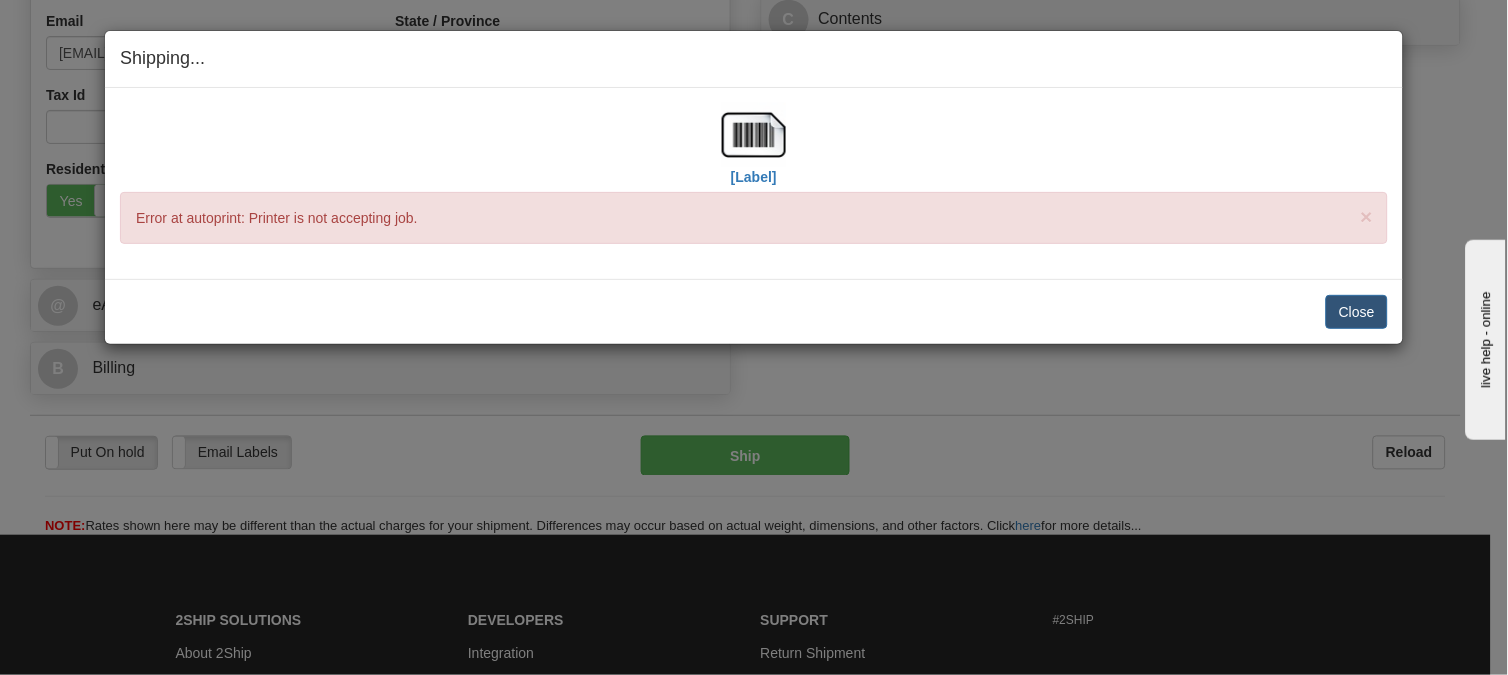 drag, startPoint x: 1420, startPoint y: 305, endPoint x: 1325, endPoint y: 324, distance: 96.88137 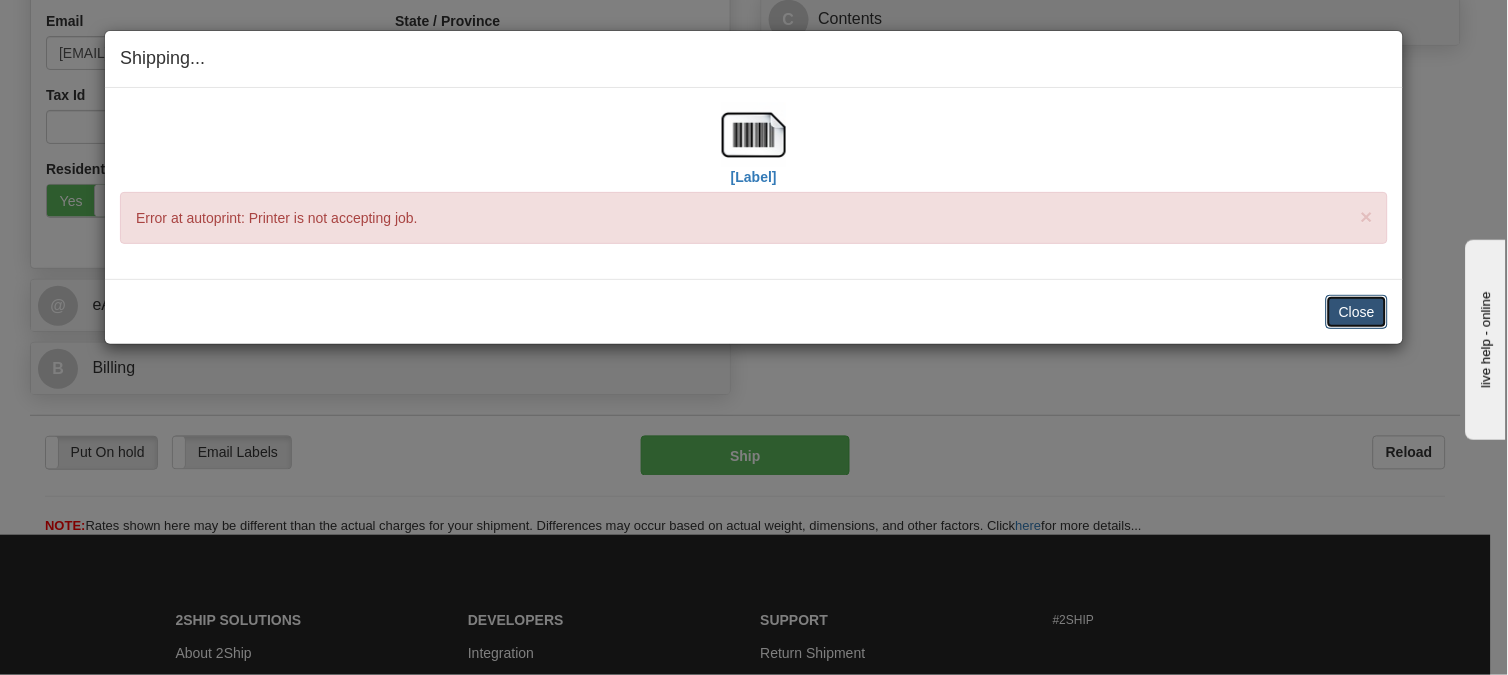 click on "Close" at bounding box center [1357, 312] 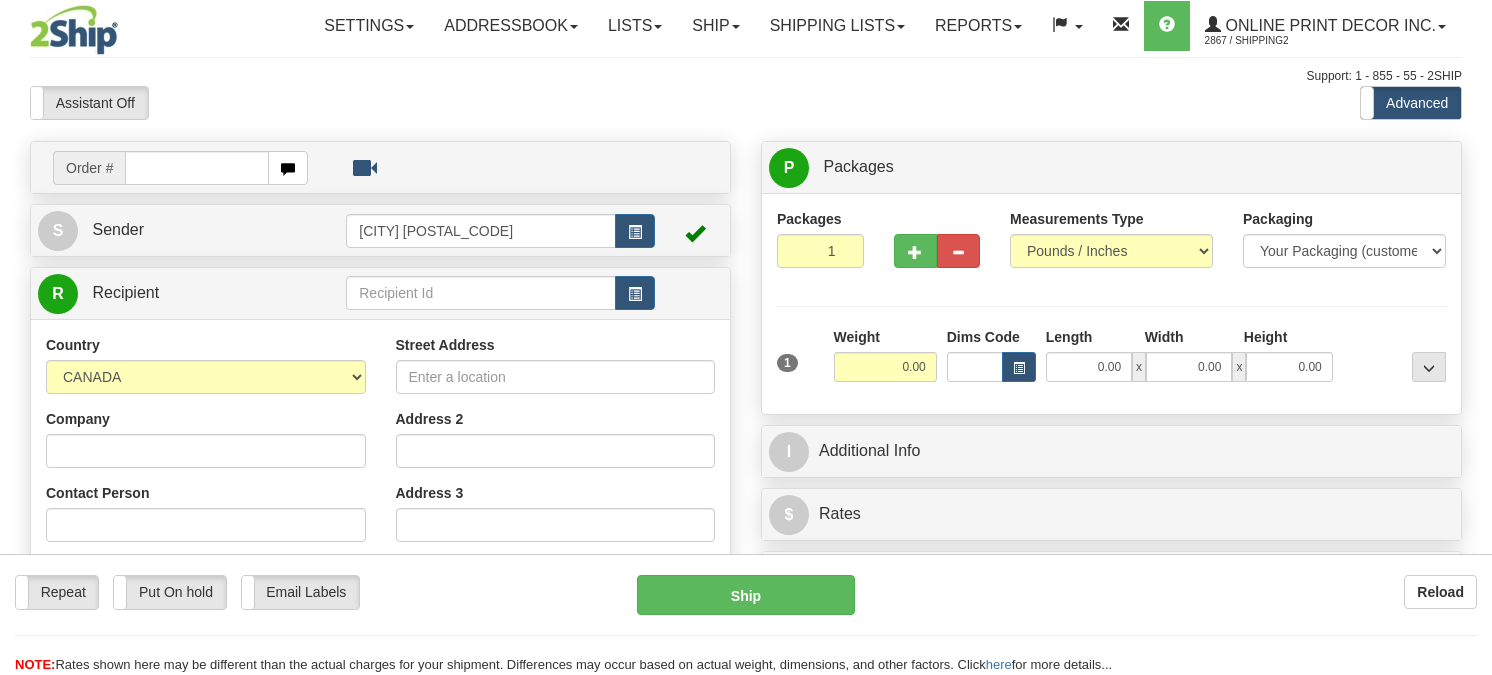 scroll, scrollTop: 0, scrollLeft: 0, axis: both 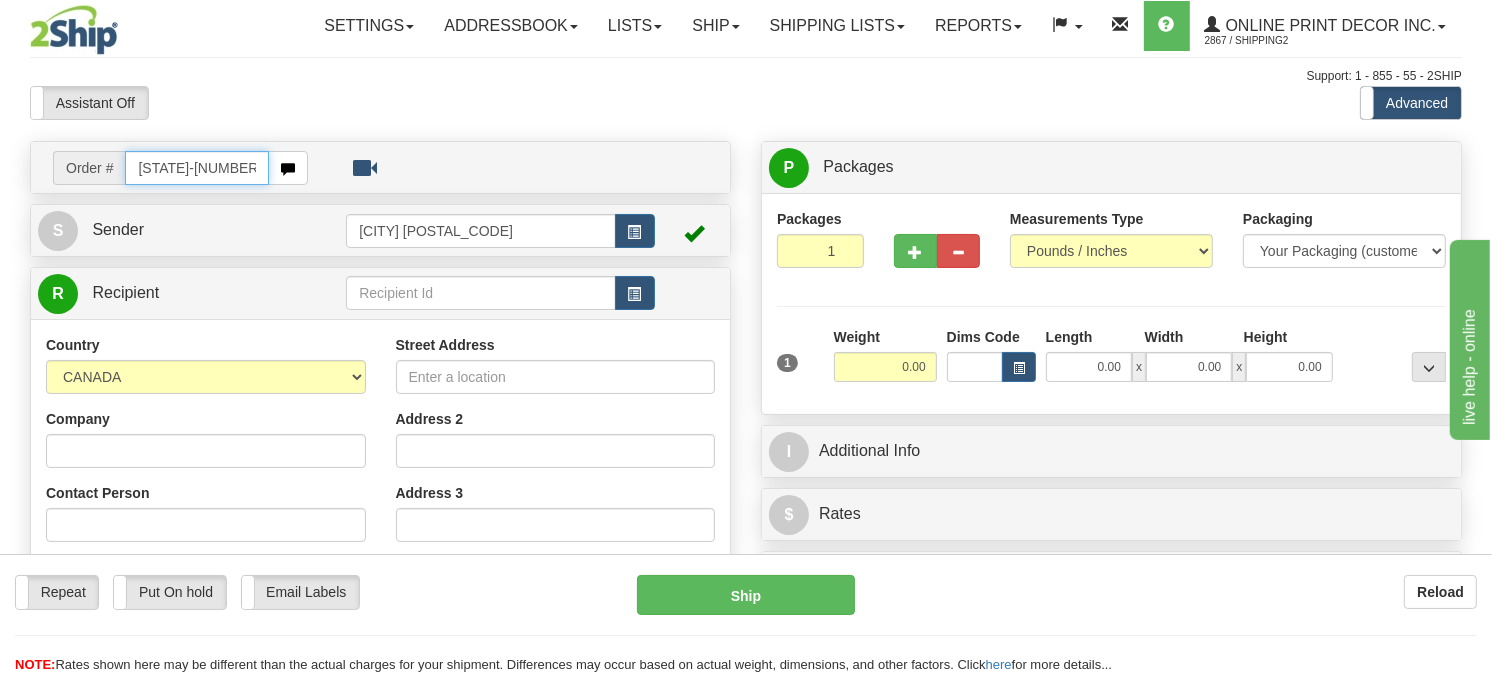 type on "[STATE]-[NUMBER]" 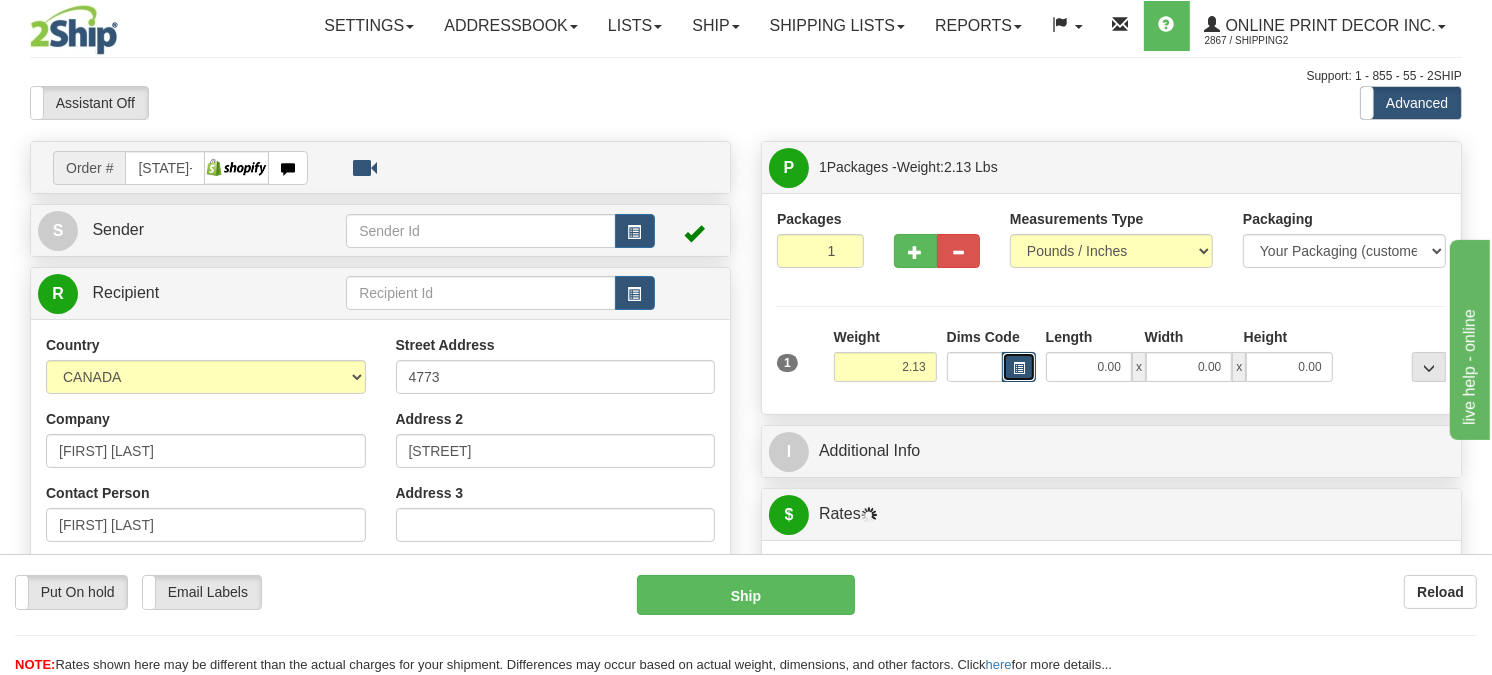 click at bounding box center (1019, 367) 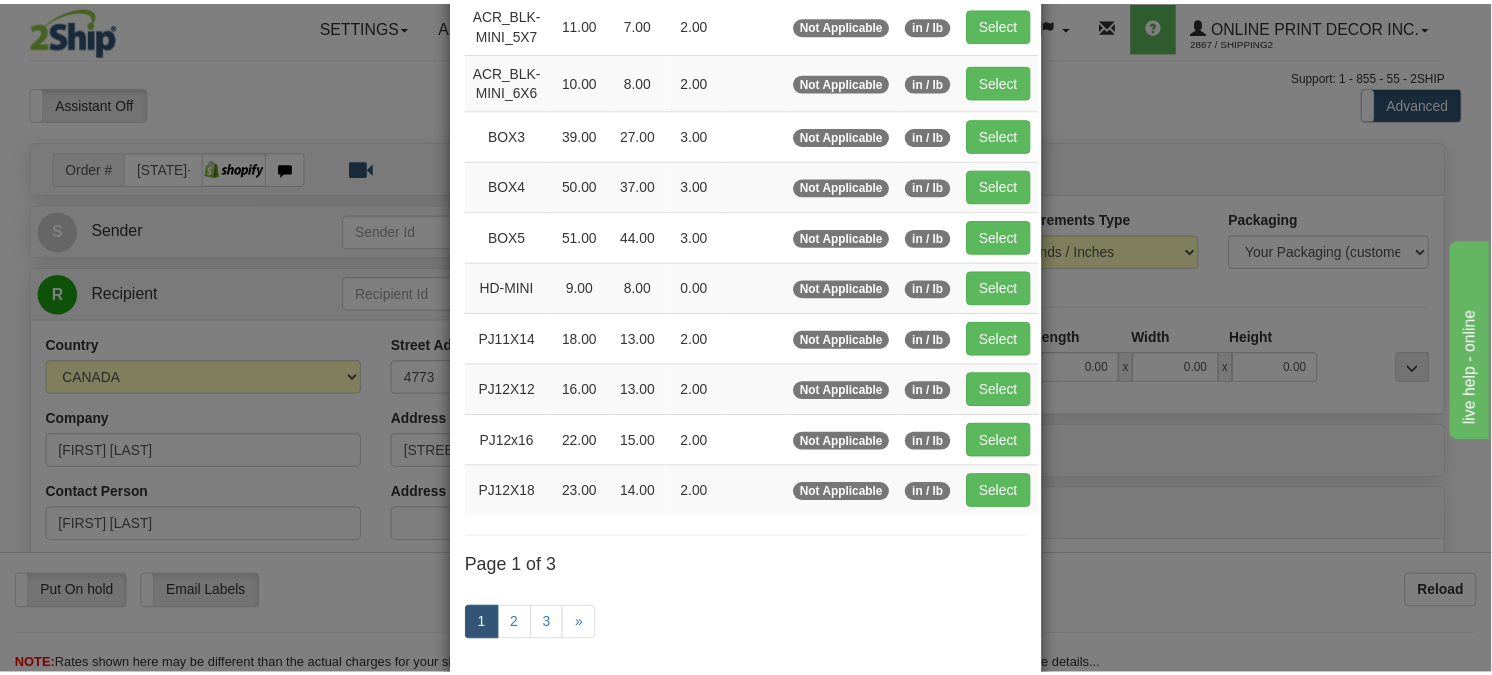 scroll, scrollTop: 222, scrollLeft: 0, axis: vertical 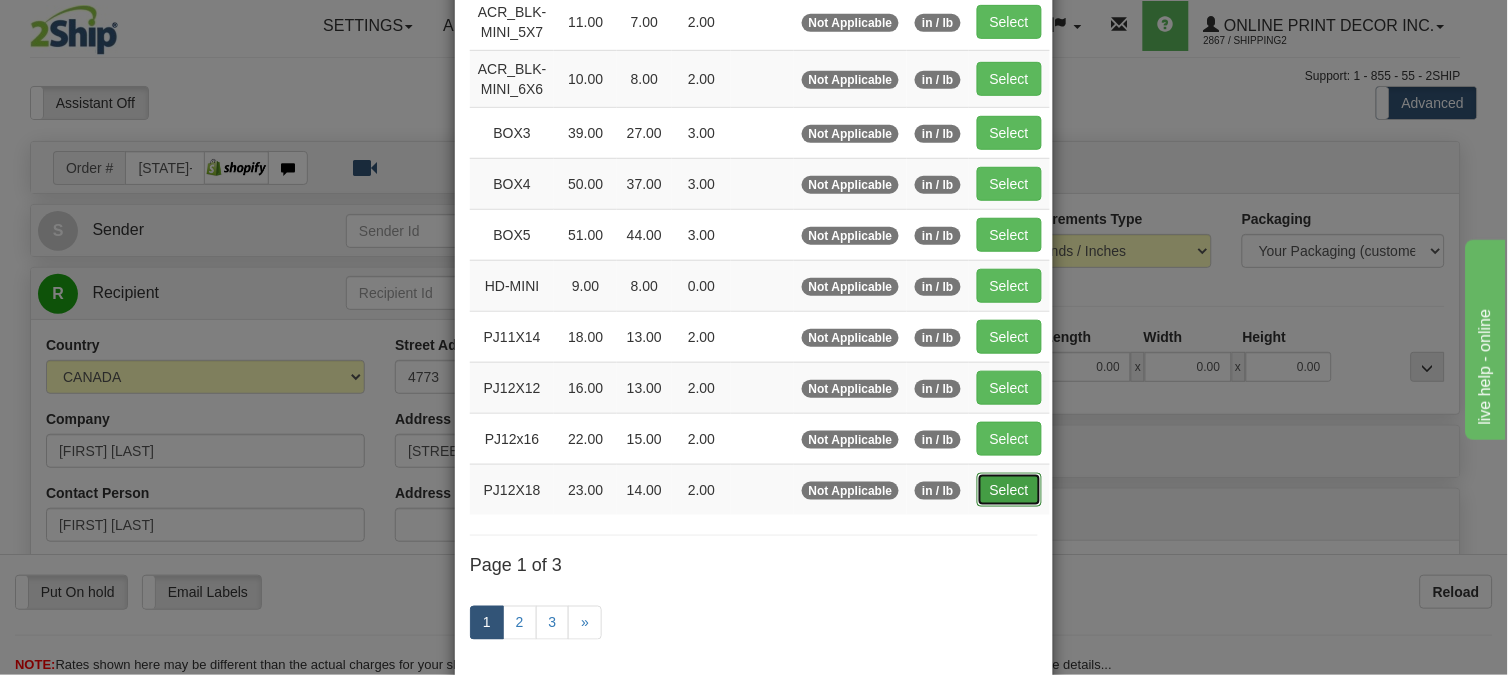click on "Select" at bounding box center (1009, 490) 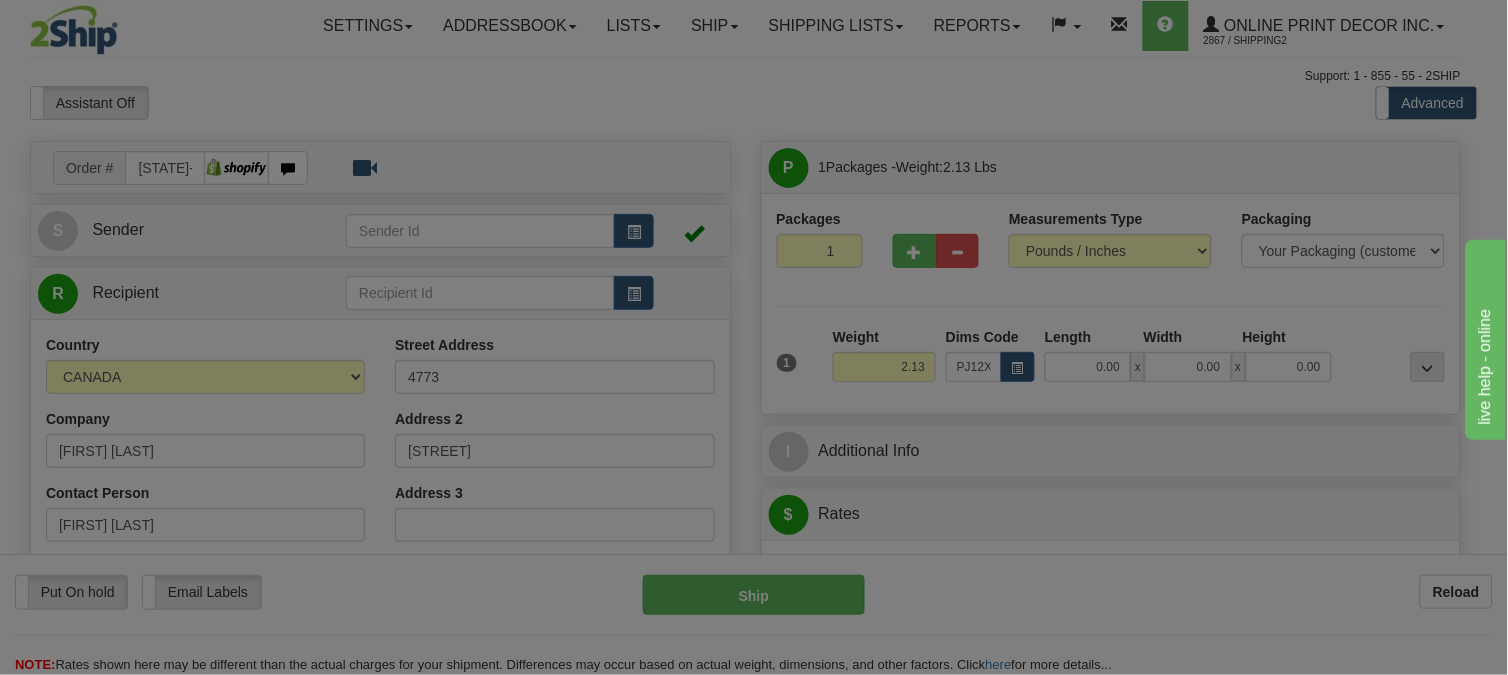 type on "23.00" 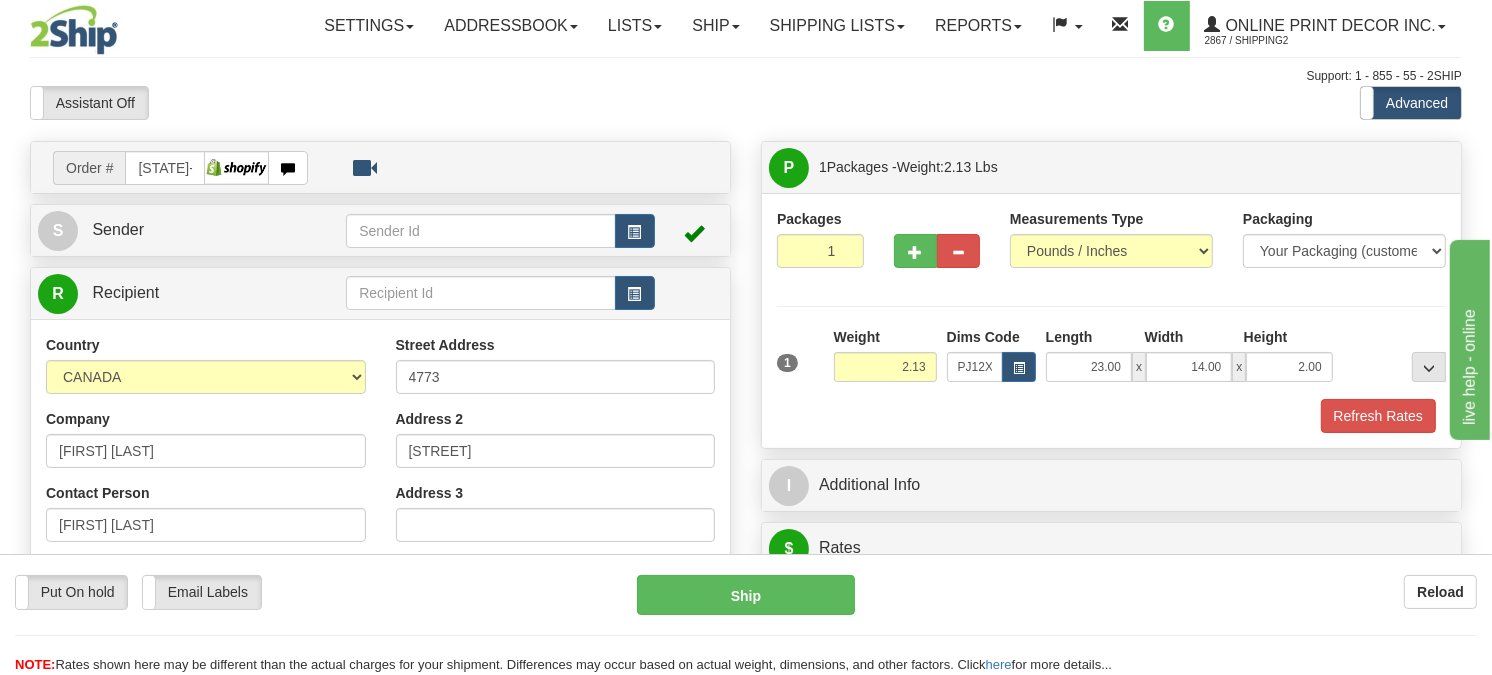 click on "1
Weight
2.13
Dims Code
x x" at bounding box center (1111, 362) 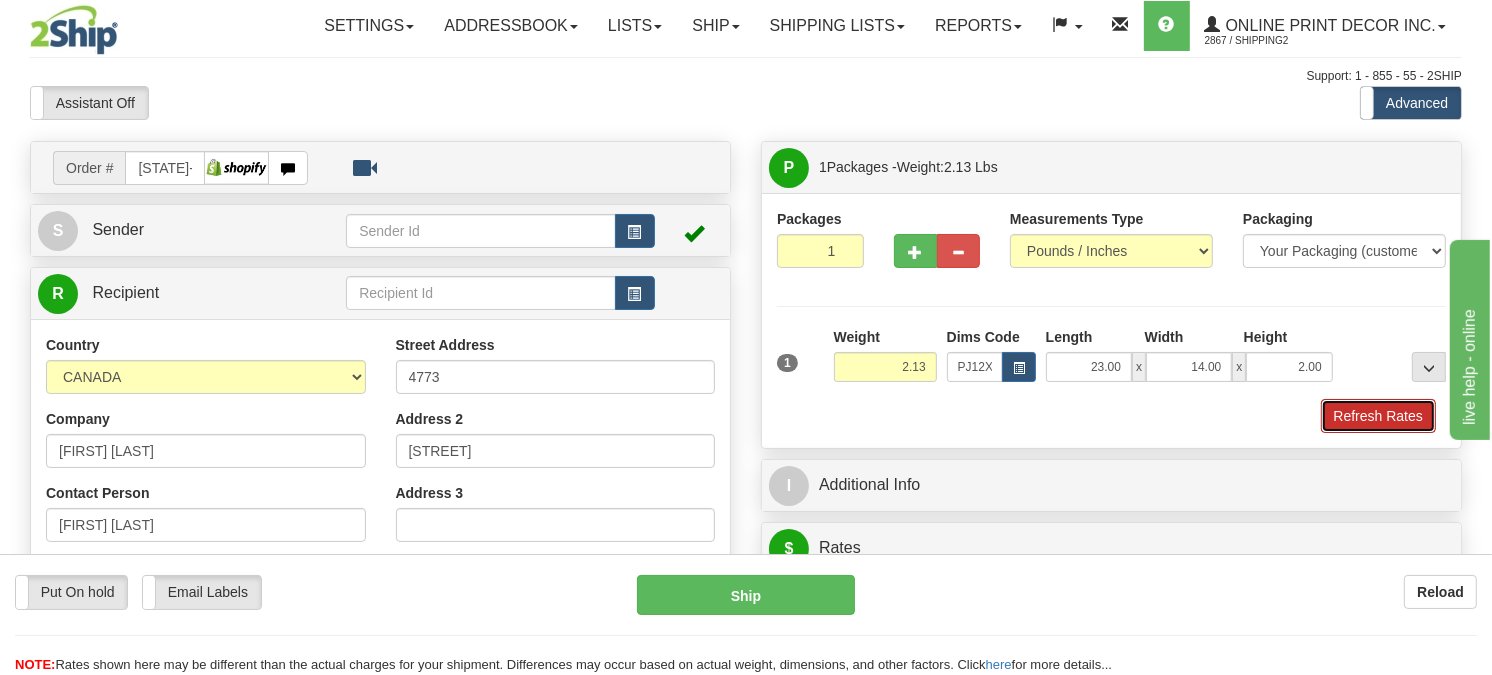 click on "Refresh Rates" at bounding box center (1378, 416) 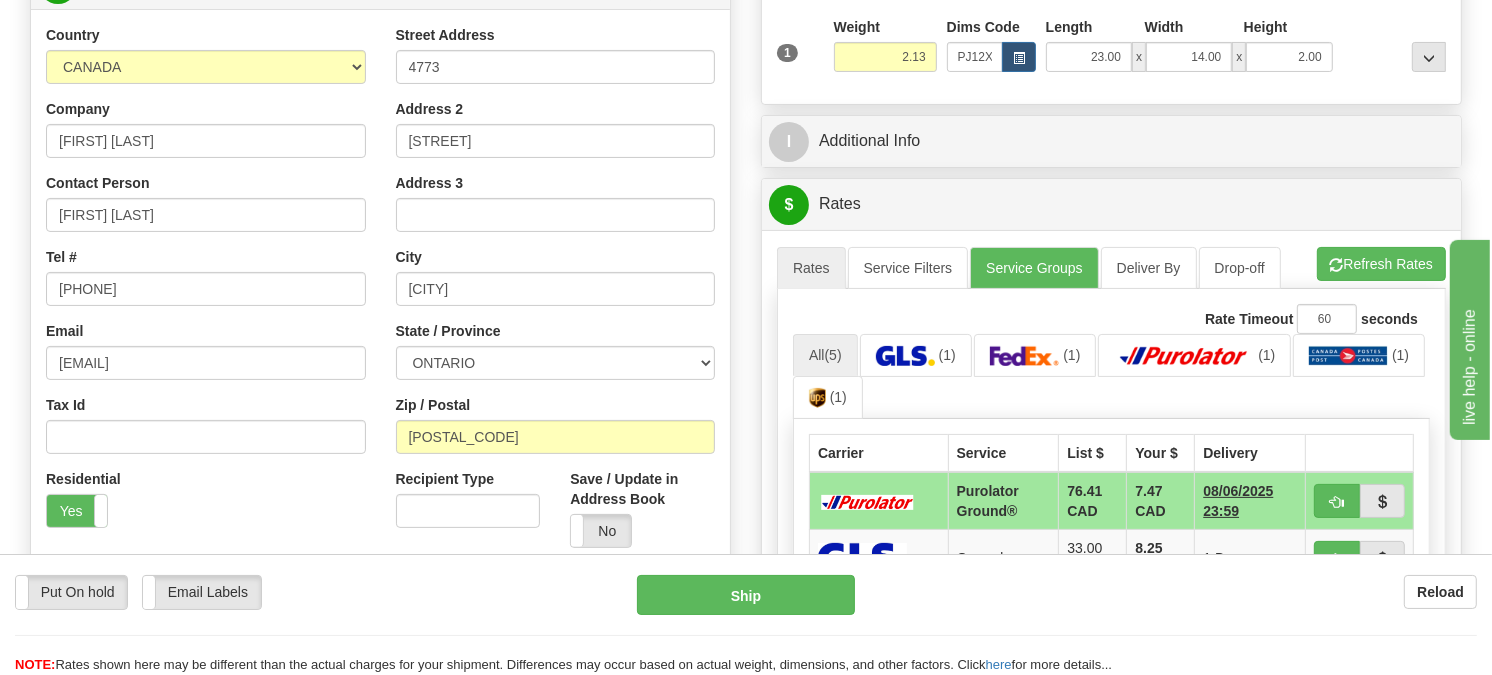 drag, startPoint x: 1507, startPoint y: 158, endPoint x: 156, endPoint y: 11, distance: 1358.9739 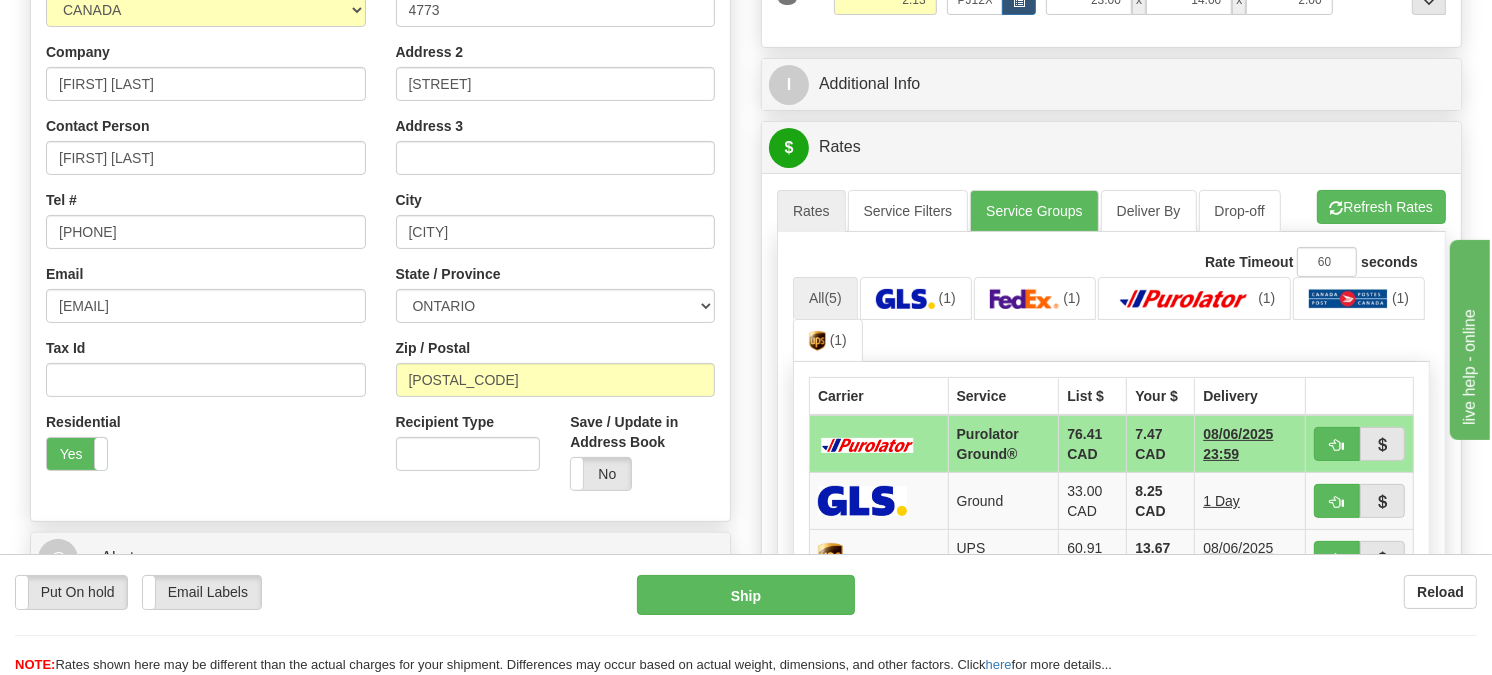 click on "Rates
Service Filters
Service Groups
Deliver By
Drop-off
Pickup
Refresh Rates
Cancel Rating" at bounding box center [1111, 211] 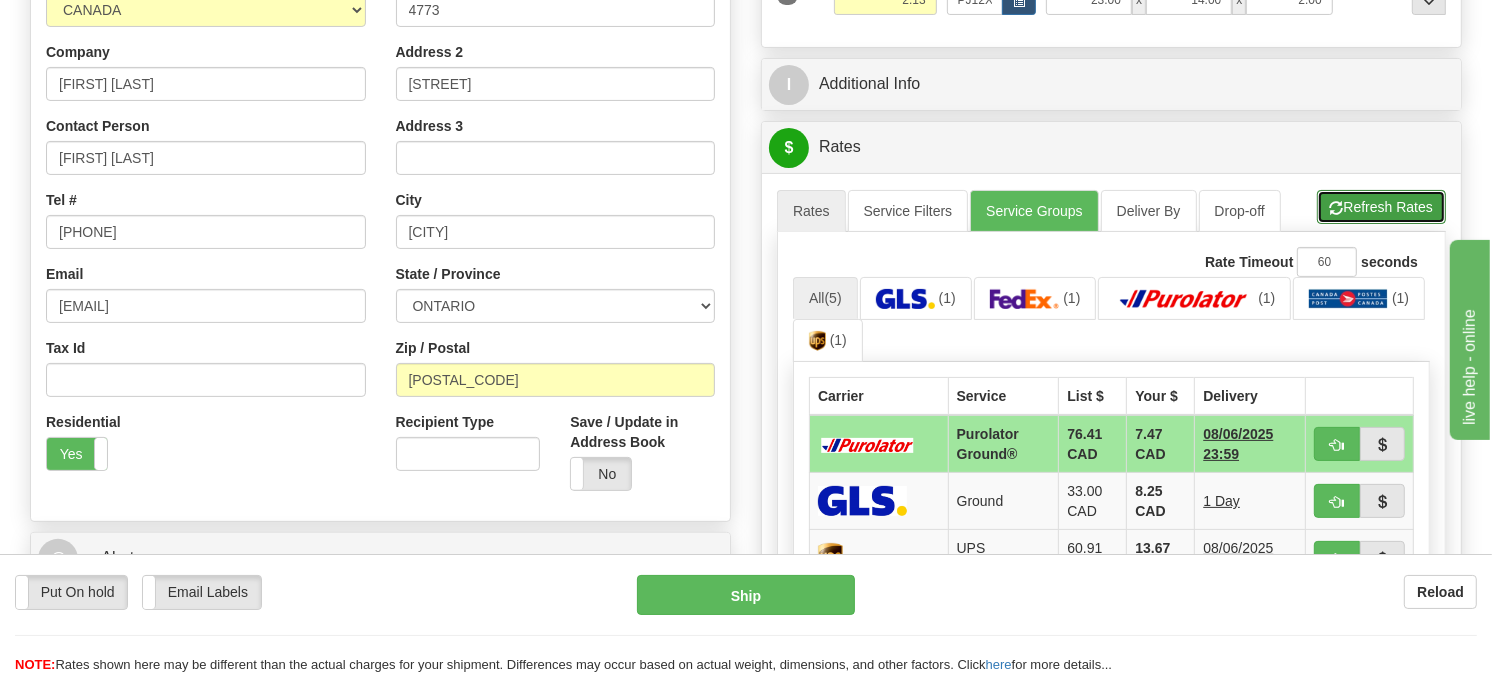 click on "Refresh Rates" at bounding box center [1381, 207] 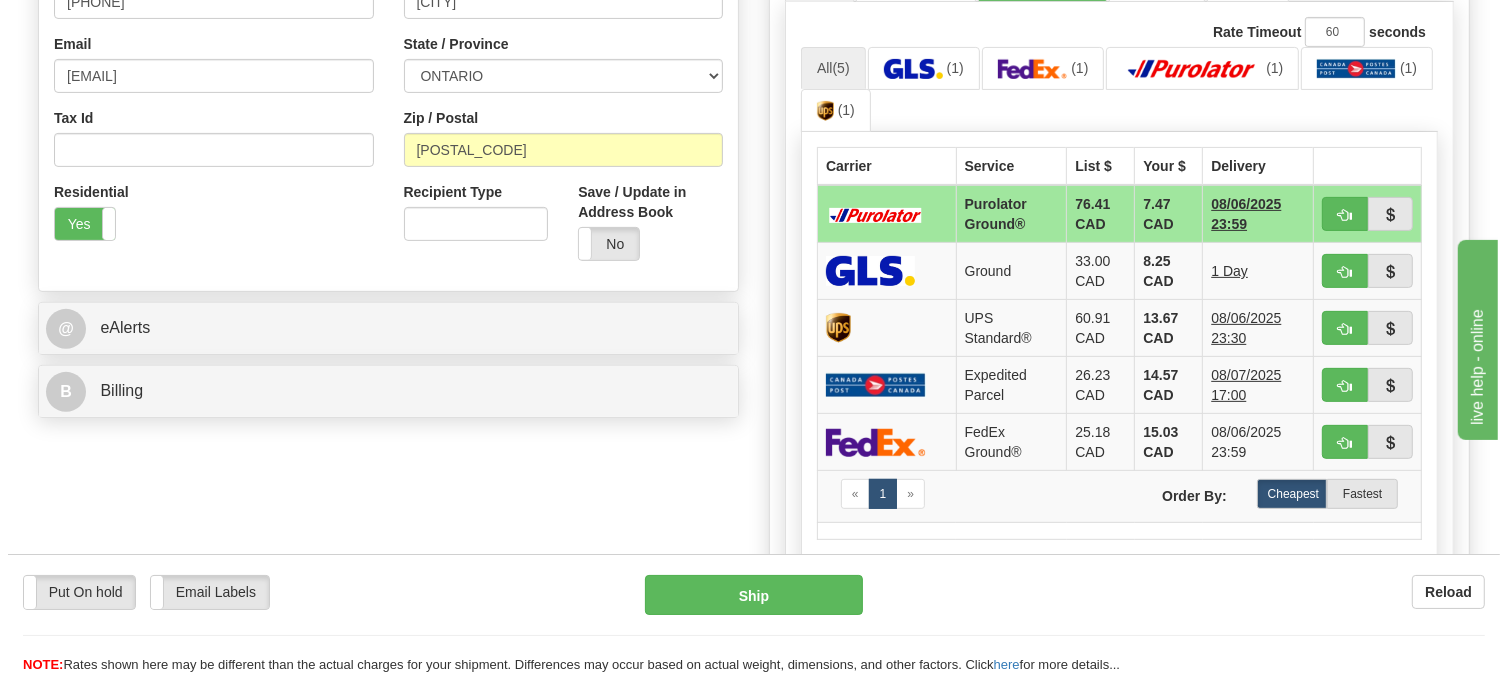 scroll, scrollTop: 615, scrollLeft: 0, axis: vertical 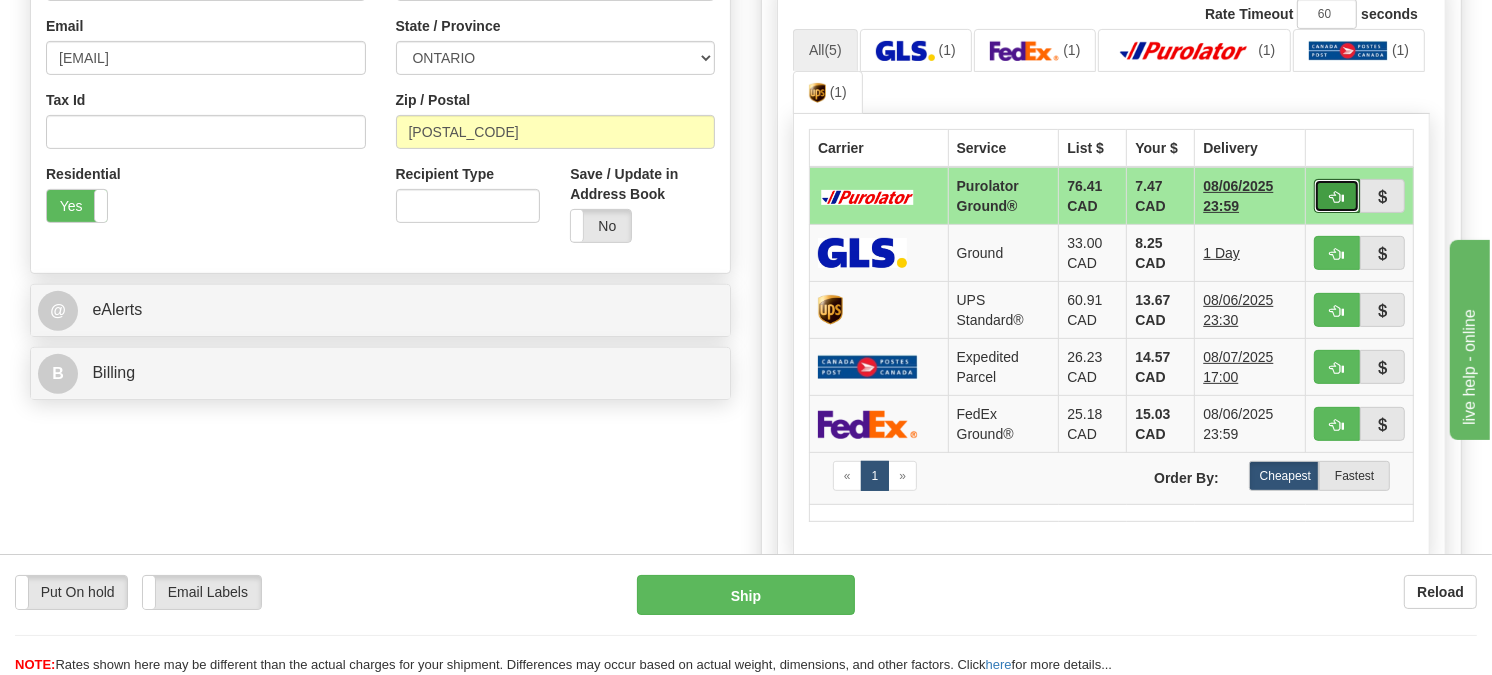 drag, startPoint x: 1338, startPoint y: 233, endPoint x: 1311, endPoint y: 244, distance: 29.15476 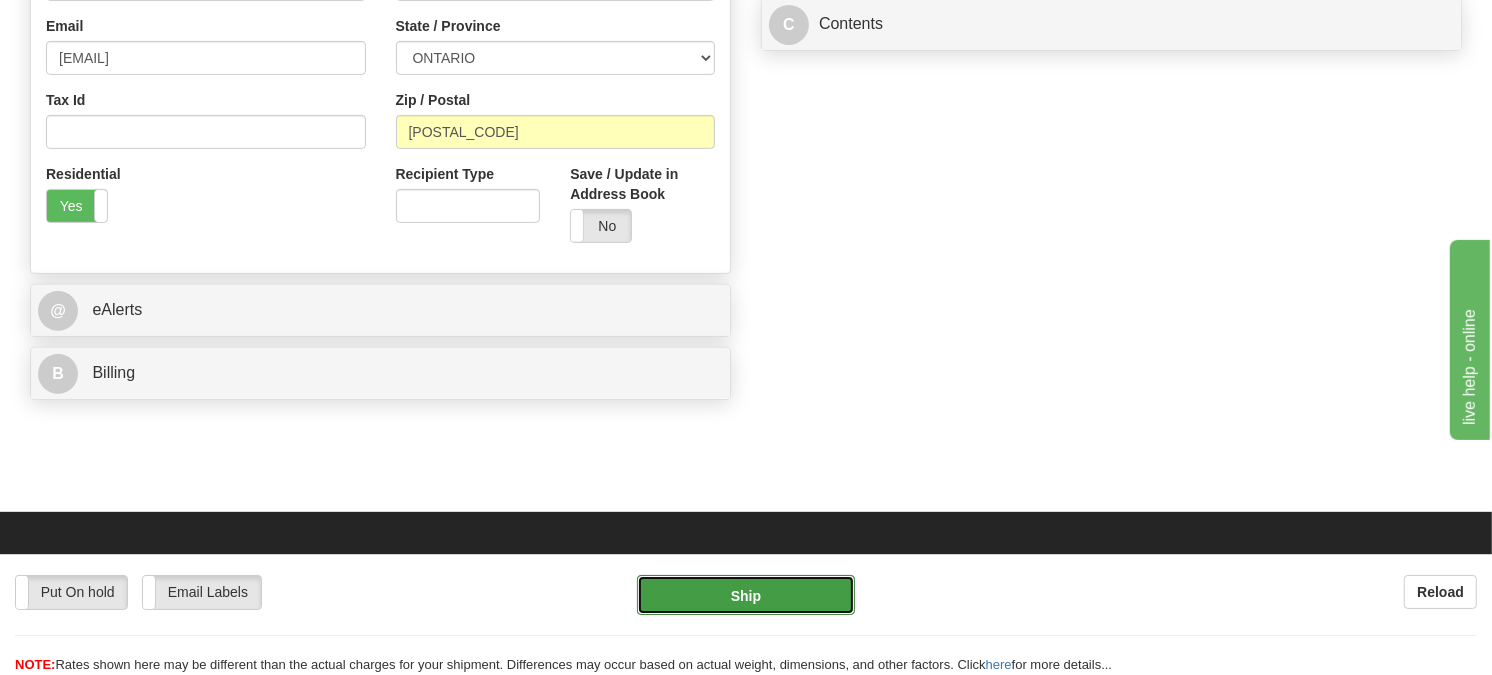 click on "Ship" at bounding box center (746, 595) 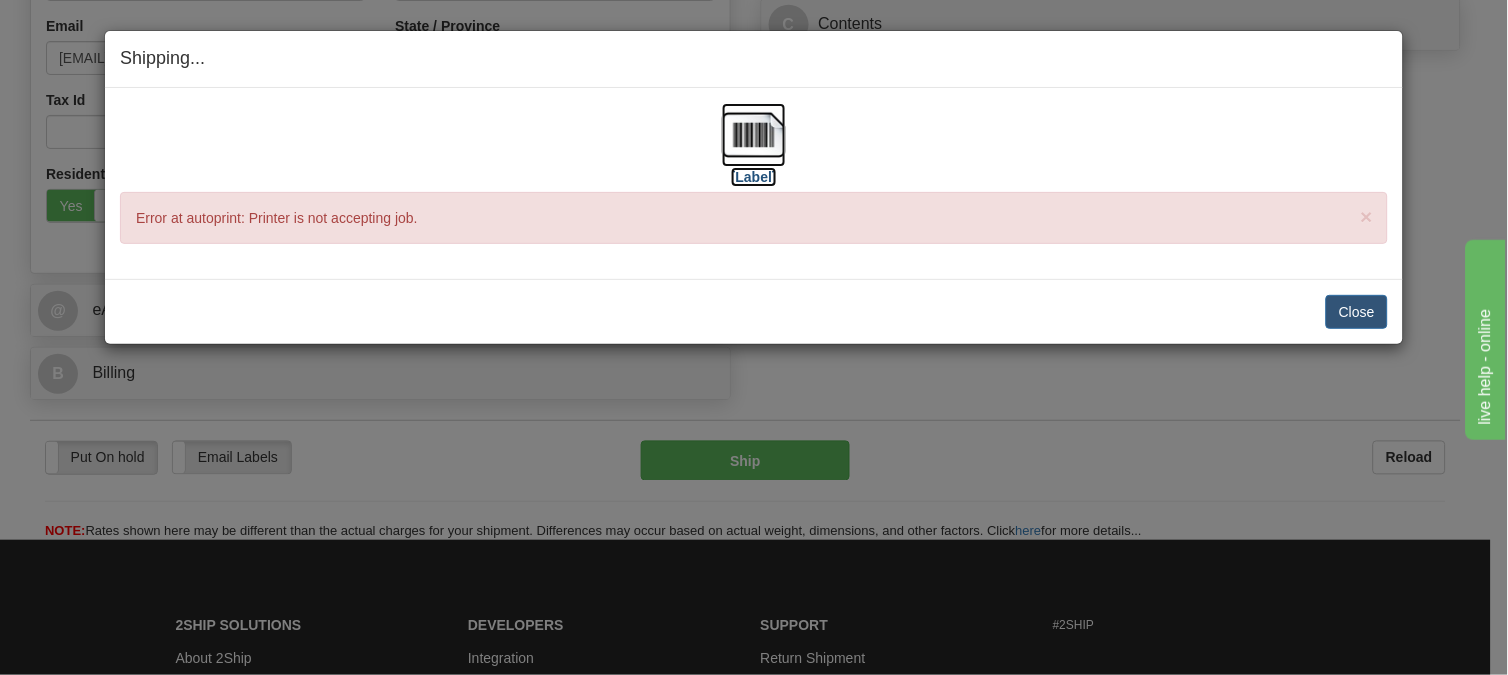 click at bounding box center (754, 135) 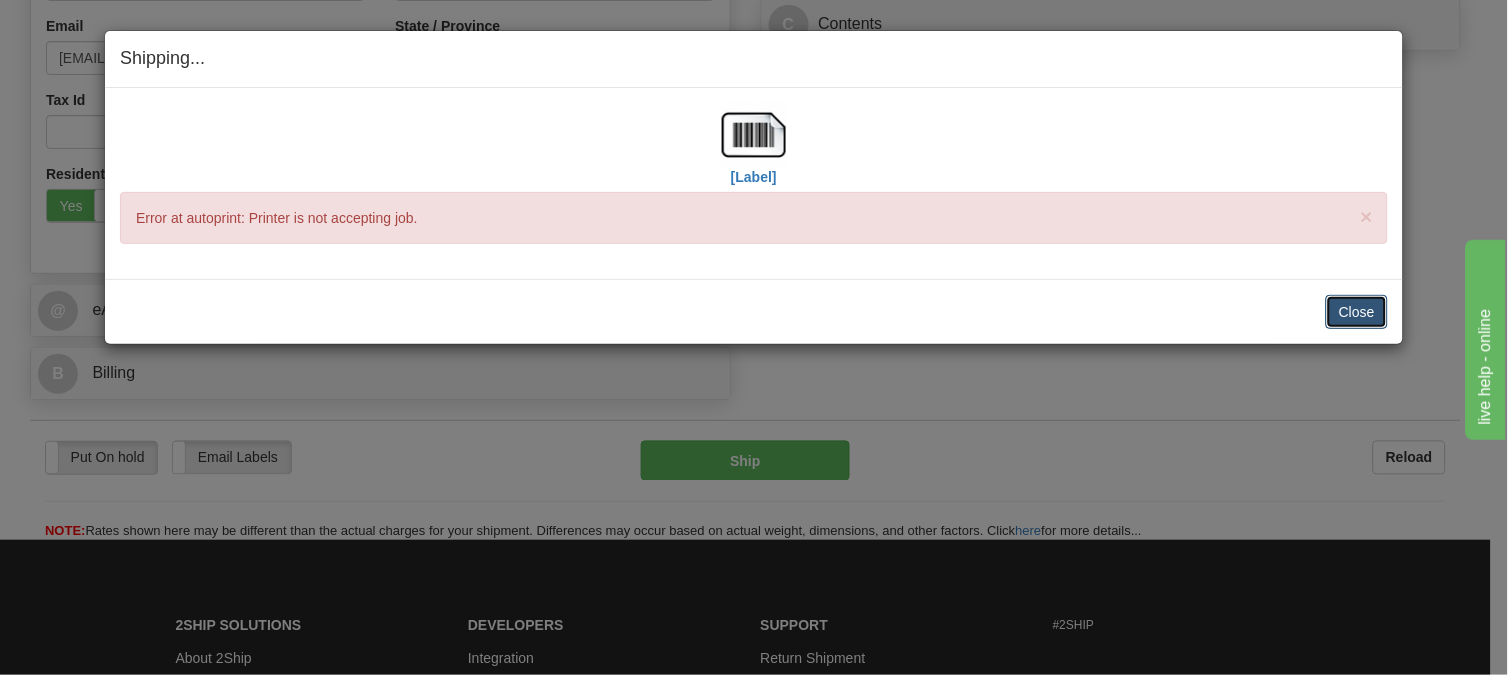 click on "Close" at bounding box center [1357, 312] 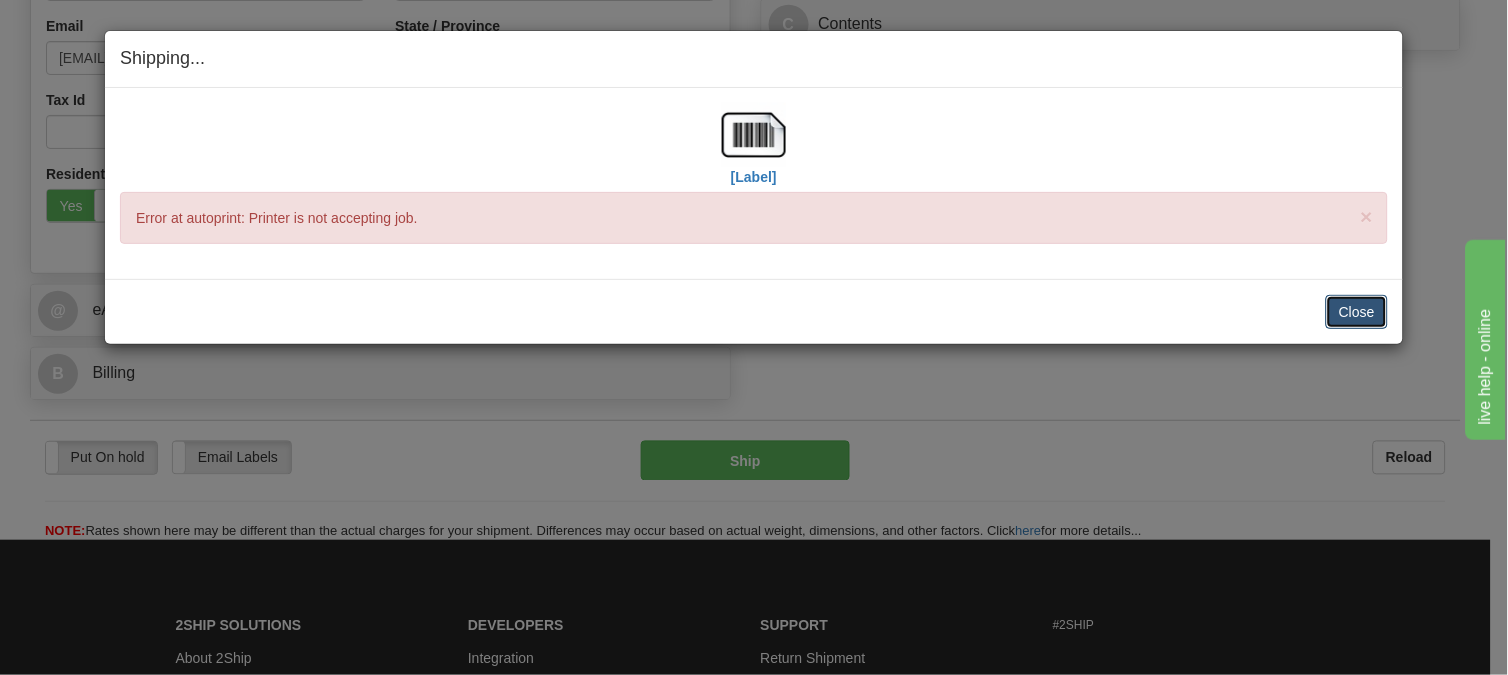 click on "Close" at bounding box center [1357, 312] 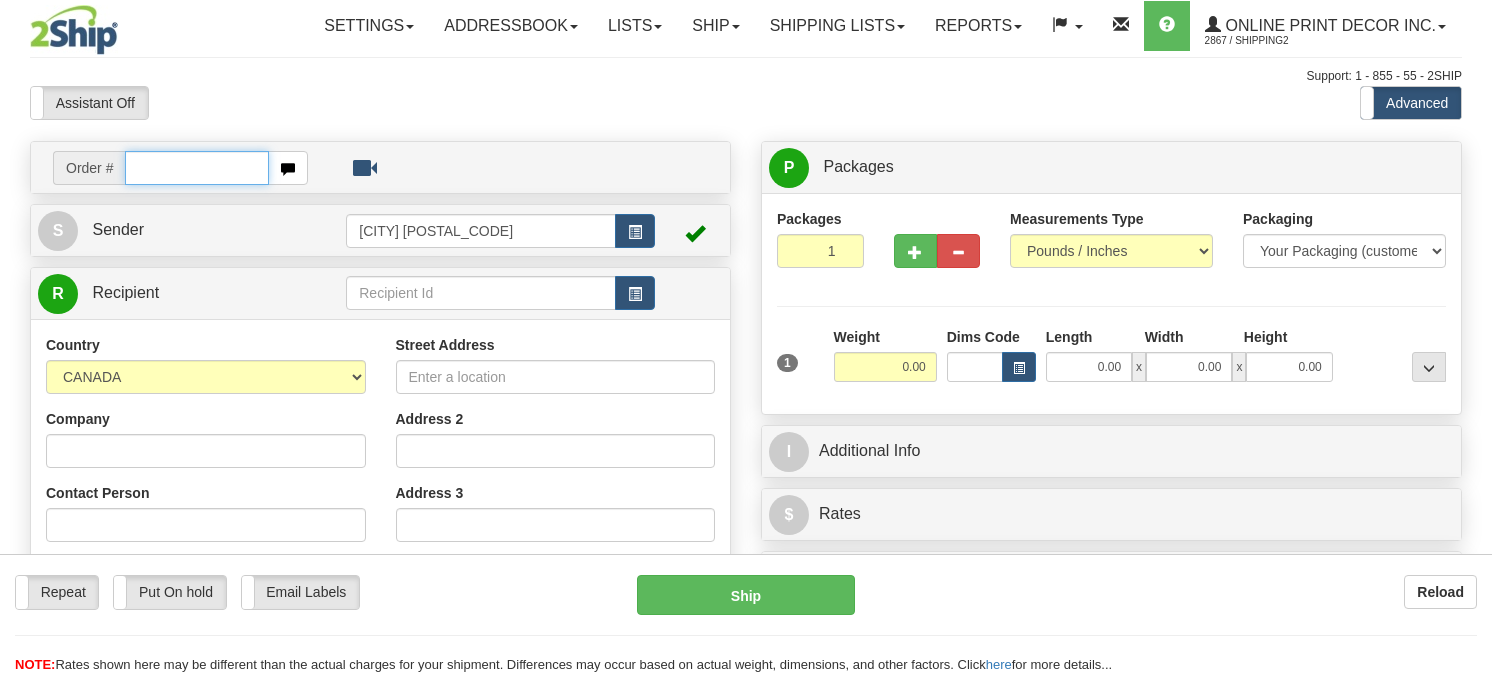 scroll, scrollTop: 0, scrollLeft: 0, axis: both 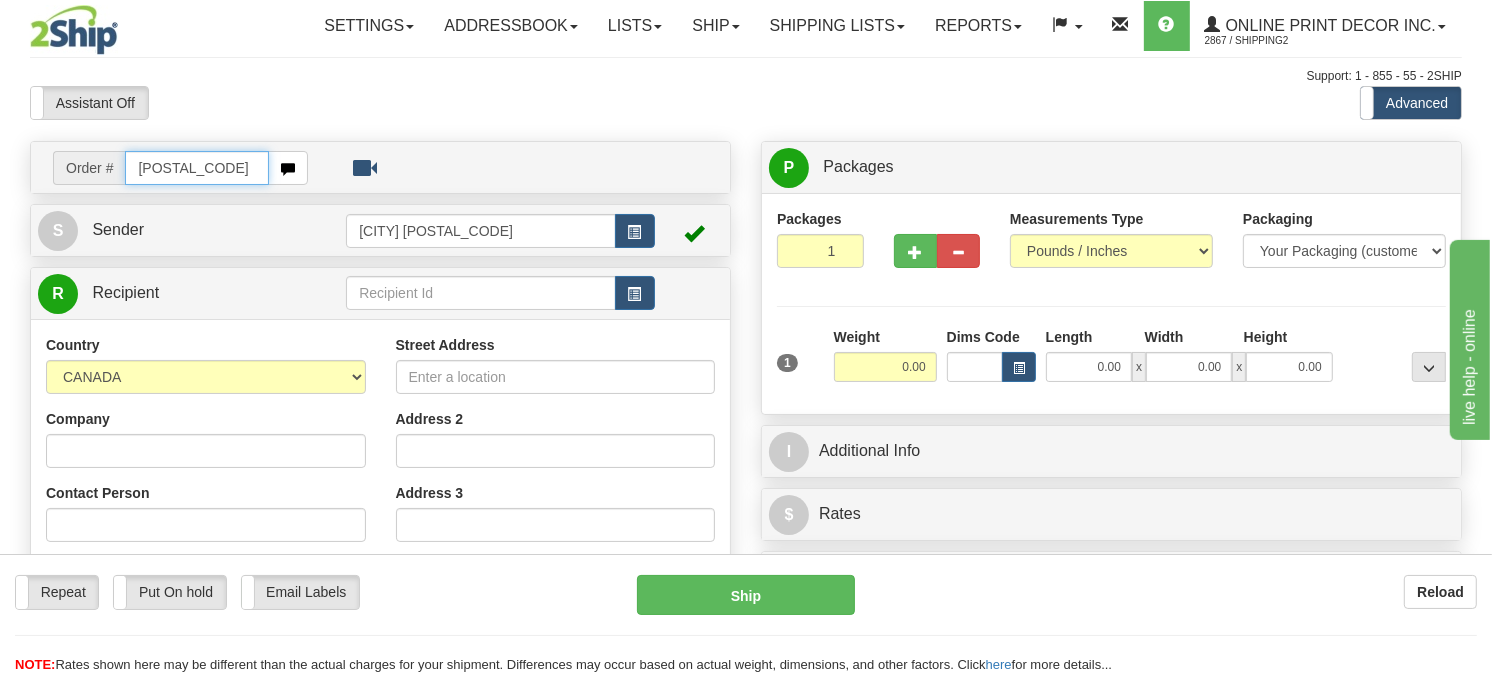 type on "ca-418363" 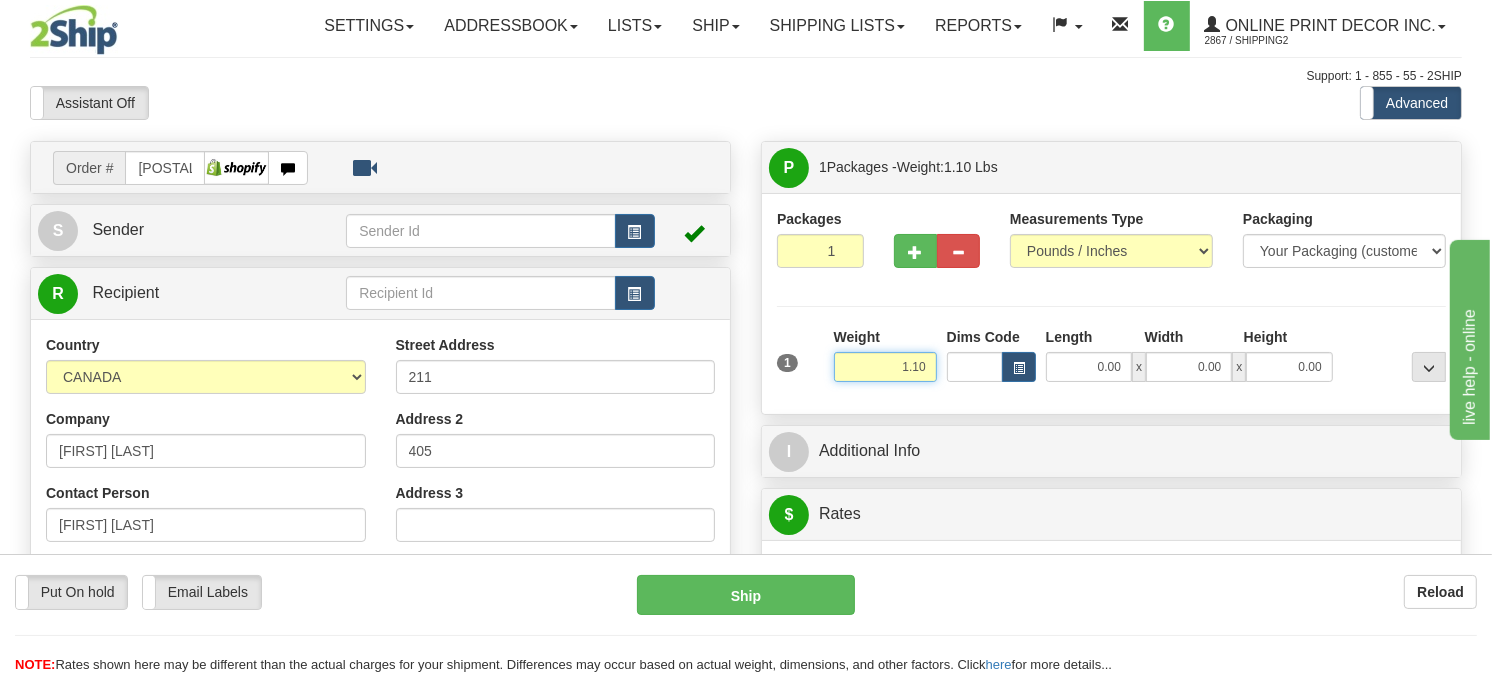 drag, startPoint x: 924, startPoint y: 403, endPoint x: 846, endPoint y: 404, distance: 78.00641 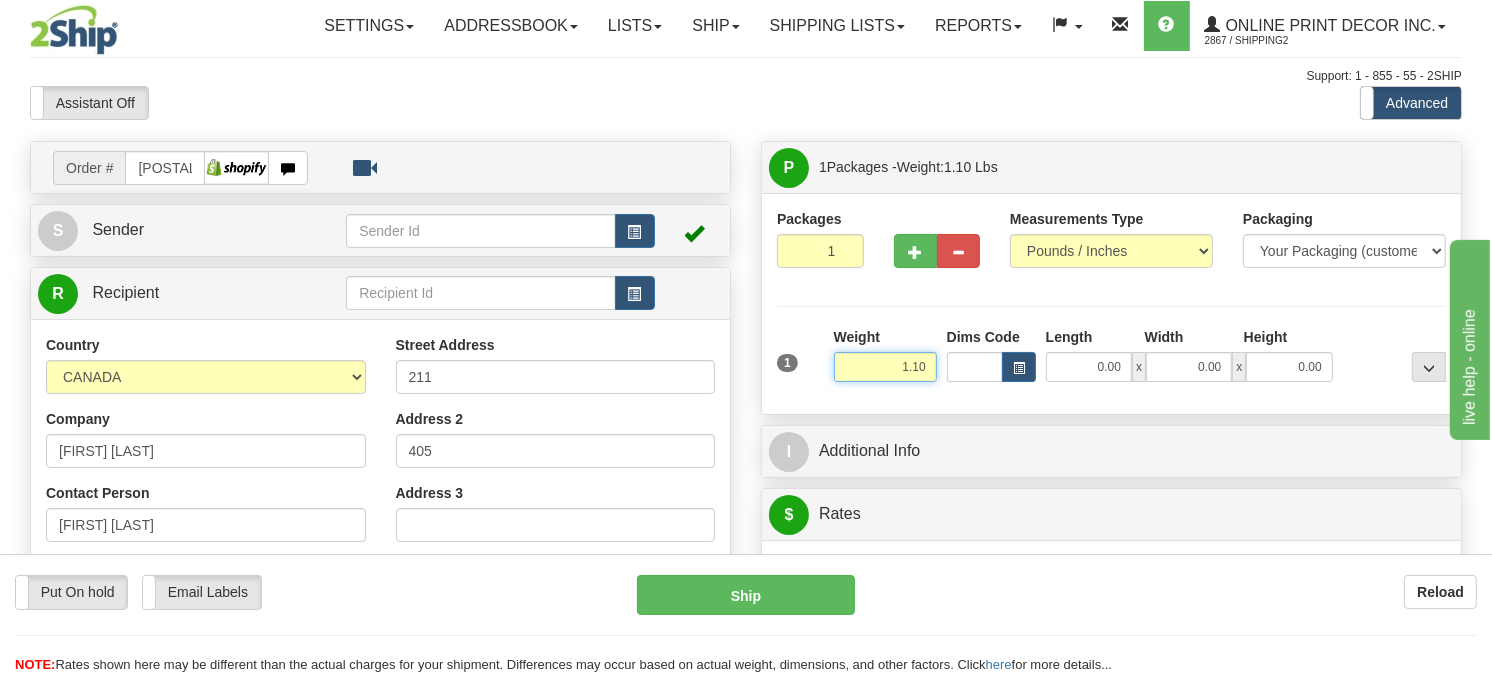 click on "1.10" at bounding box center [885, 367] 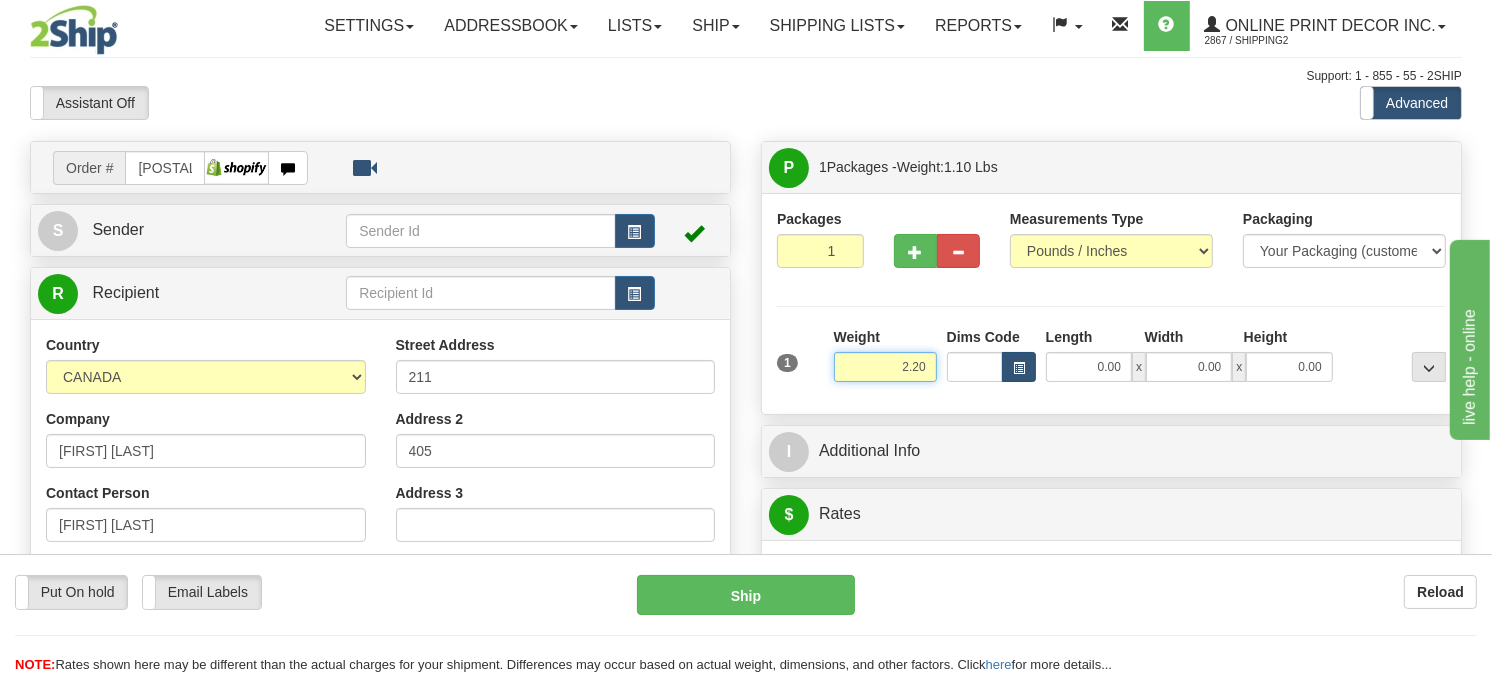 type on "2.20" 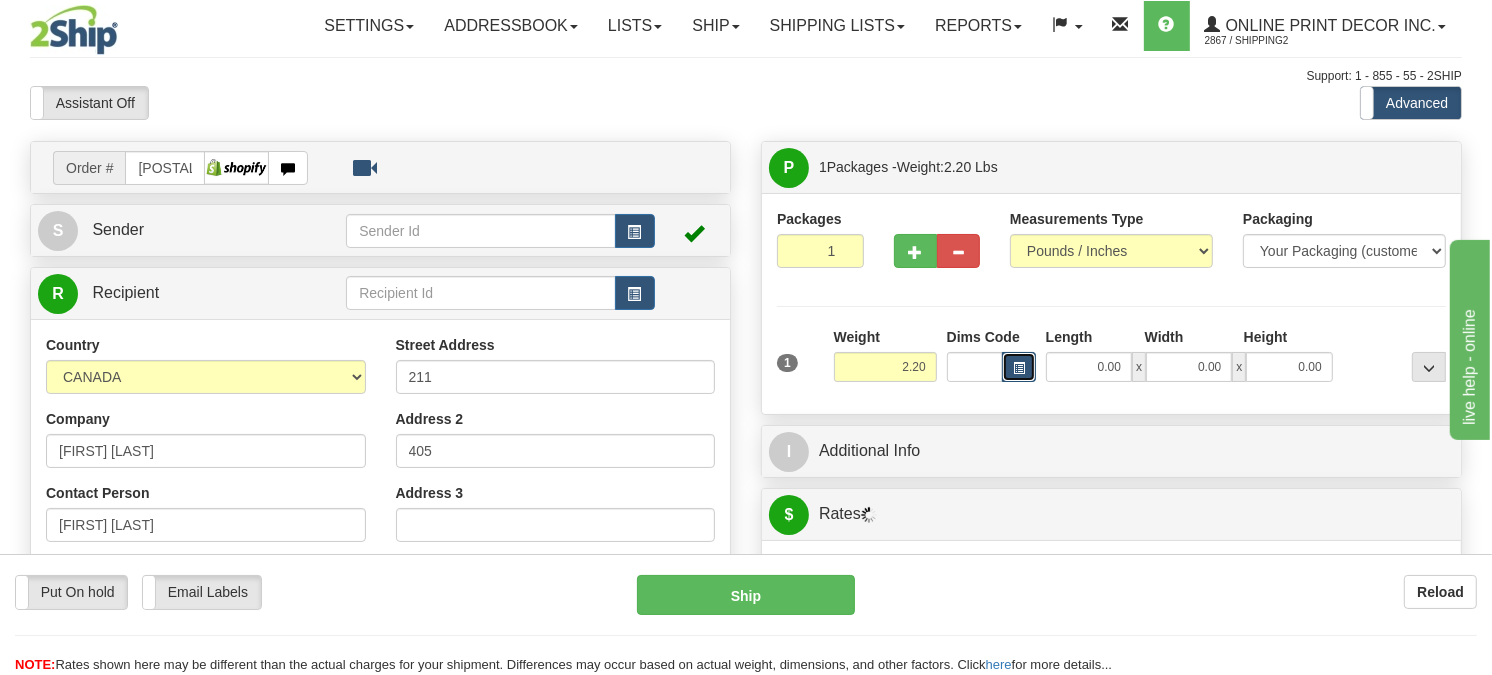 click at bounding box center (1019, 367) 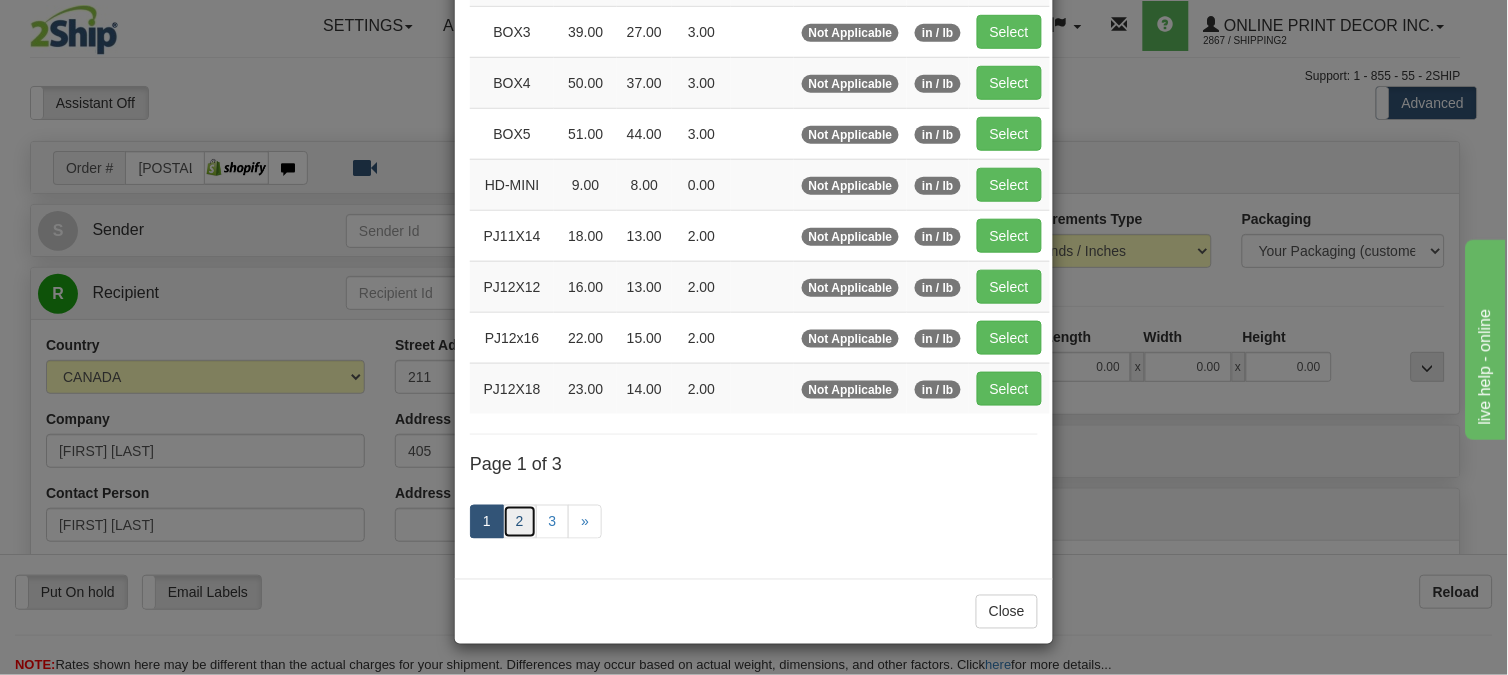 click on "2" at bounding box center (520, 522) 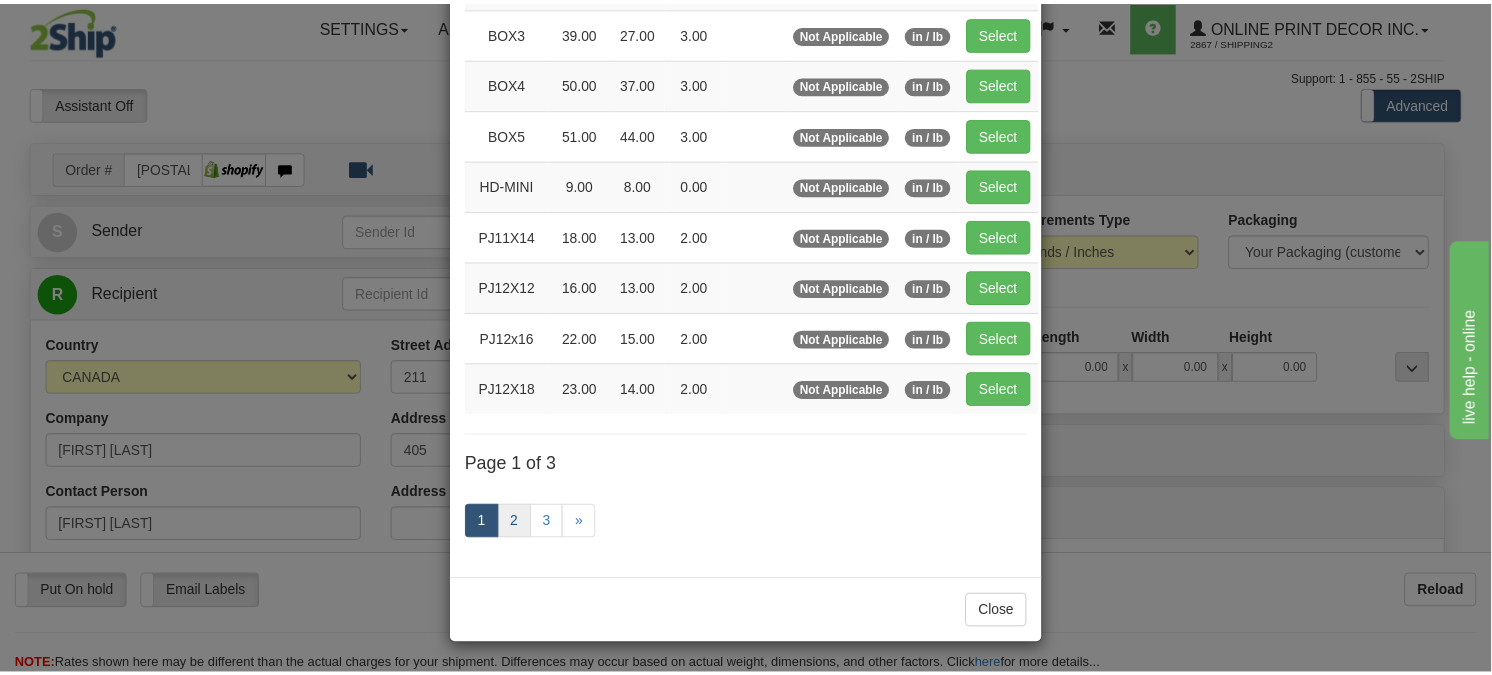 scroll, scrollTop: 315, scrollLeft: 0, axis: vertical 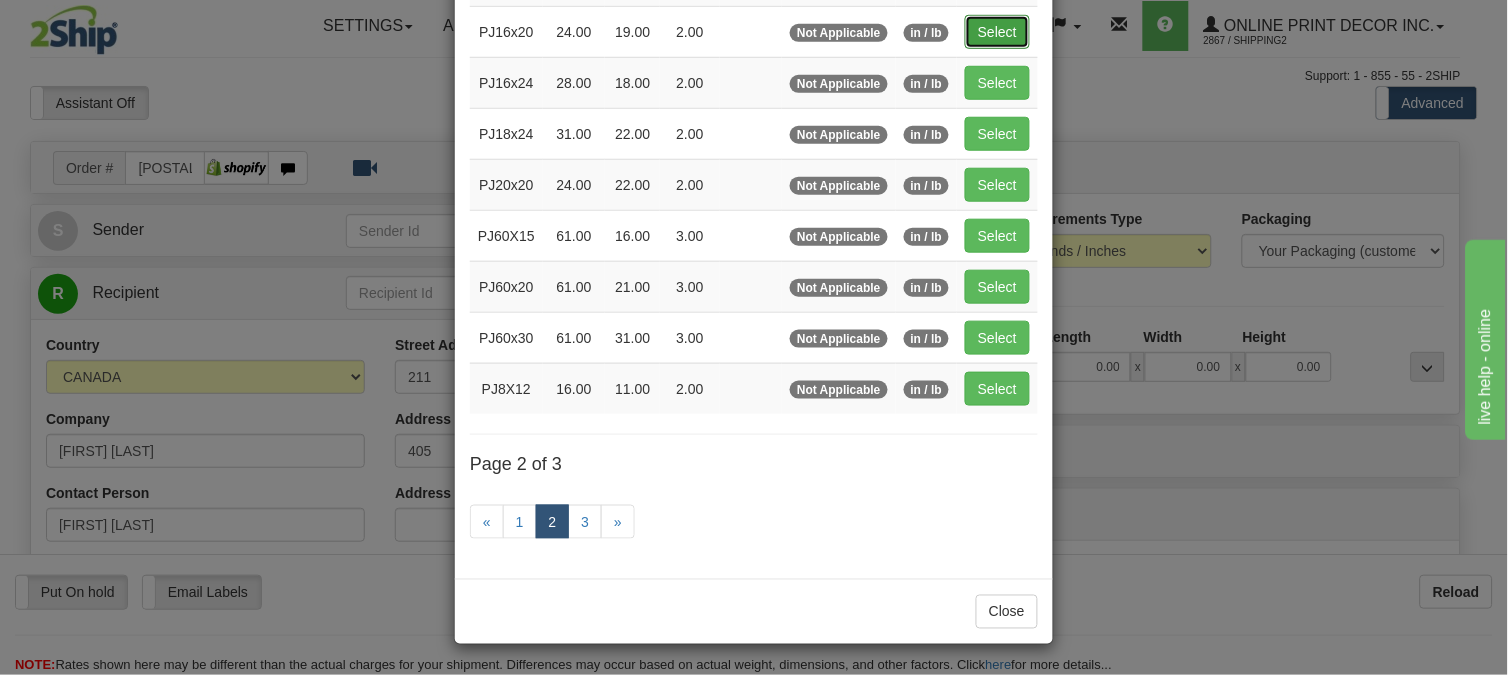 click on "Select" at bounding box center (997, 32) 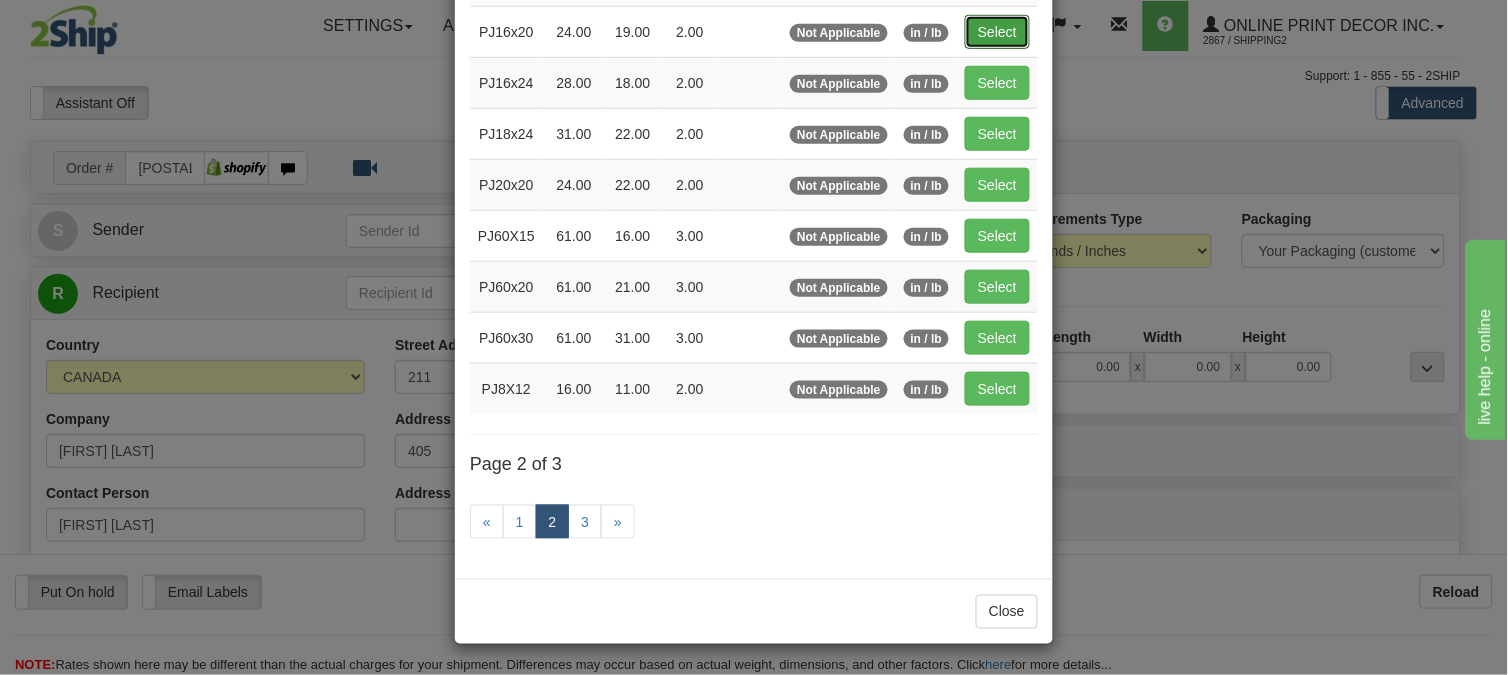 type on "24.00" 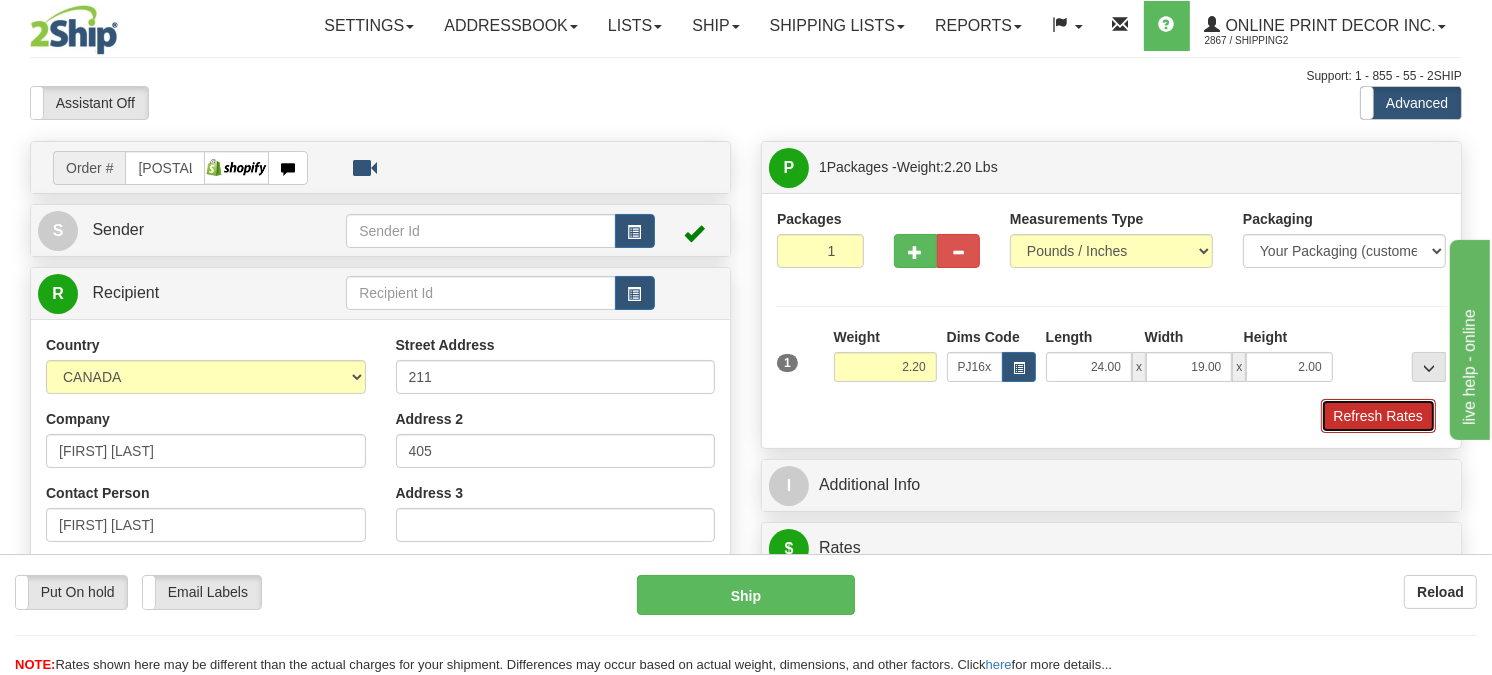 click on "Refresh Rates" at bounding box center (1378, 416) 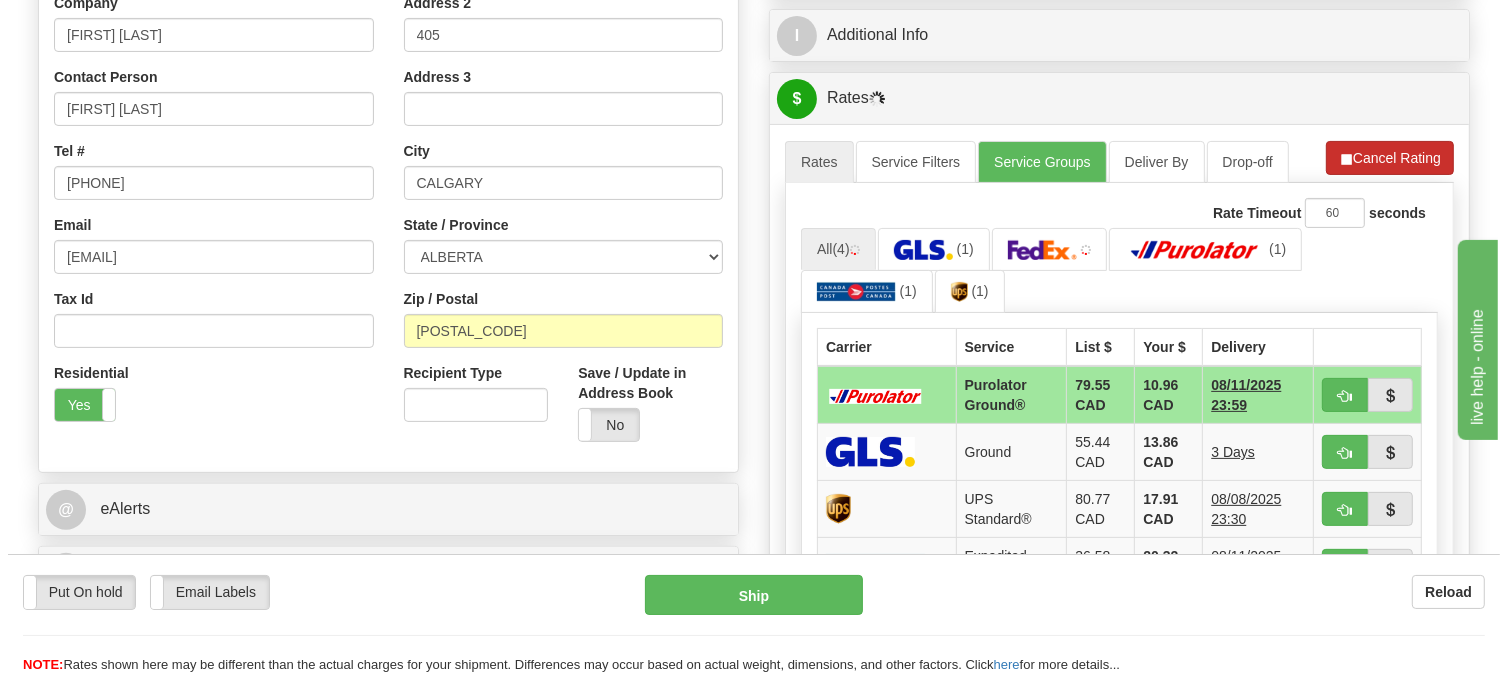 scroll, scrollTop: 455, scrollLeft: 0, axis: vertical 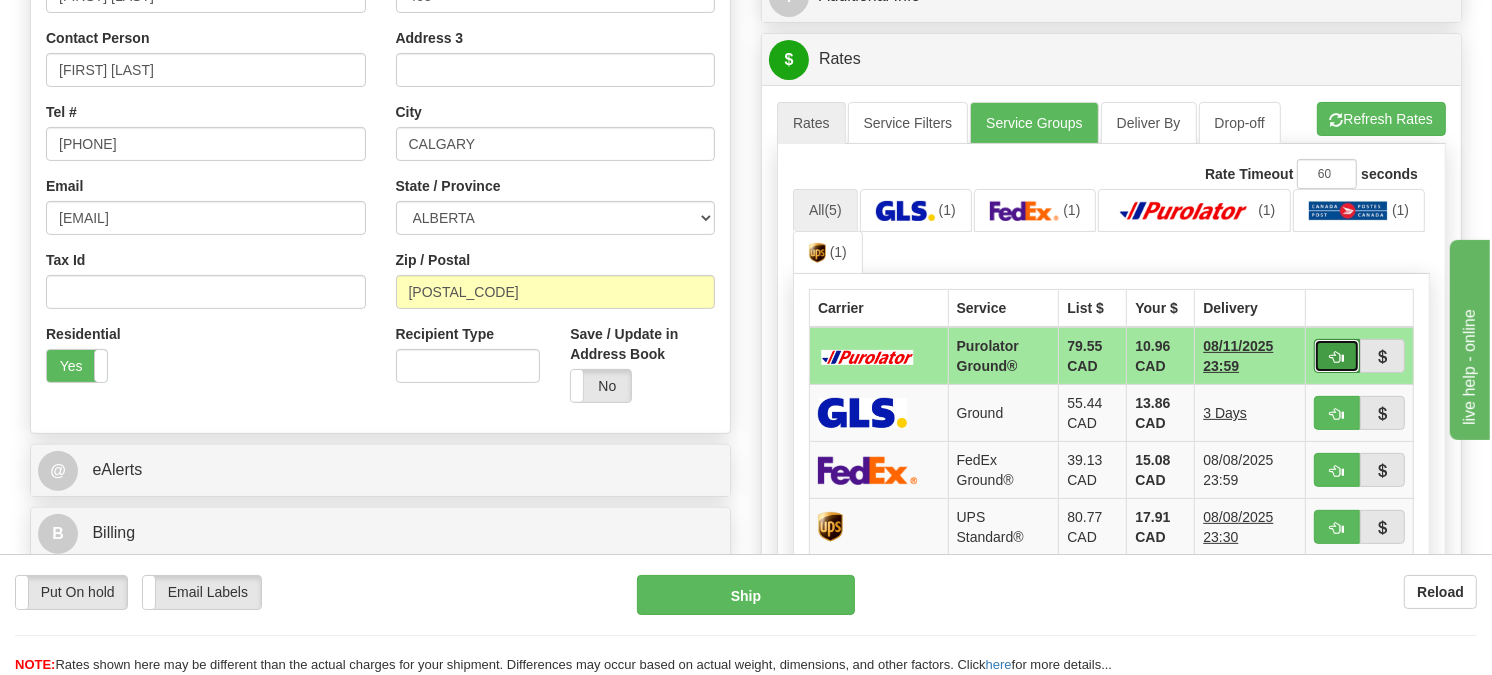 click at bounding box center (1337, 356) 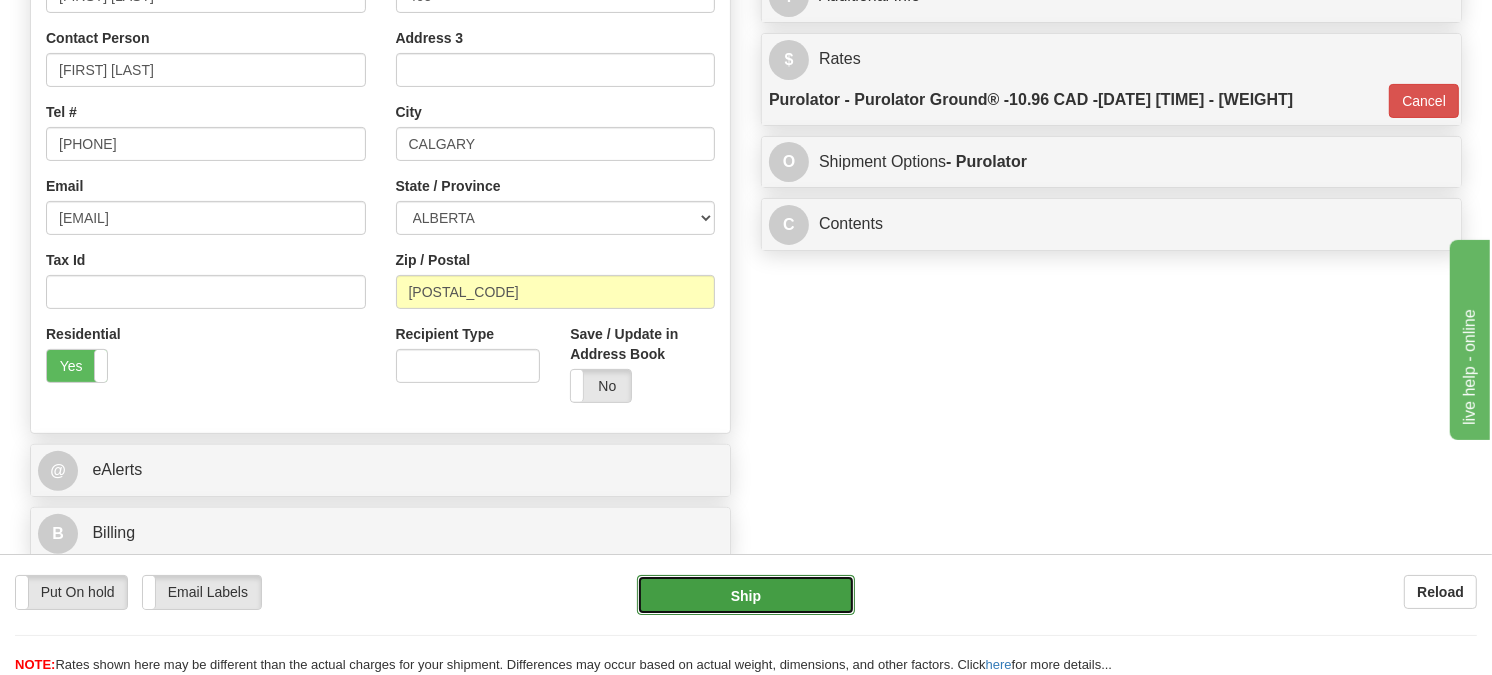 click on "Ship" at bounding box center [746, 595] 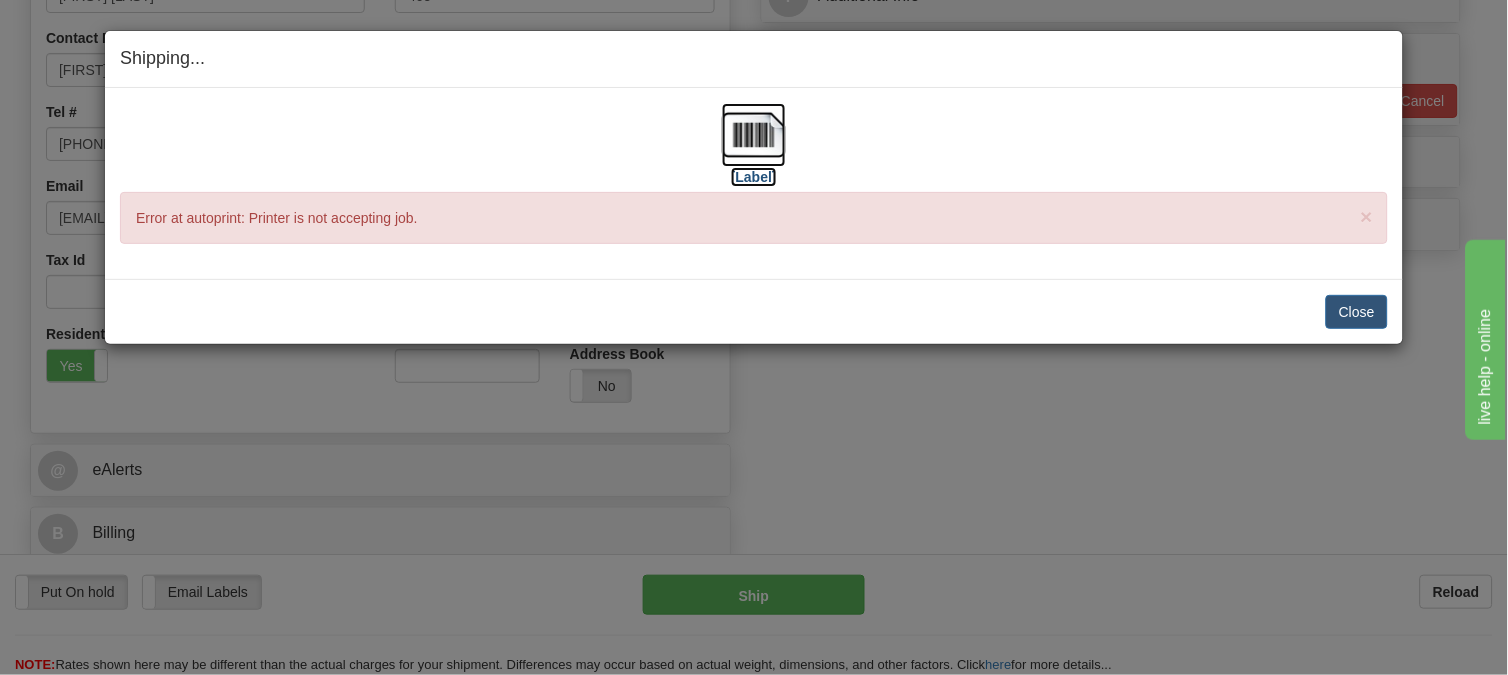 click at bounding box center (754, 135) 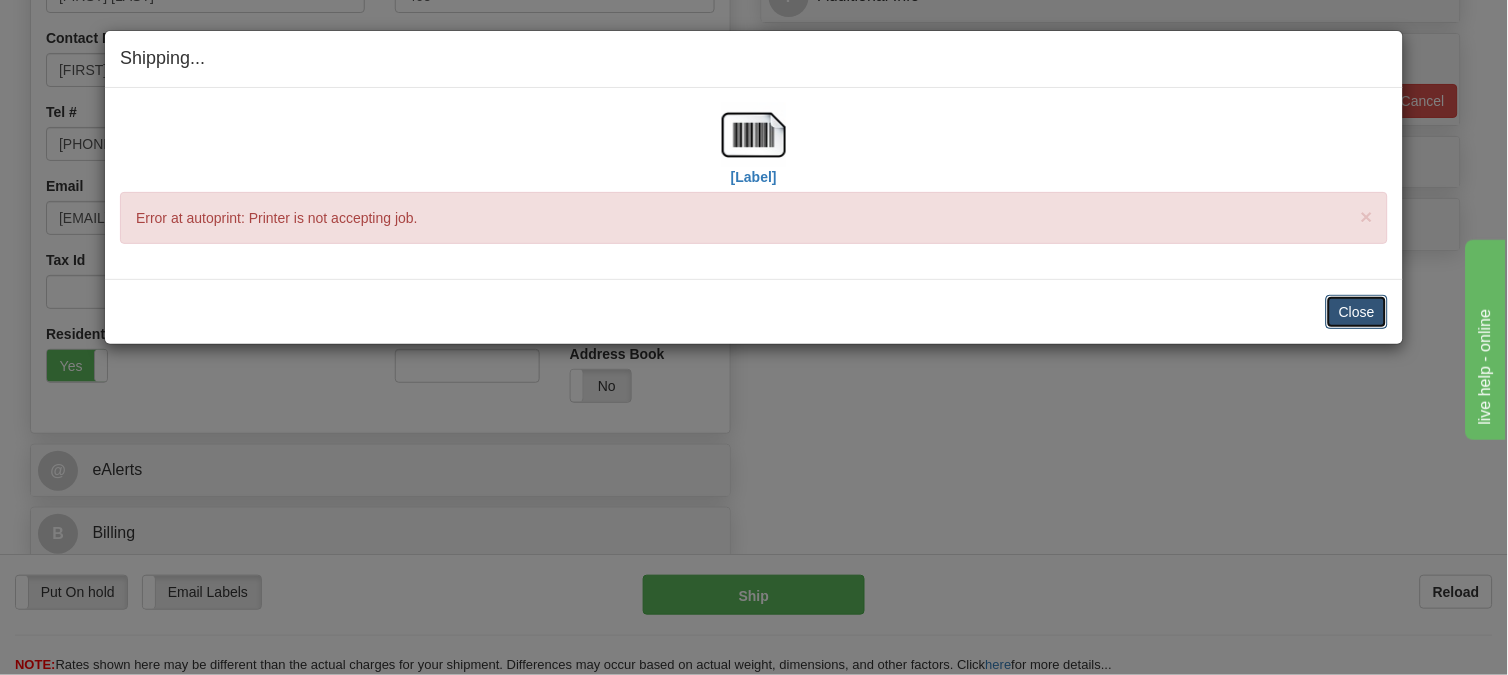click on "Close" at bounding box center (1357, 312) 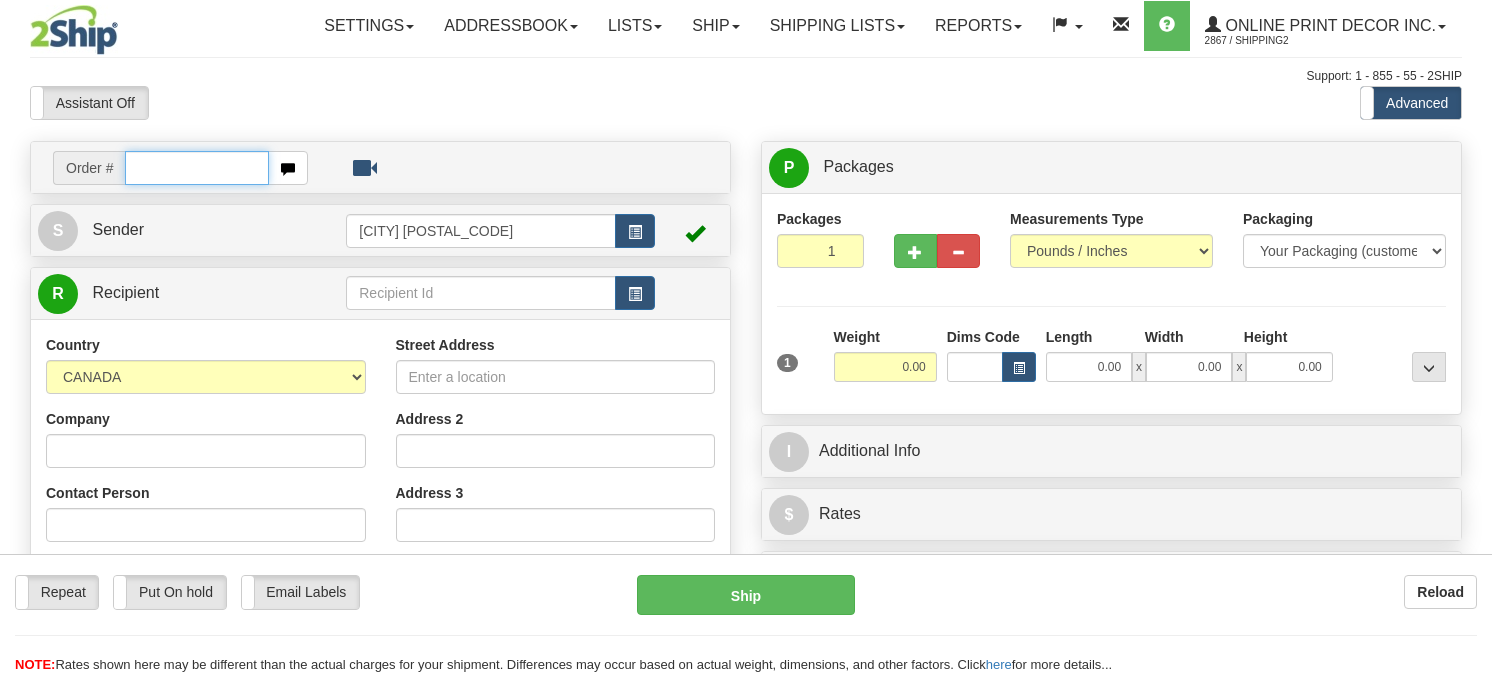 scroll, scrollTop: 0, scrollLeft: 0, axis: both 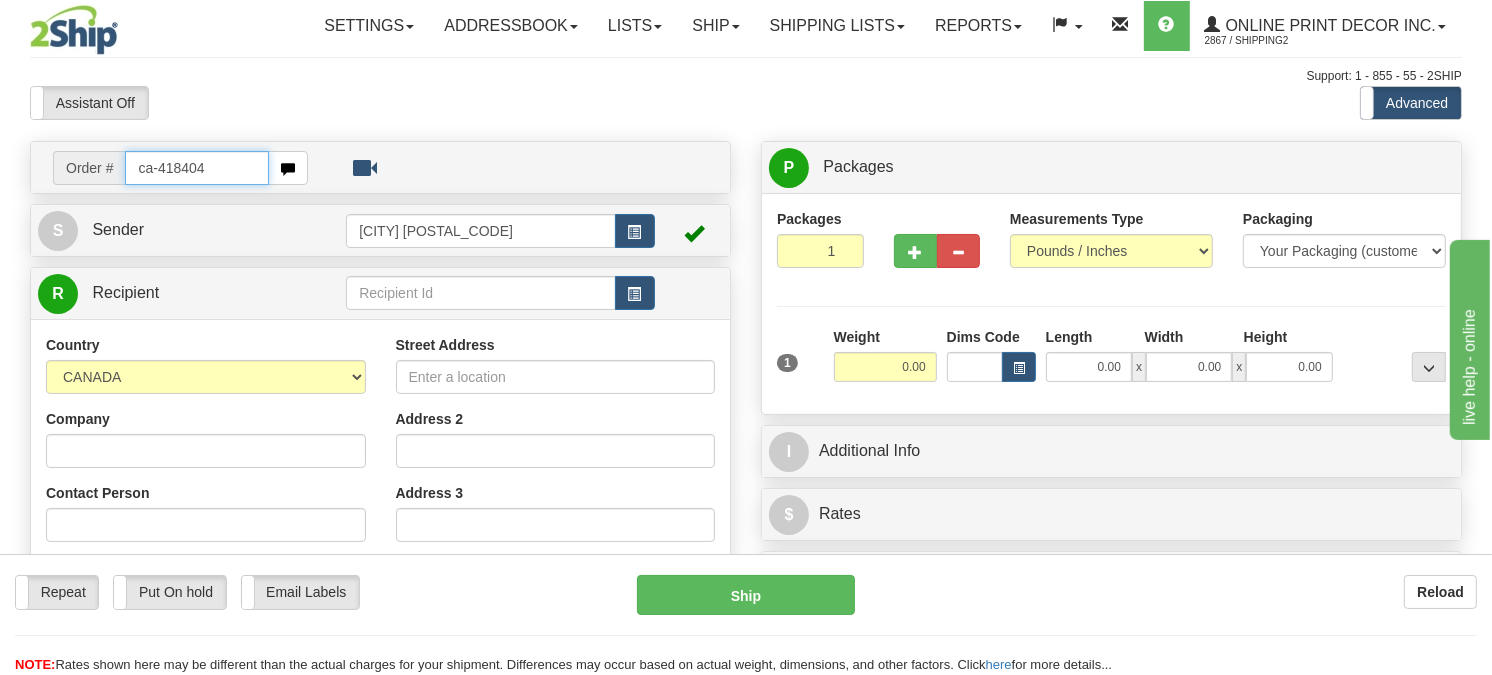 type on "ca-418404" 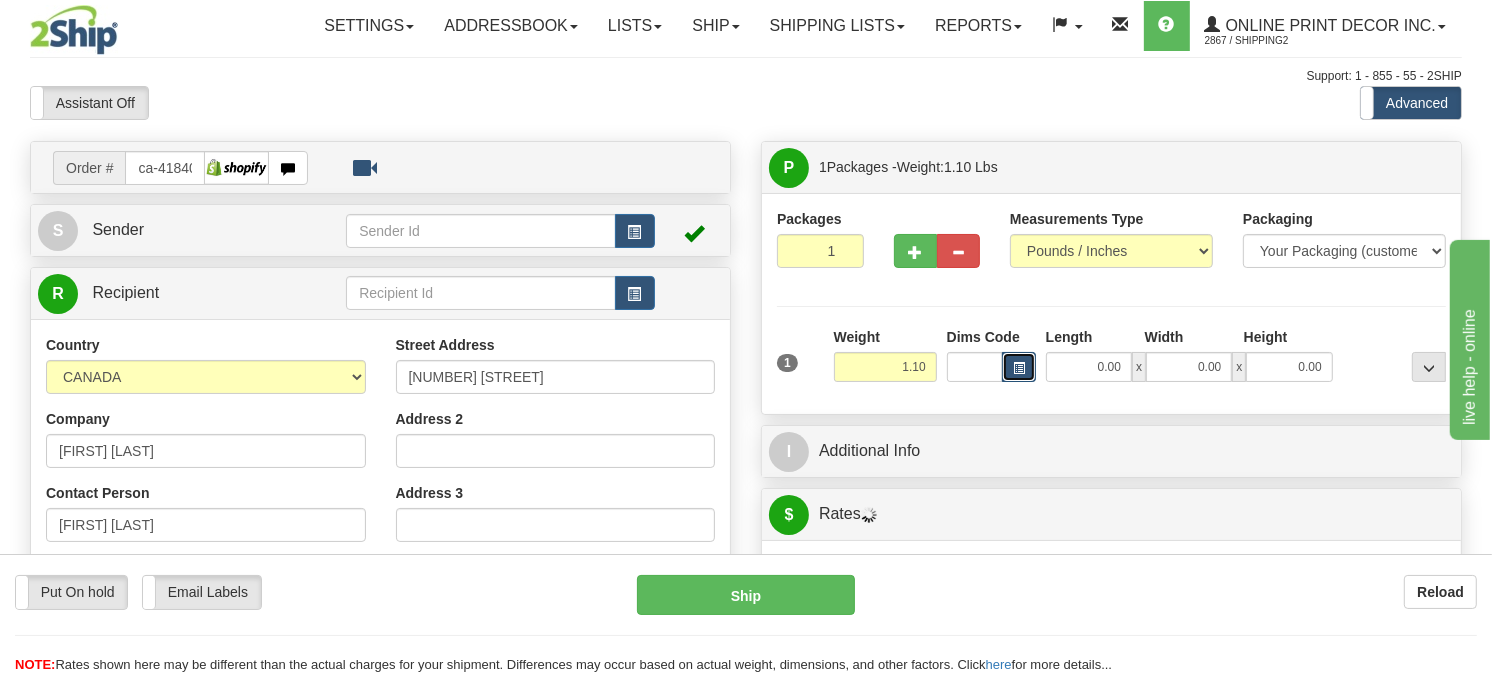 click at bounding box center (1019, 367) 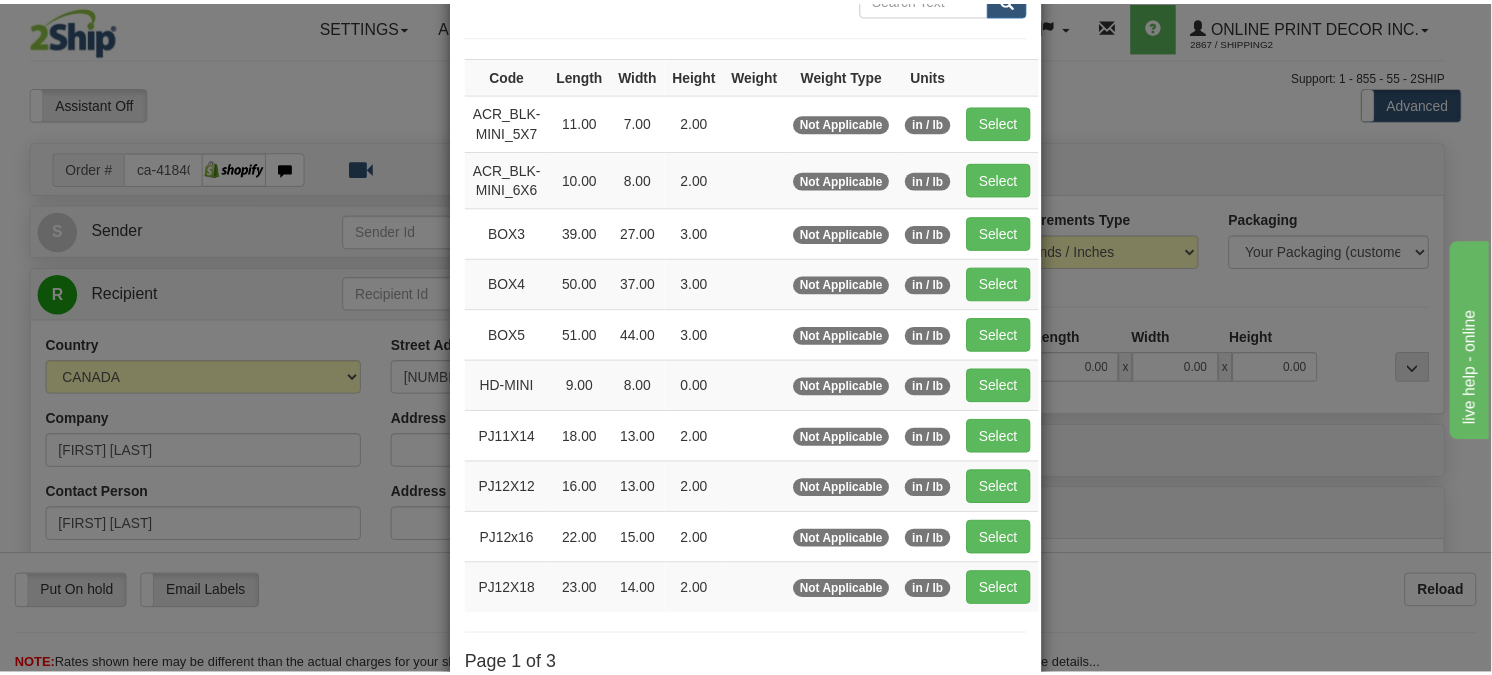 scroll, scrollTop: 222, scrollLeft: 0, axis: vertical 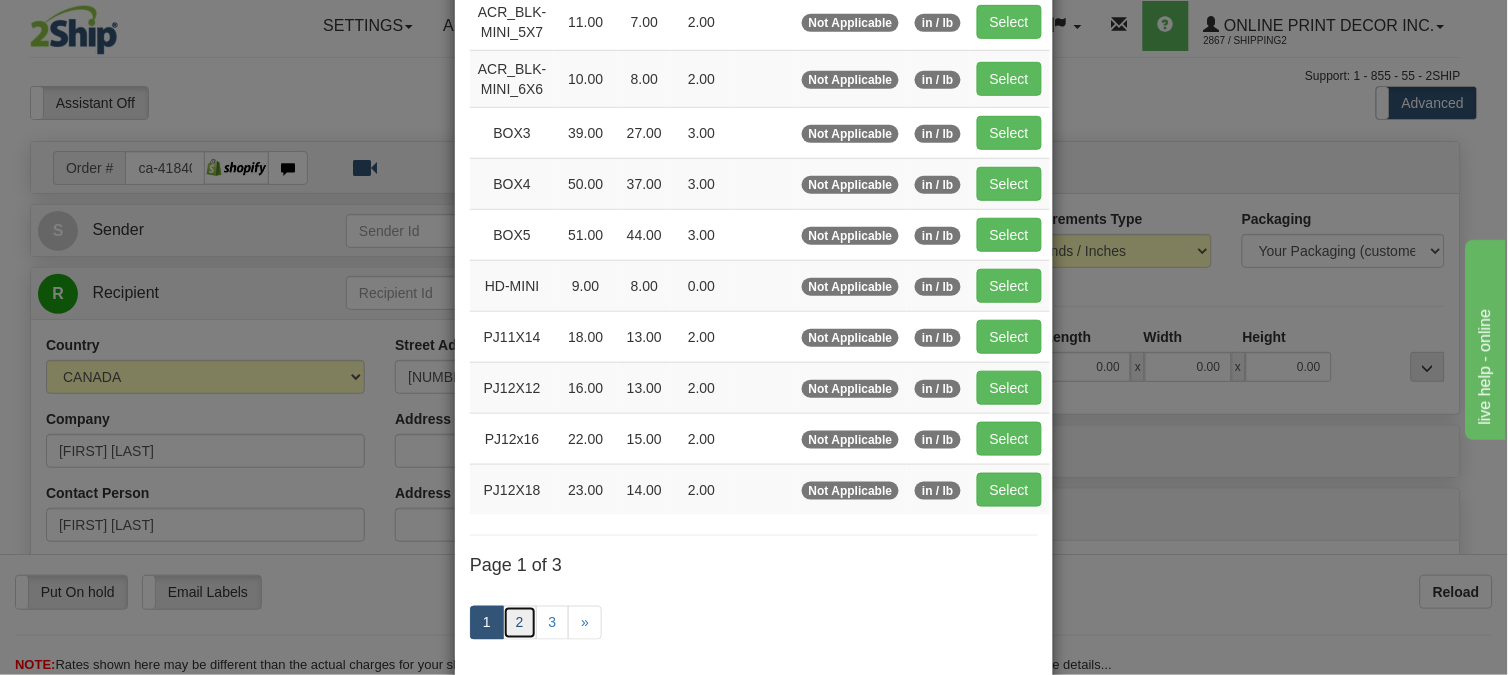 click on "2" at bounding box center [520, 623] 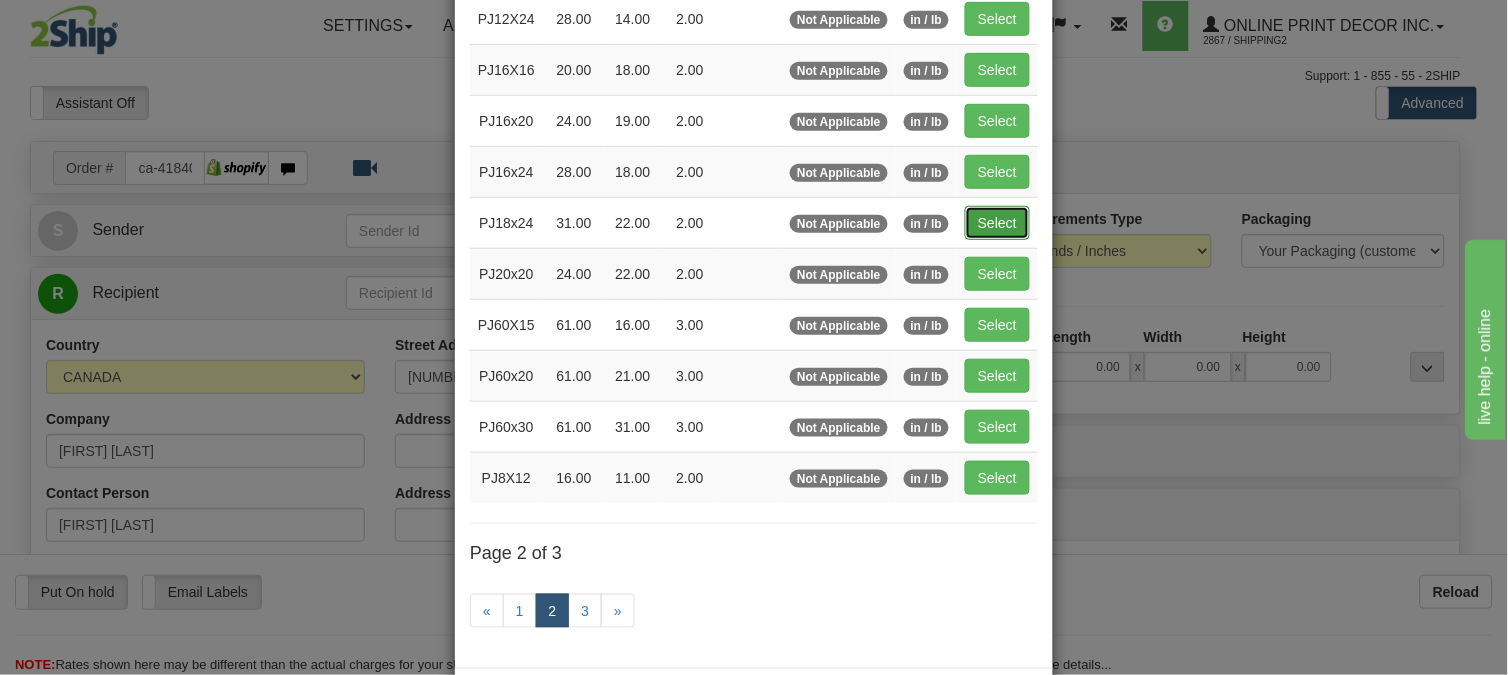 click on "Select" at bounding box center (997, 223) 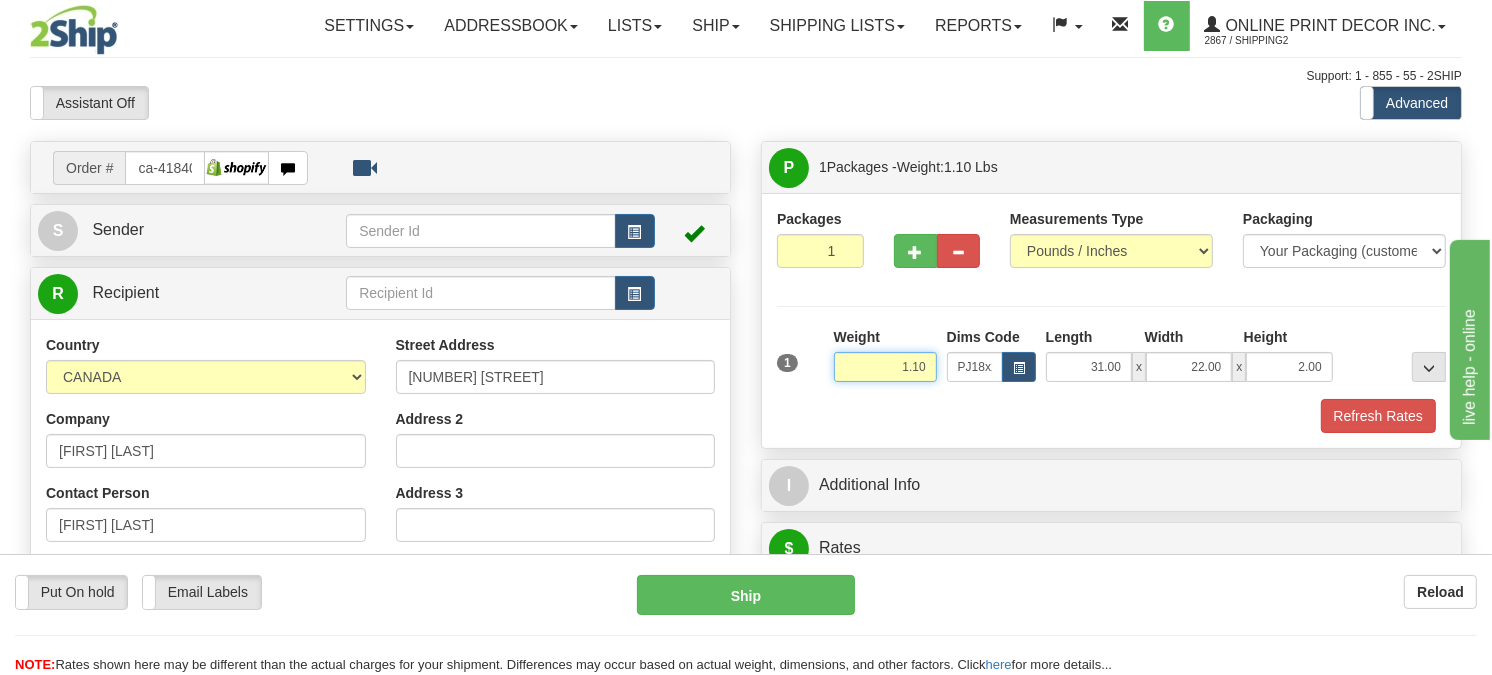 drag, startPoint x: 934, startPoint y: 417, endPoint x: 813, endPoint y: 436, distance: 122.48265 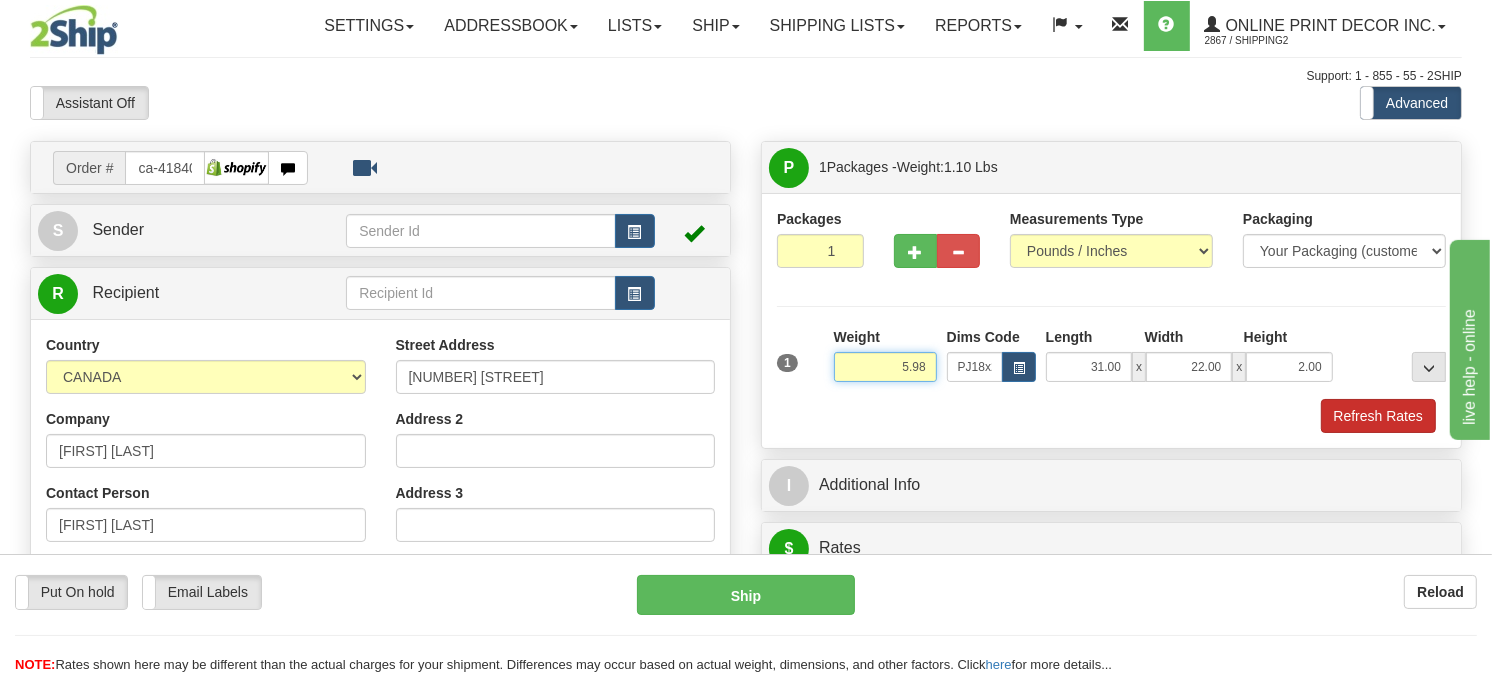 type on "5.98" 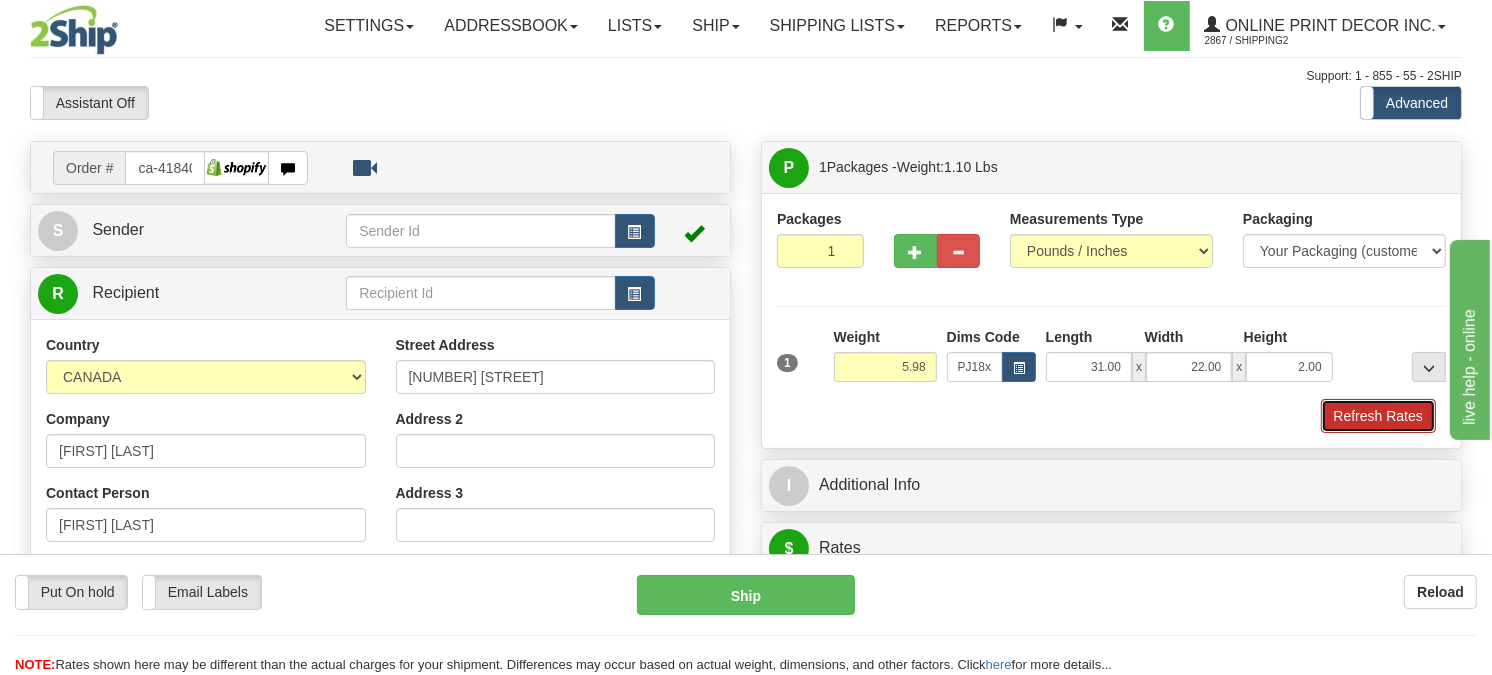 click on "Refresh Rates" at bounding box center (1378, 416) 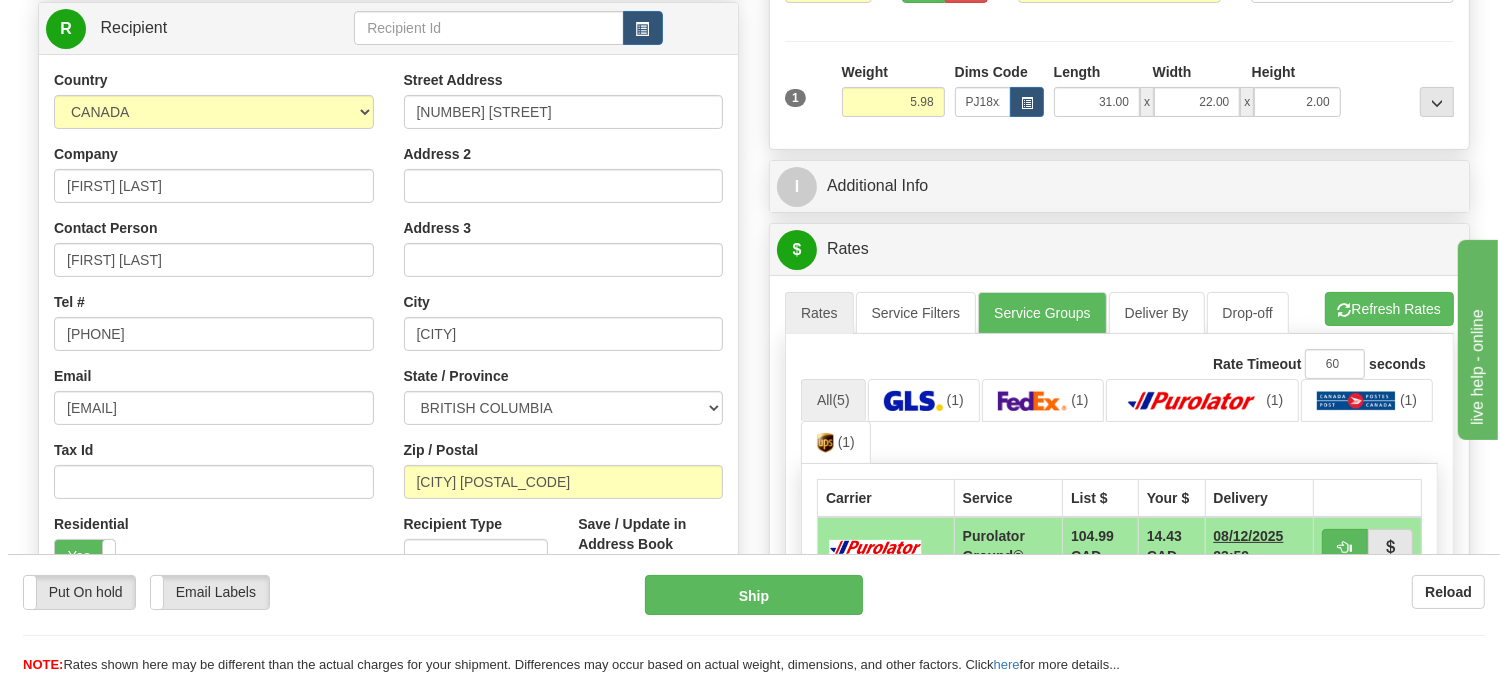 scroll, scrollTop: 450, scrollLeft: 0, axis: vertical 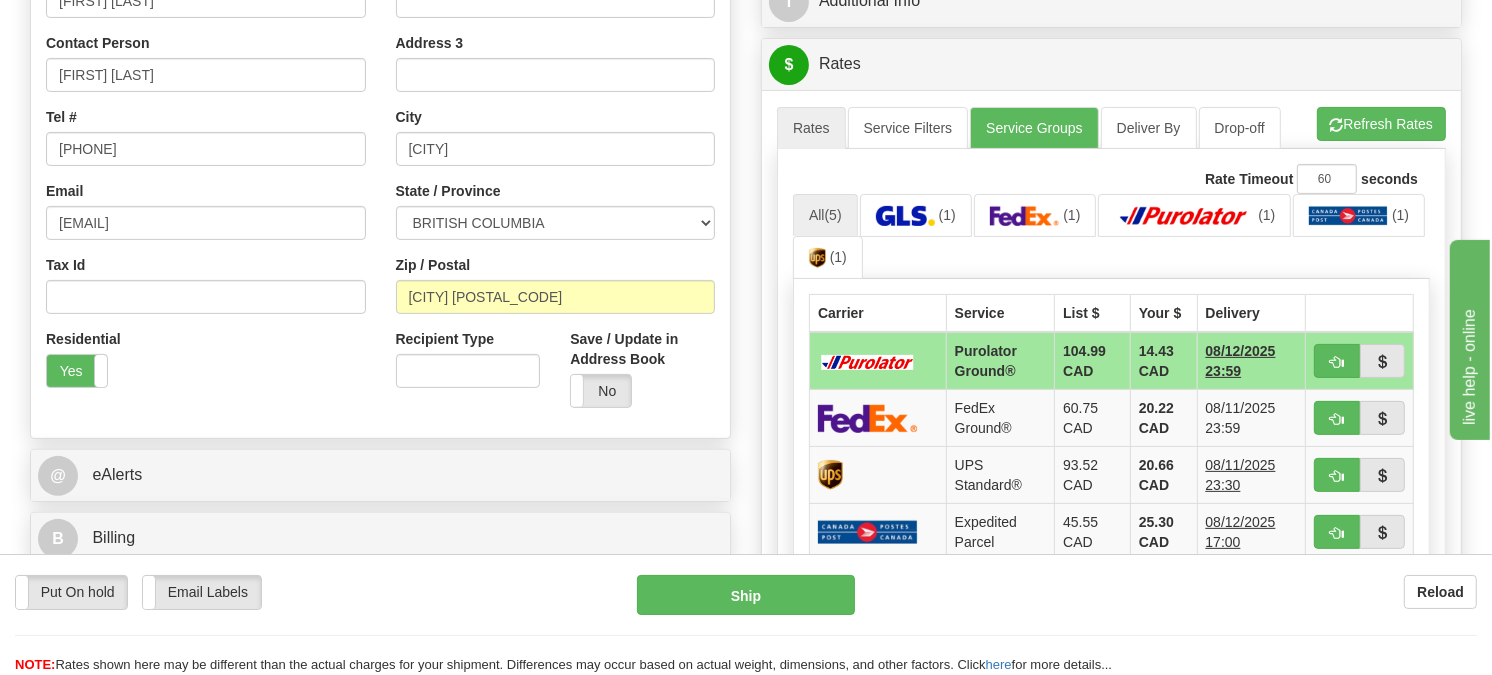 drag, startPoint x: 1507, startPoint y: 197, endPoint x: 80, endPoint y: 36, distance: 1436.0536 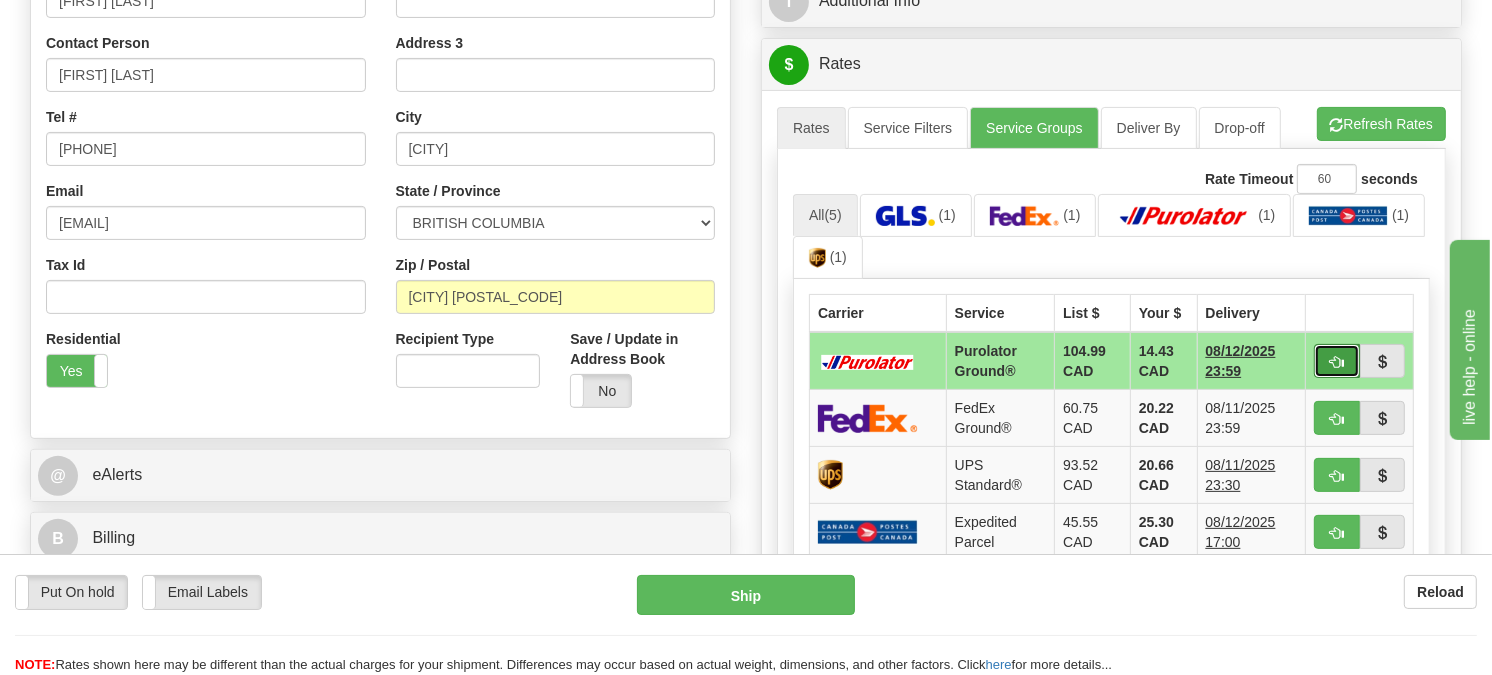 click at bounding box center (1337, 362) 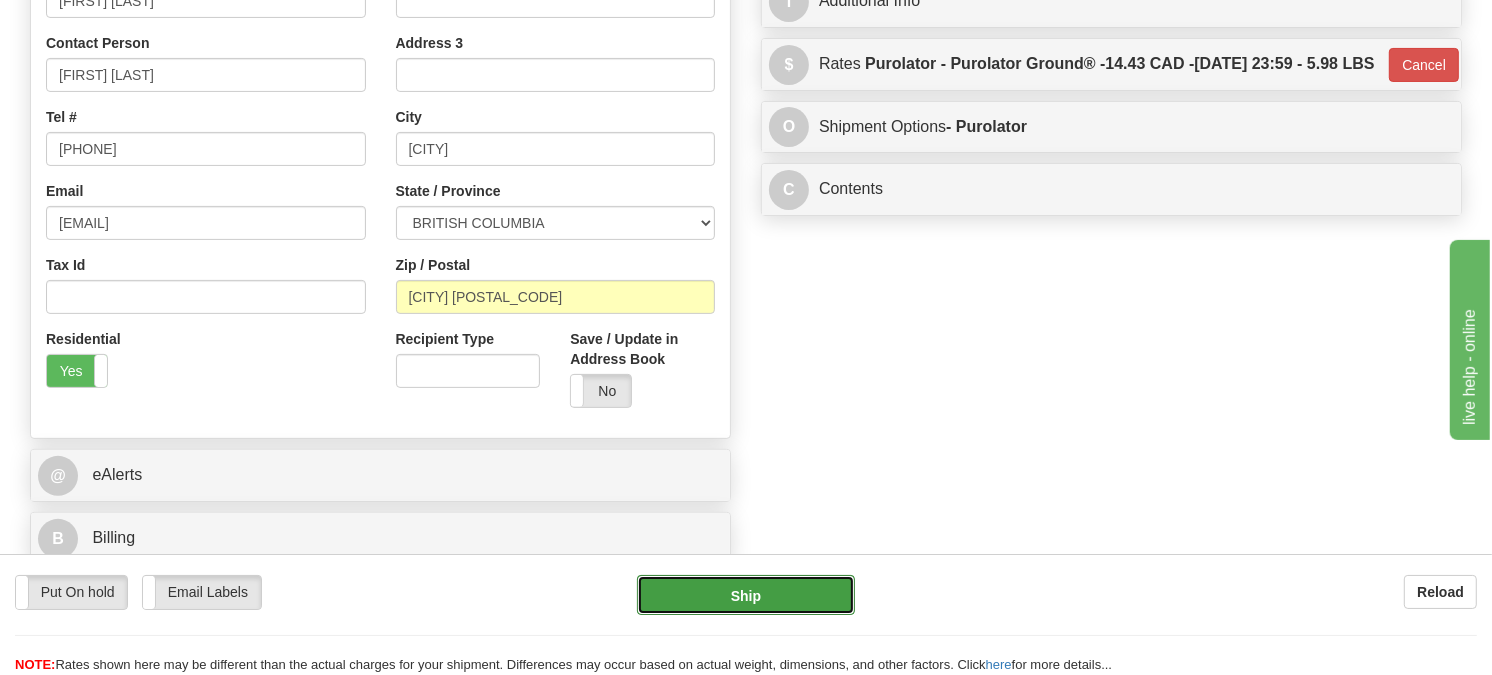 click on "Ship" at bounding box center (746, 595) 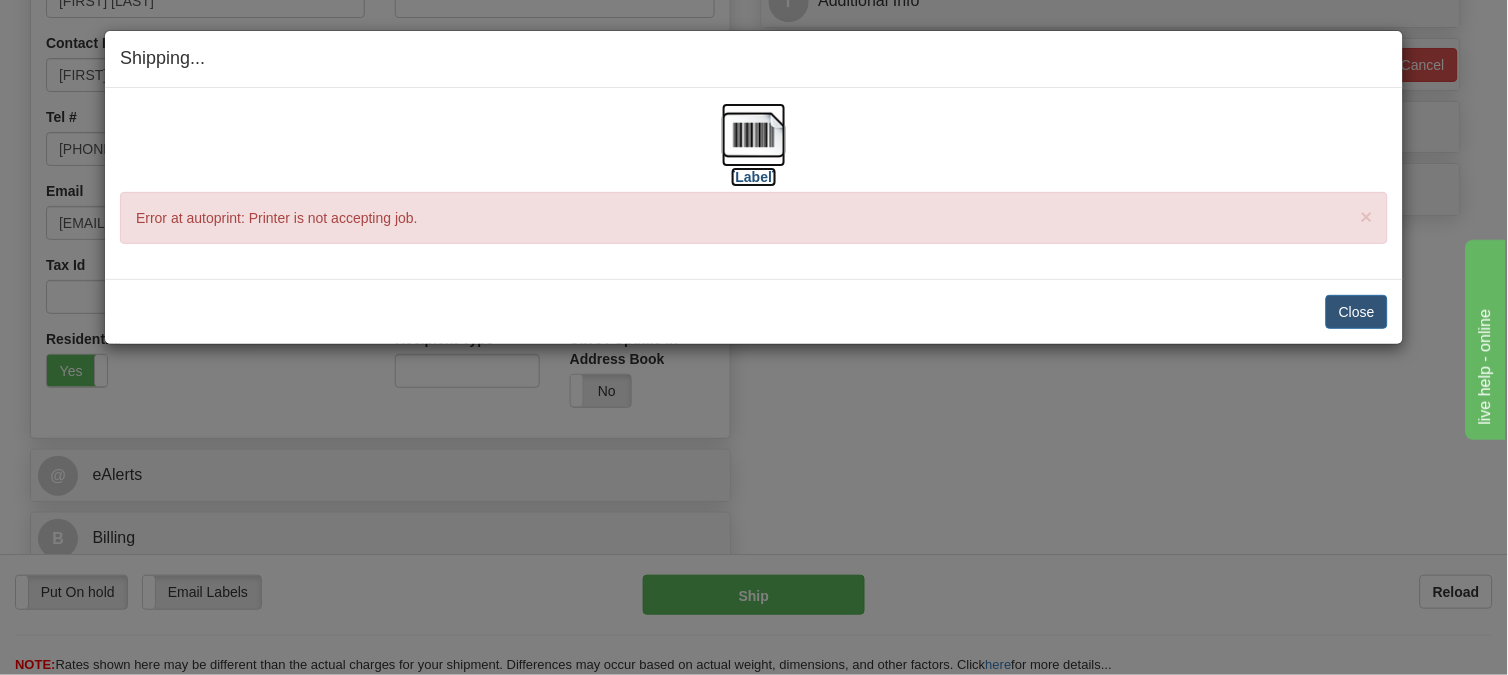 click at bounding box center [754, 135] 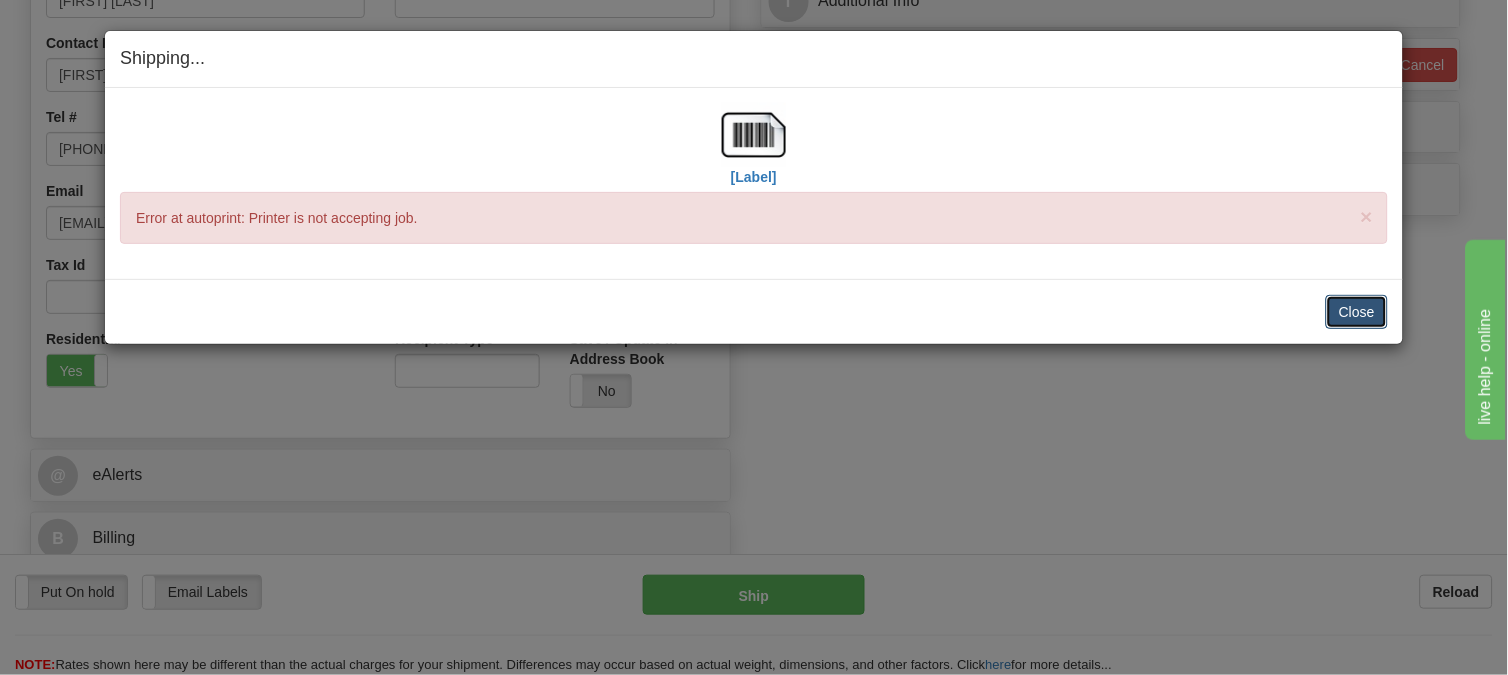 click on "Close" at bounding box center (1357, 312) 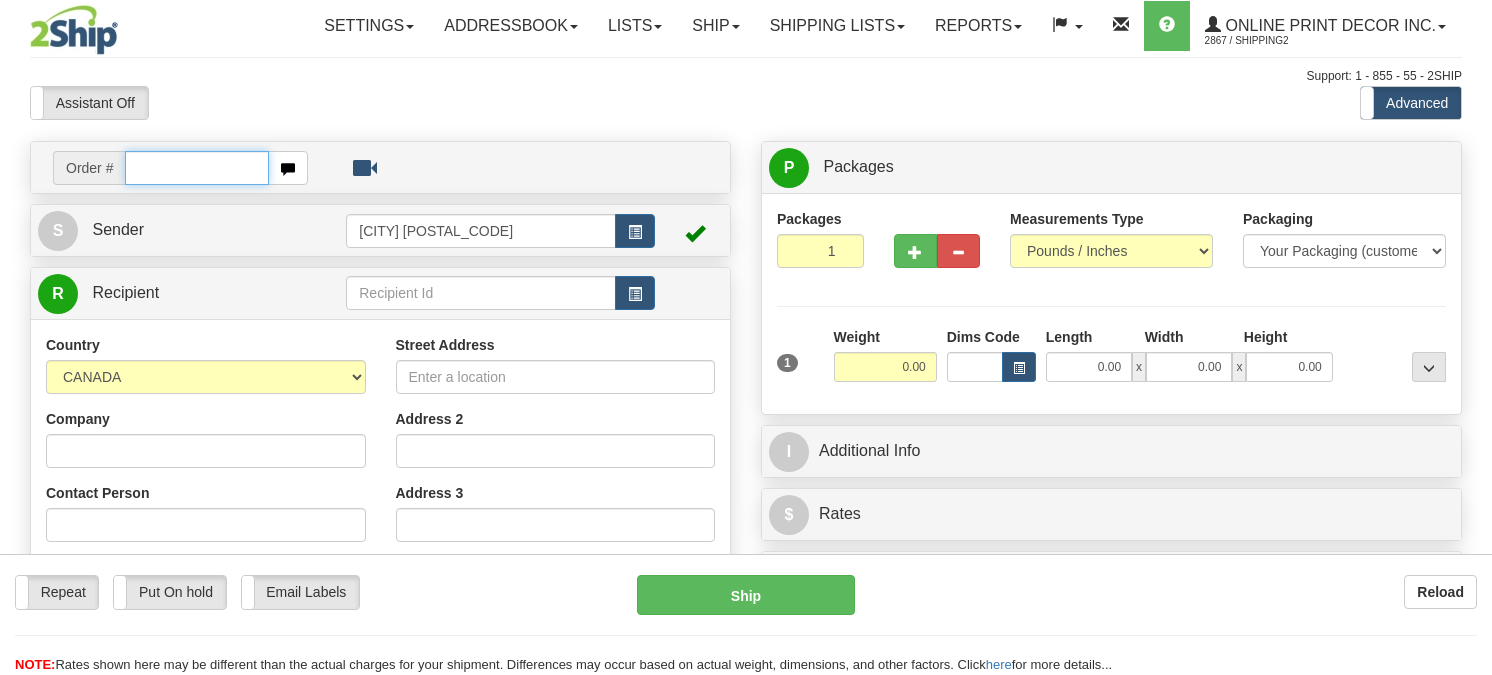 scroll, scrollTop: 0, scrollLeft: 0, axis: both 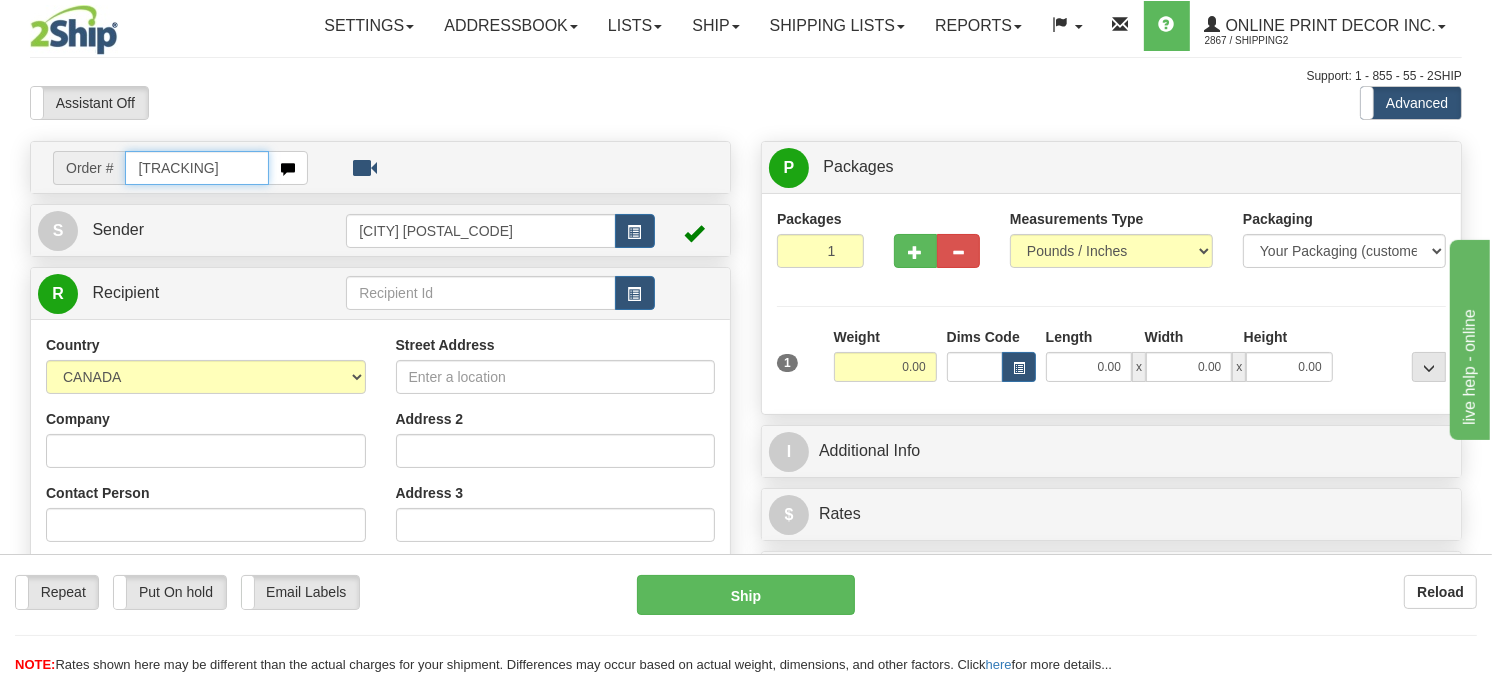 type on "ca-418460" 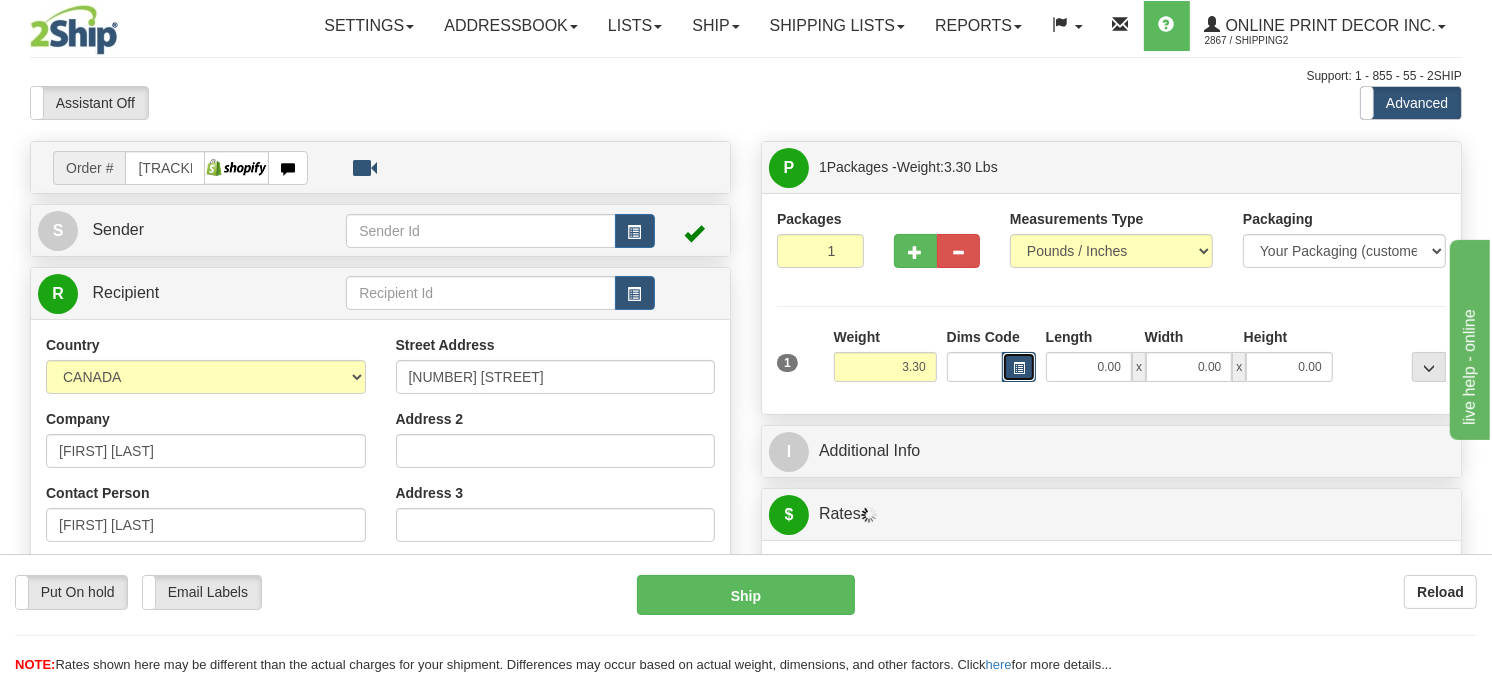 click at bounding box center [1019, 367] 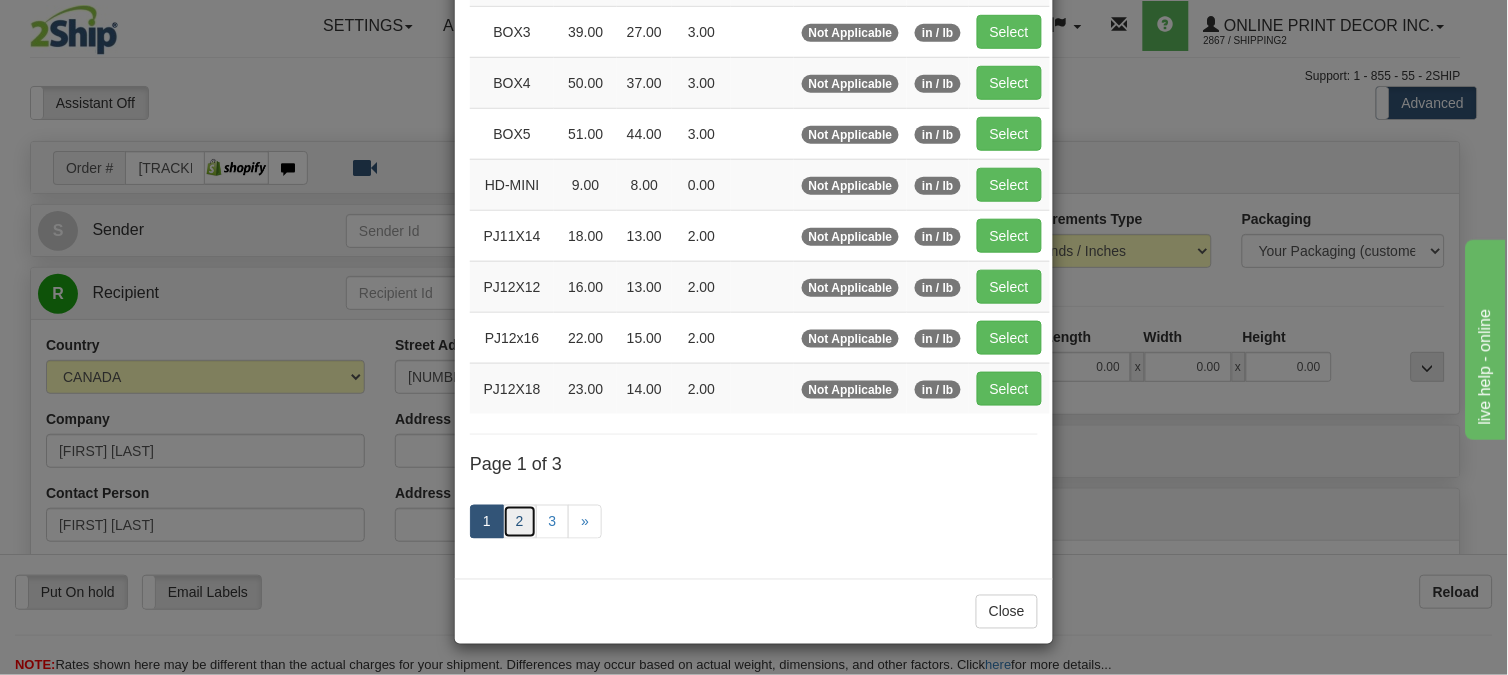 click on "2" at bounding box center (520, 522) 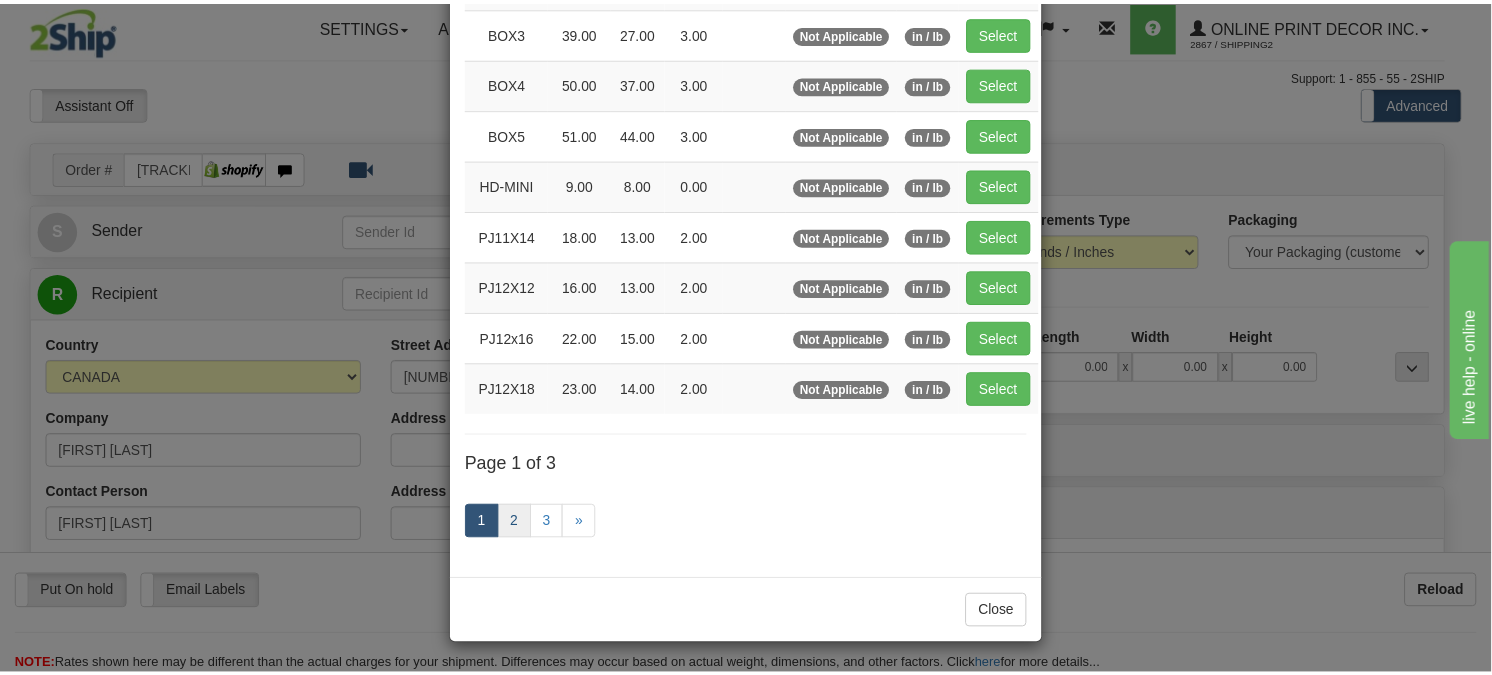 scroll, scrollTop: 315, scrollLeft: 0, axis: vertical 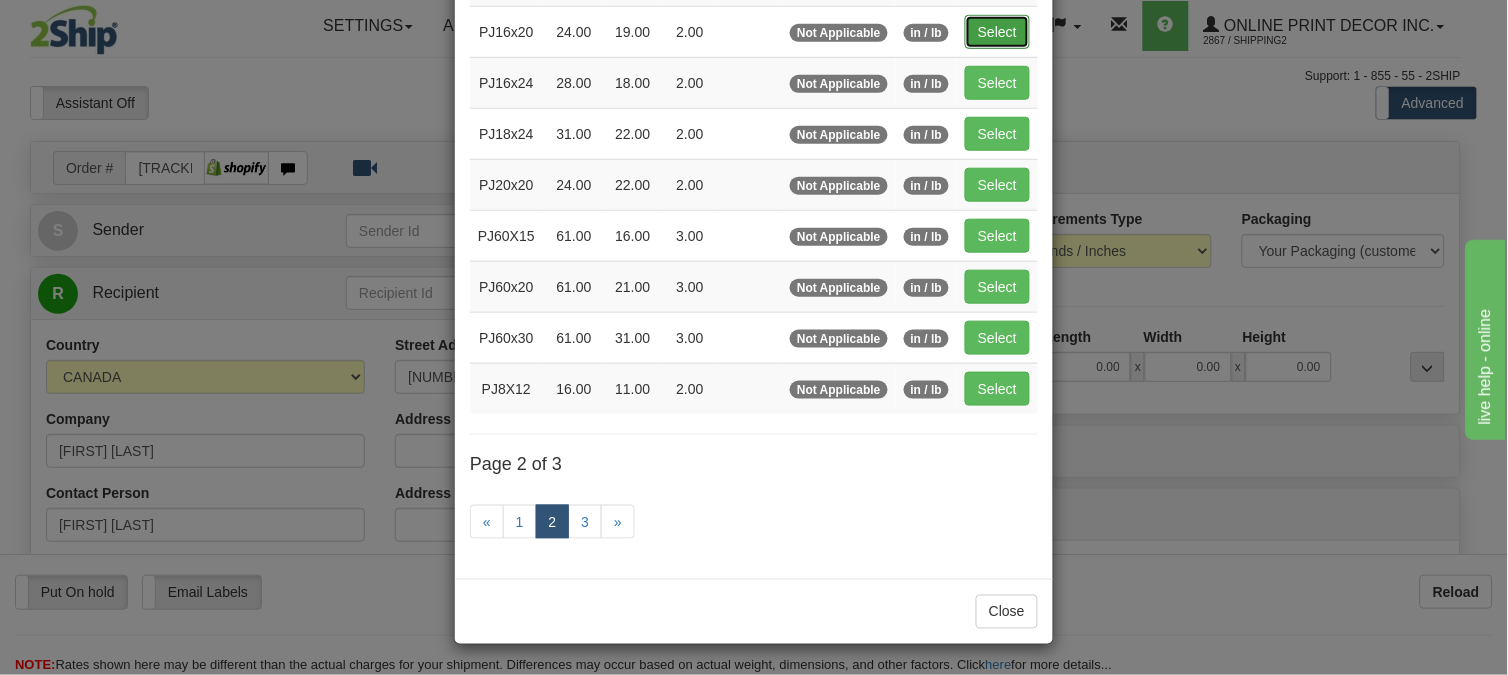 click on "Select" at bounding box center [997, 32] 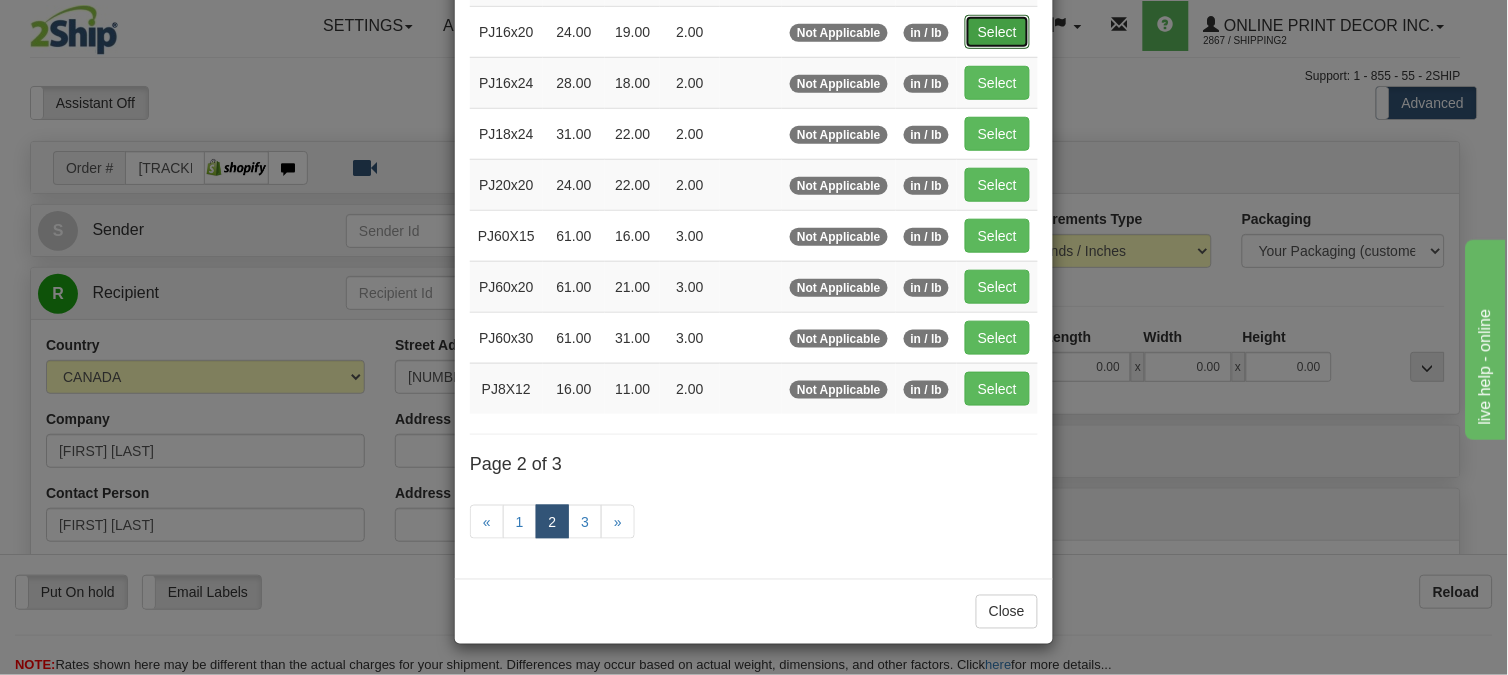 type on "24.00" 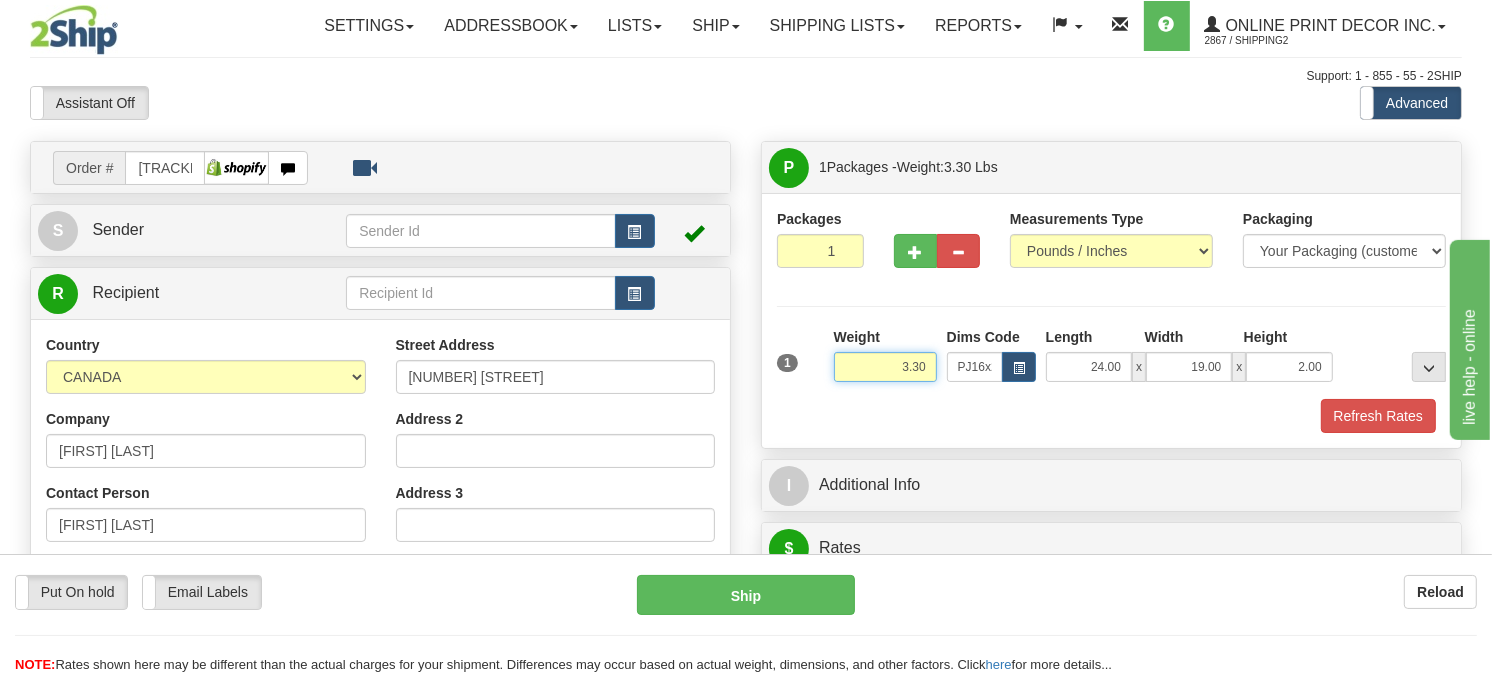 drag, startPoint x: 936, startPoint y: 413, endPoint x: 773, endPoint y: 417, distance: 163.04907 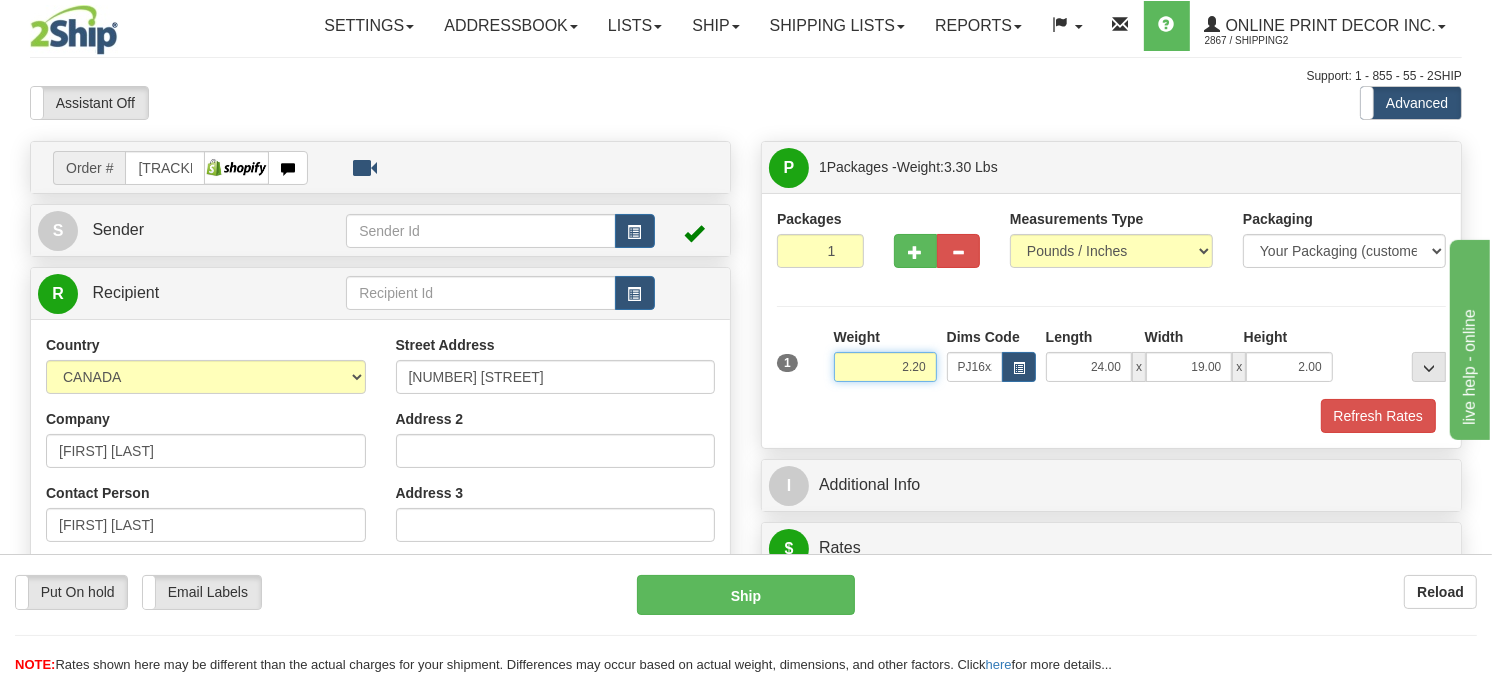 type on "2.20" 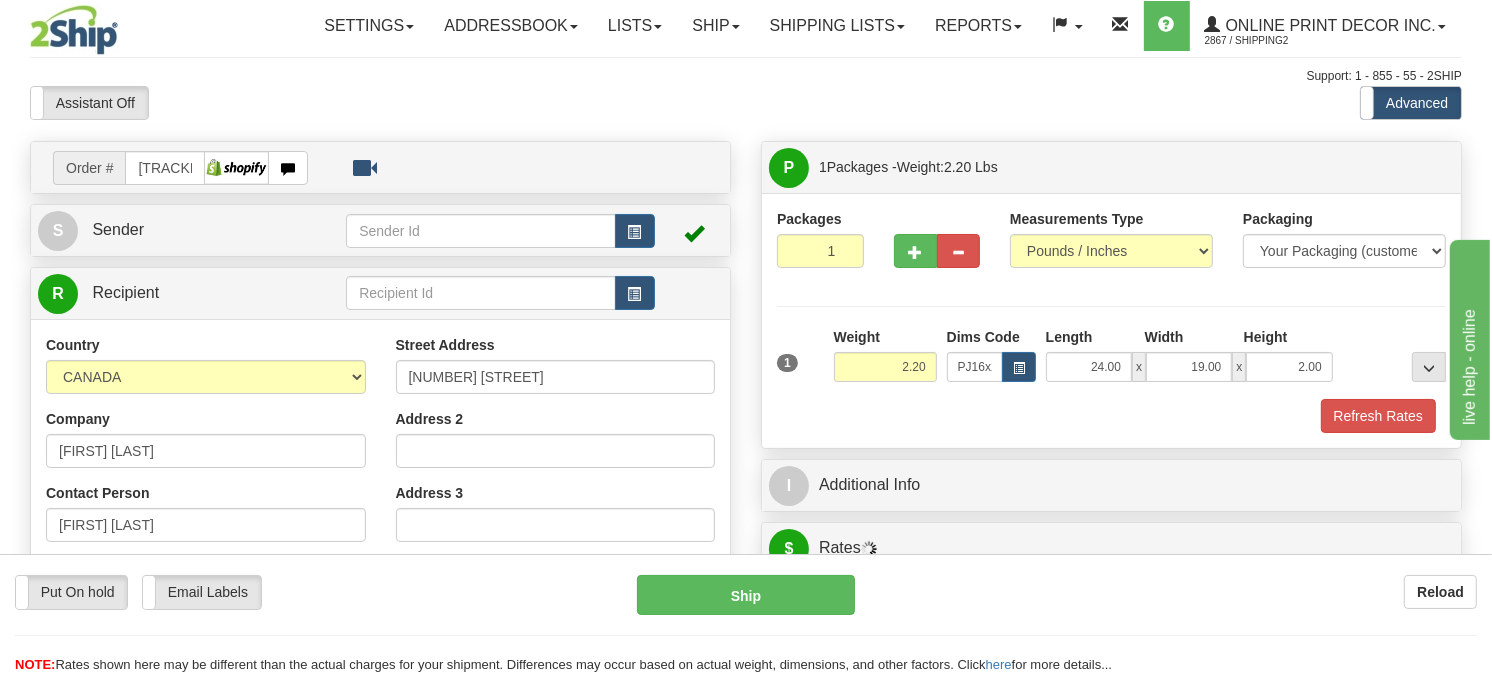 click on "Refresh Rates" at bounding box center (1111, 416) 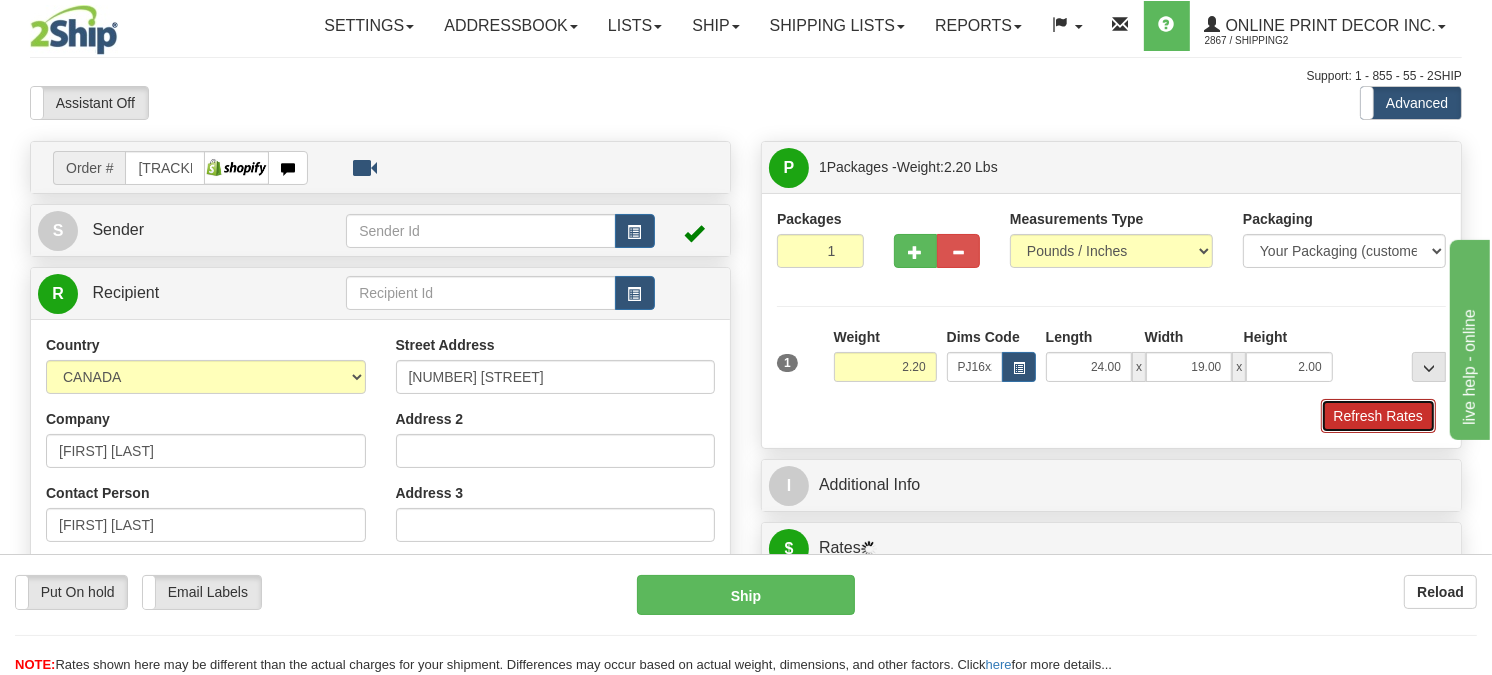 click on "Refresh Rates" at bounding box center (1378, 416) 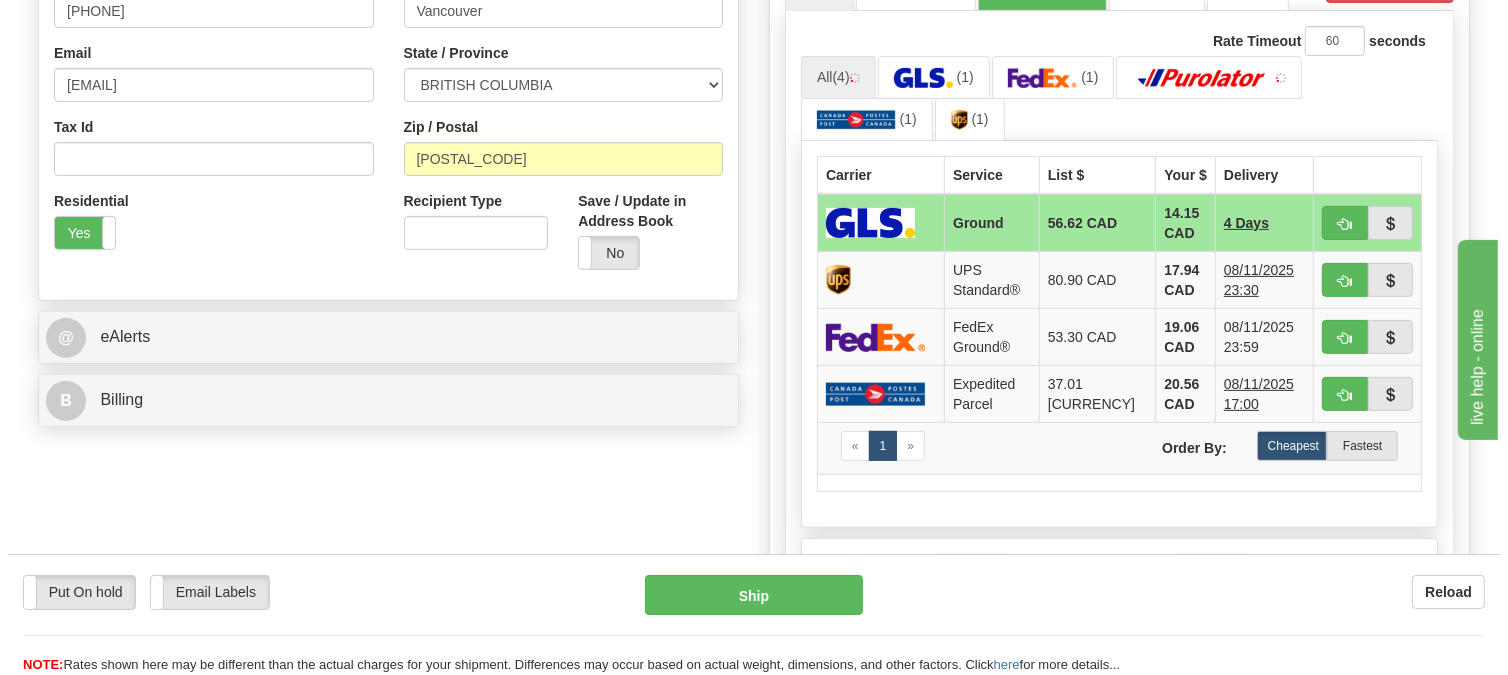 scroll, scrollTop: 595, scrollLeft: 0, axis: vertical 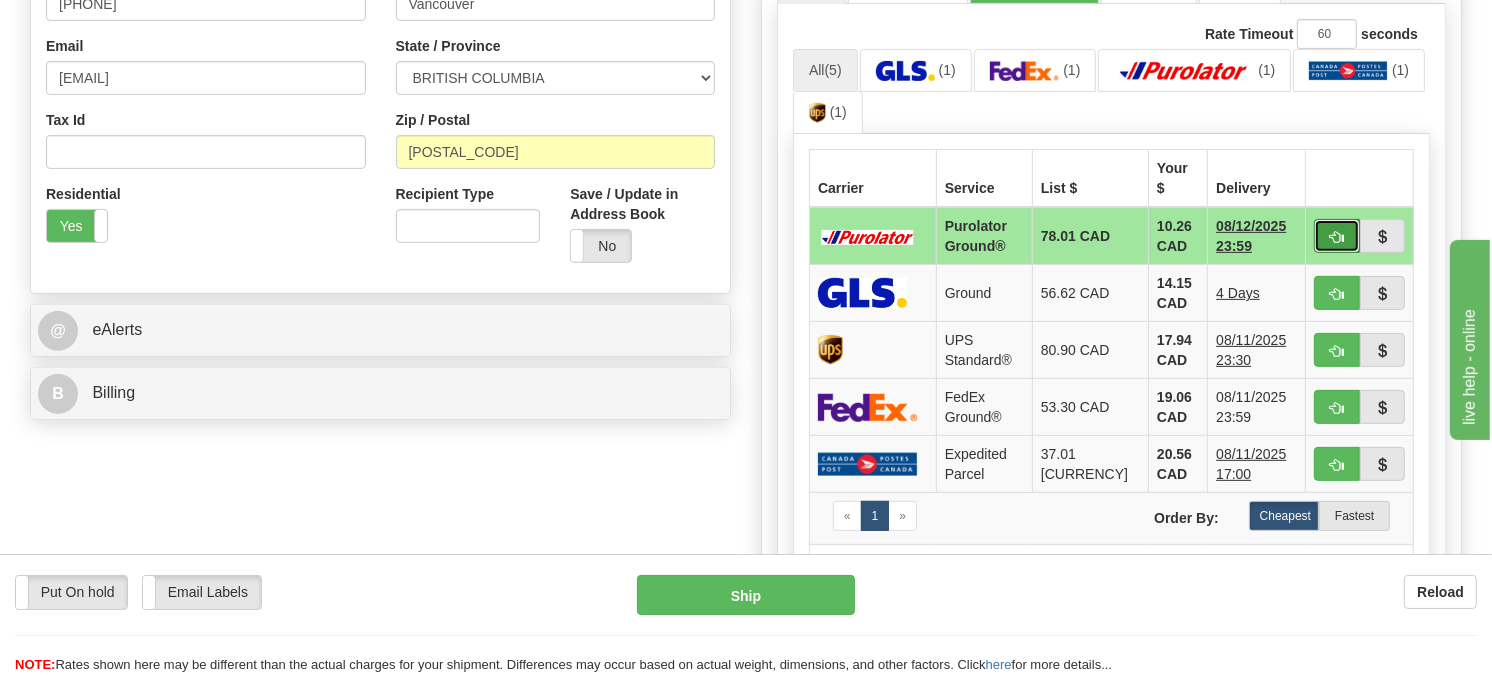 click at bounding box center [1337, 237] 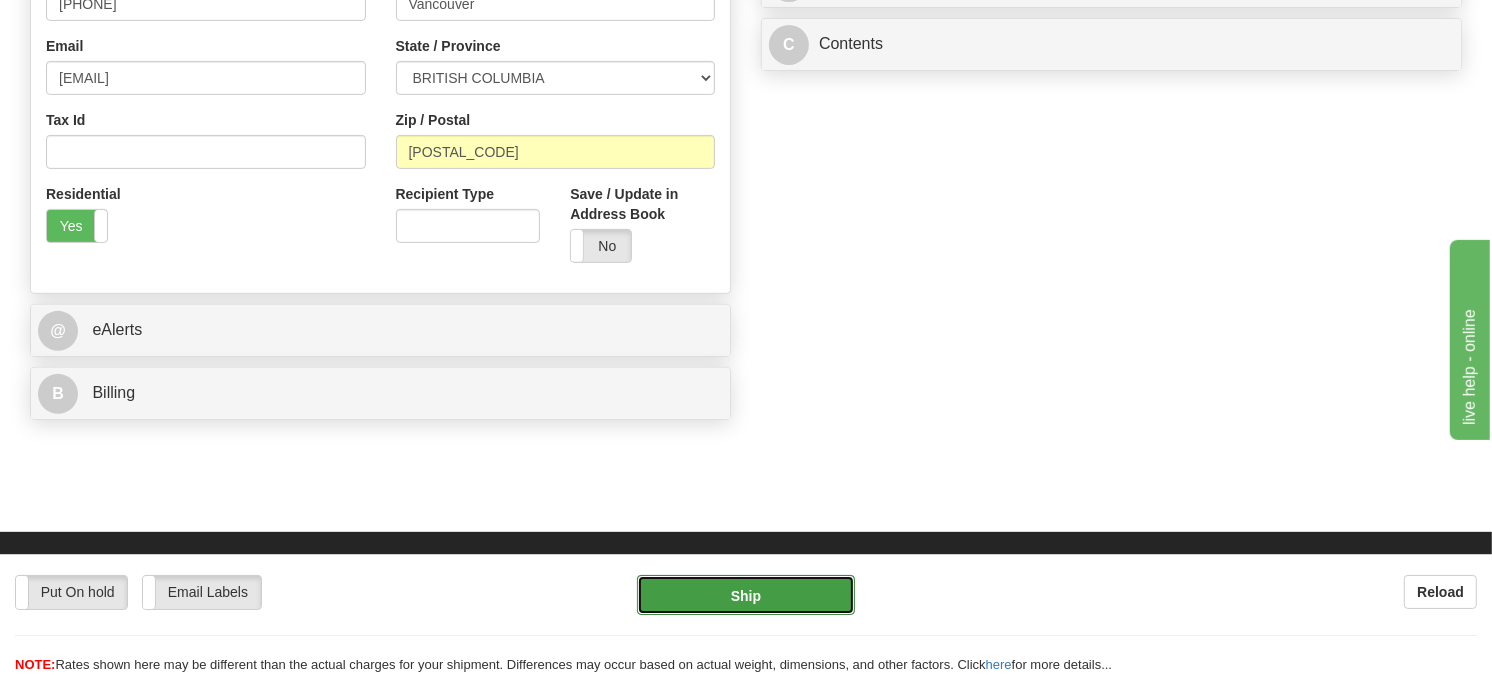 click on "Ship" at bounding box center [746, 595] 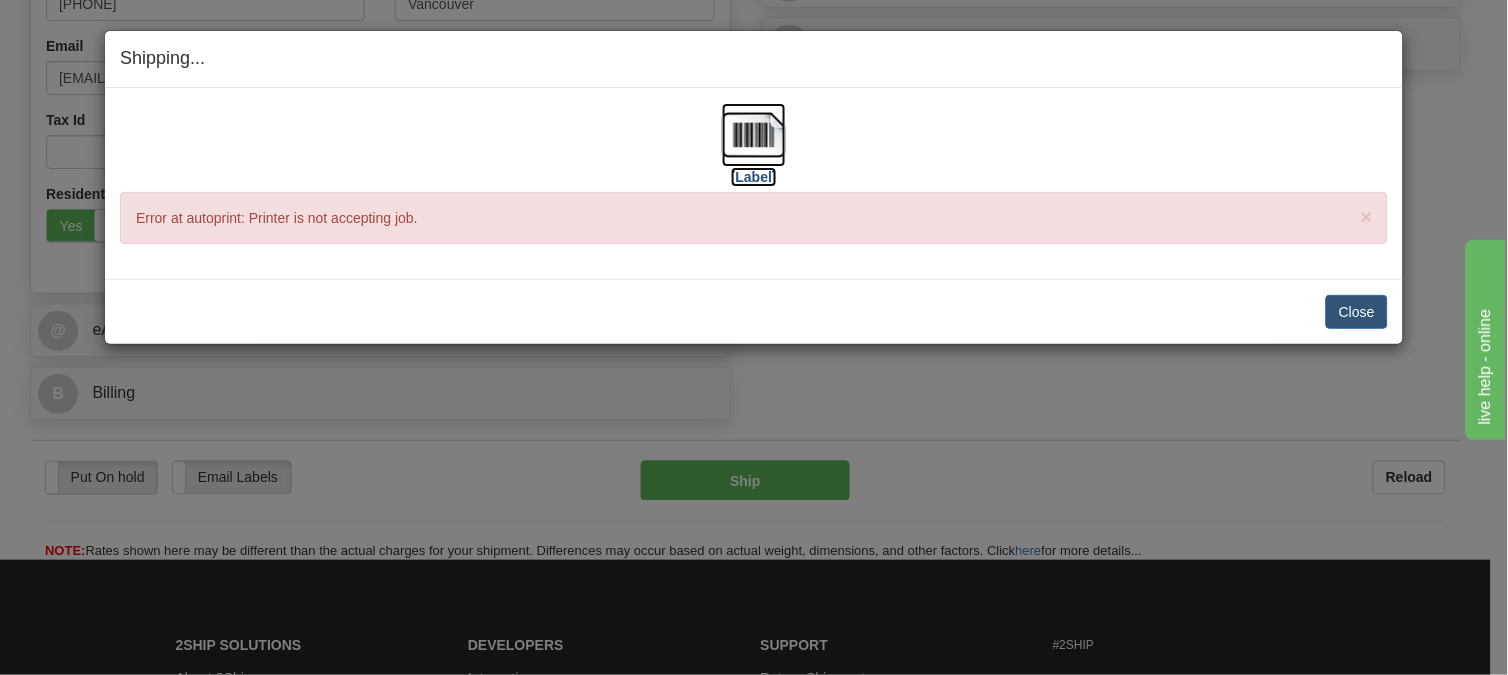click at bounding box center [754, 135] 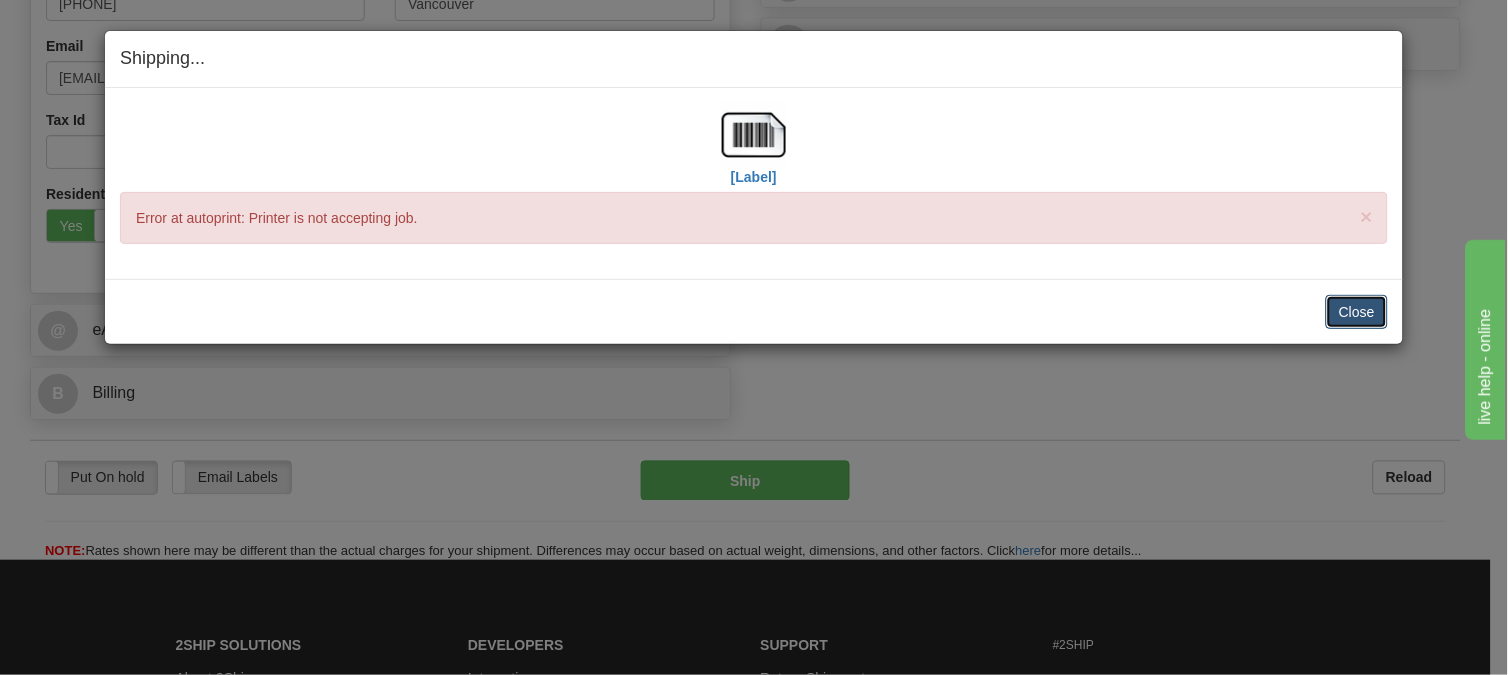 click on "Close" at bounding box center (1357, 312) 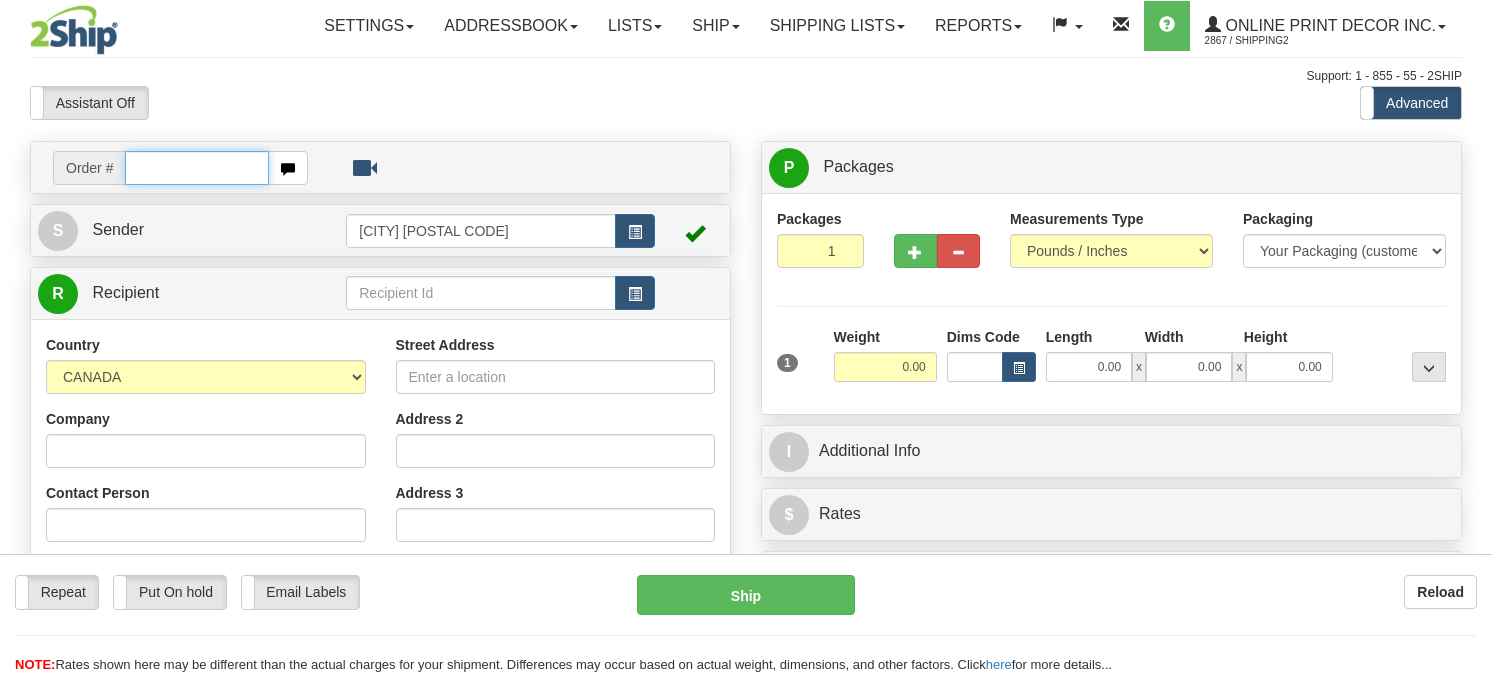 scroll, scrollTop: 0, scrollLeft: 0, axis: both 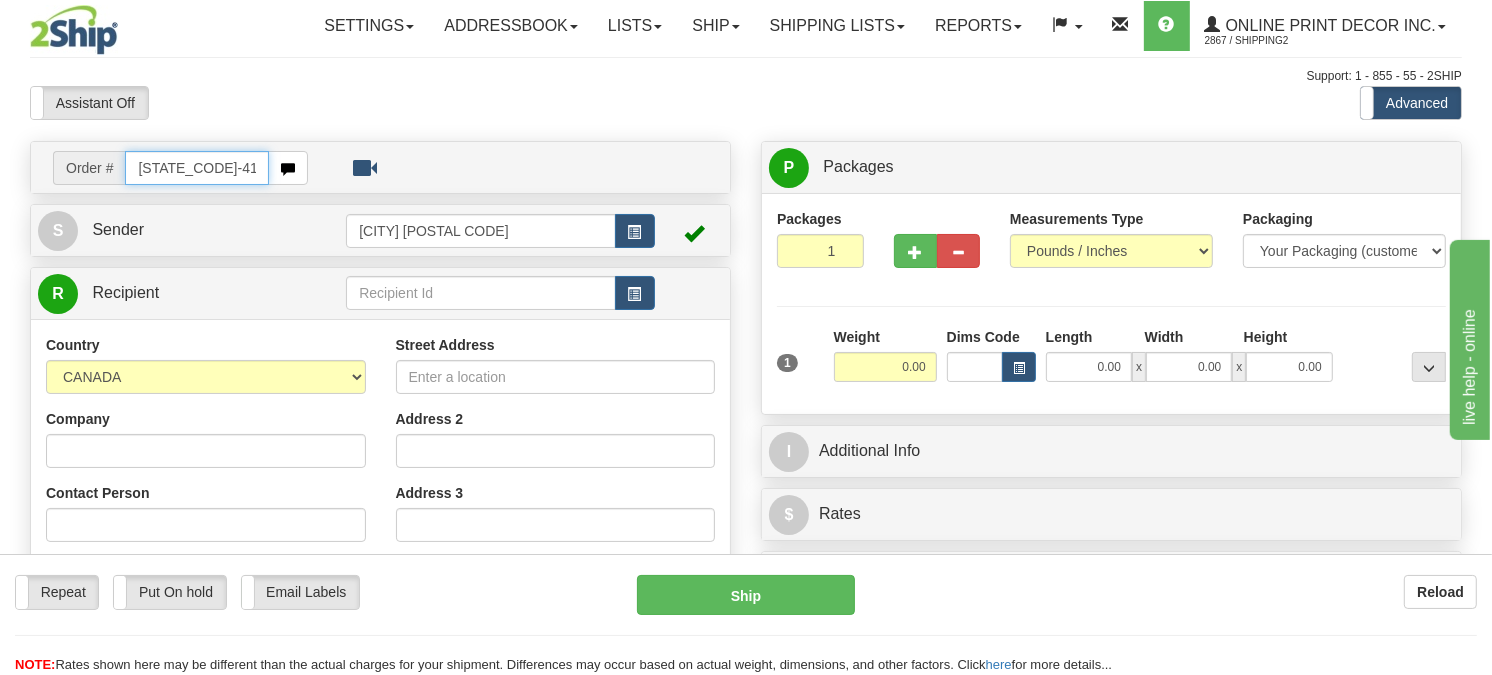 type on "ca-417807" 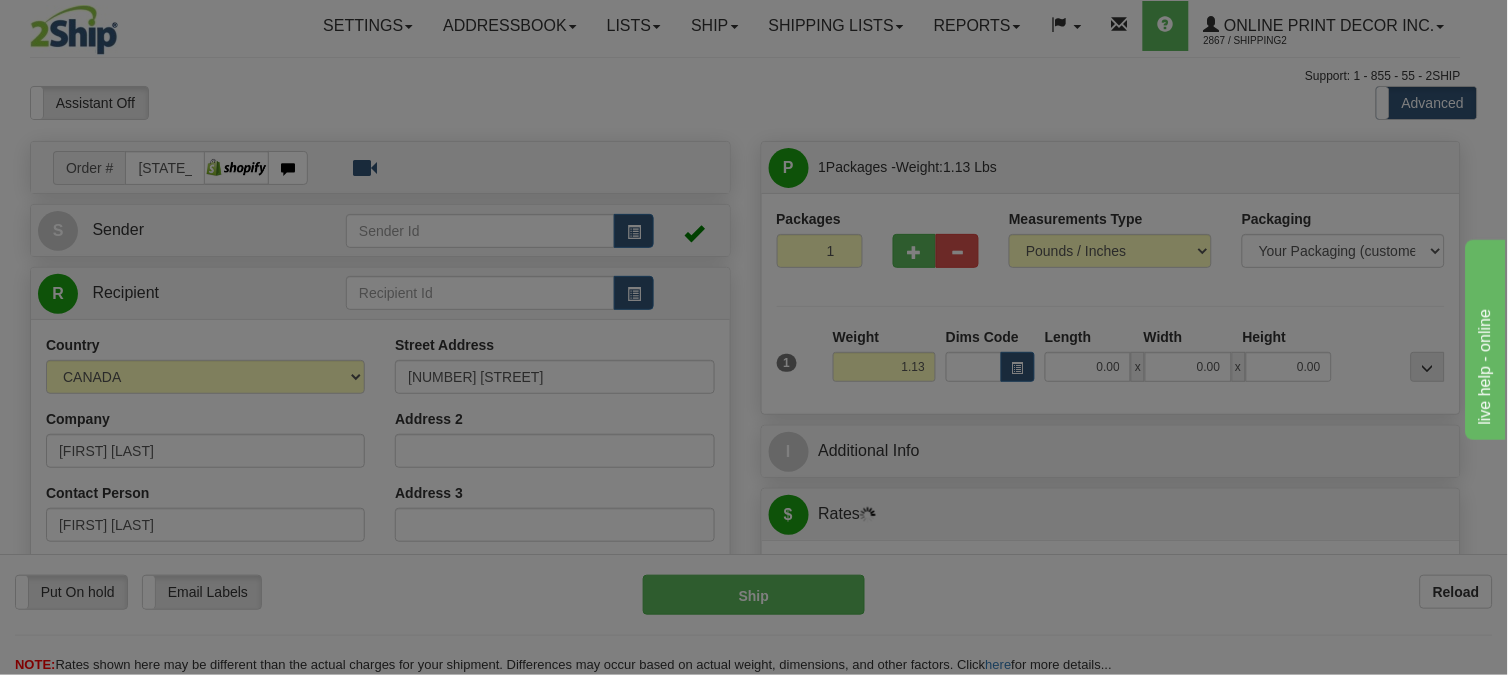 type on "LANGLEY" 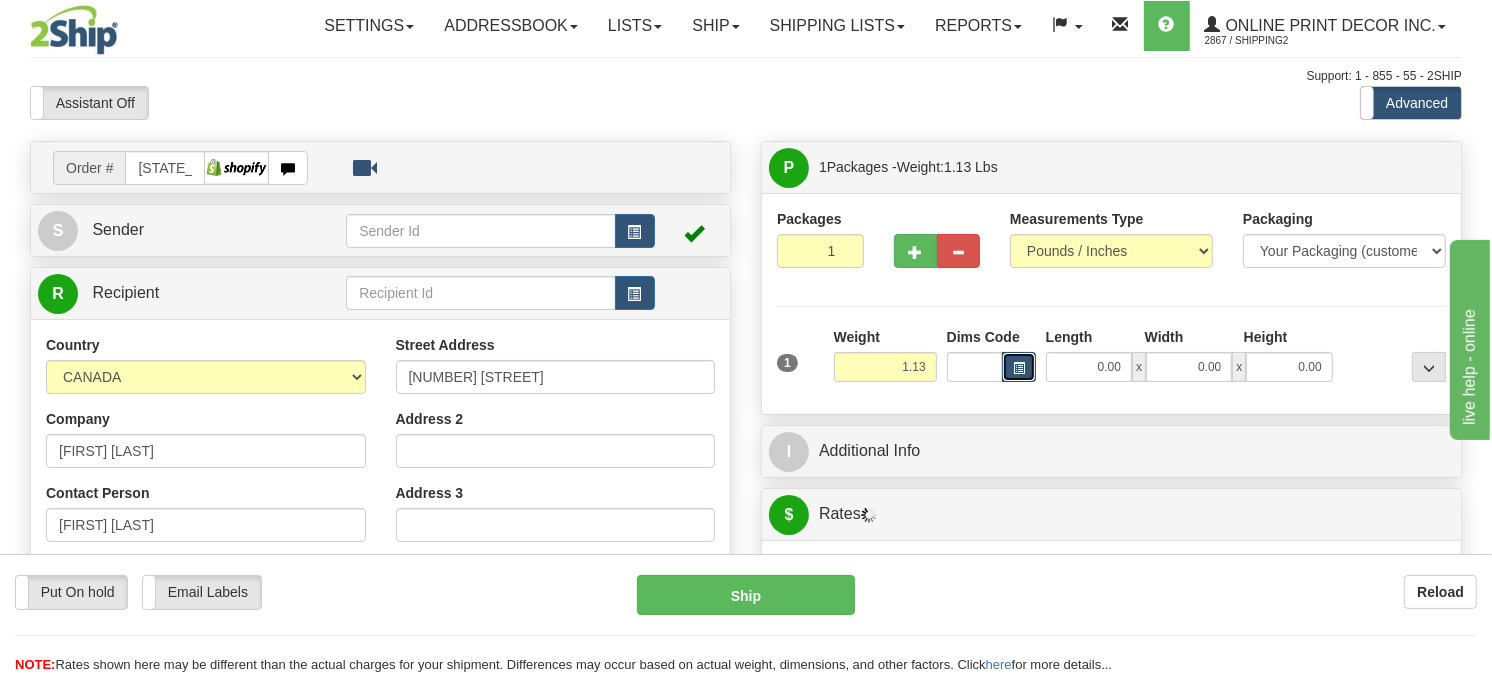 click at bounding box center (1019, 367) 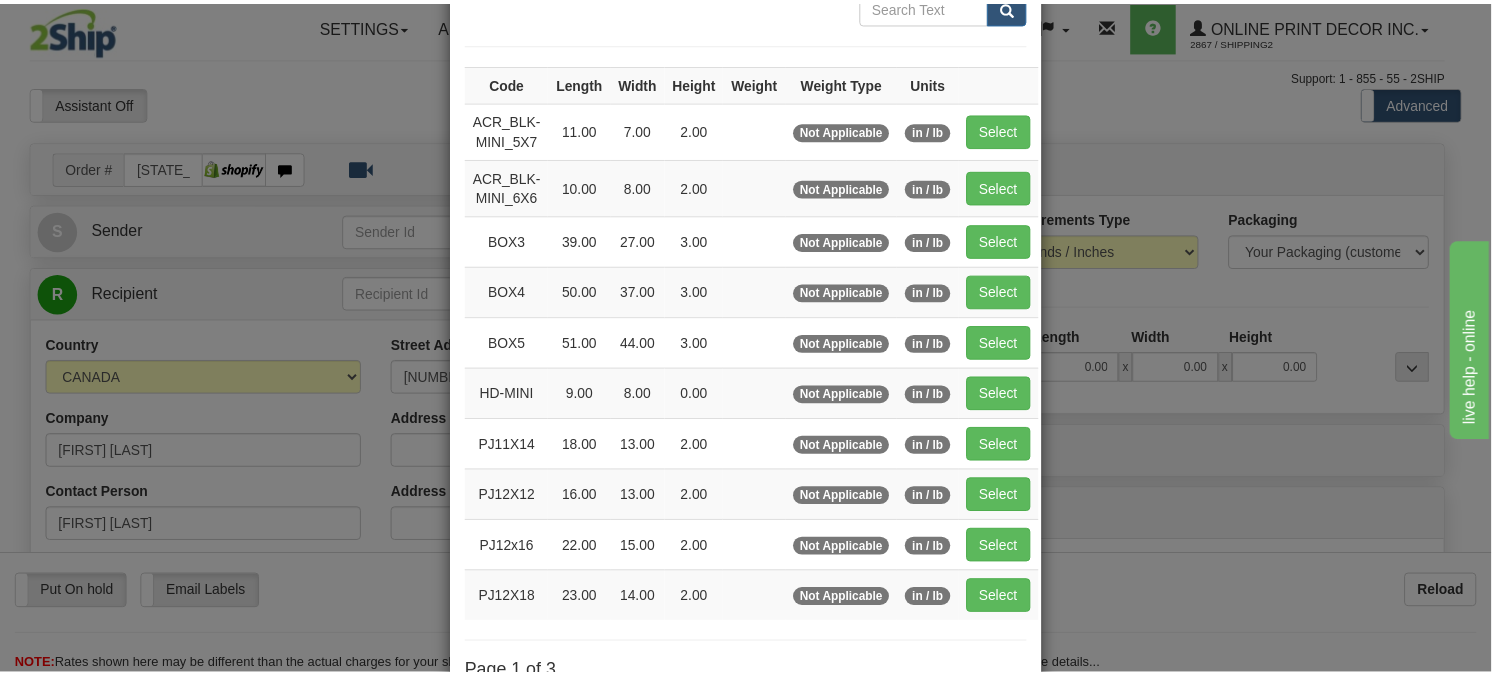 scroll, scrollTop: 222, scrollLeft: 0, axis: vertical 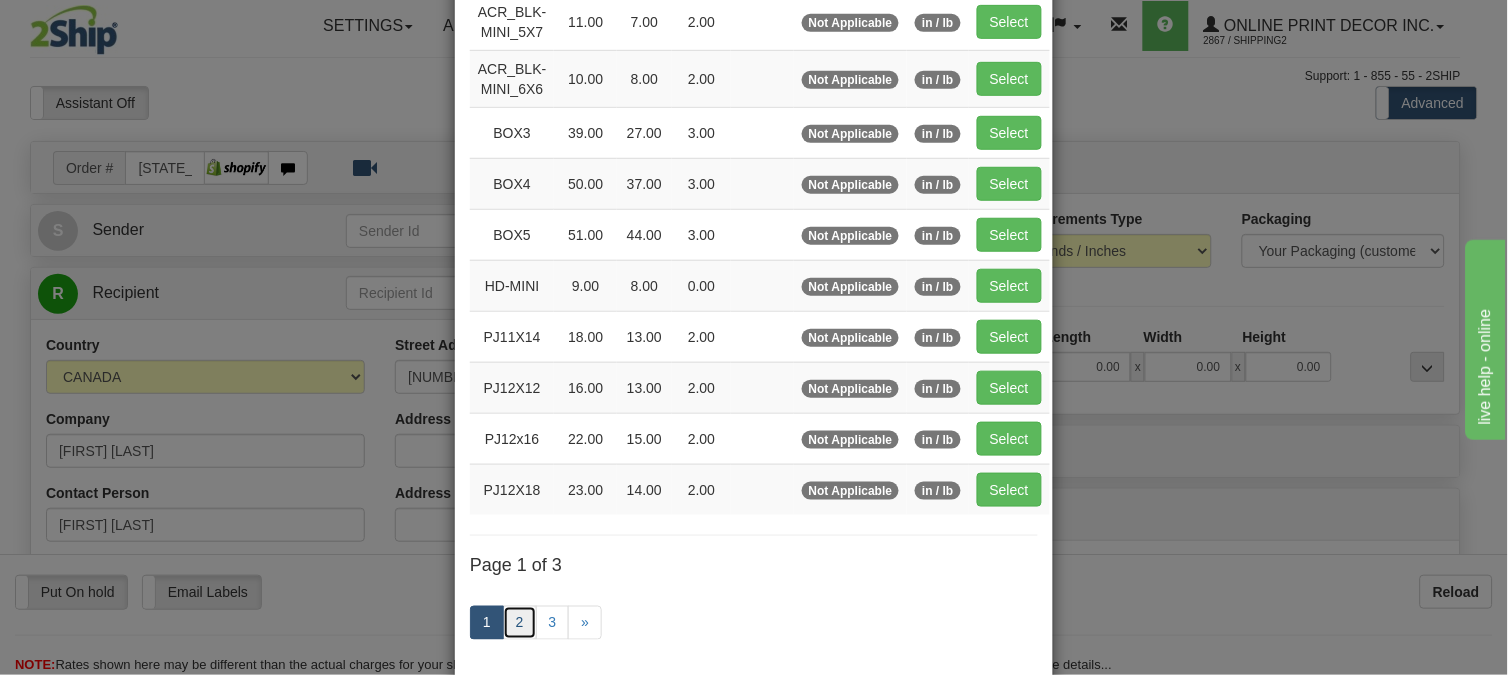 click on "2" at bounding box center (520, 623) 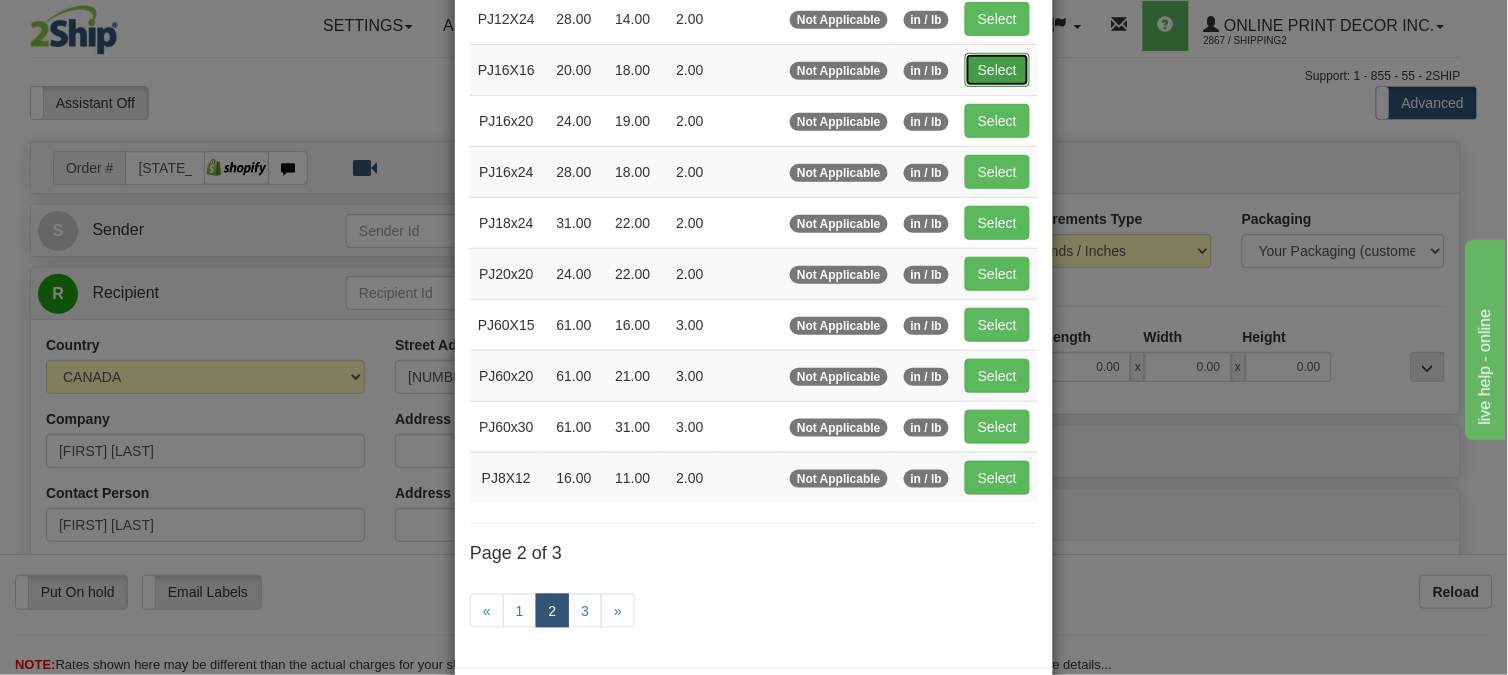 click on "Select" at bounding box center (997, 70) 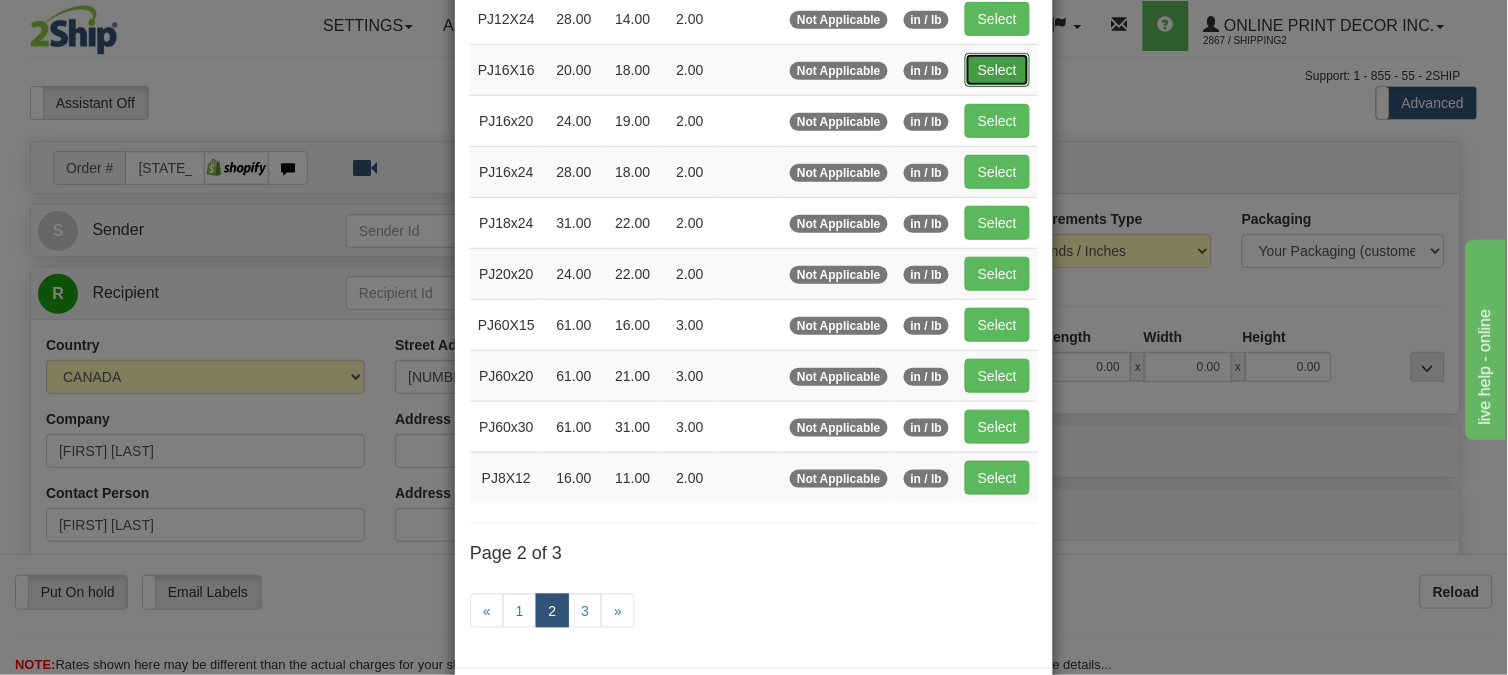 type on "20.00" 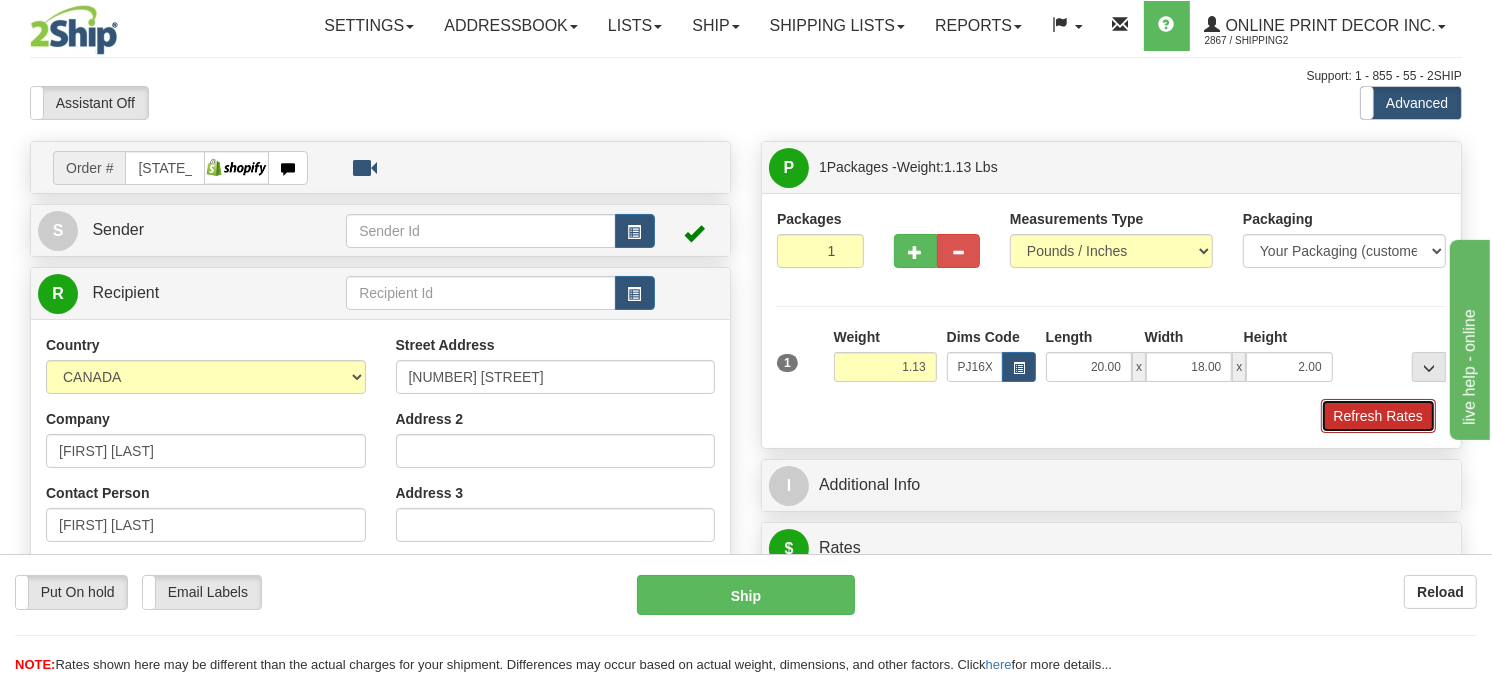 click on "Refresh Rates" at bounding box center (1378, 416) 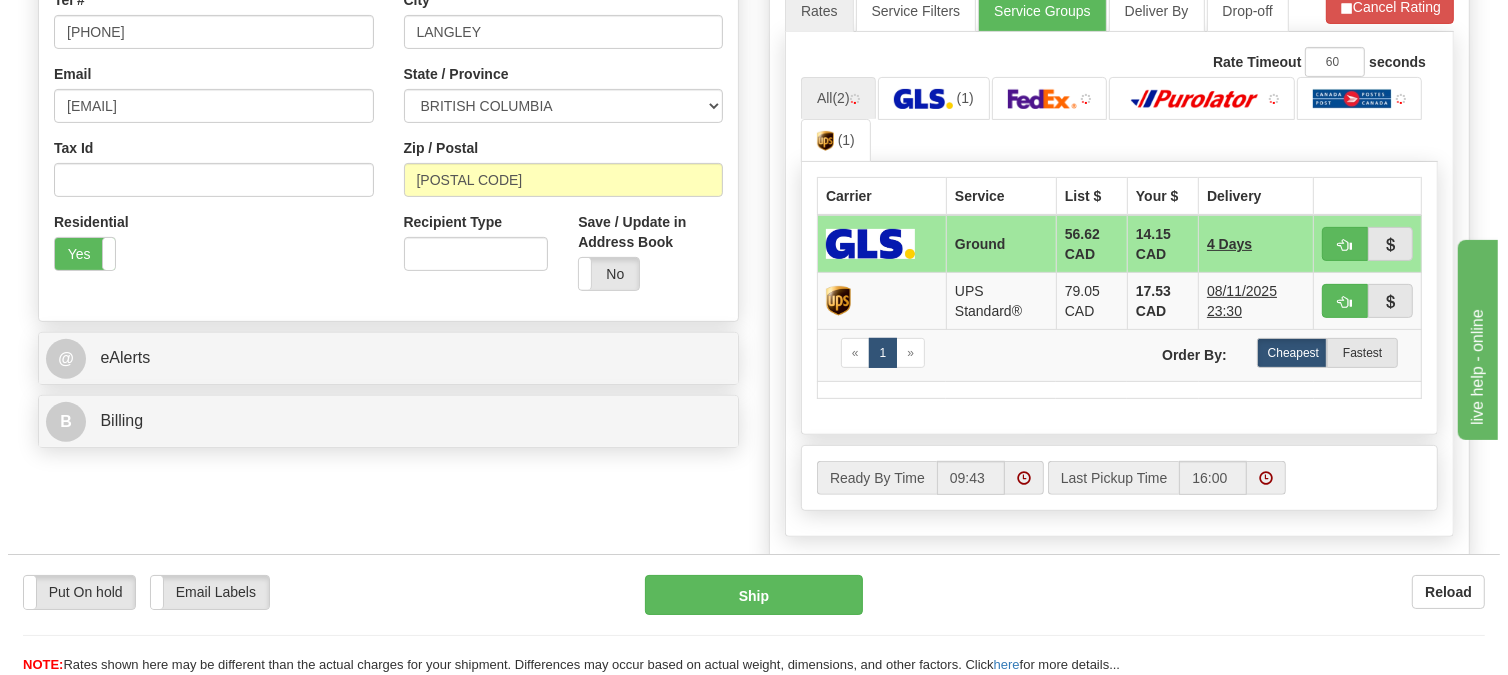 scroll, scrollTop: 586, scrollLeft: 0, axis: vertical 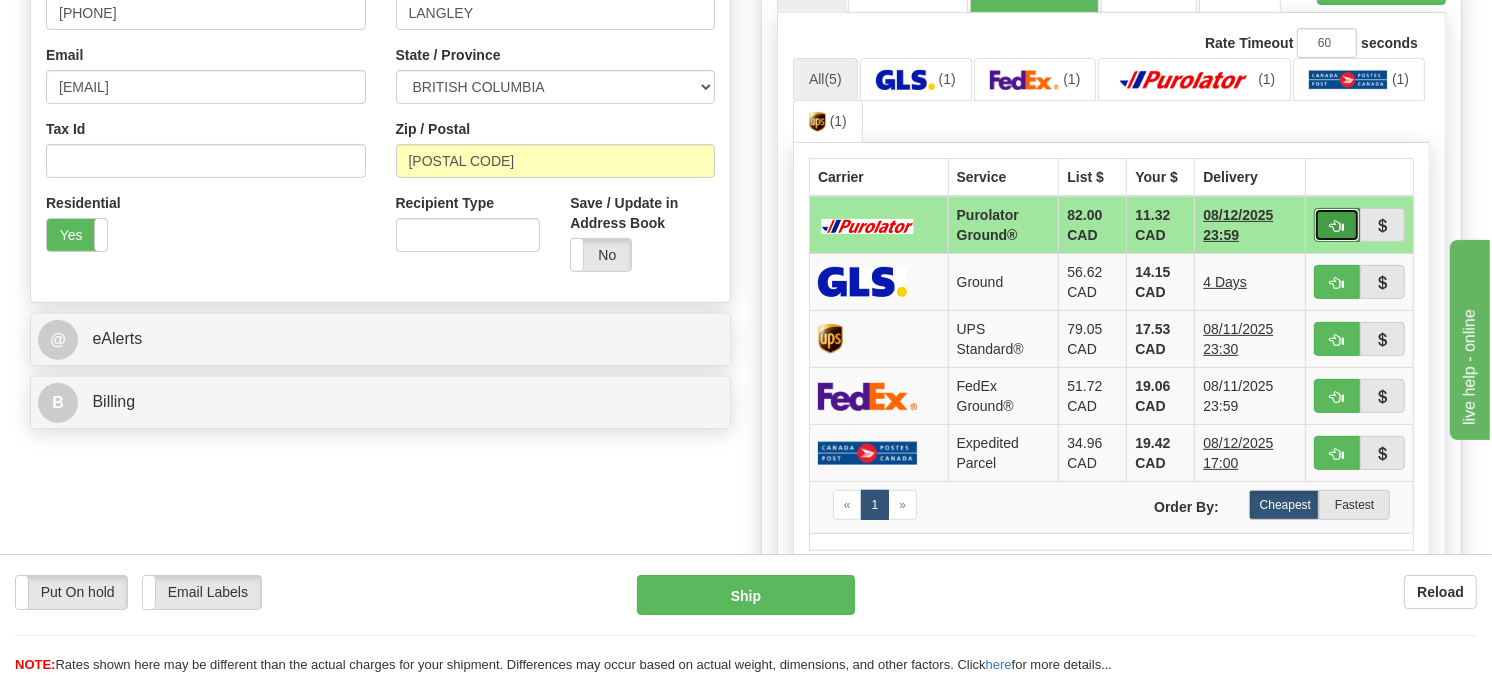 click at bounding box center (1337, 226) 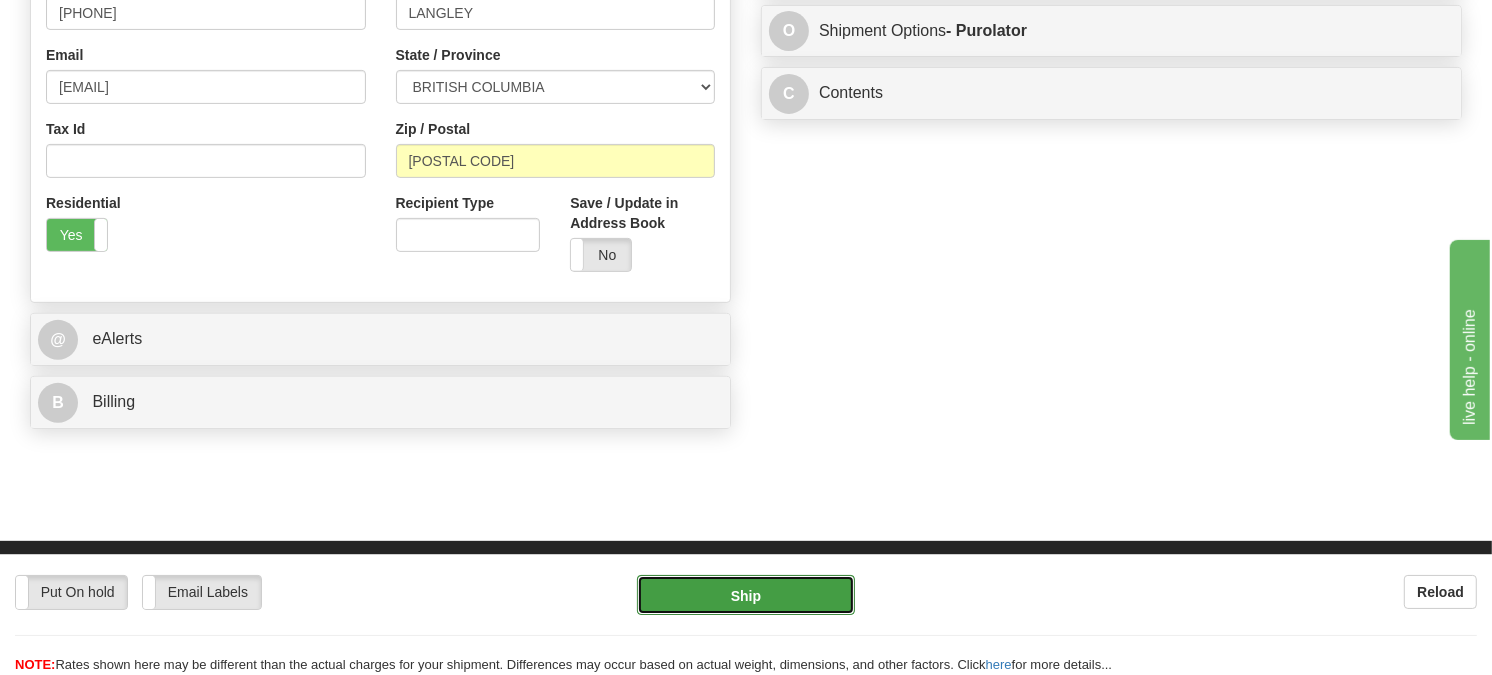 click on "Ship" at bounding box center (746, 595) 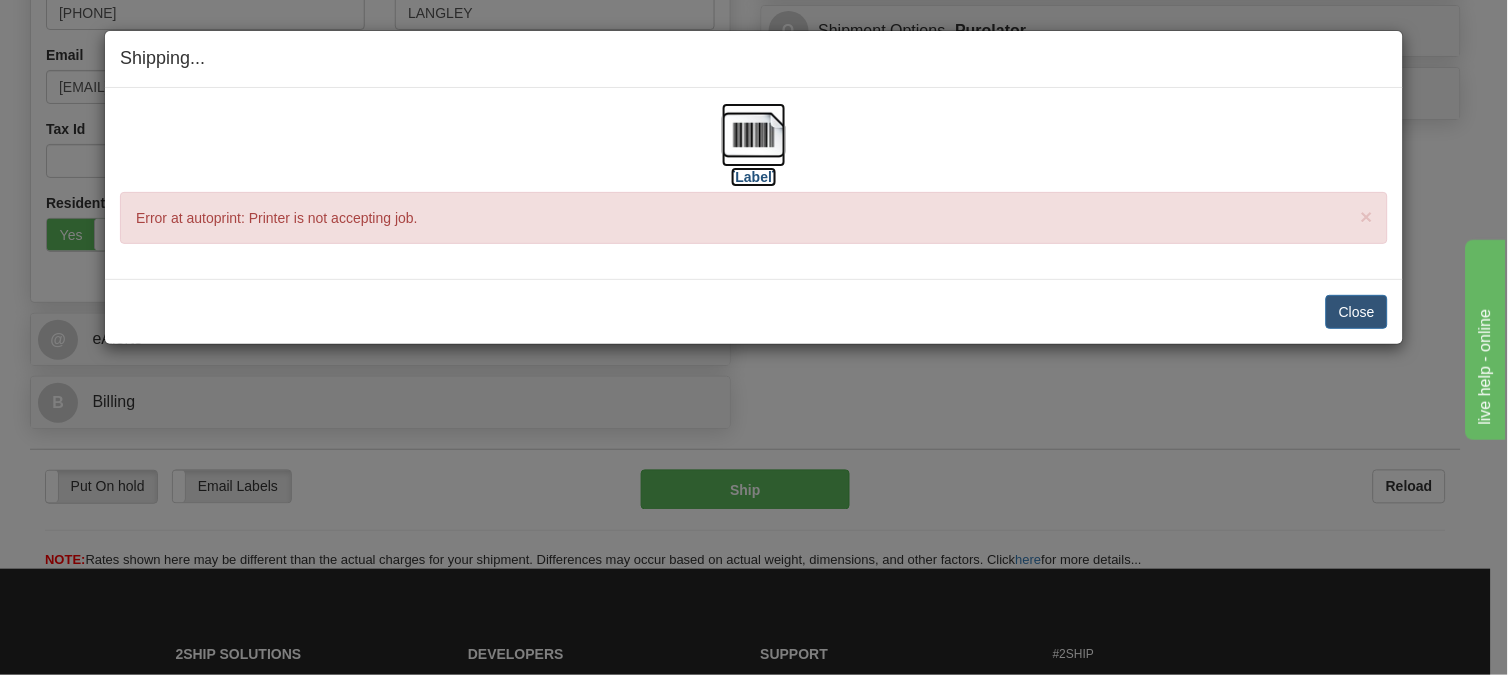 click at bounding box center (754, 135) 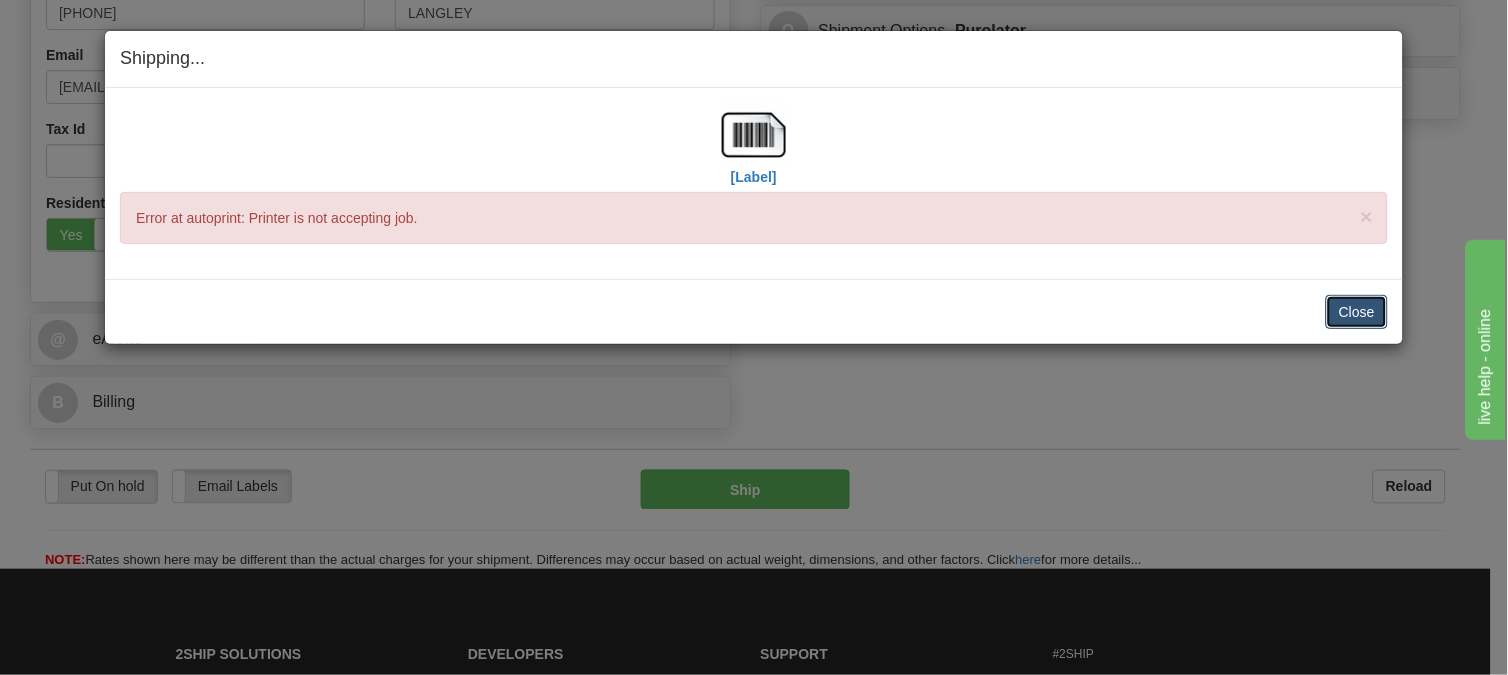 click on "Close" at bounding box center [1357, 312] 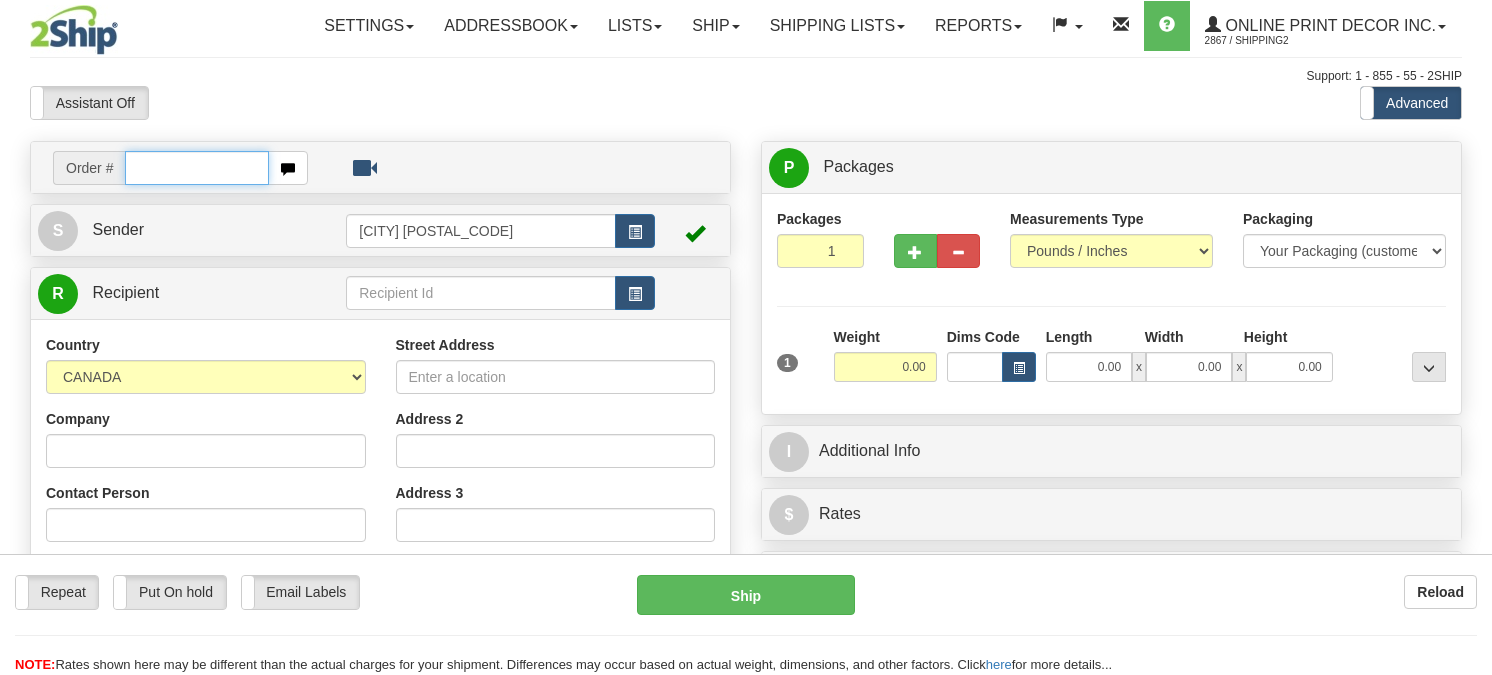 scroll, scrollTop: 0, scrollLeft: 0, axis: both 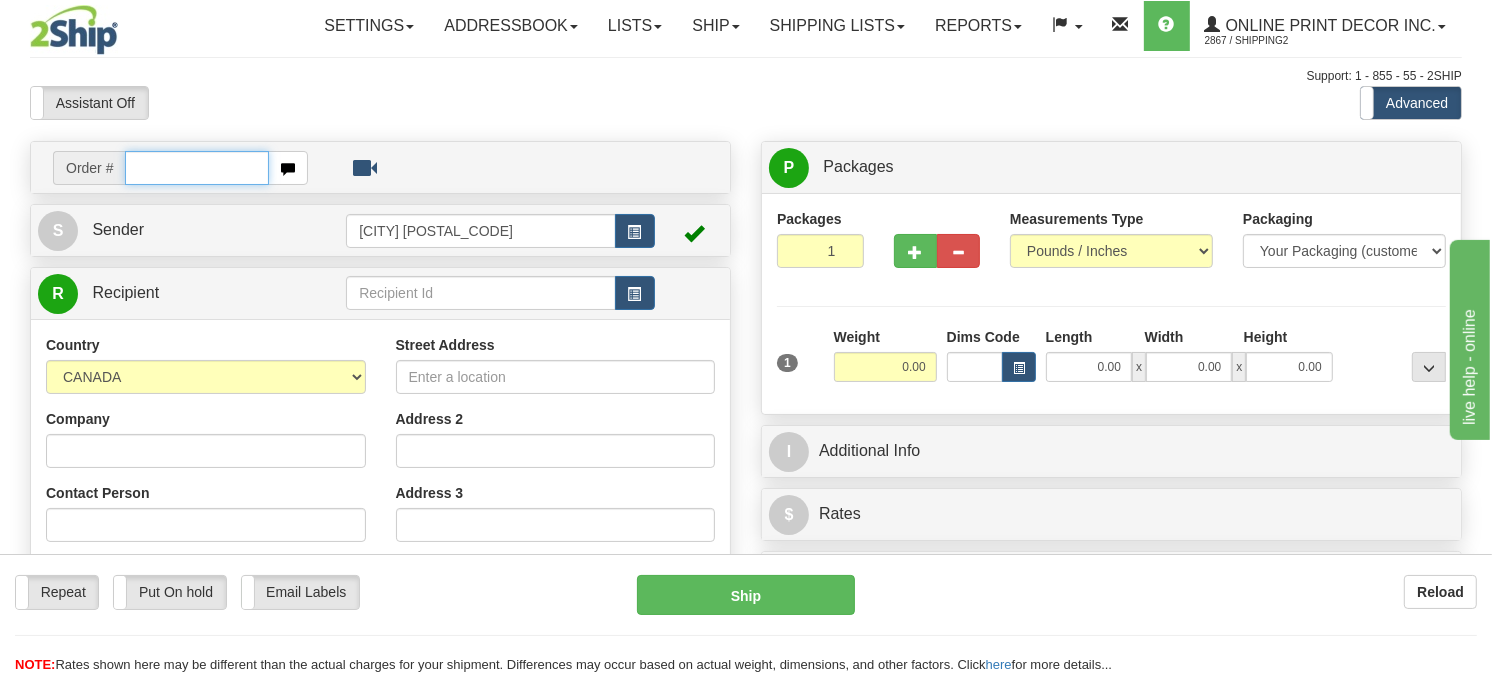 drag, startPoint x: 230, startPoint y: 207, endPoint x: 253, endPoint y: 208, distance: 23.021729 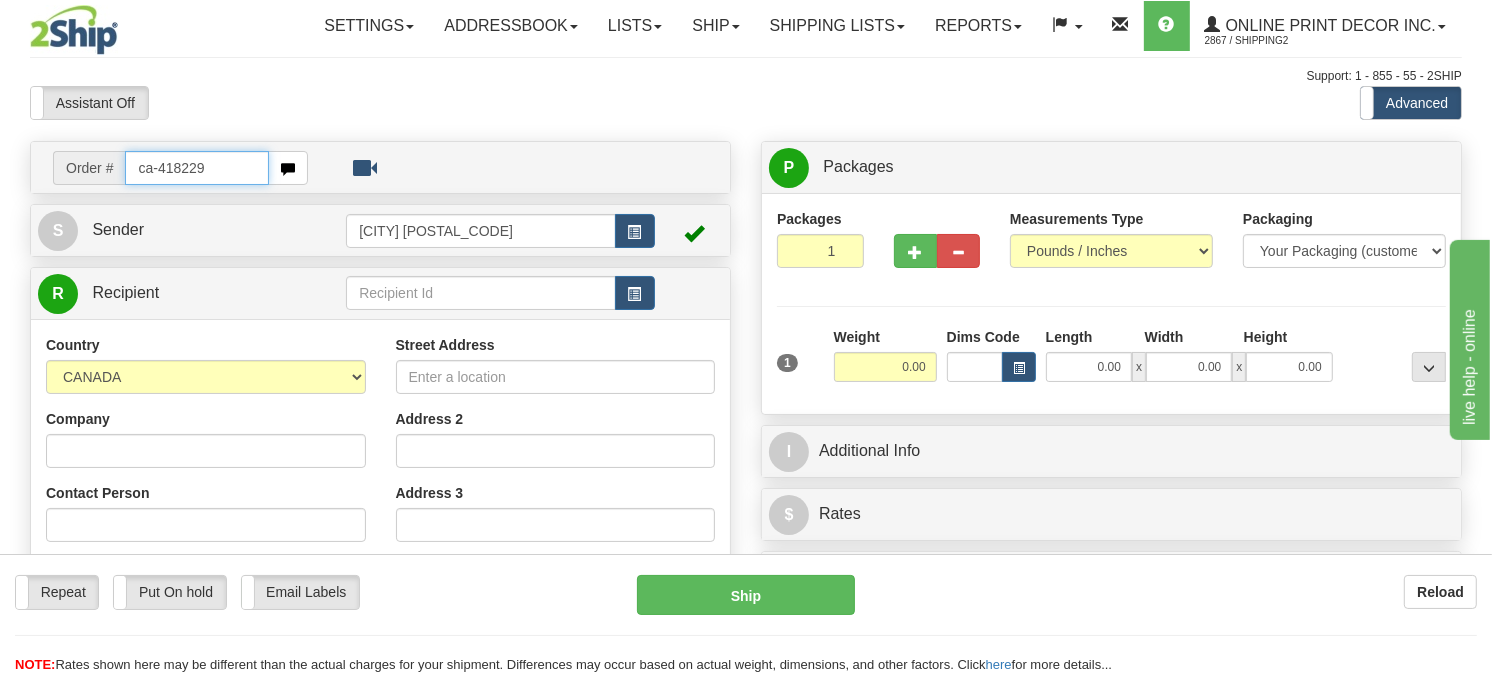 type on "ca-418229" 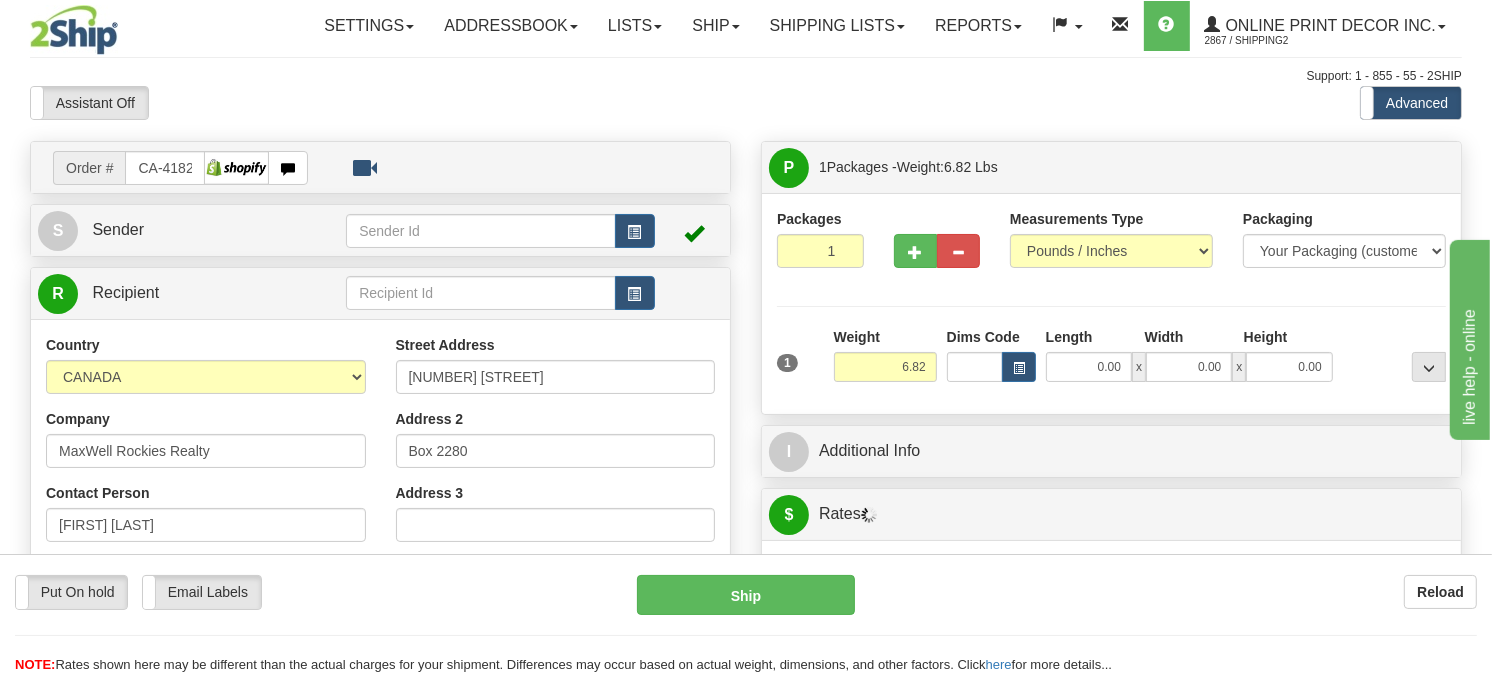 click at bounding box center [1019, 367] 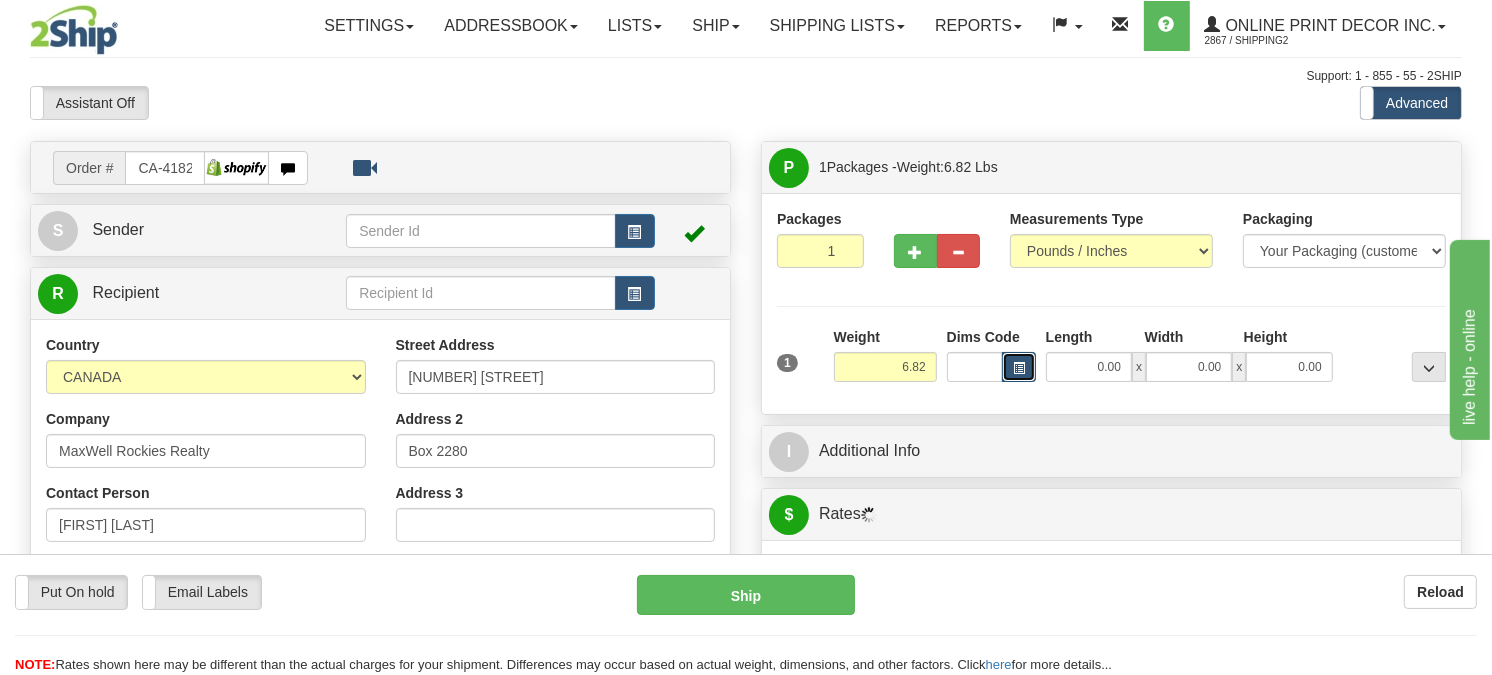 click at bounding box center (1019, 367) 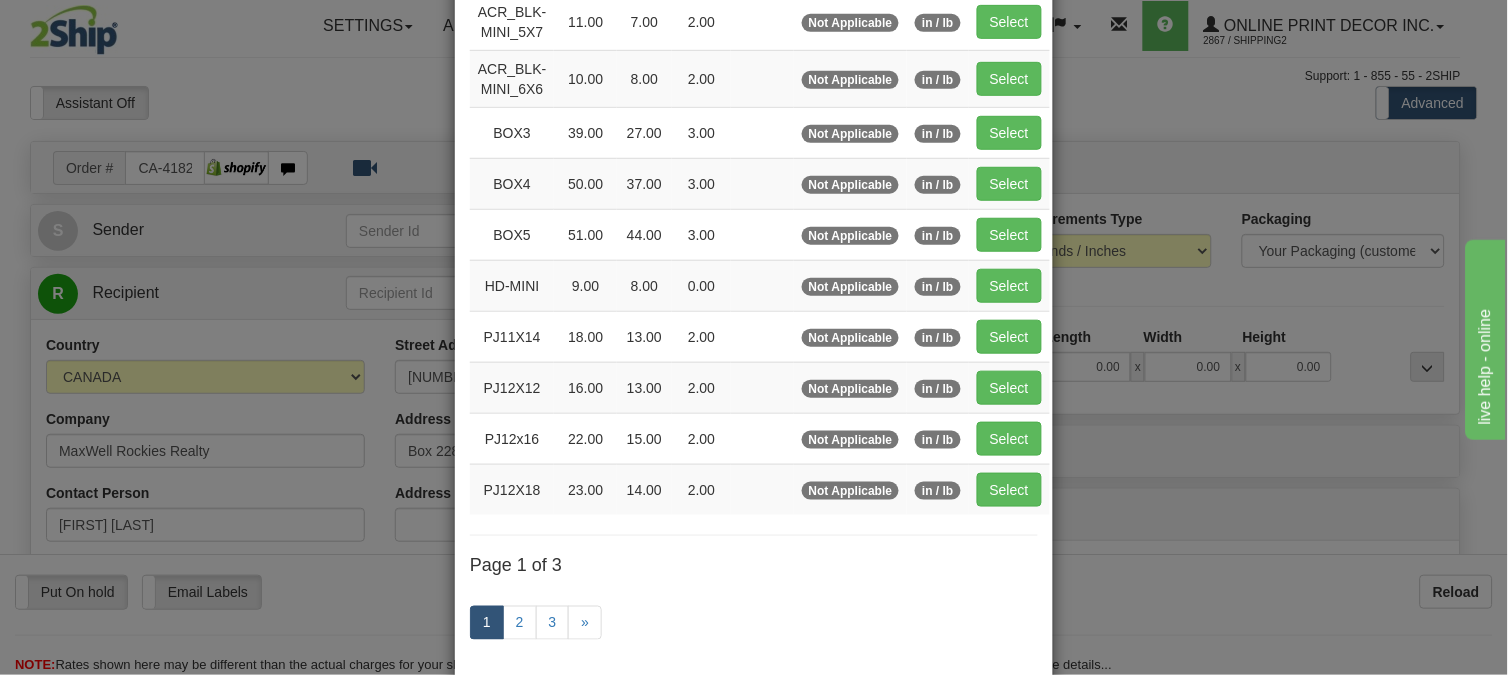 scroll, scrollTop: 326, scrollLeft: 0, axis: vertical 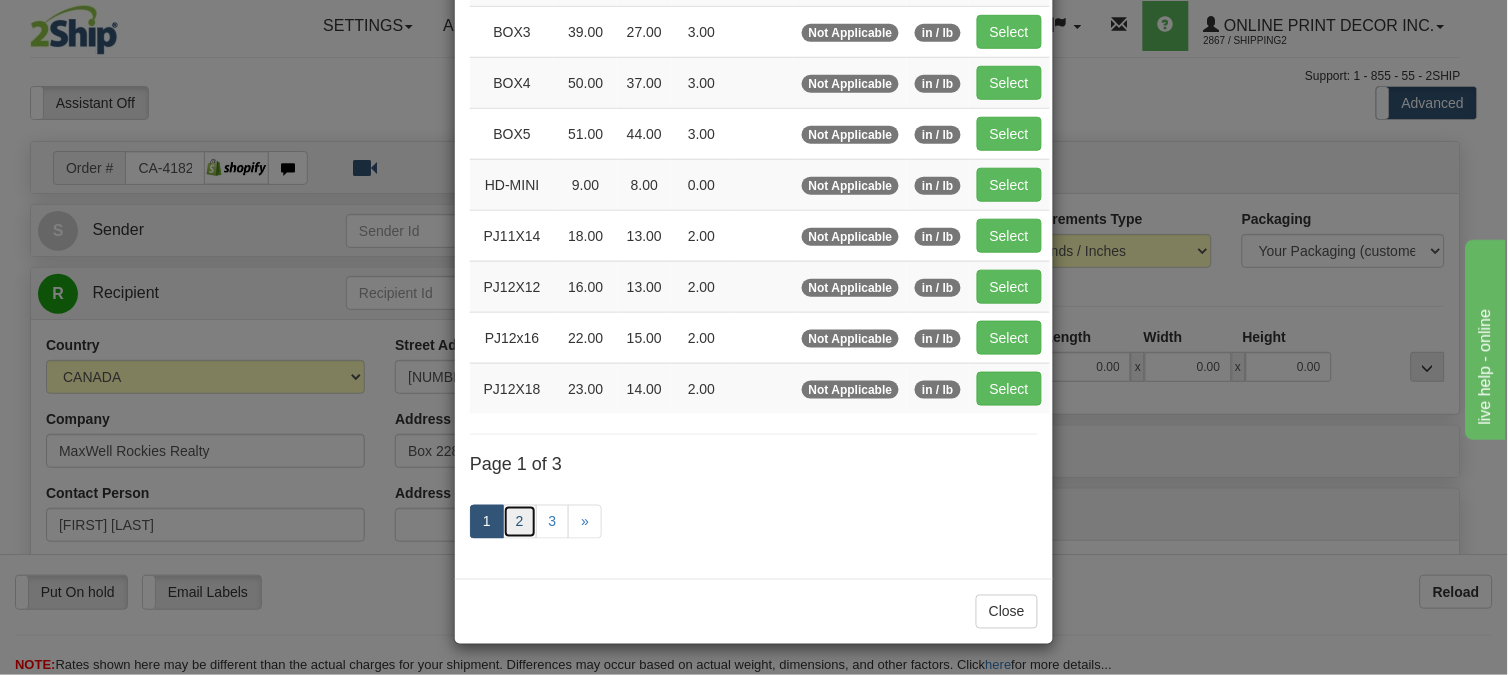 click on "2" at bounding box center (520, 522) 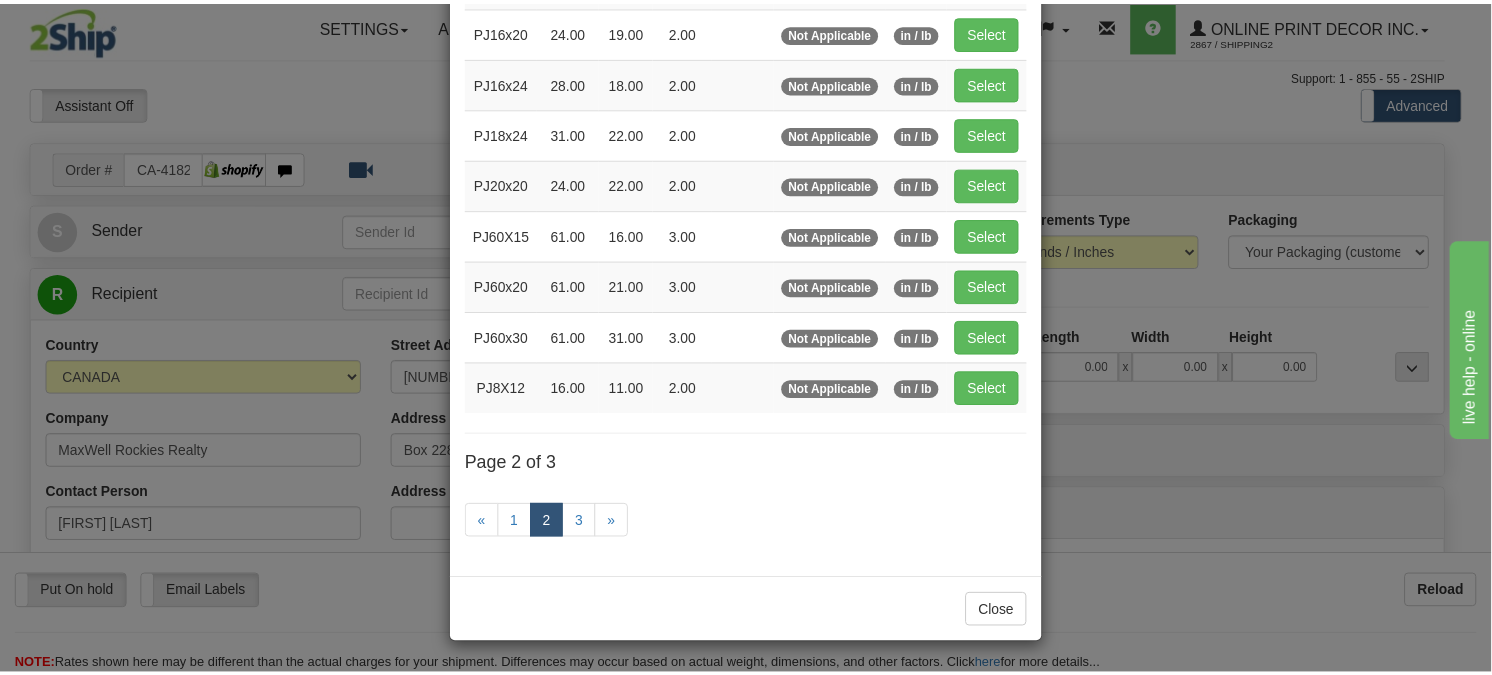 scroll, scrollTop: 315, scrollLeft: 0, axis: vertical 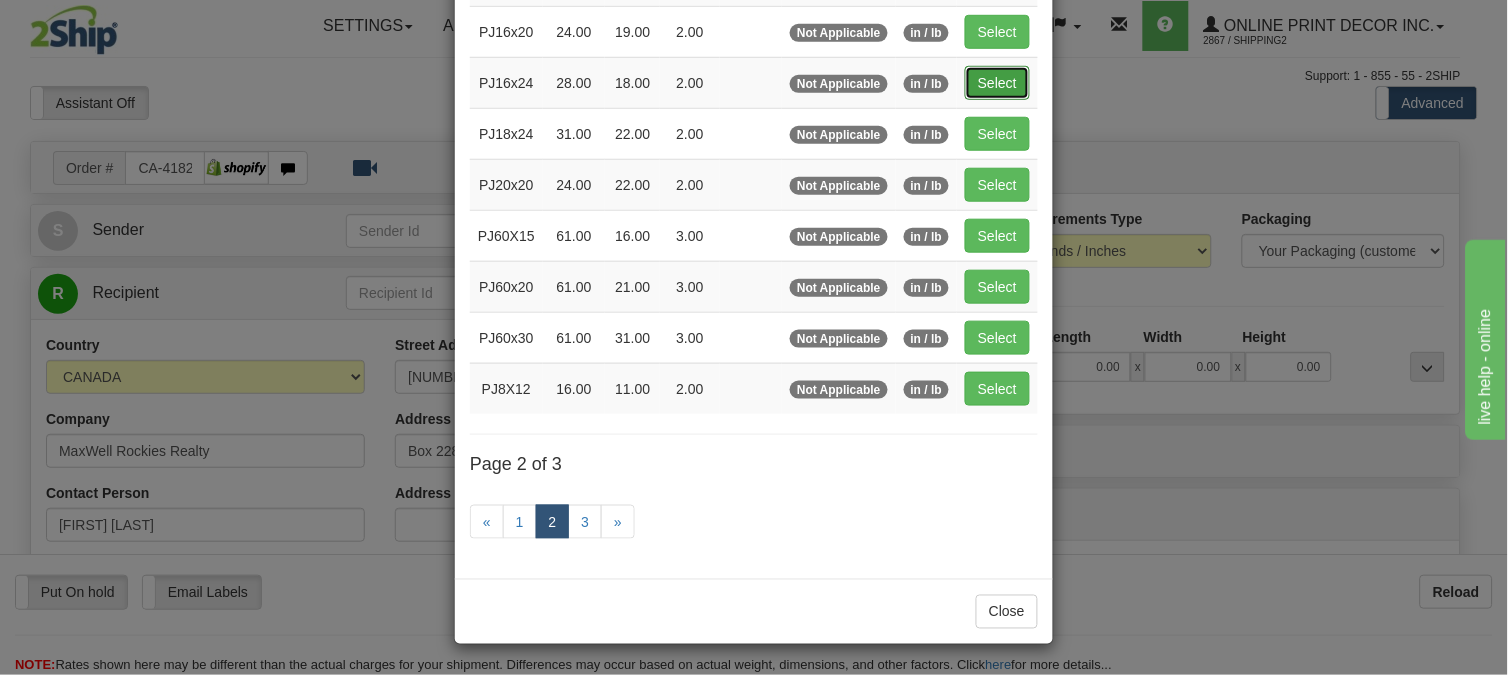 click on "Select" at bounding box center [997, 83] 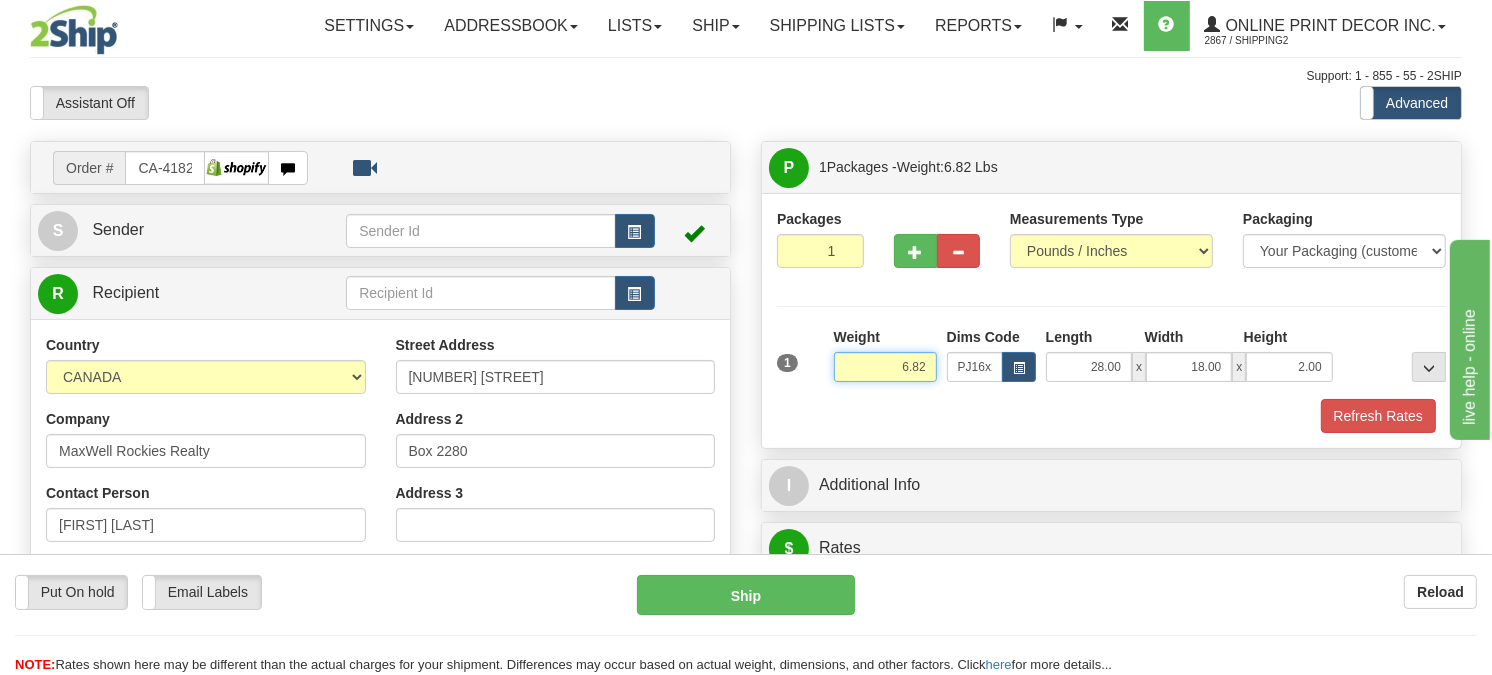drag, startPoint x: 934, startPoint y: 421, endPoint x: 823, endPoint y: 413, distance: 111.28792 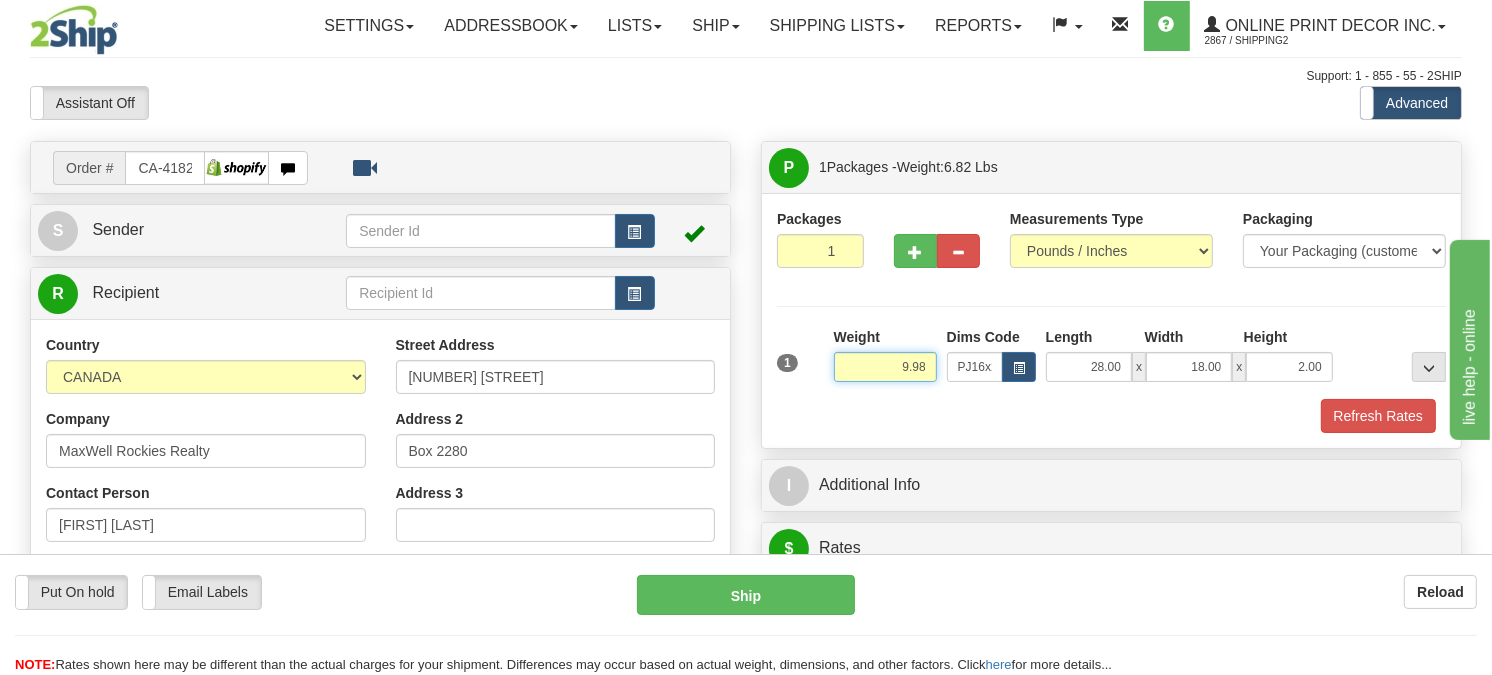 drag, startPoint x: 932, startPoint y: 416, endPoint x: 783, endPoint y: 406, distance: 149.33519 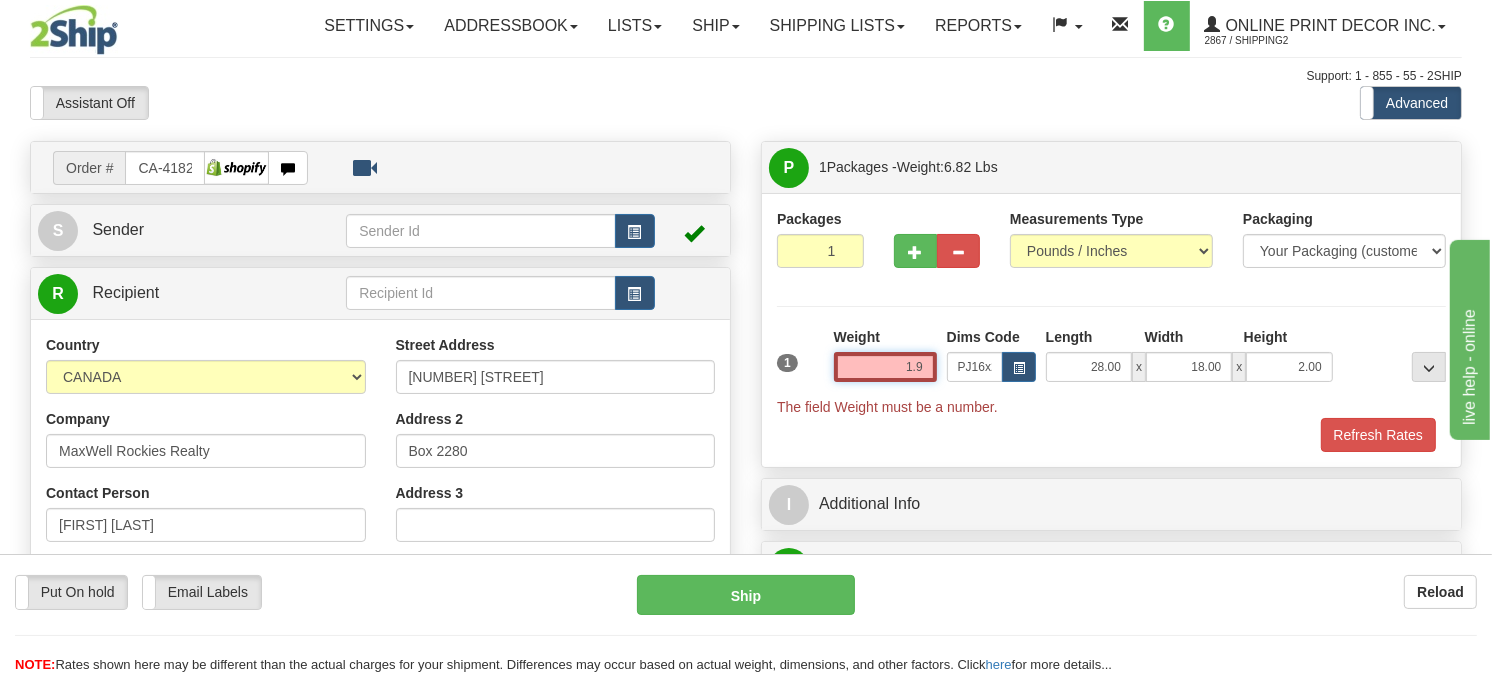 type on "1.98" 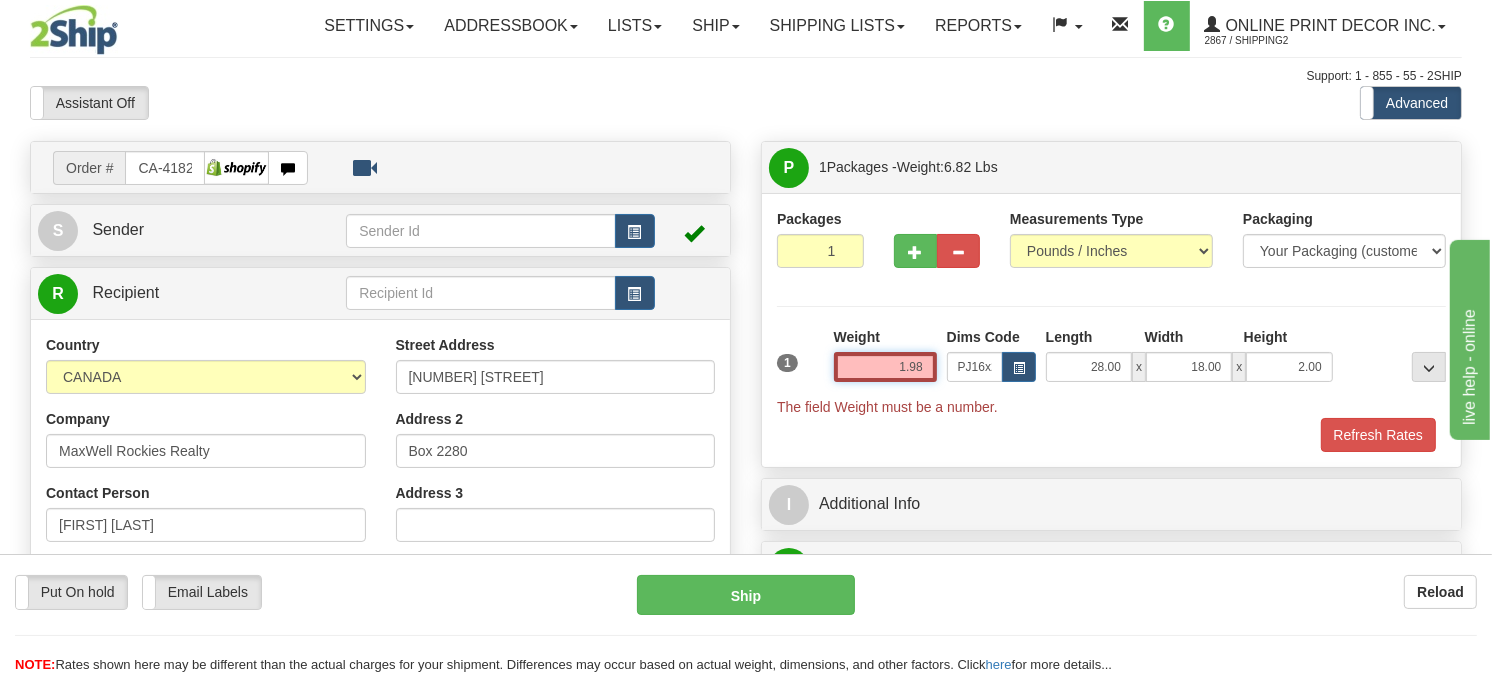 drag, startPoint x: 695, startPoint y: 397, endPoint x: 671, endPoint y: 400, distance: 24.186773 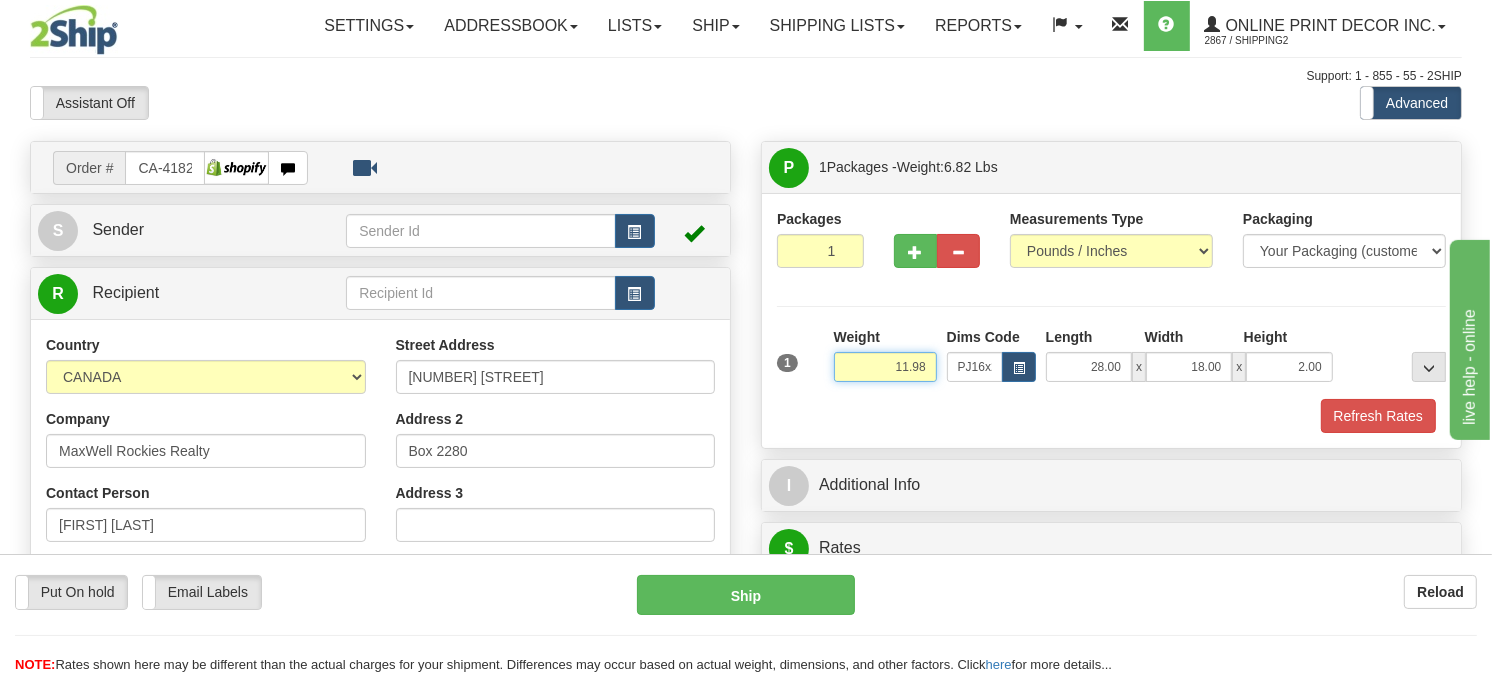 drag, startPoint x: 928, startPoint y: 416, endPoint x: 862, endPoint y: 418, distance: 66.0303 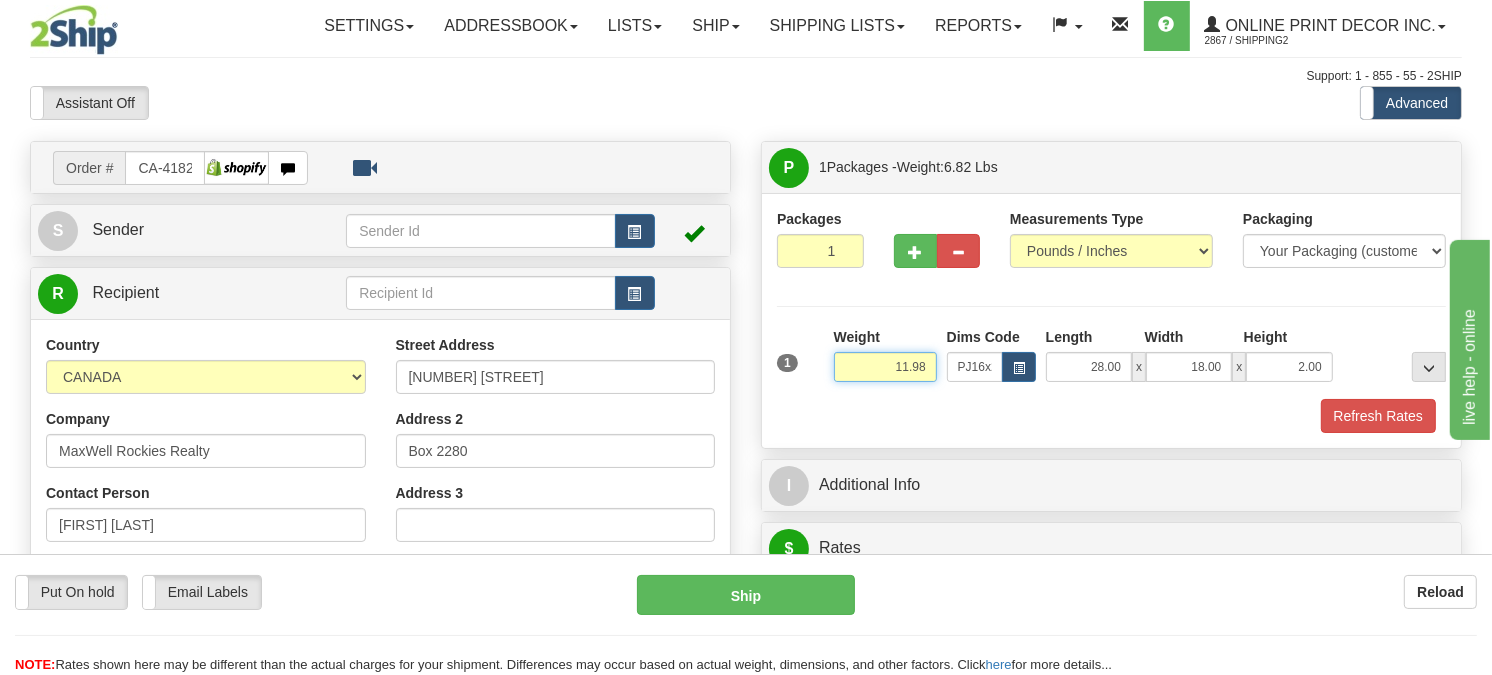 type on "6" 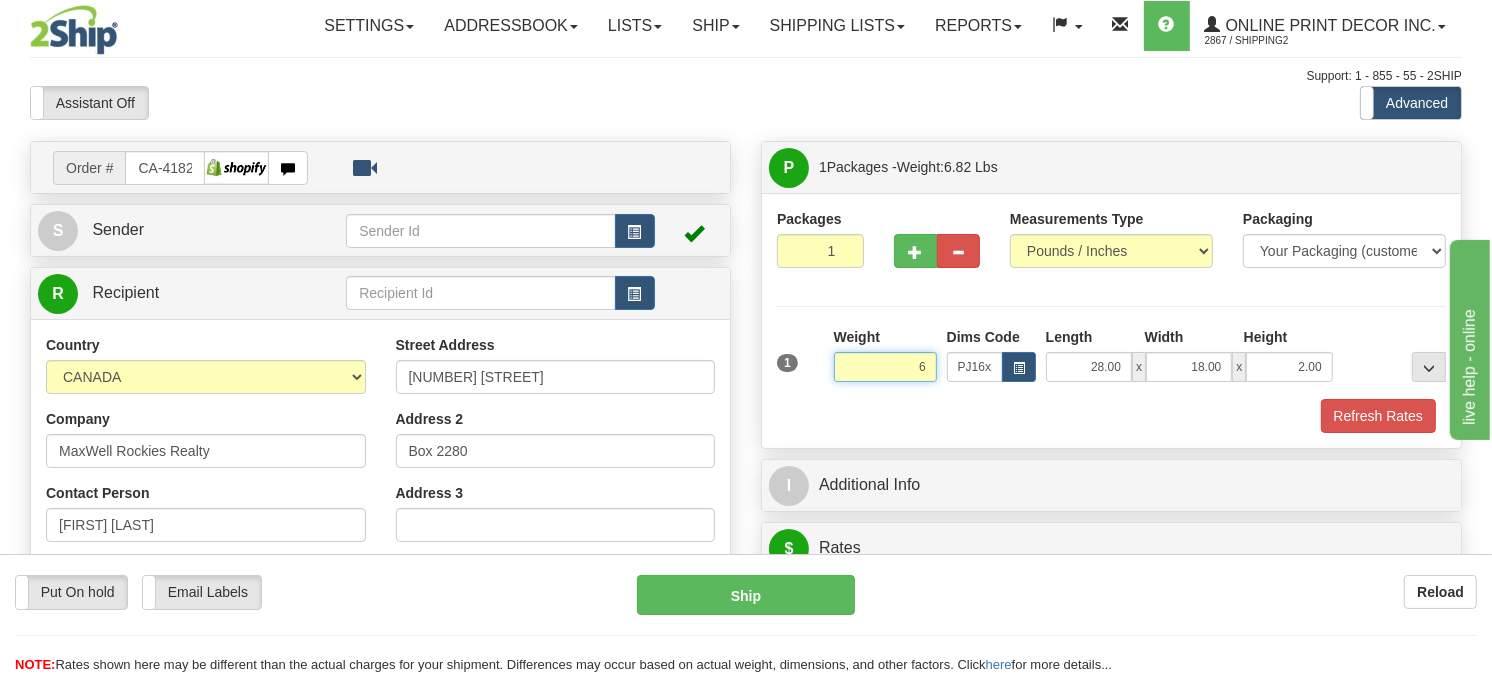 click on "Delete" at bounding box center [0, 0] 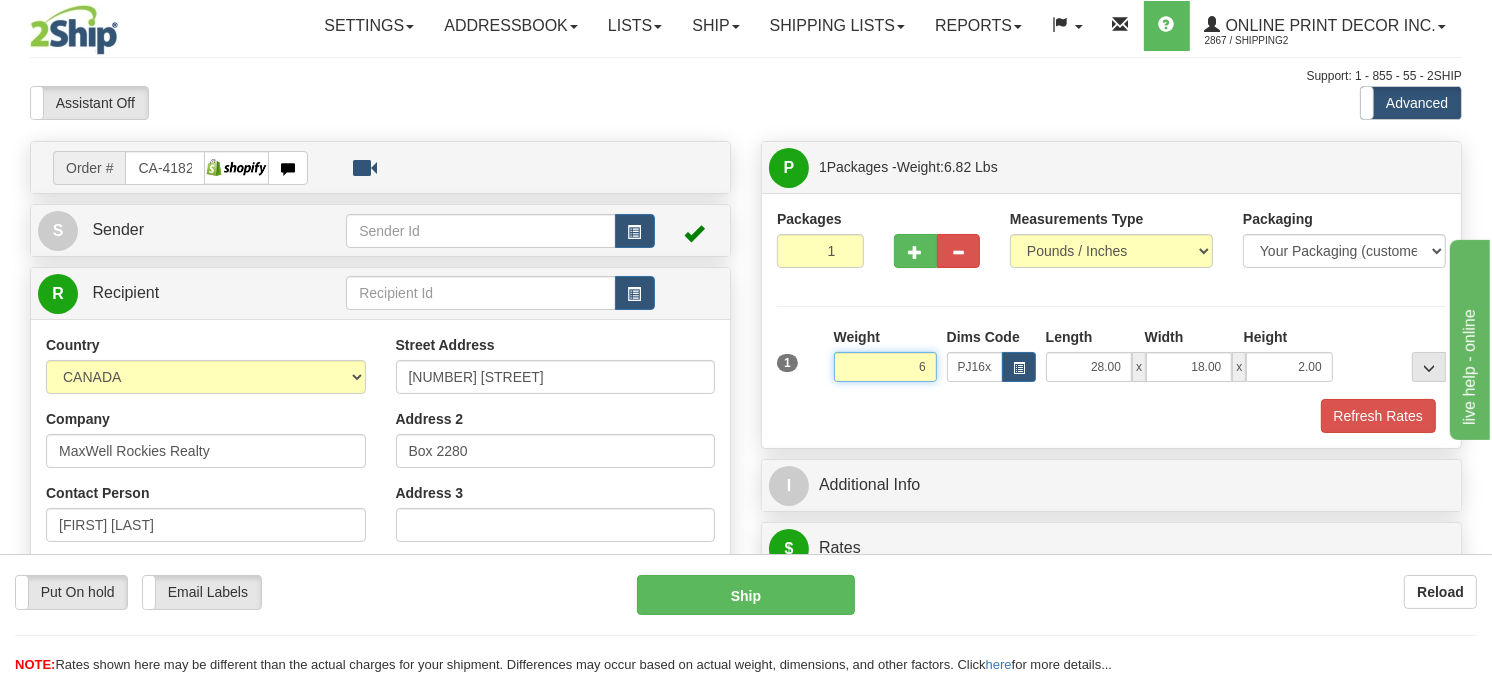 type on "6.00" 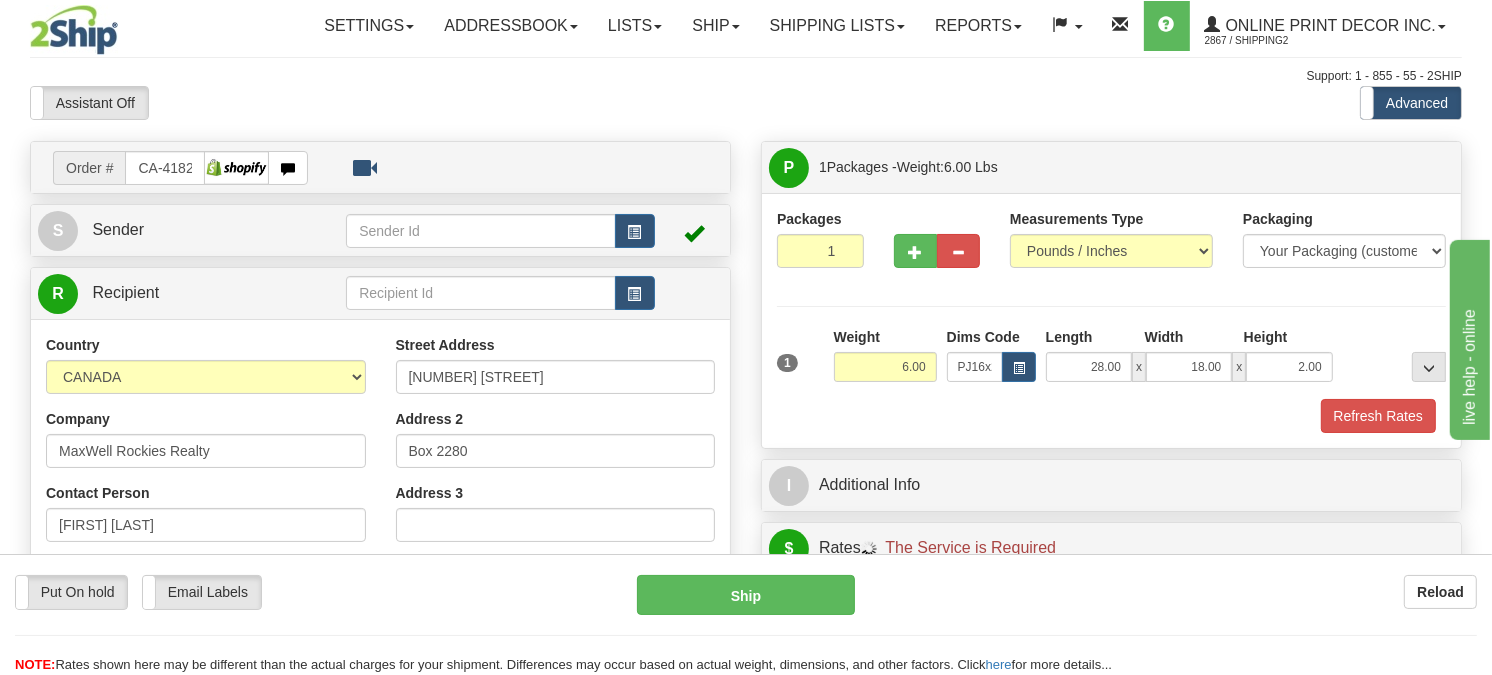 click on "Packages                                              1
1
Measurements Type" at bounding box center [1111, 320] 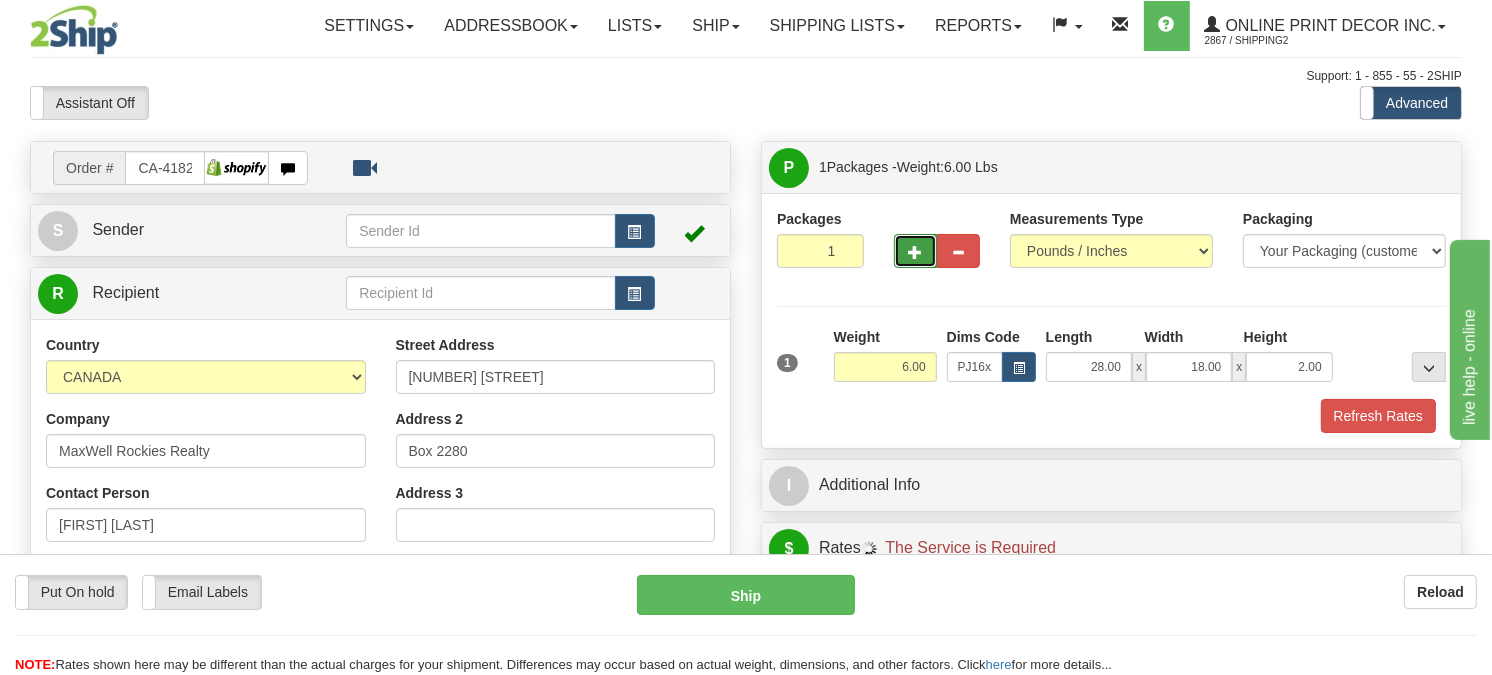 click at bounding box center (915, 251) 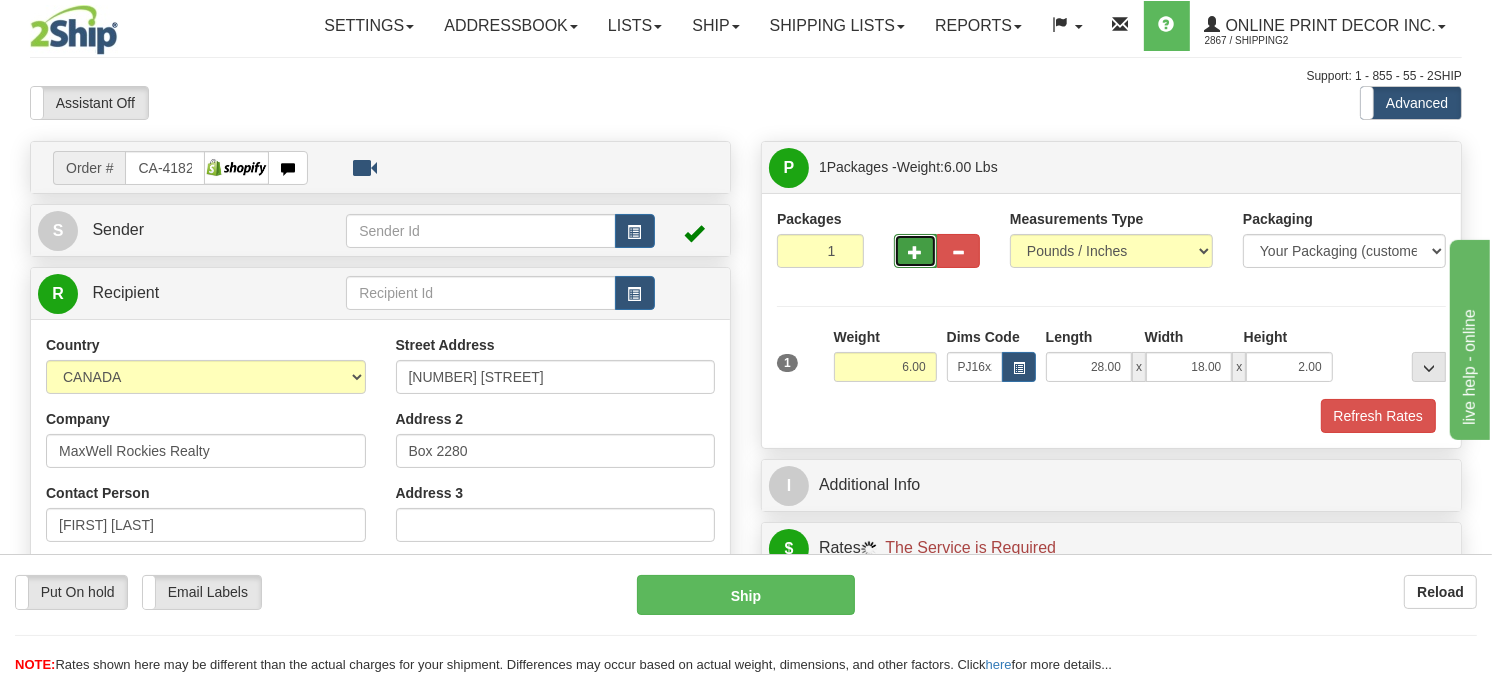 radio on "true" 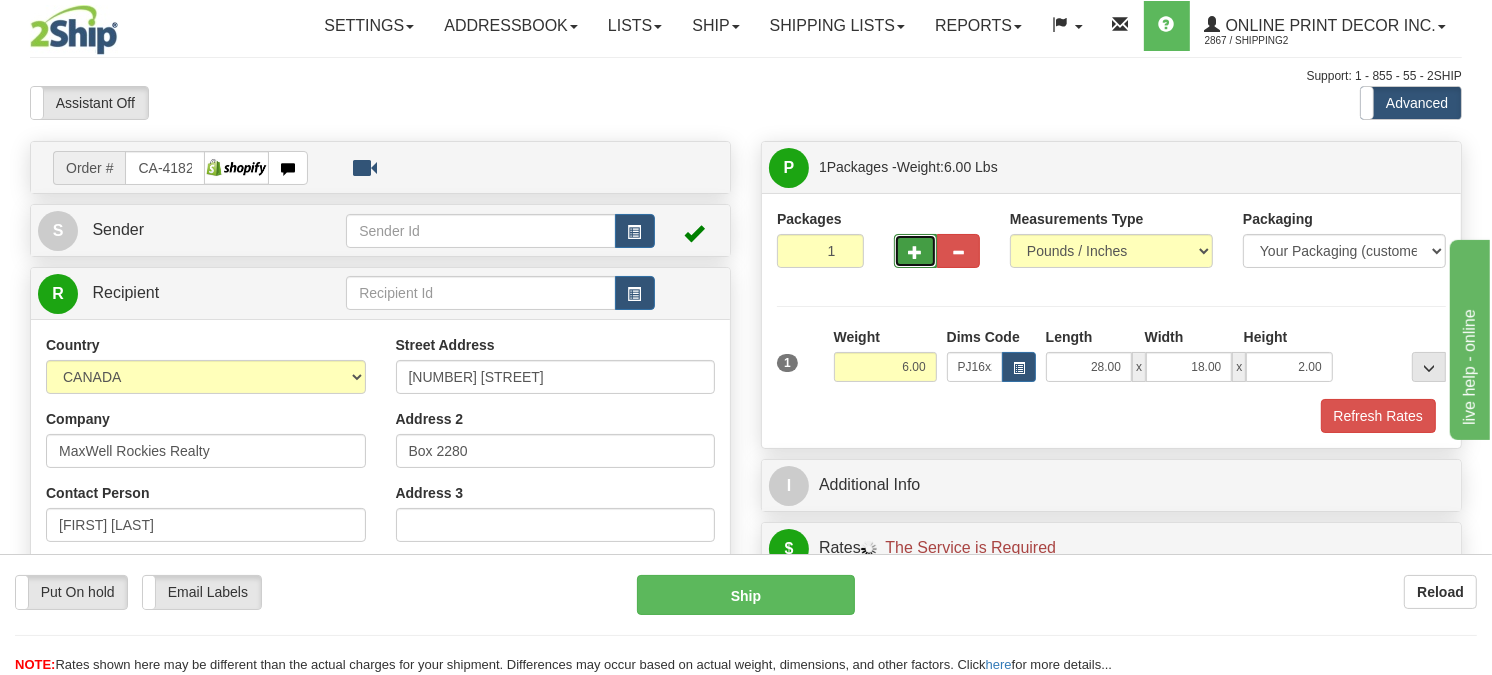 type on "2" 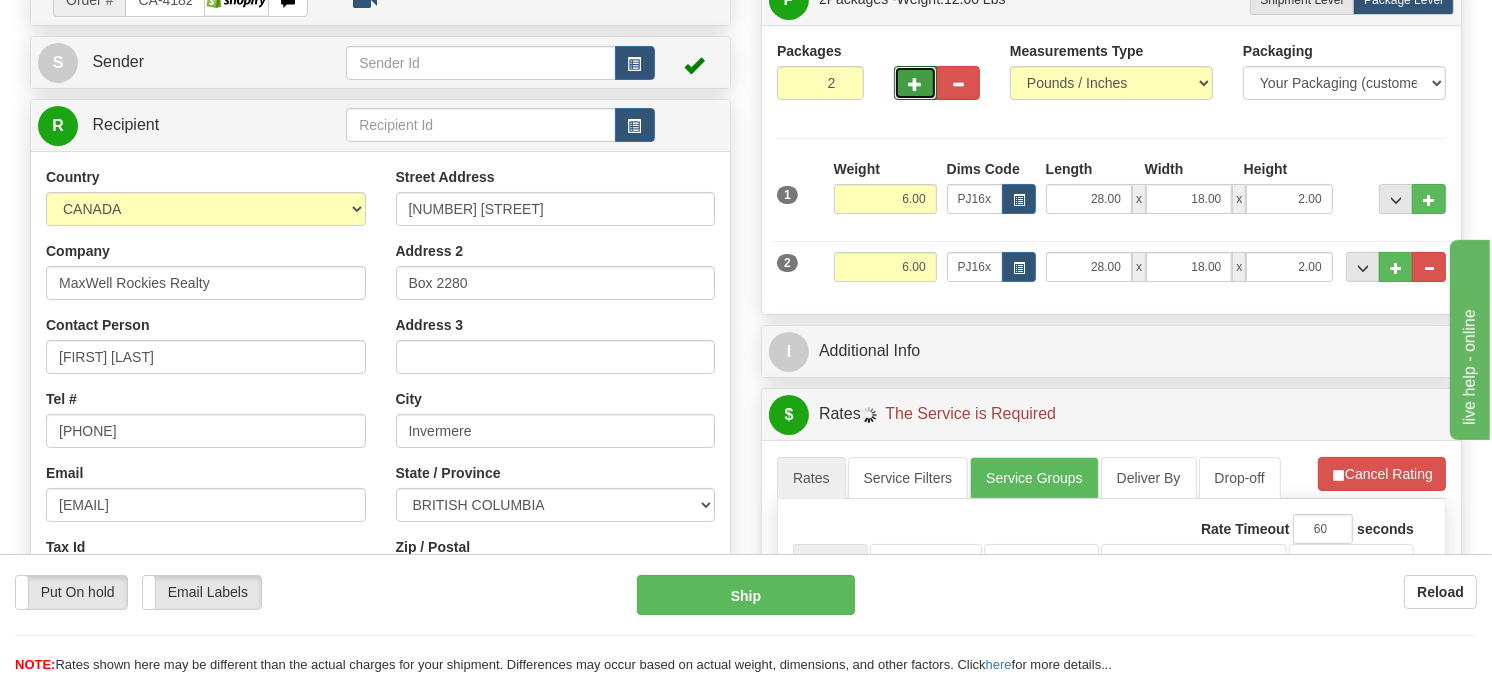 scroll, scrollTop: 222, scrollLeft: 0, axis: vertical 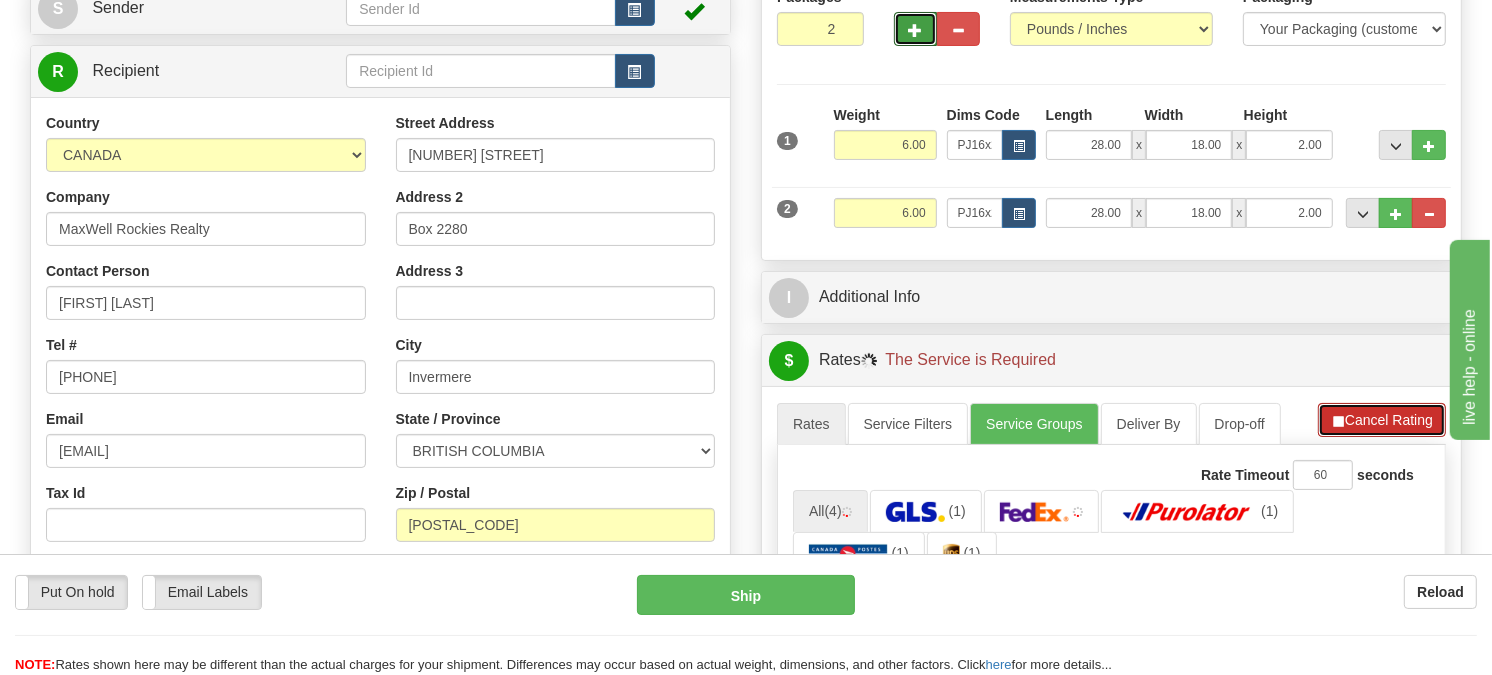 click on "Cancel Rating" at bounding box center (1382, 420) 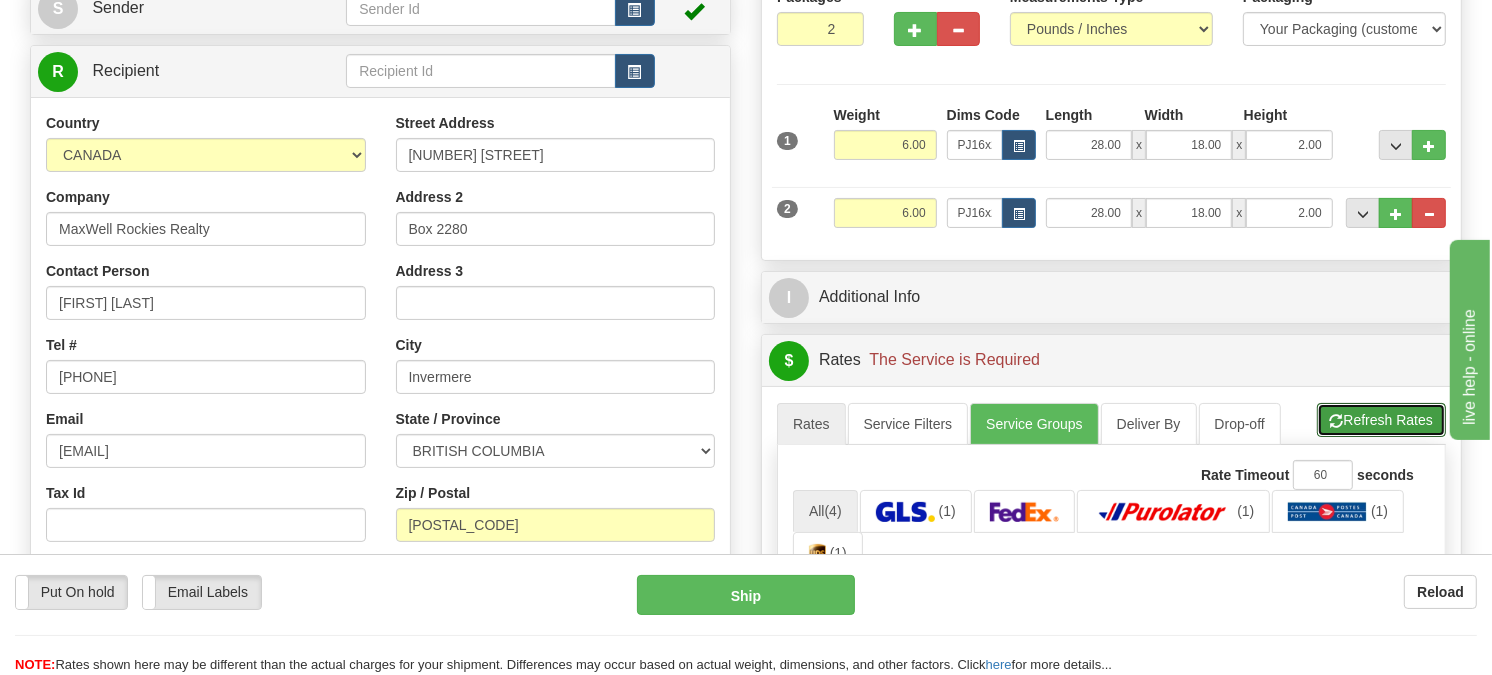 click on "Refresh Rates" at bounding box center (1381, 420) 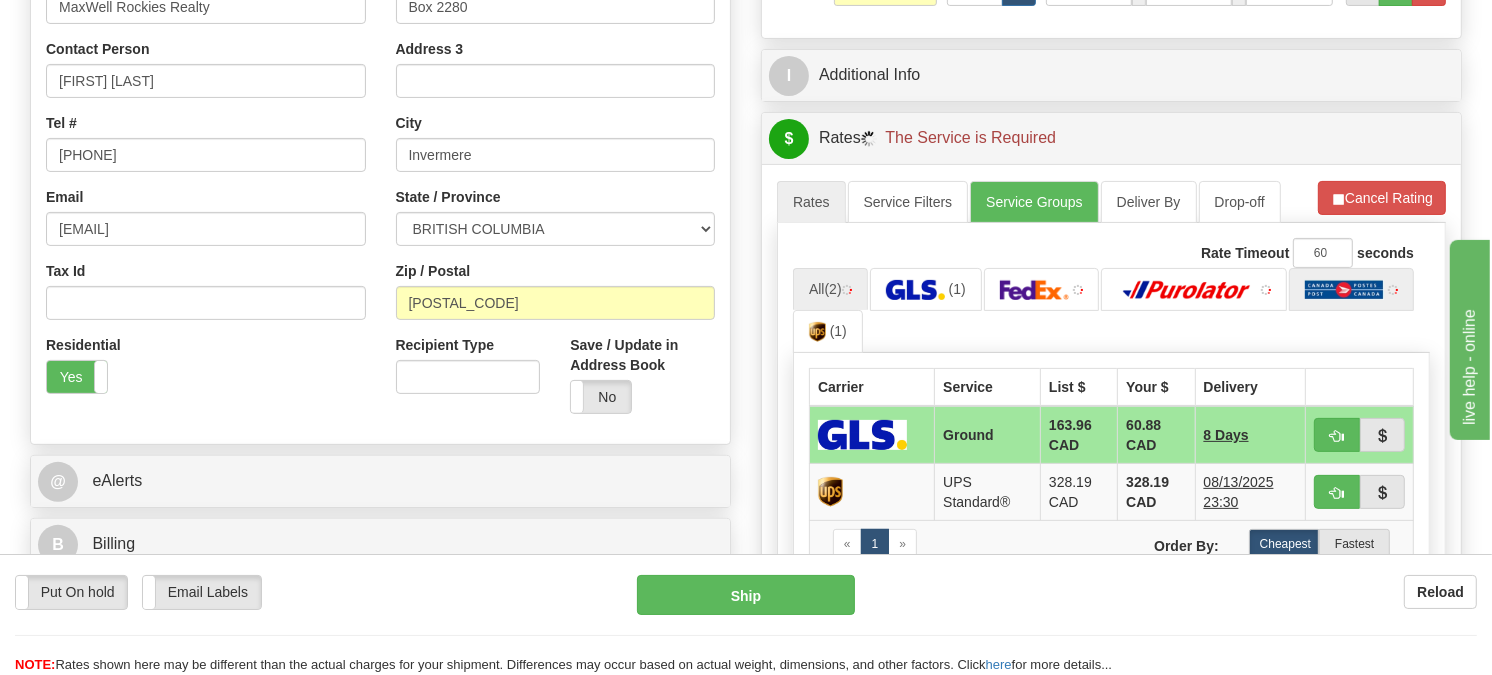 scroll, scrollTop: 555, scrollLeft: 0, axis: vertical 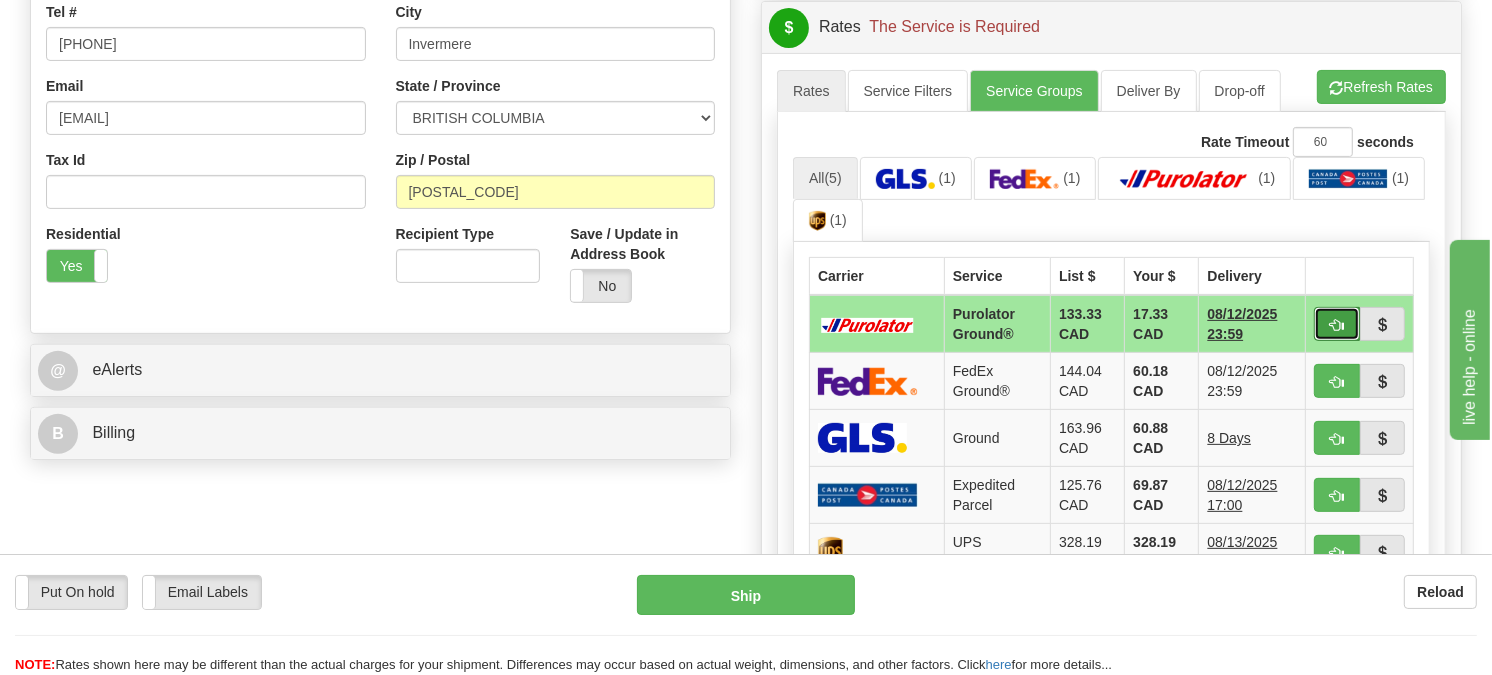 click at bounding box center [1337, 324] 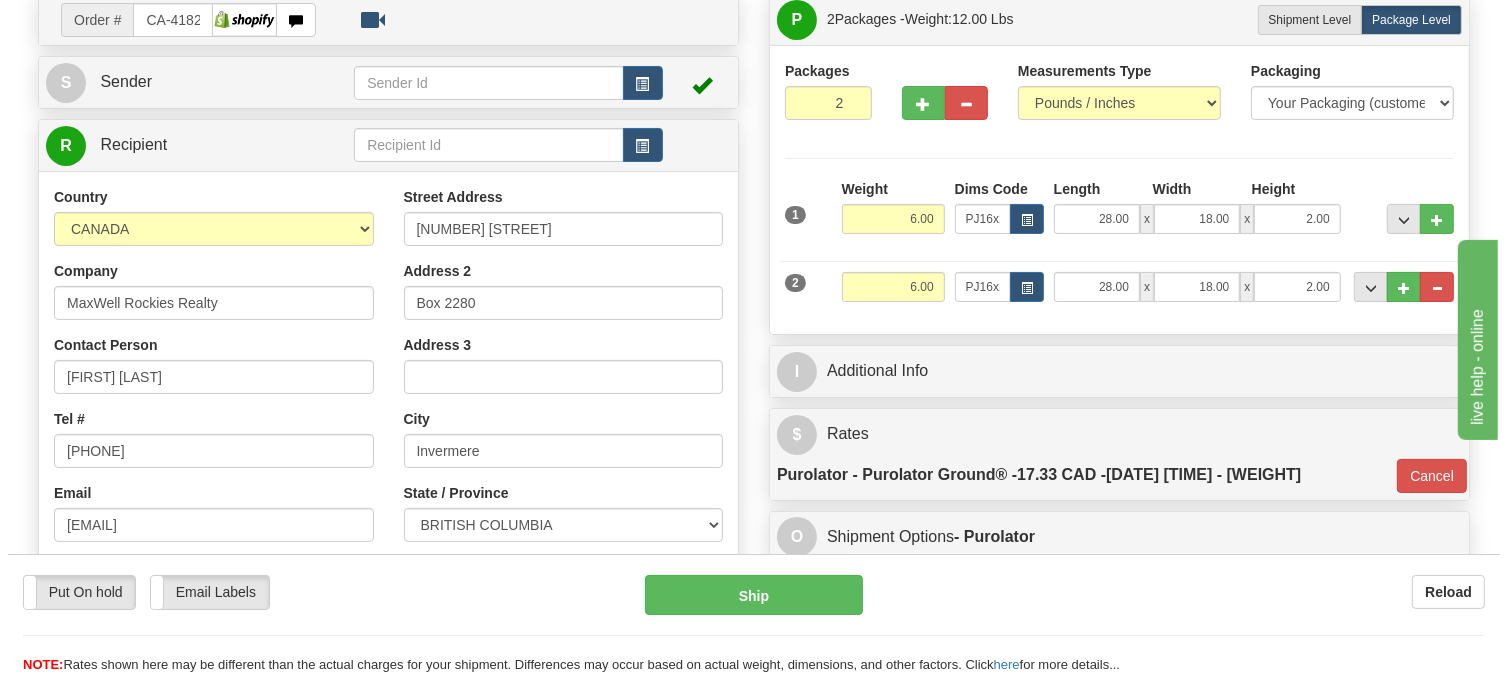 scroll, scrollTop: 111, scrollLeft: 0, axis: vertical 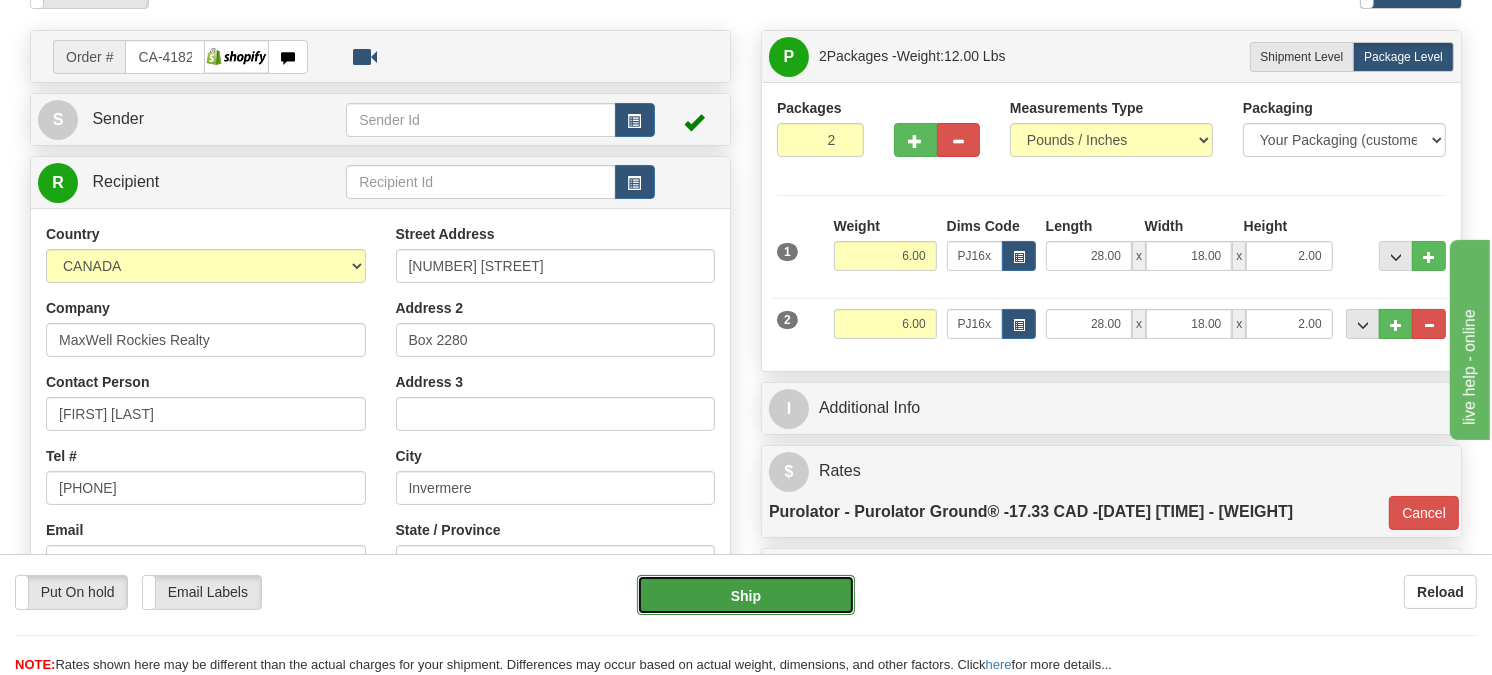 click on "Ship" at bounding box center [746, 595] 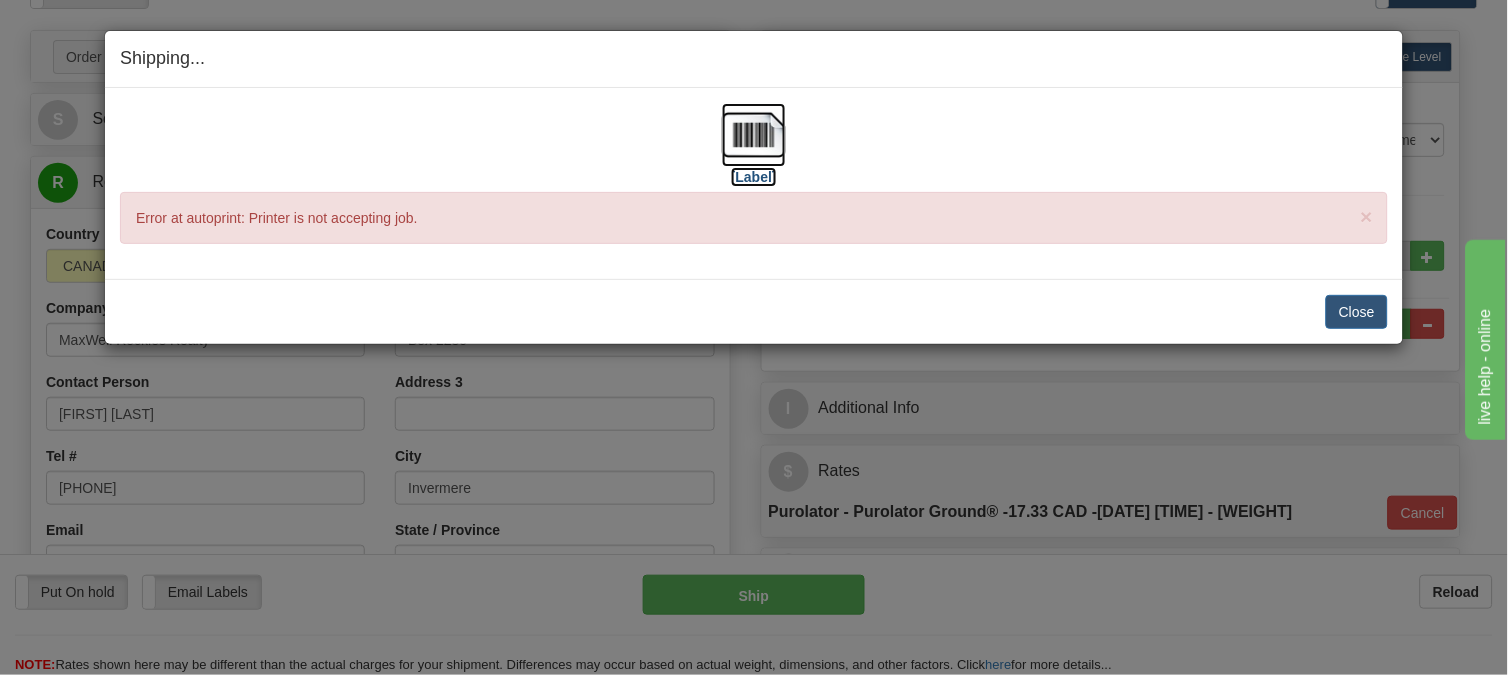 click at bounding box center (754, 135) 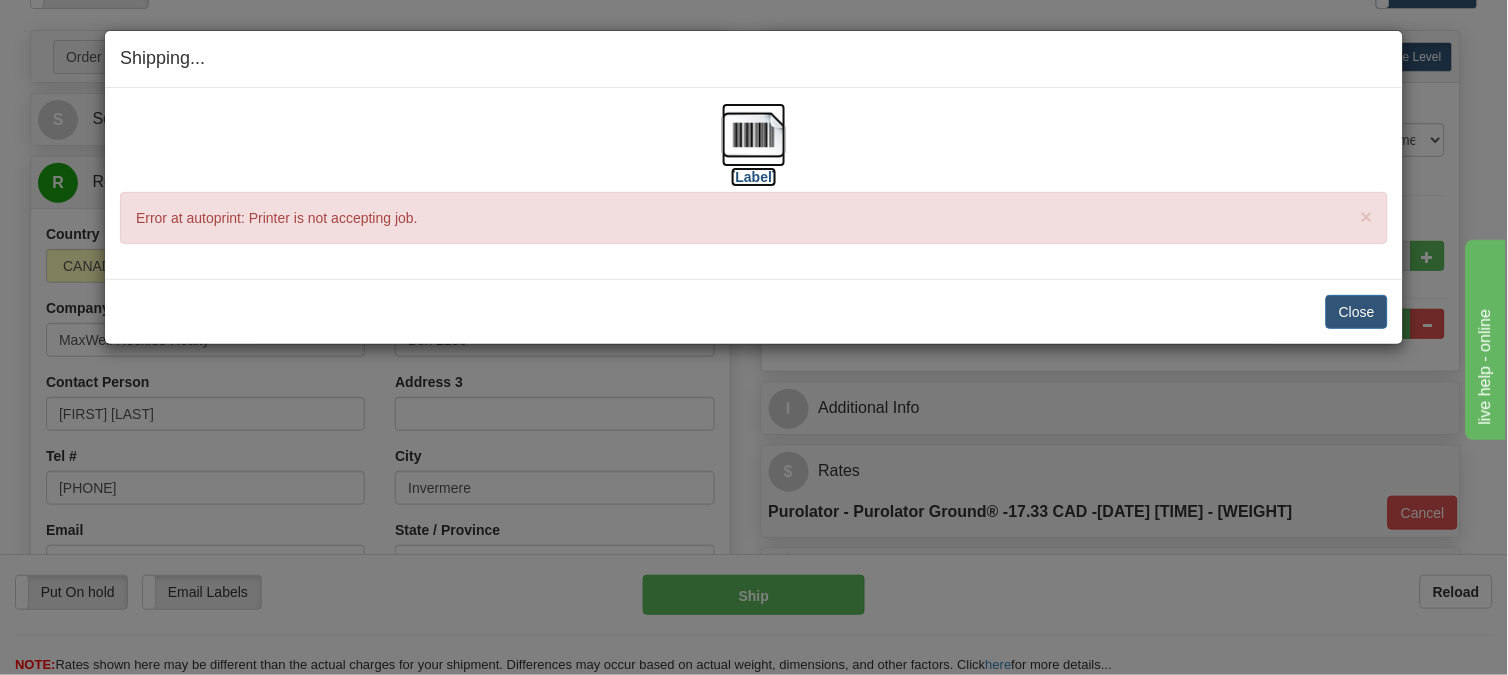 click at bounding box center [754, 135] 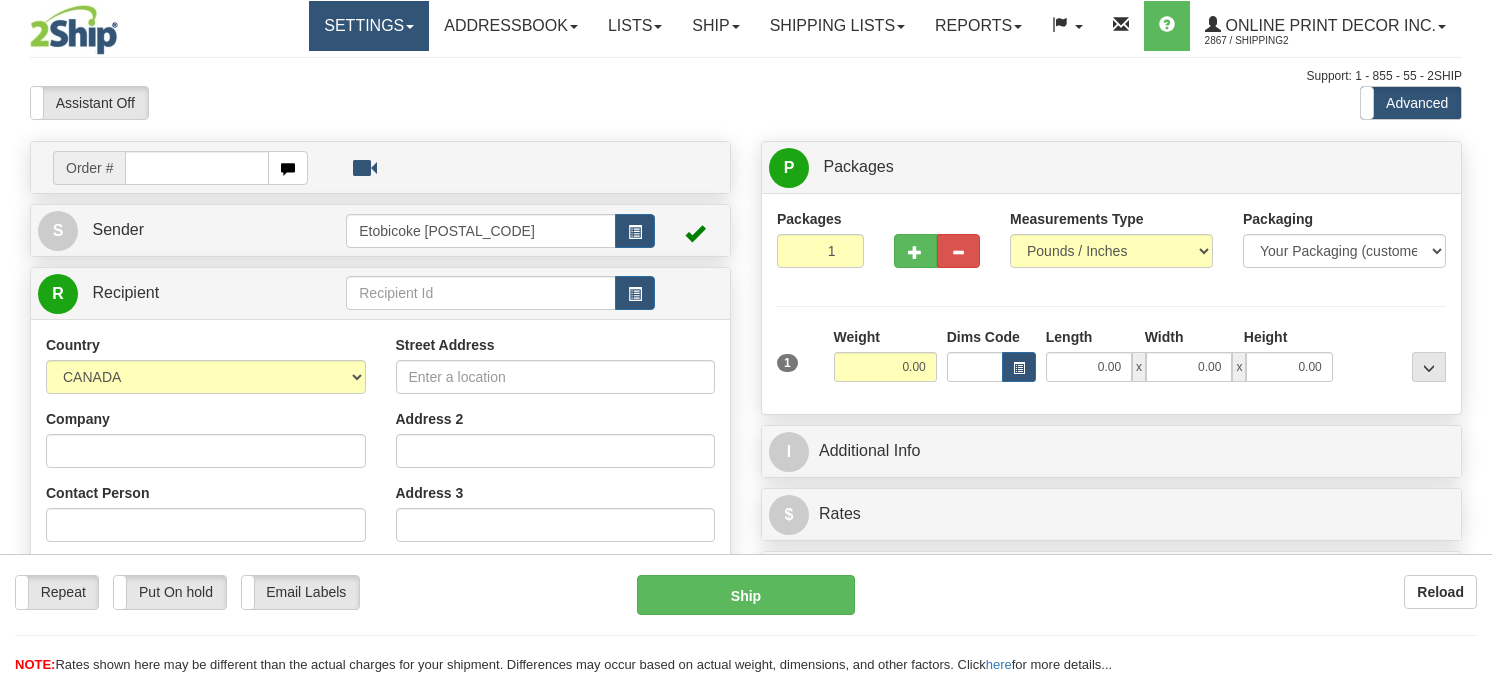 scroll, scrollTop: 0, scrollLeft: 0, axis: both 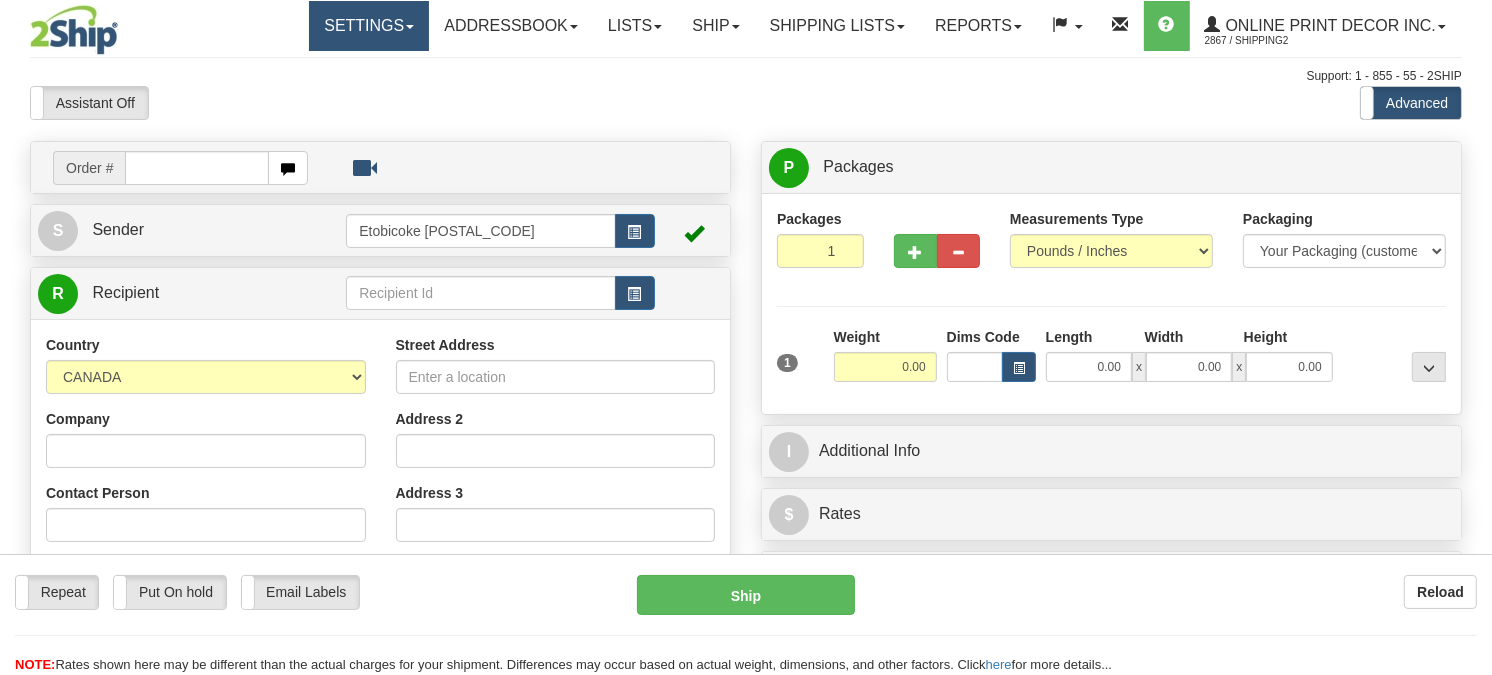 click on "Settings" at bounding box center (369, 26) 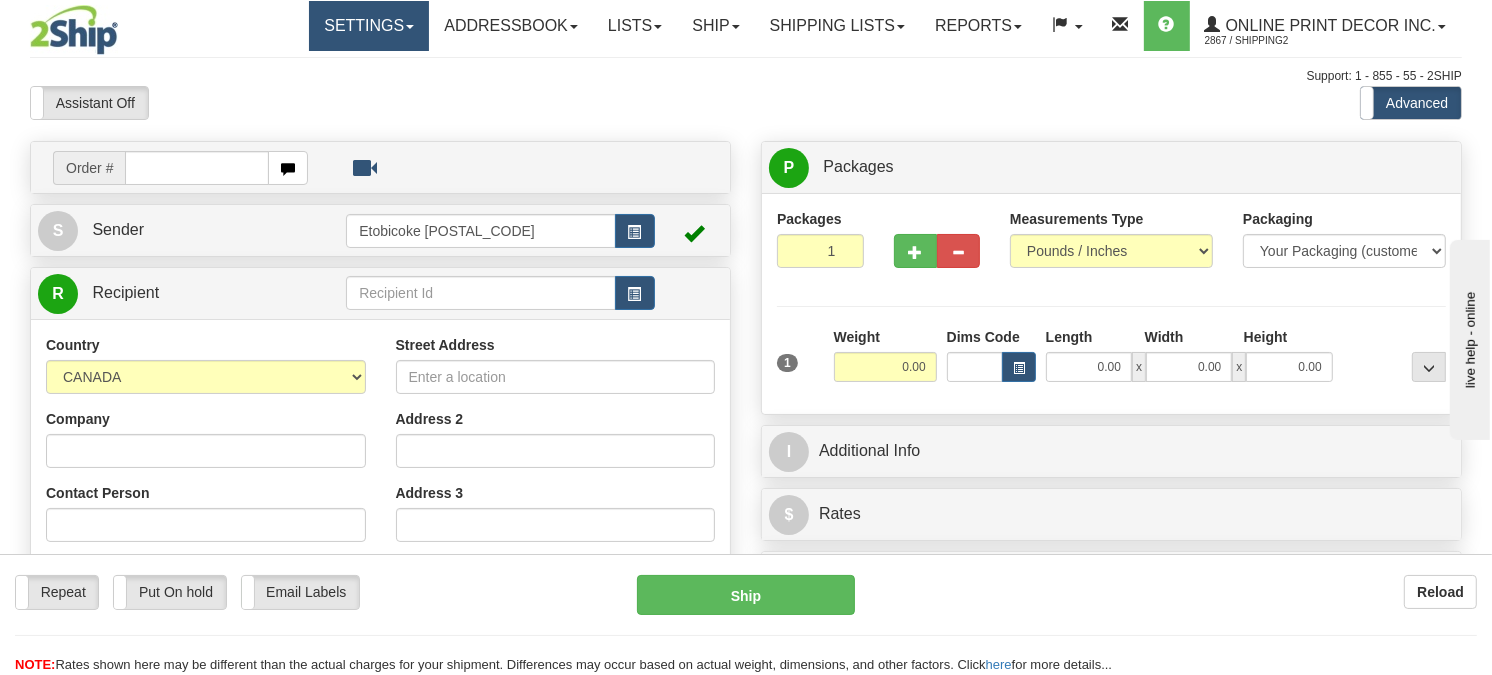 scroll, scrollTop: 0, scrollLeft: 0, axis: both 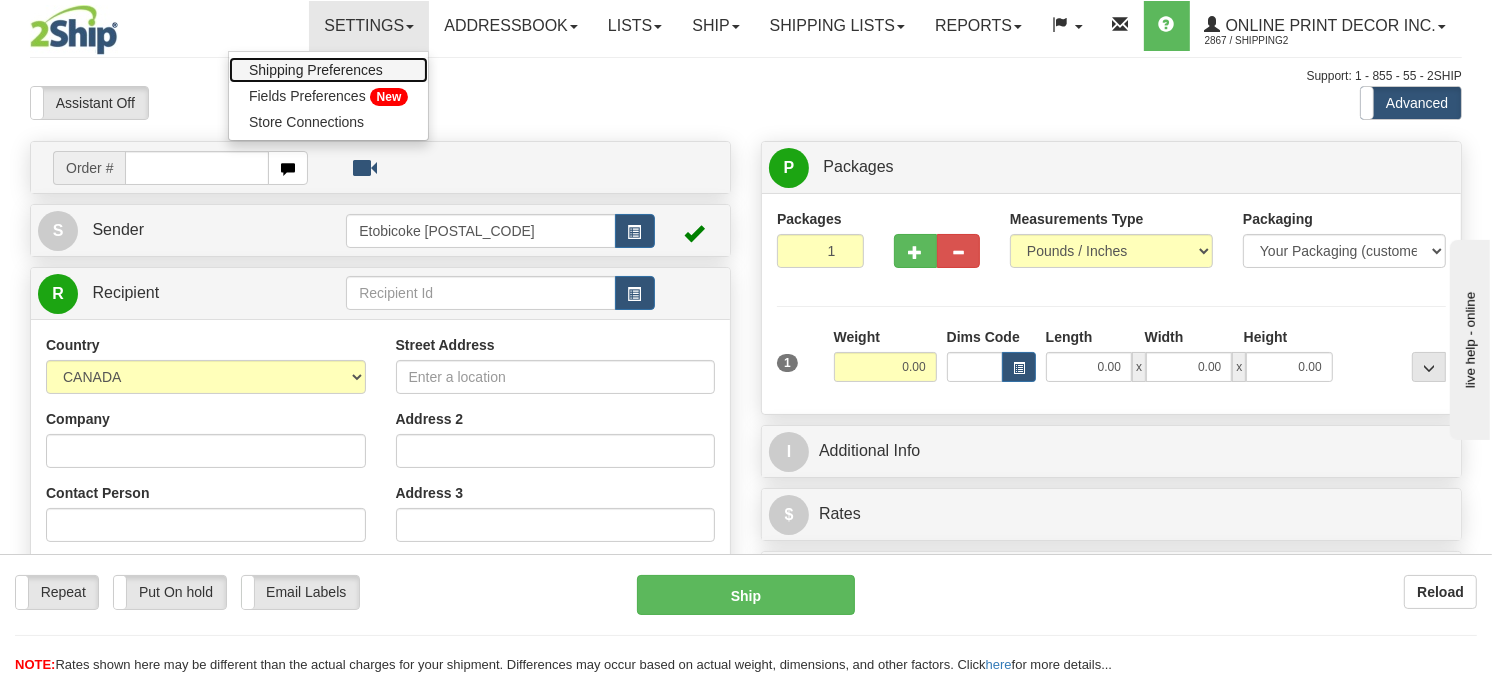 click on "Shipping Preferences" at bounding box center (316, 70) 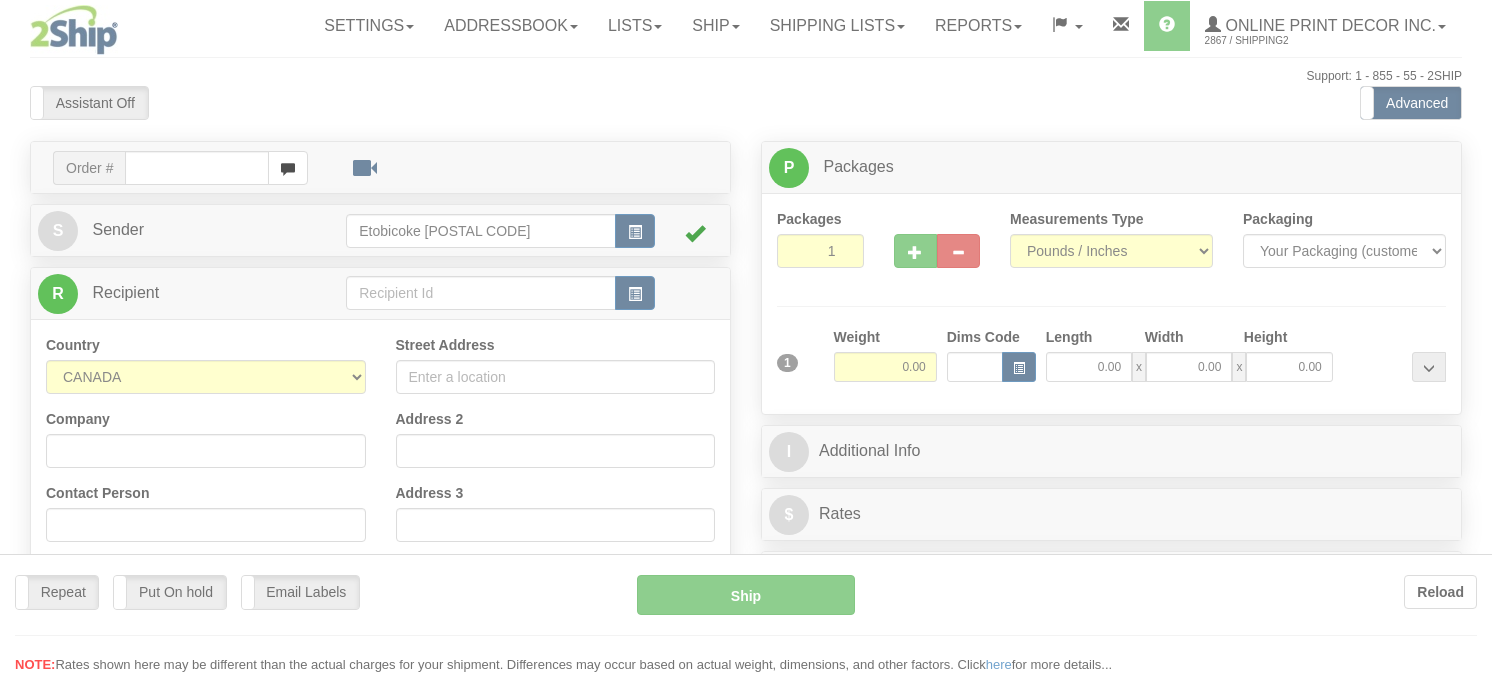 scroll, scrollTop: 0, scrollLeft: 0, axis: both 